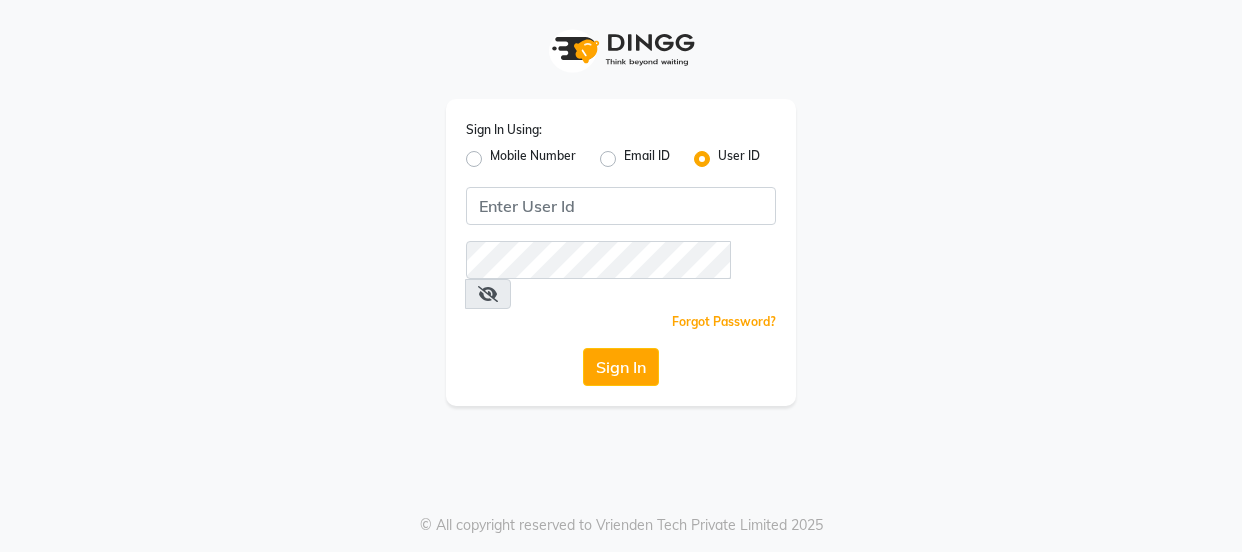 scroll, scrollTop: 0, scrollLeft: 0, axis: both 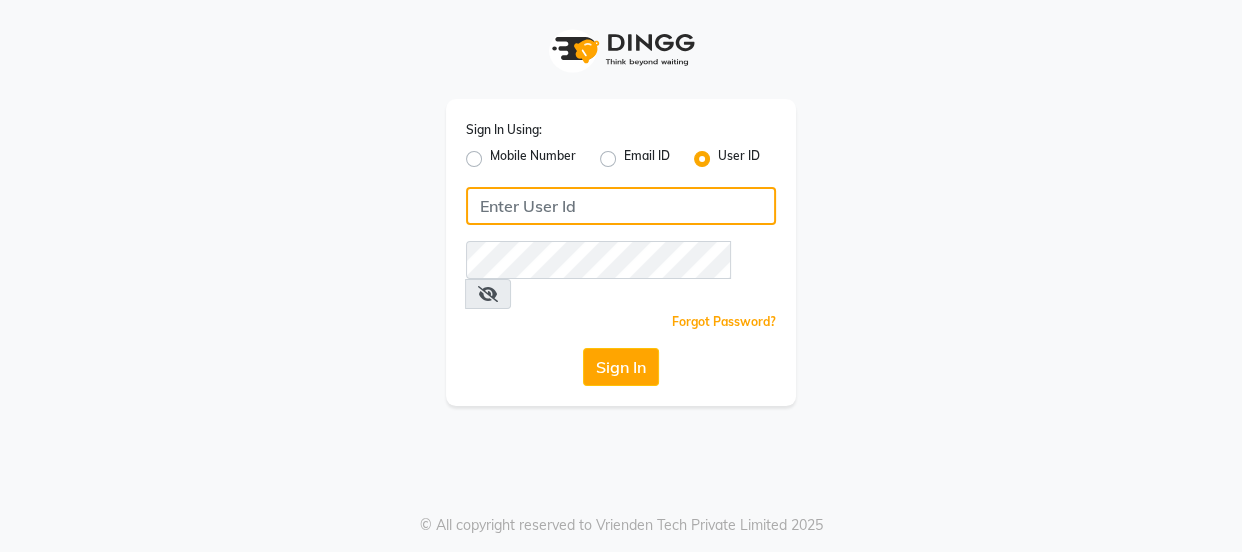 type on "9868279123" 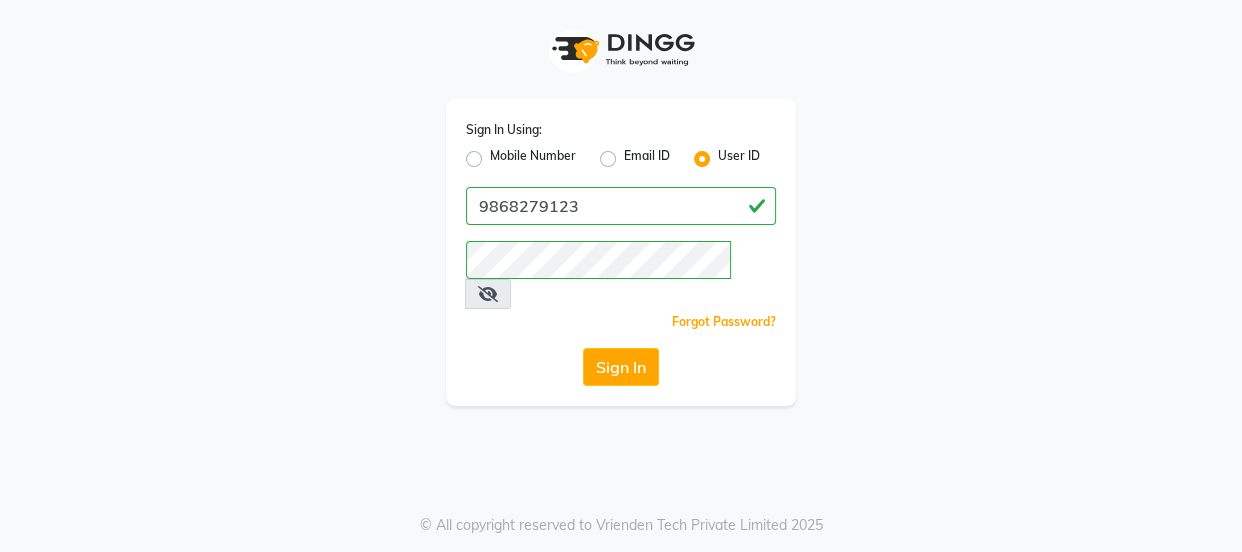 click on "Mobile Number" 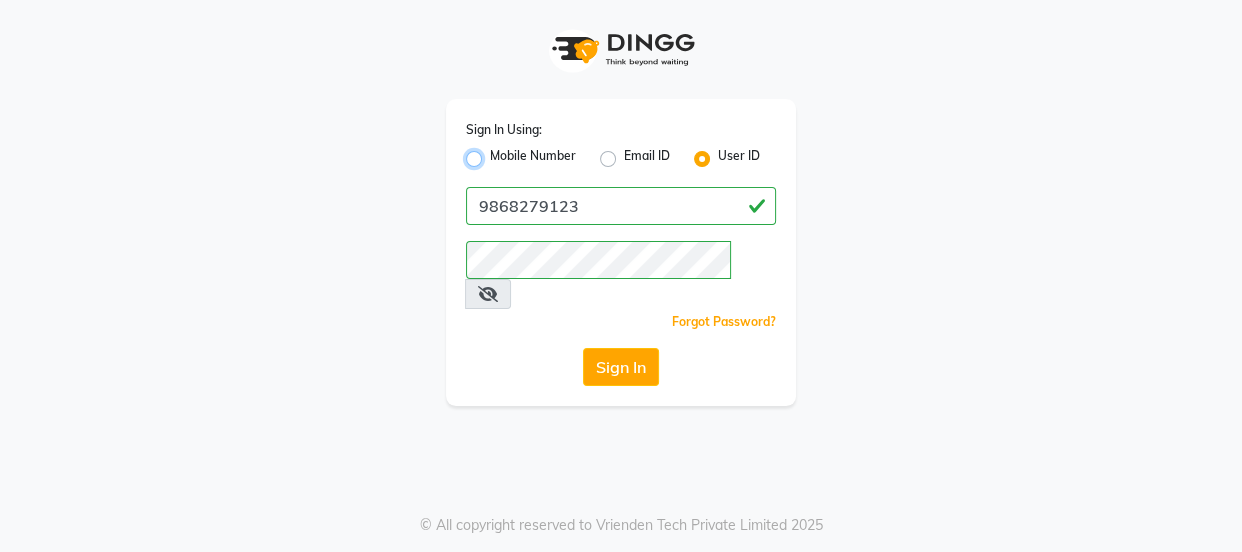 click on "Mobile Number" at bounding box center (496, 153) 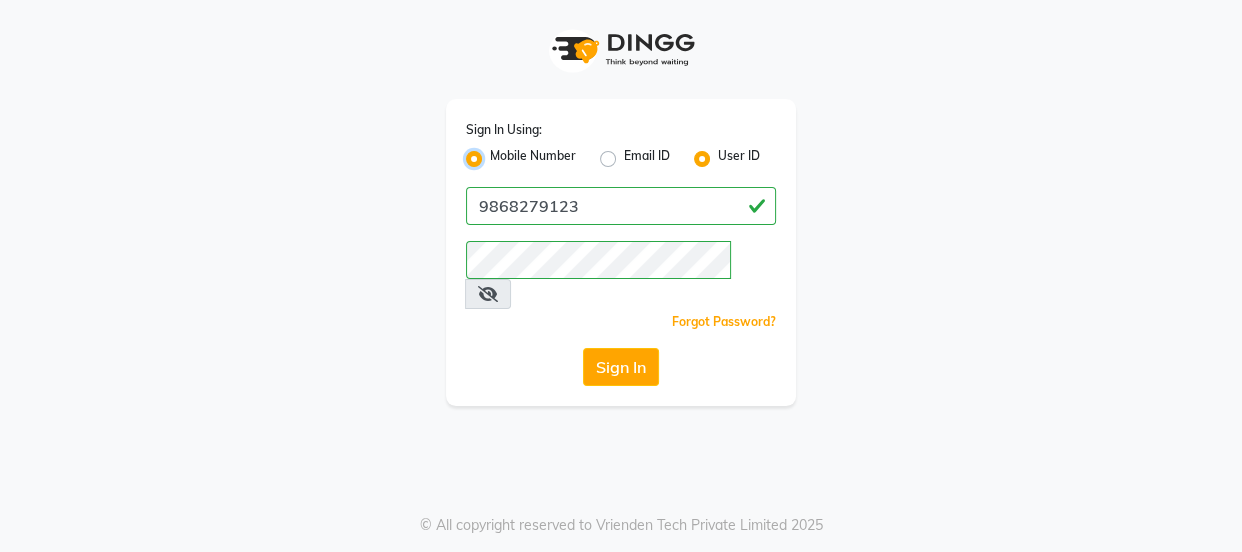 radio on "false" 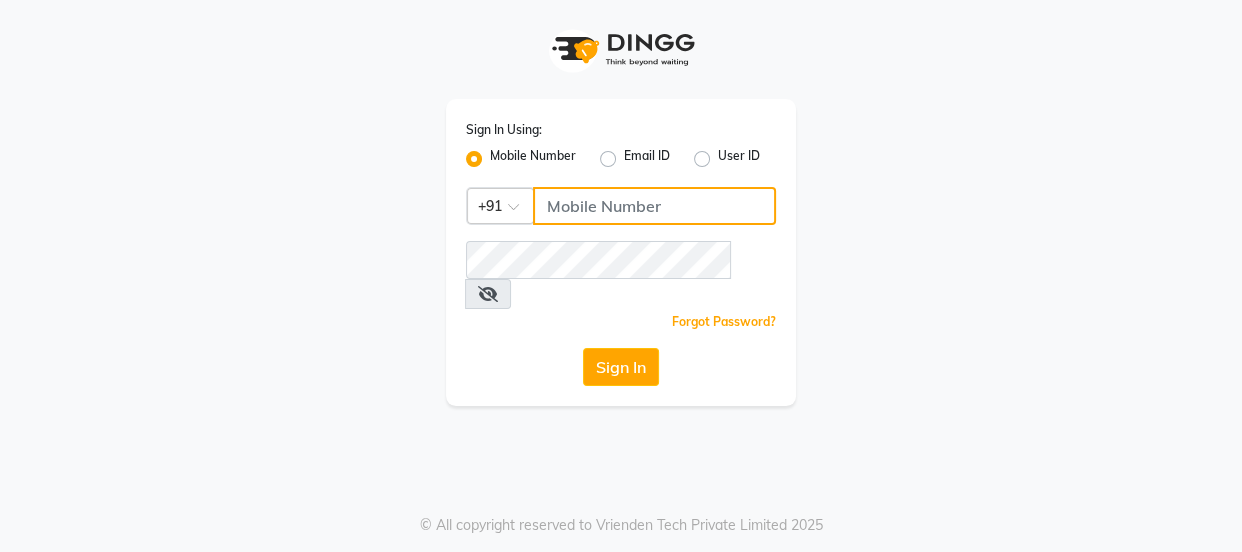 click 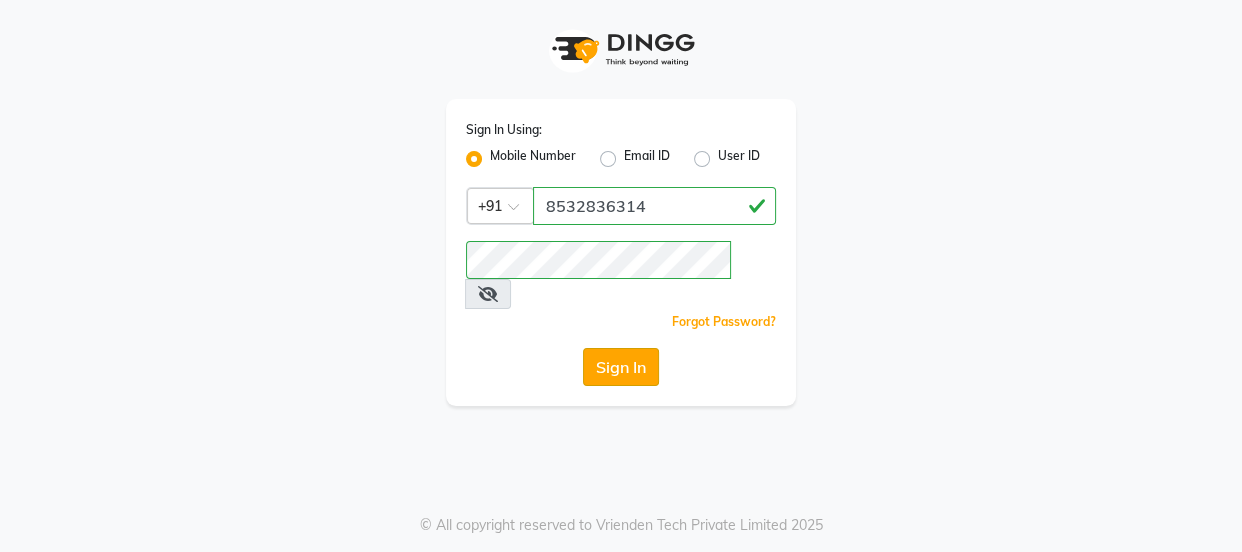 click on "Sign In" 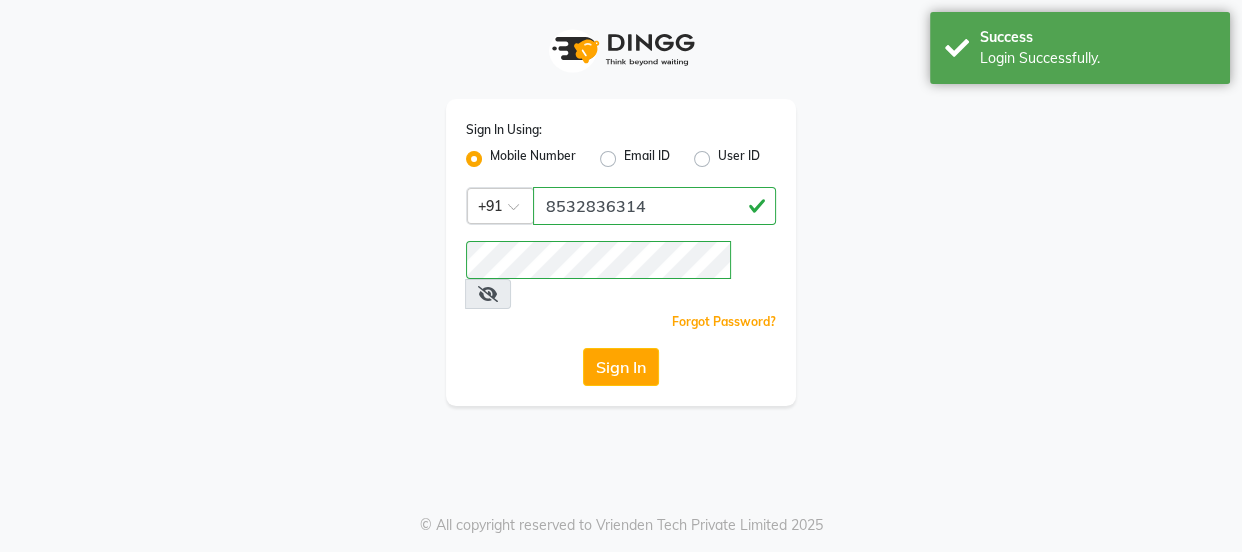 select on "service" 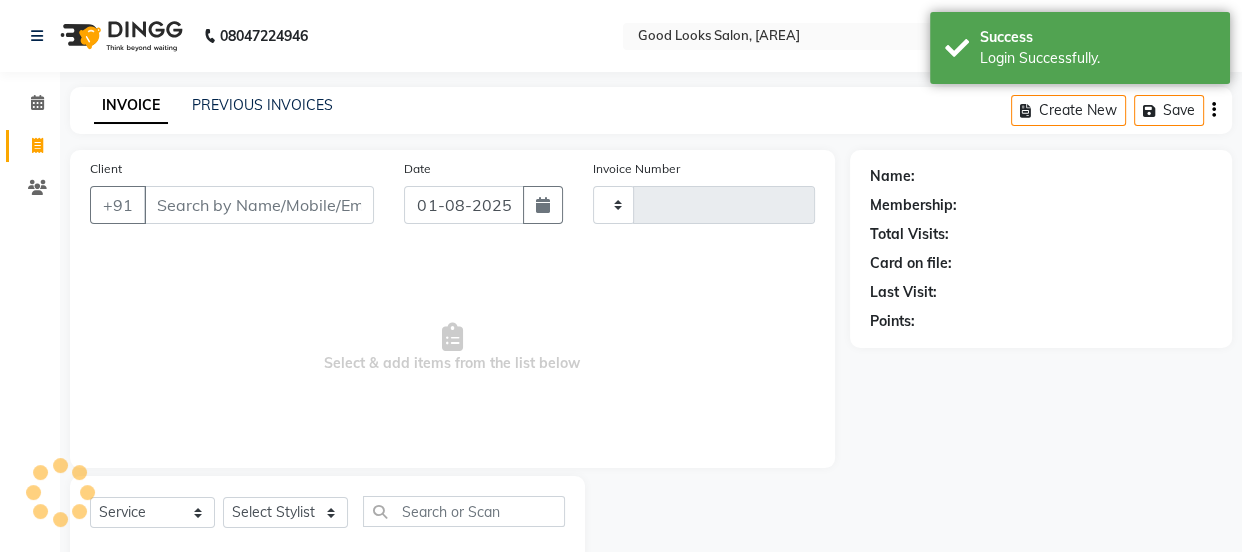 select on "en" 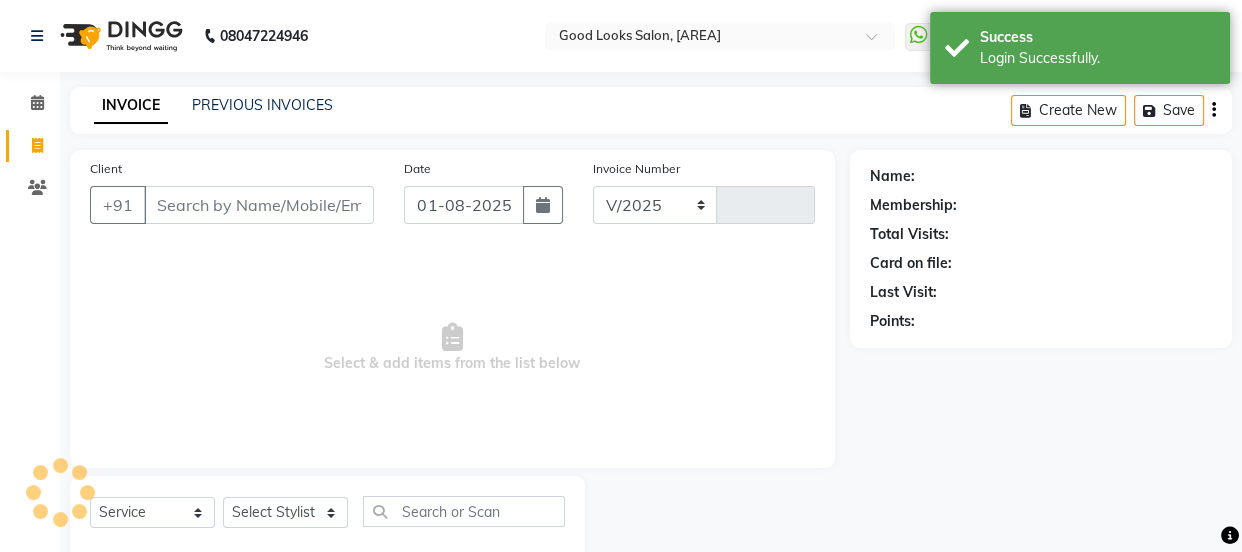select on "4230" 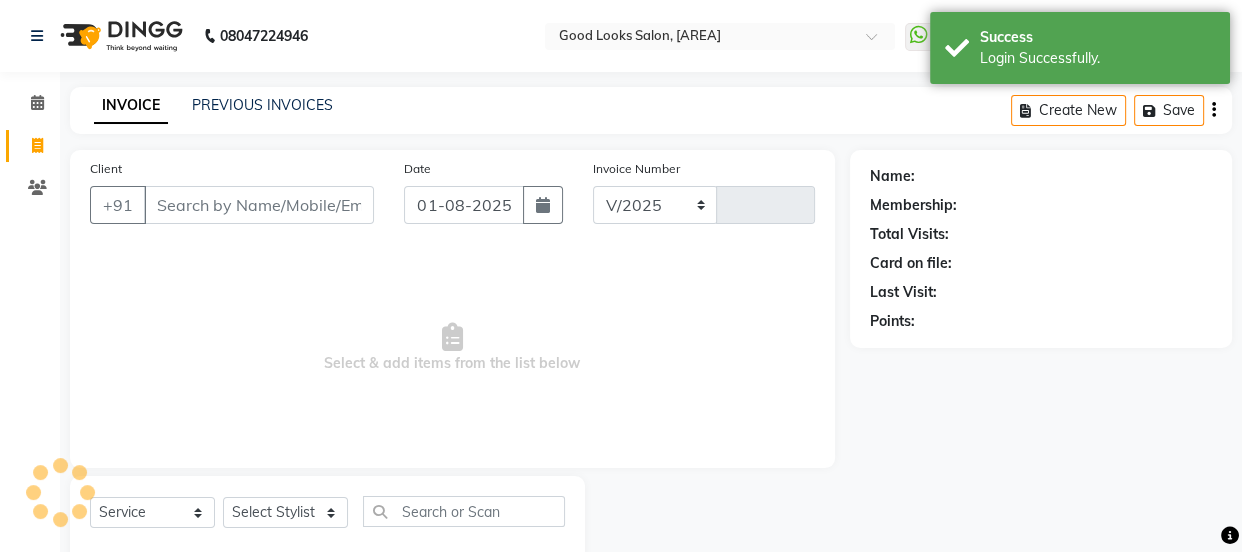 type on "3065" 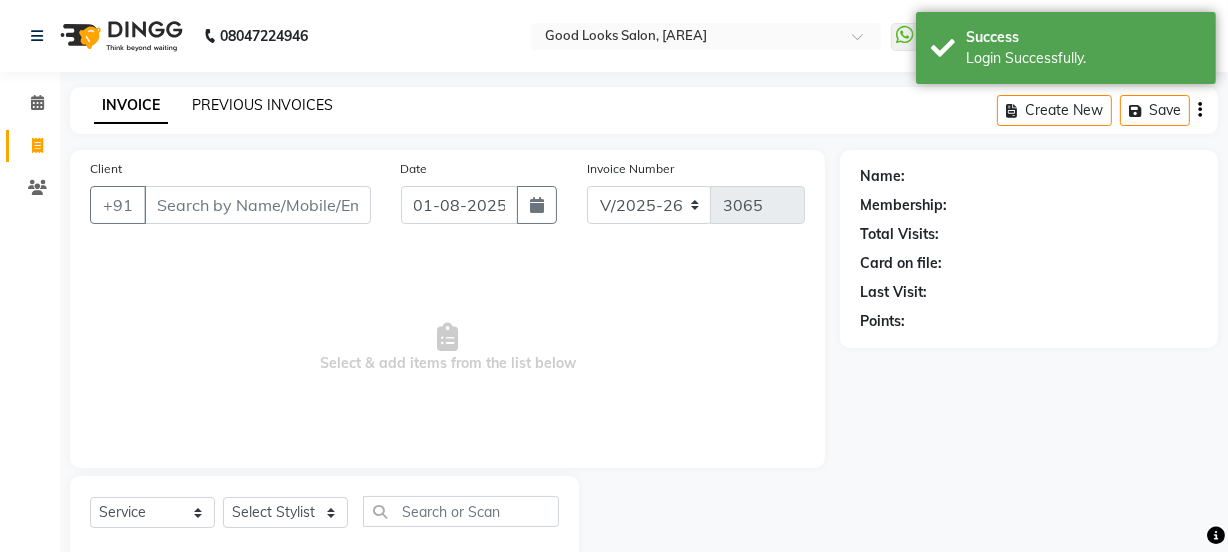 click on "PREVIOUS INVOICES" 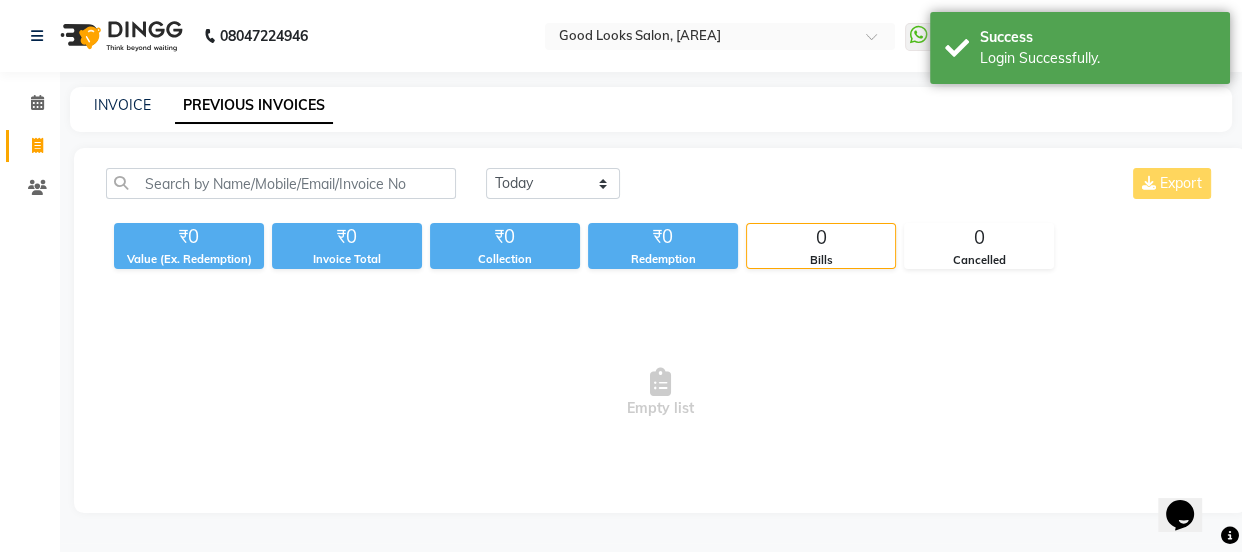 scroll, scrollTop: 0, scrollLeft: 0, axis: both 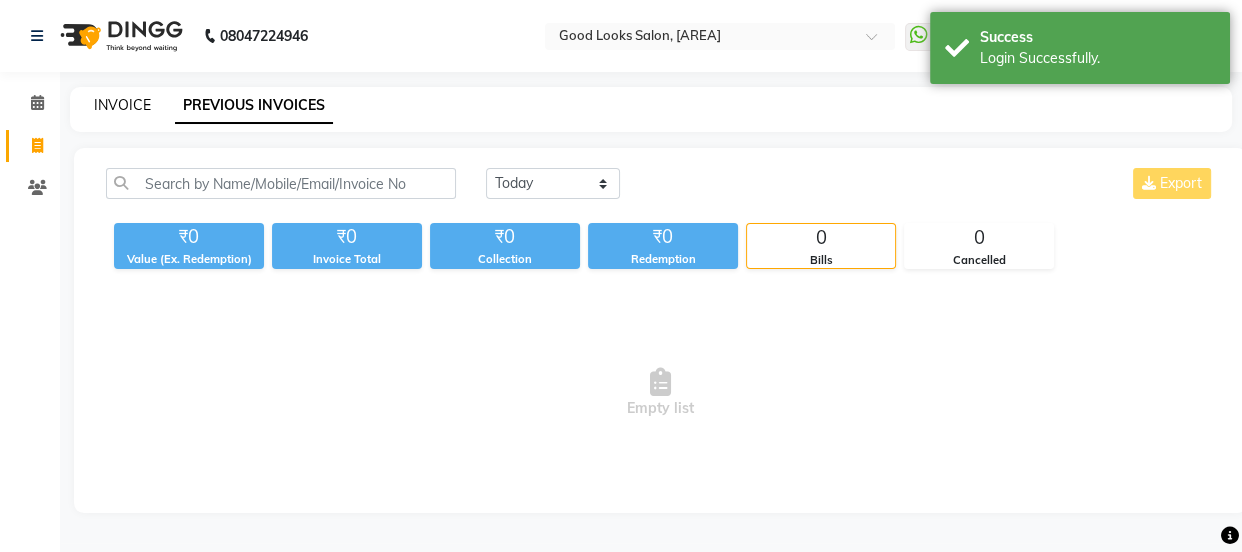 click on "INVOICE" 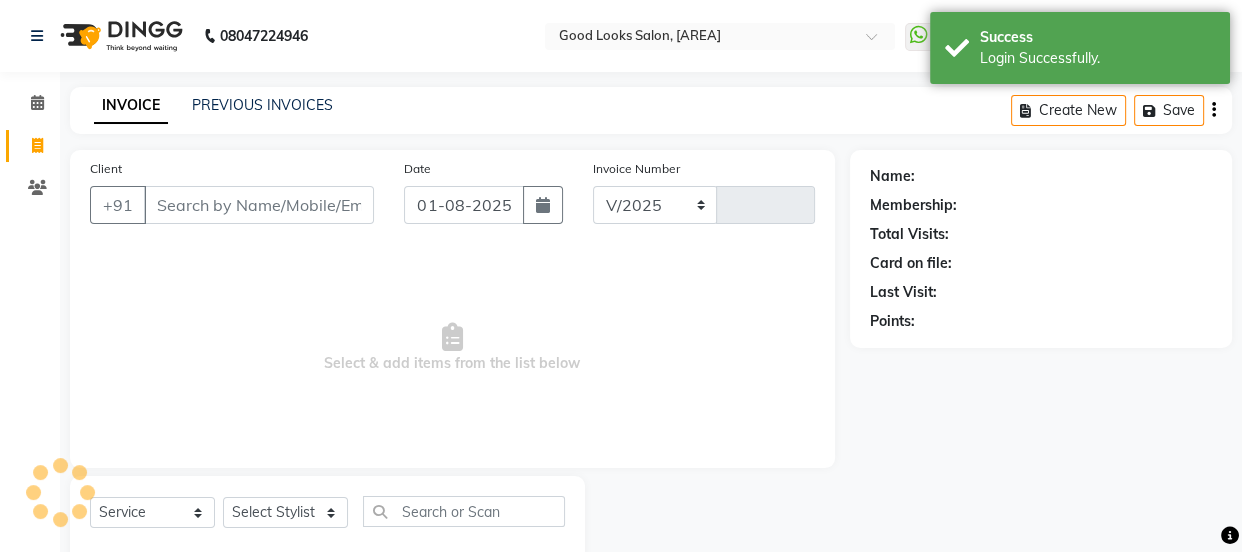 select on "4230" 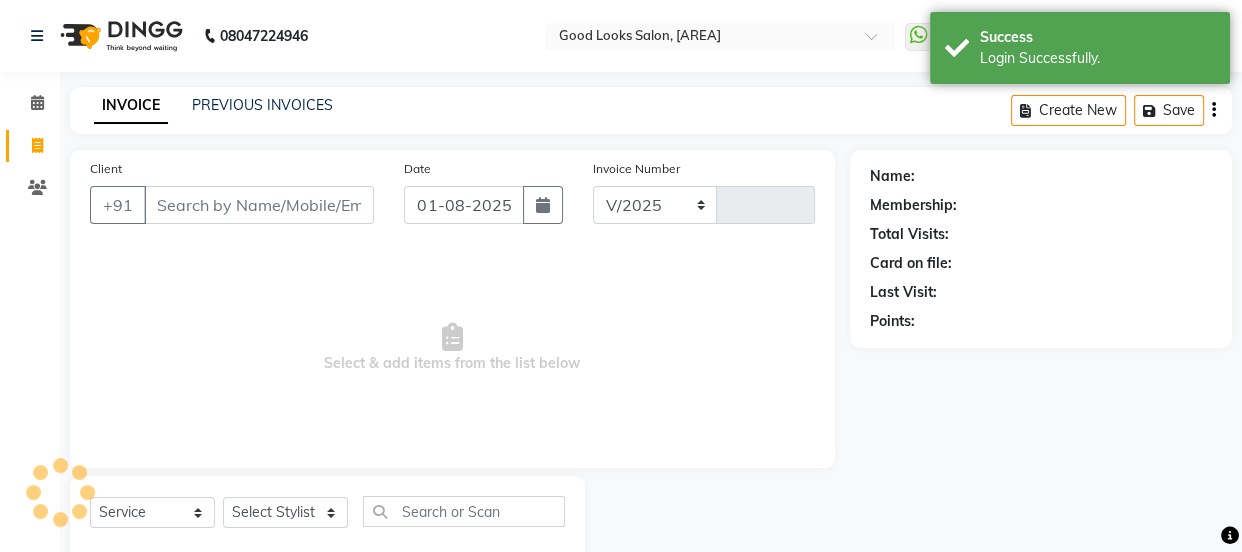 type on "3065" 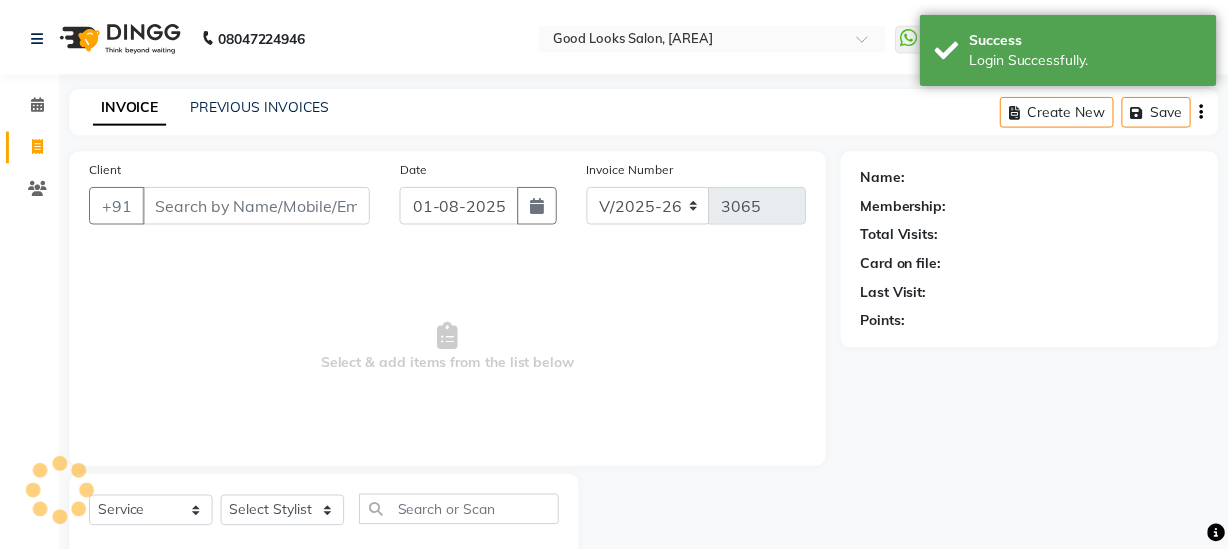 scroll, scrollTop: 50, scrollLeft: 0, axis: vertical 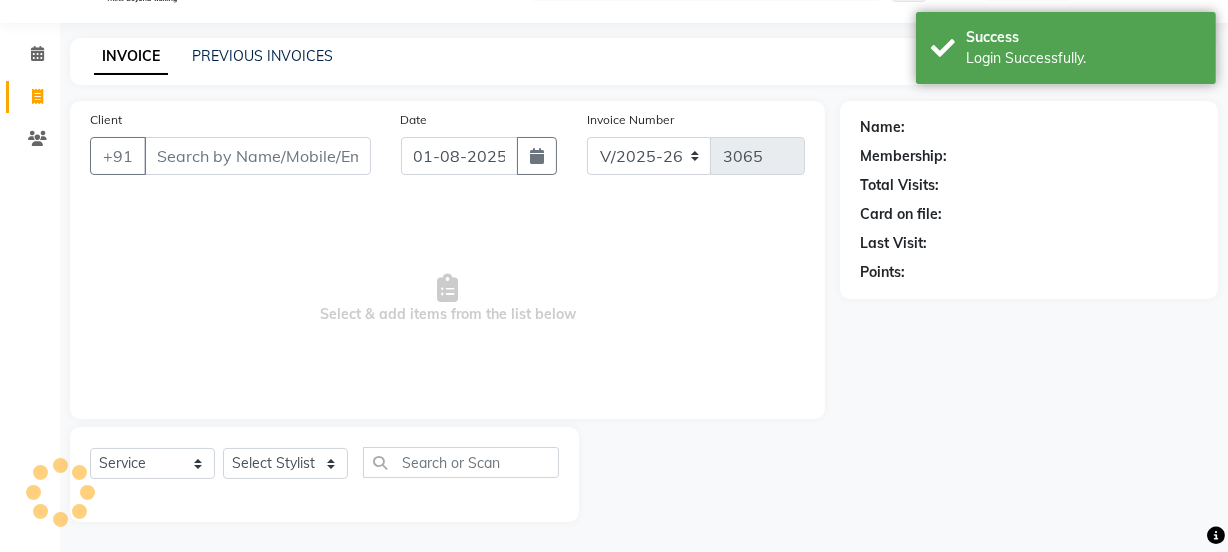 click on "Client" at bounding box center [257, 156] 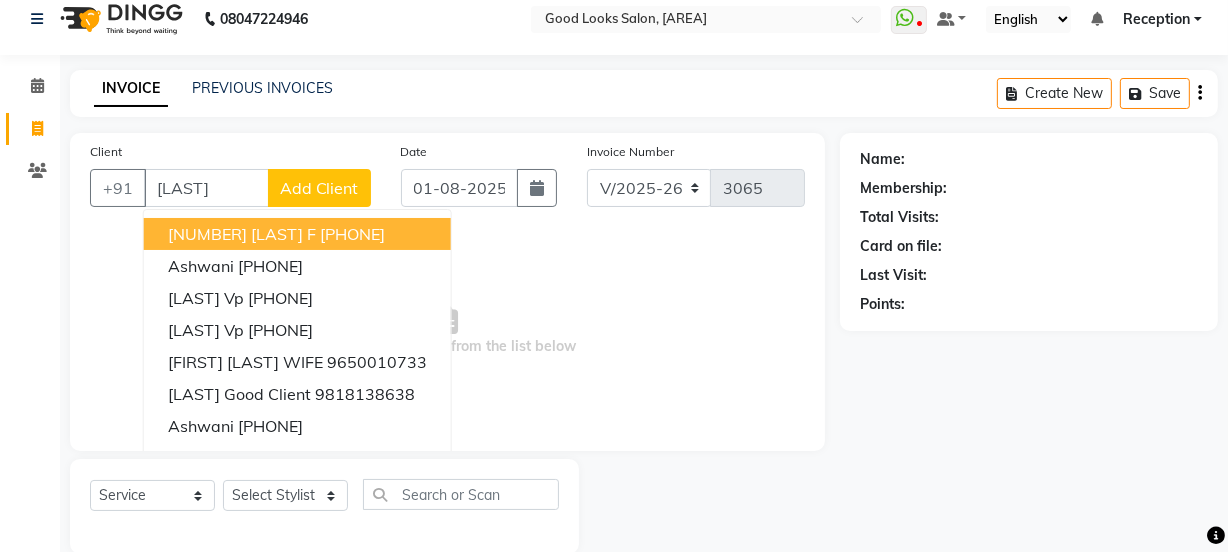 scroll, scrollTop: 0, scrollLeft: 0, axis: both 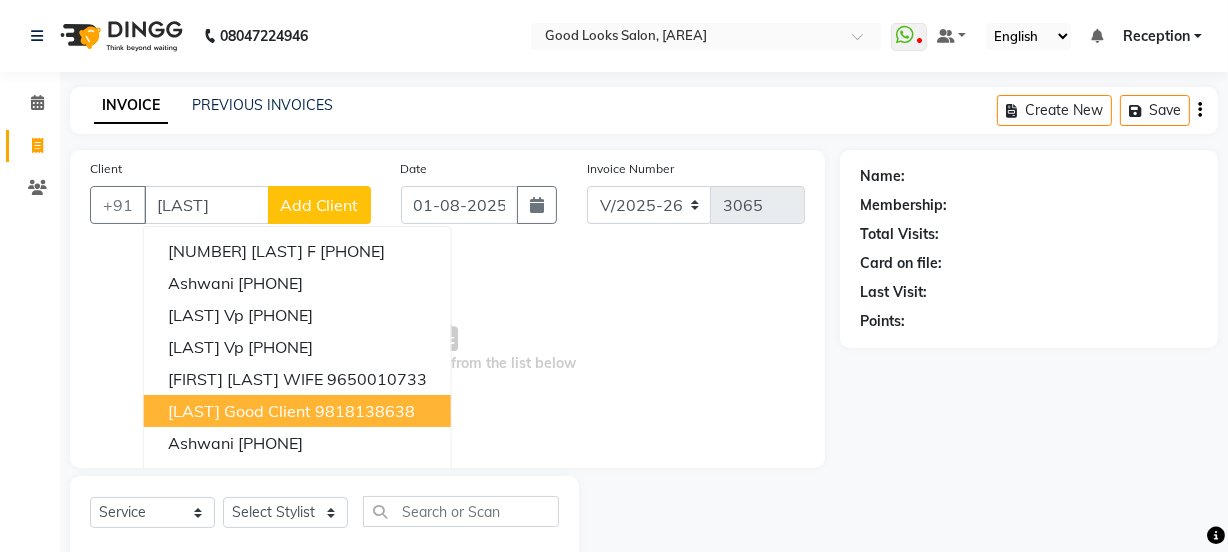 click on "[LAST] Good Client" at bounding box center (239, 411) 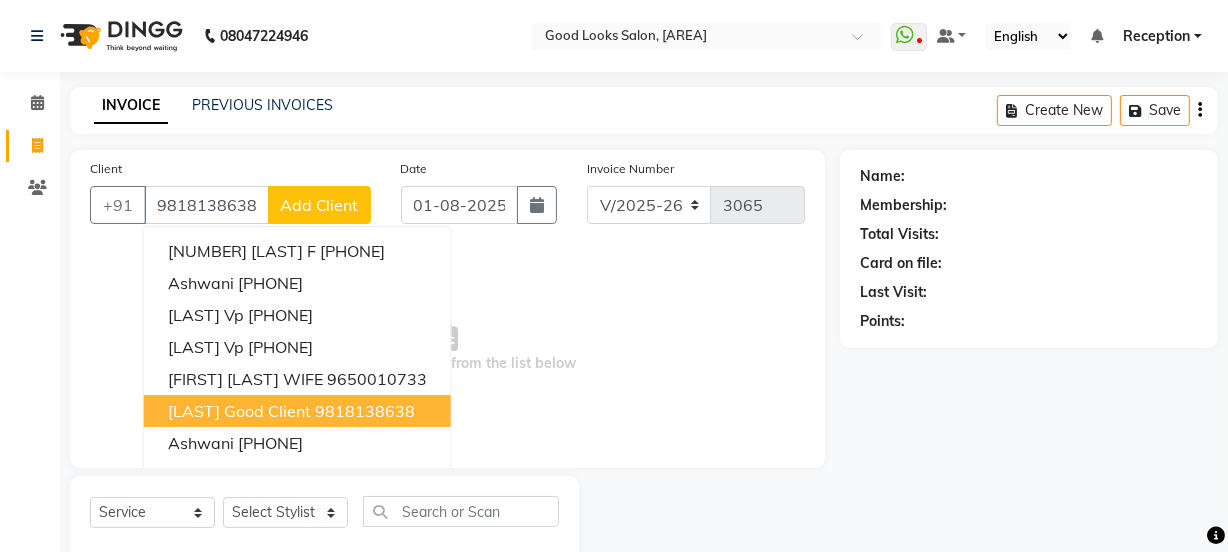 type on "9818138638" 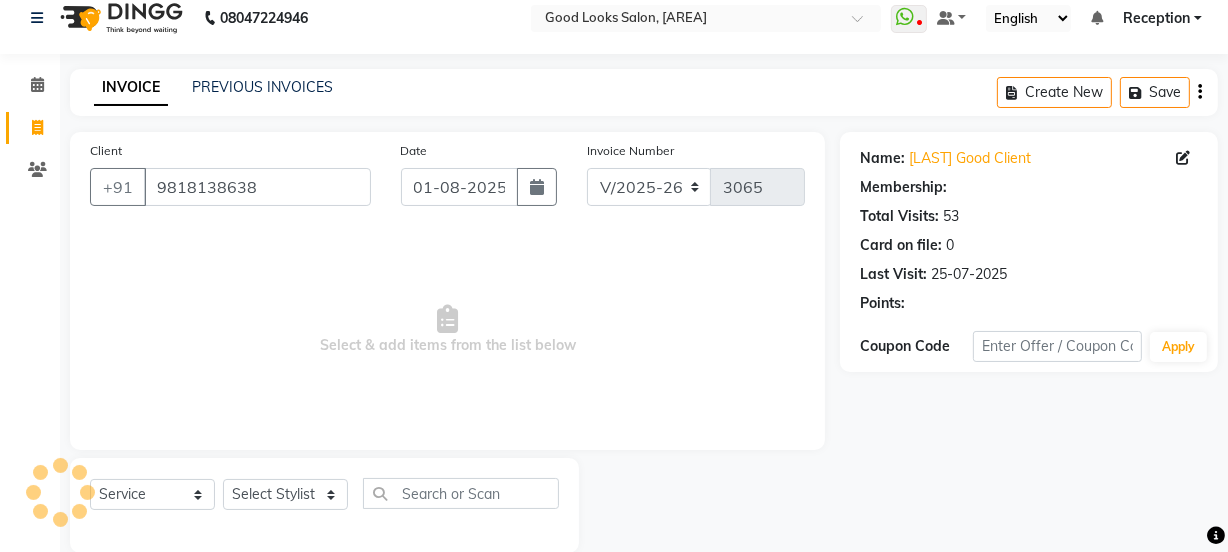 scroll, scrollTop: 50, scrollLeft: 0, axis: vertical 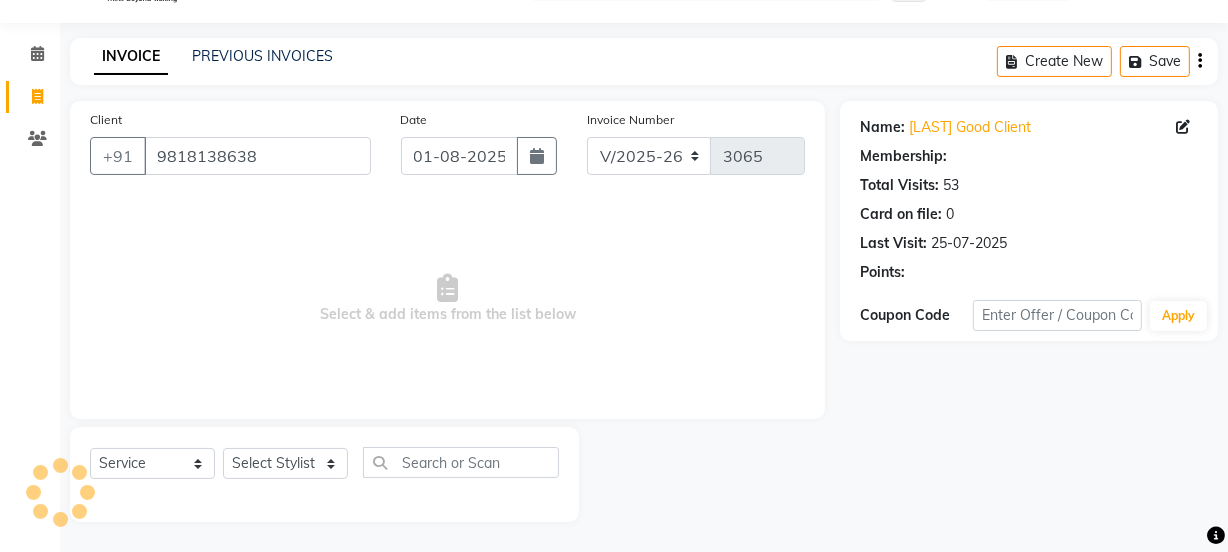 select on "1: Object" 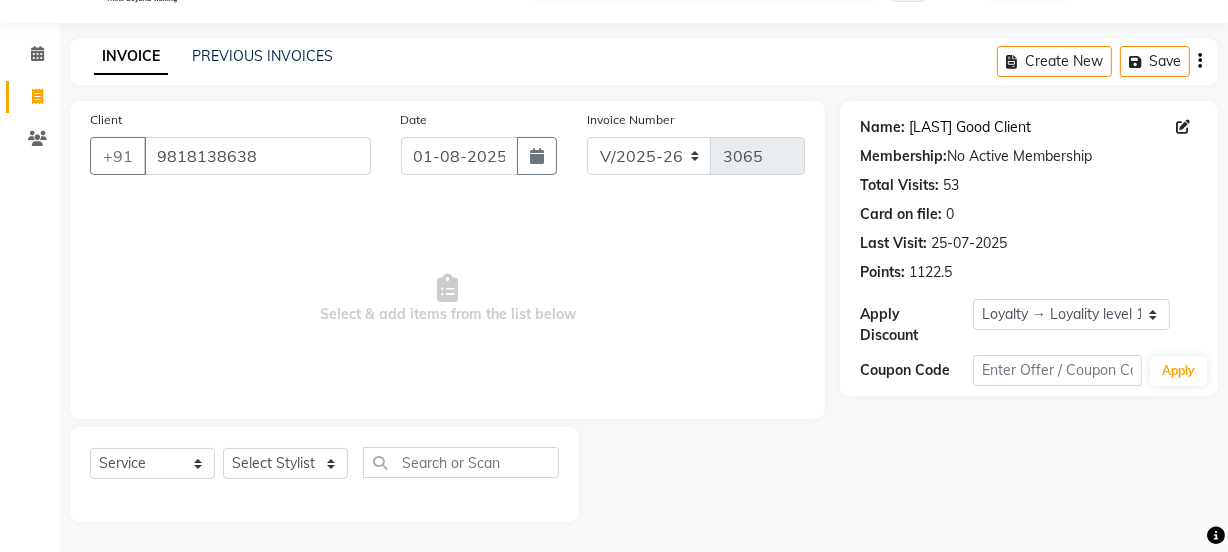 click on "[LAST] Good Client" 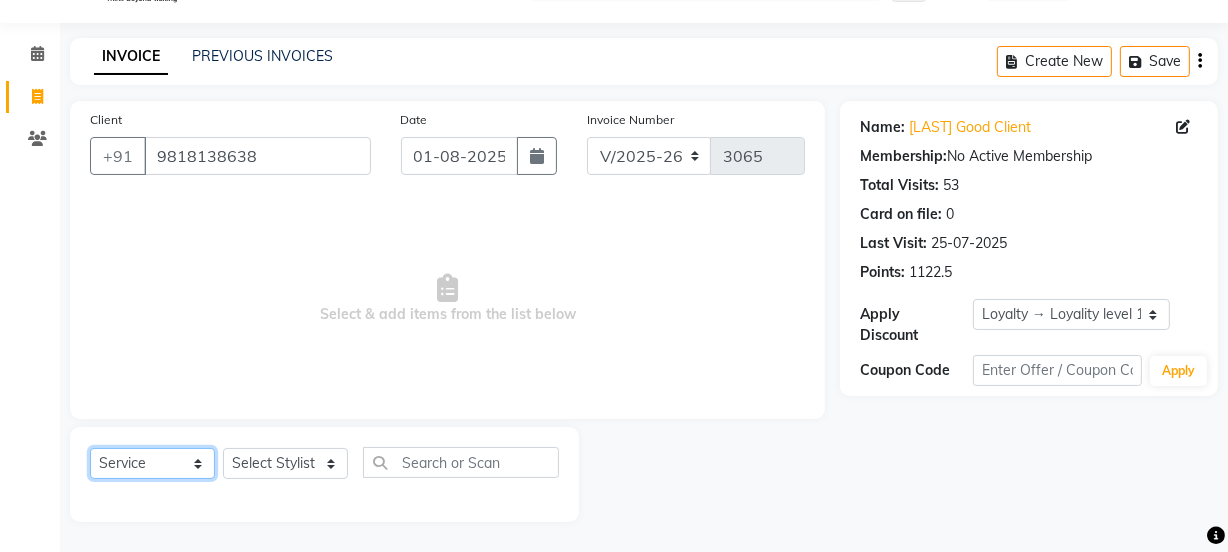 drag, startPoint x: 214, startPoint y: 466, endPoint x: 295, endPoint y: 471, distance: 81.154175 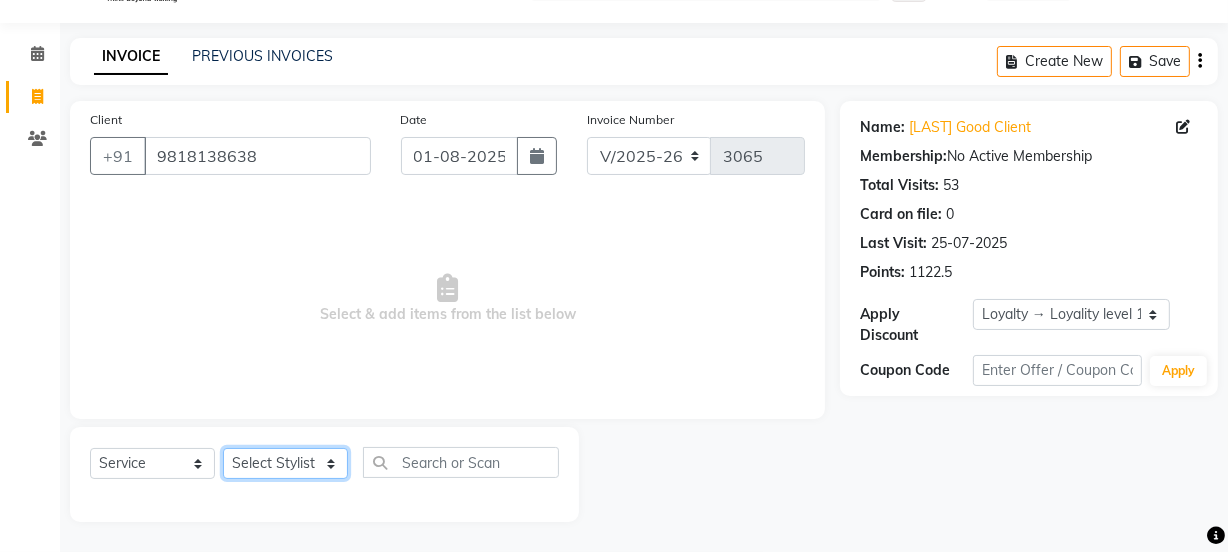 click on "Select Stylist Jyoti kaif Manager Pooja Prachi Raman Raman 2 Reception RIHAN Sameer Shivam simo SUNNY yogita" 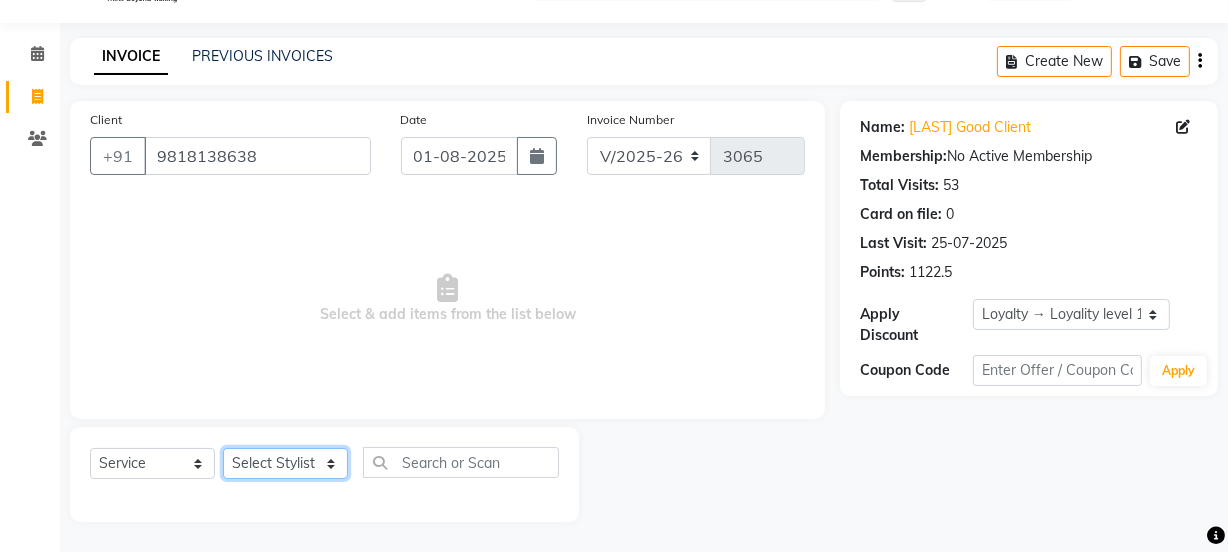 select on "70835" 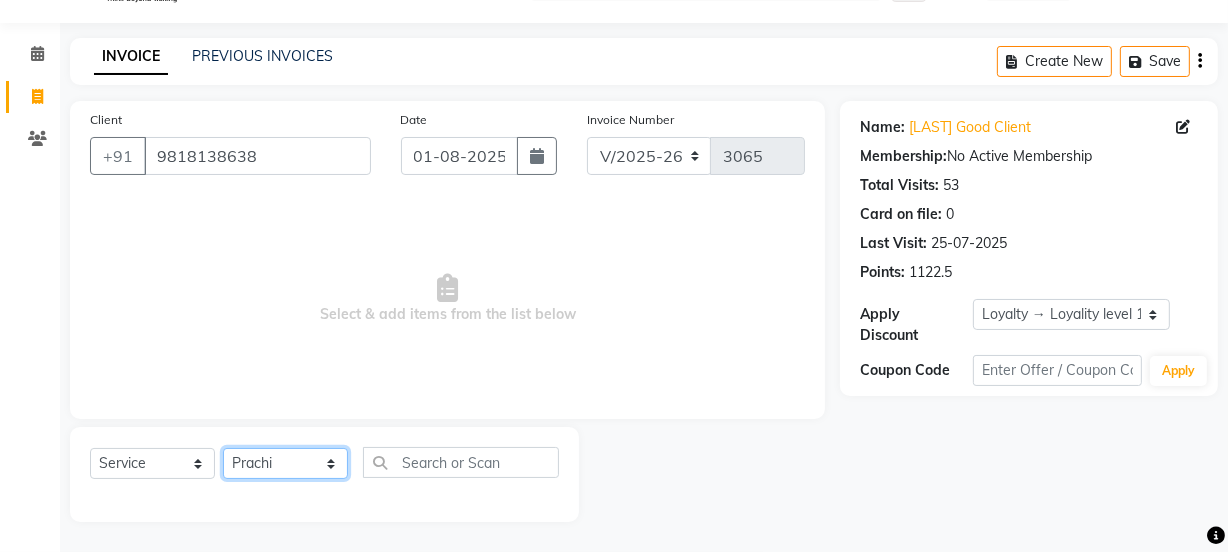 click on "Select Stylist Jyoti kaif Manager Pooja Prachi Raman Raman 2 Reception RIHAN Sameer Shivam simo SUNNY yogita" 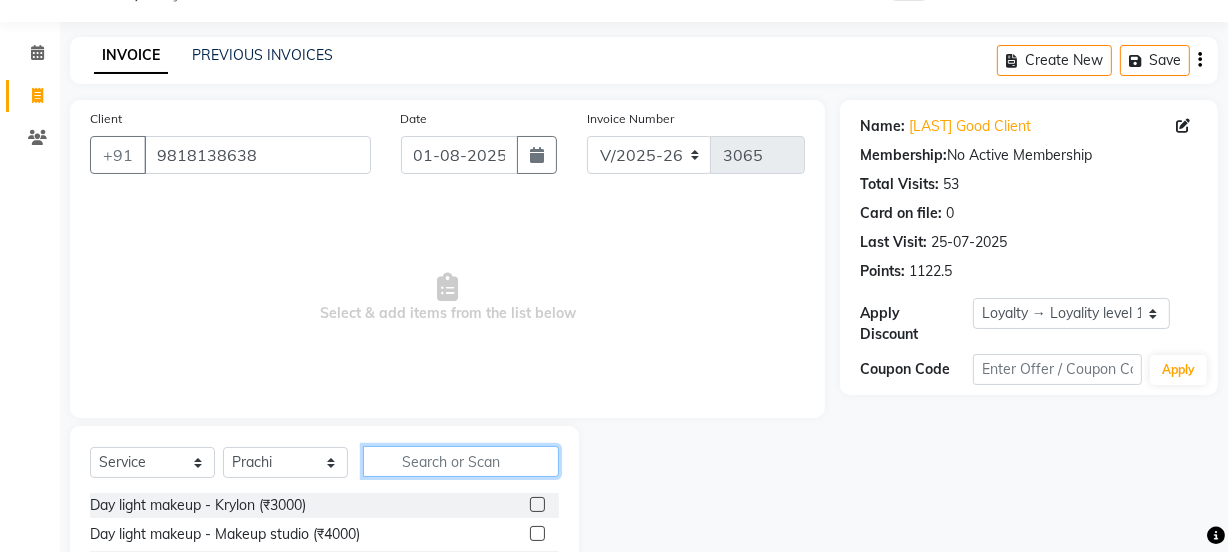 click 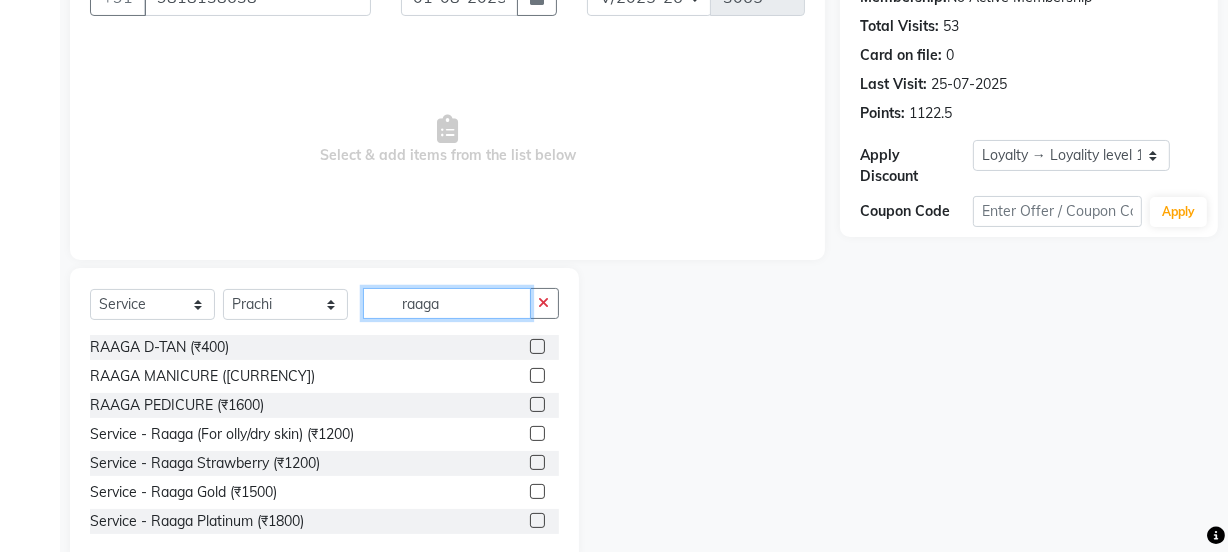 scroll, scrollTop: 250, scrollLeft: 0, axis: vertical 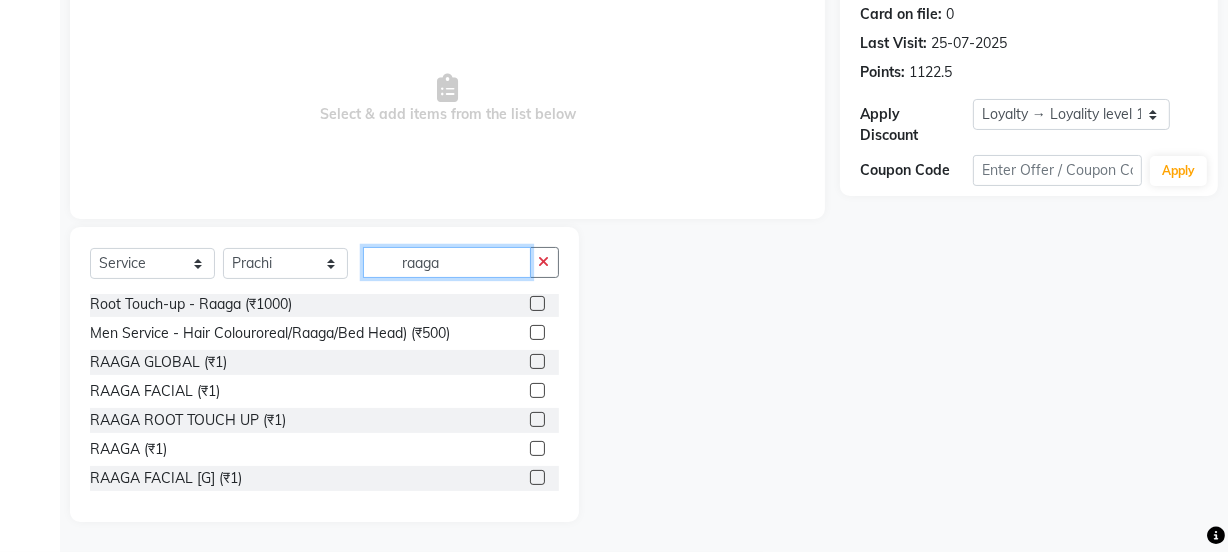type on "raaga" 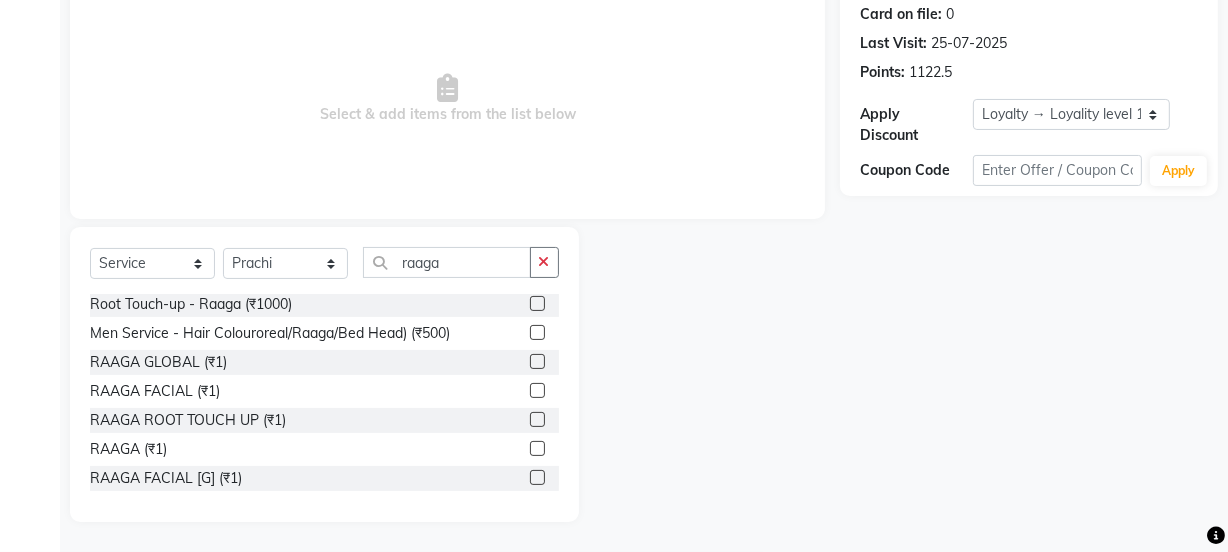 click 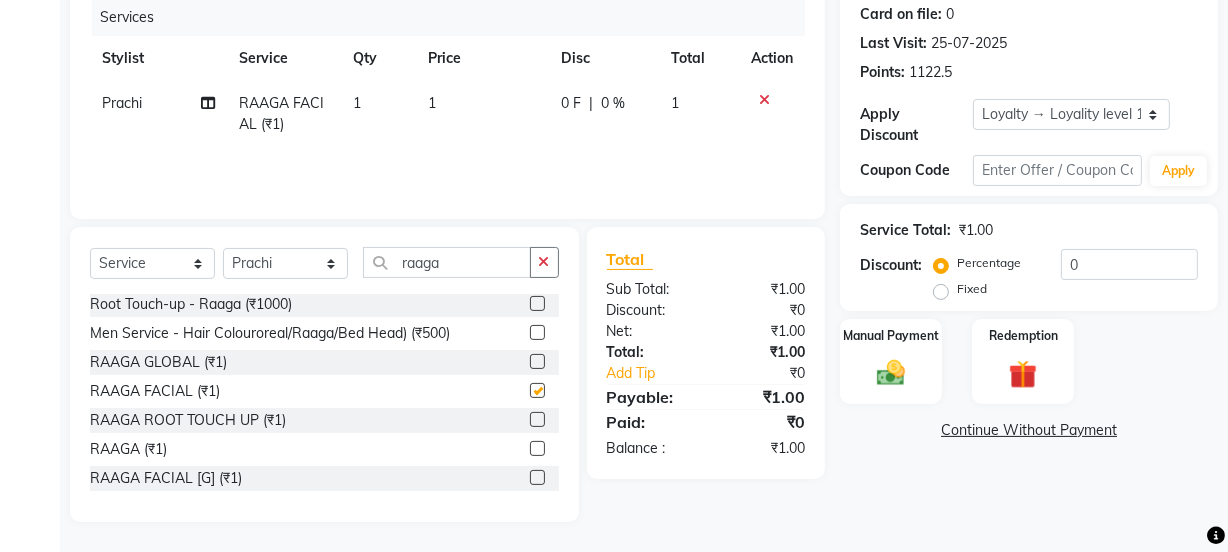 checkbox on "false" 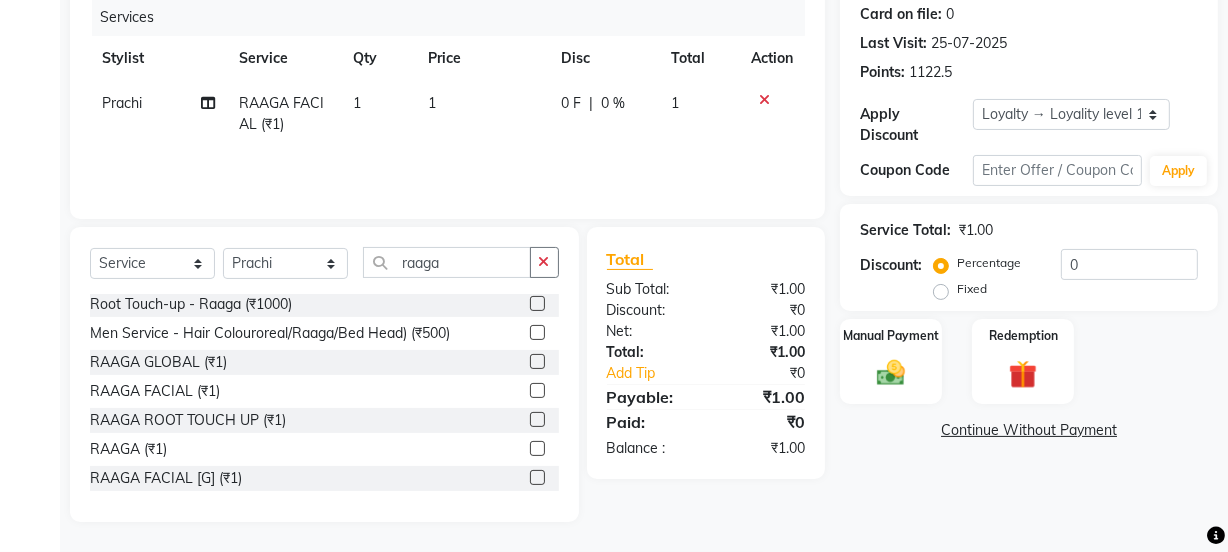 click on "1" 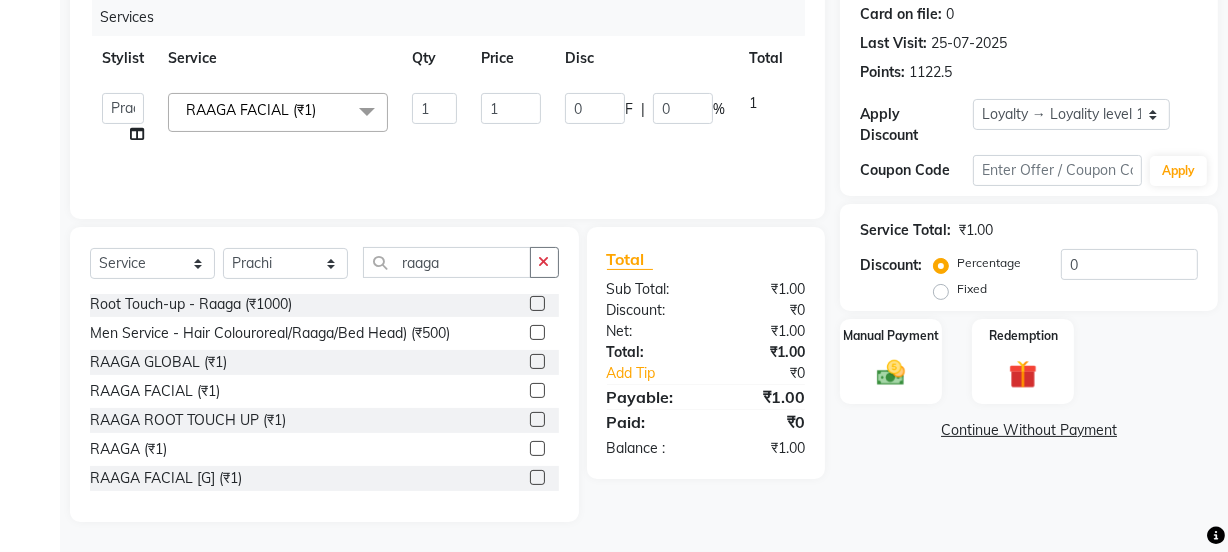 click on "1" 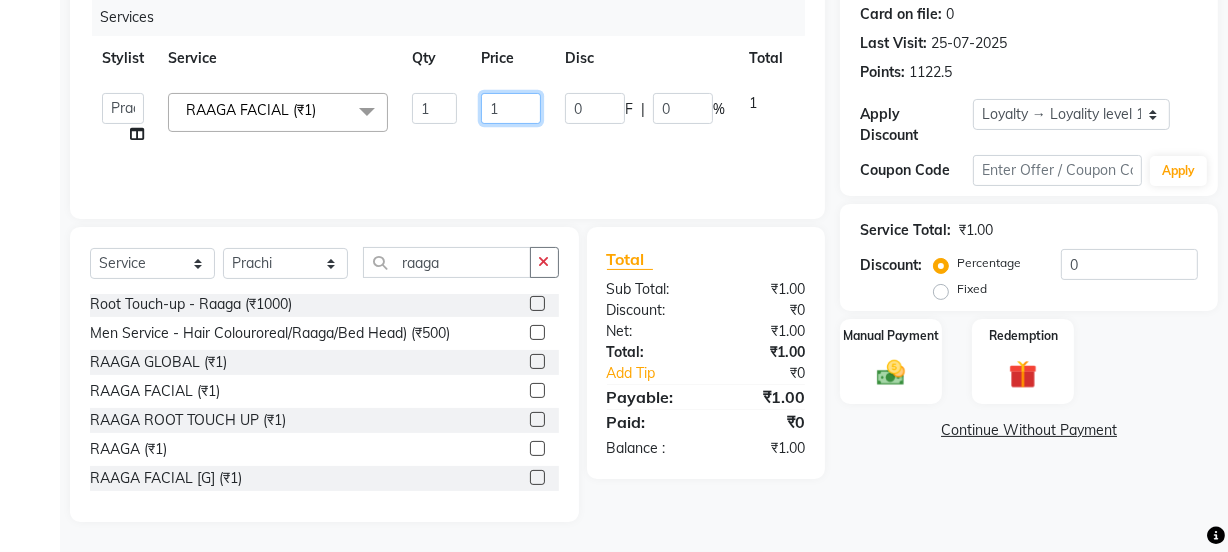 click on "1" 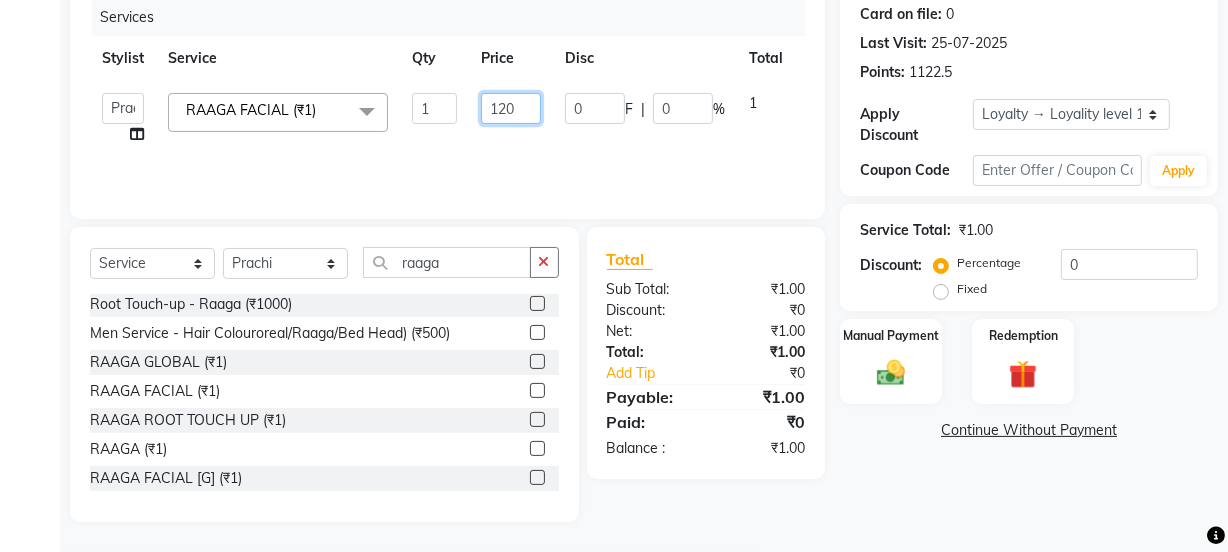 type on "1200" 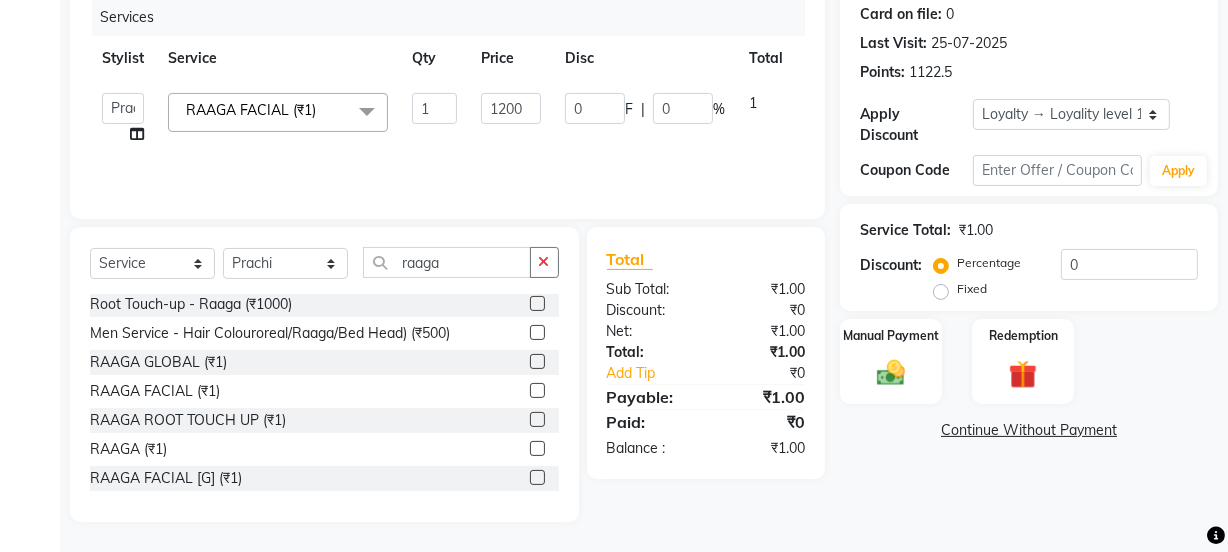 click on "Client +91 9818138638 Date 01-08-2025 Invoice Number V/2025 V/2025-26 3065 Services Stylist Service Qty Price Disc Total Action  Jyoti   kaif   Manager   Pooja   Prachi   Raman   Raman 2   Reception   RIHAN   Sameer   Shivam   simo   SUNNY   yogita  RAAGA FACIAL (₹1)  x Day light makeup  - Krylon (₹3000) Day light makeup  - Makeup studio (₹4000) Day light makeup  - Air brush (₹5000) Frount trimming (₹200) NANO (₹6000) Schwarzkopf root touch (₹1200) Full Arms Bleach (₹500) Bubble gum pedicure (₹1200) Wella bleach (₹700) FACE SCRUB (₹200) EYELESH (₹500) KANPEKI (₹3000) TANINO BOTOX (₹7000) BUBBLE GUM MANICURE (₹1500) TMT MASK (₹8001) MOROCCO SEREM (₹1800) LOREAL GLOBLE COLOUR (₹3000) BACK RICA WAX (₹600) NAIL CUT (₹100) PROTIN SPA G (₹1500) FOOT MASSAGE (₹300) STOMACH WAX (₹200) BACK TRIMMING (₹150) TWACHA FACIAL (₹1500) MACADAMIA SPA (₹3000) FULL BODY TRIMMING (₹100) THREADING MALE (₹100) BLUETOX (₹6000) lower lips (₹30) NOSE WAX (₹50) CON  (₹1)" 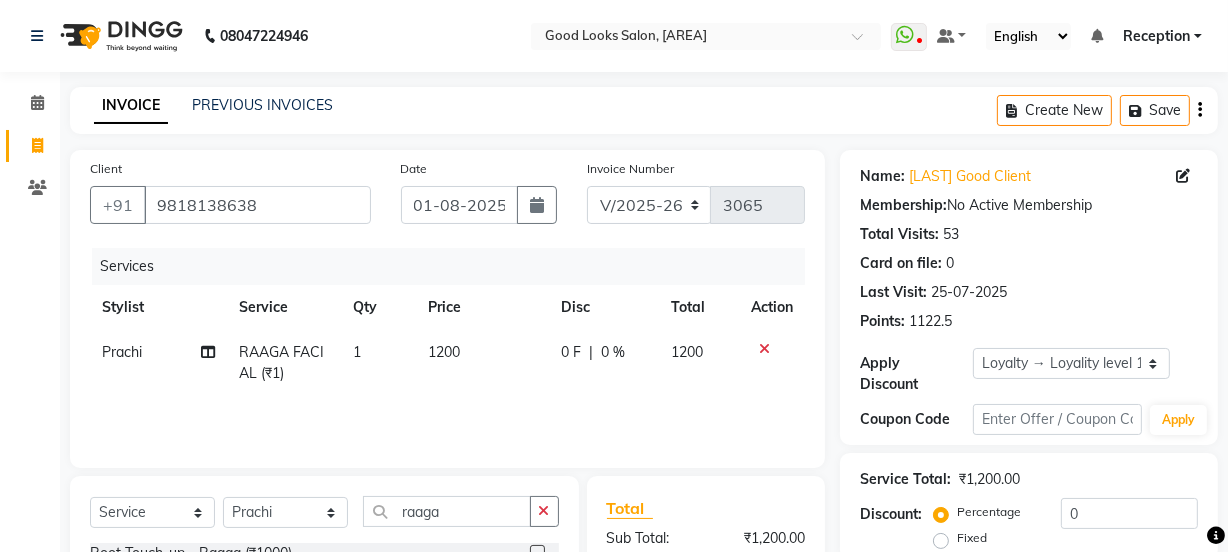 scroll, scrollTop: 250, scrollLeft: 0, axis: vertical 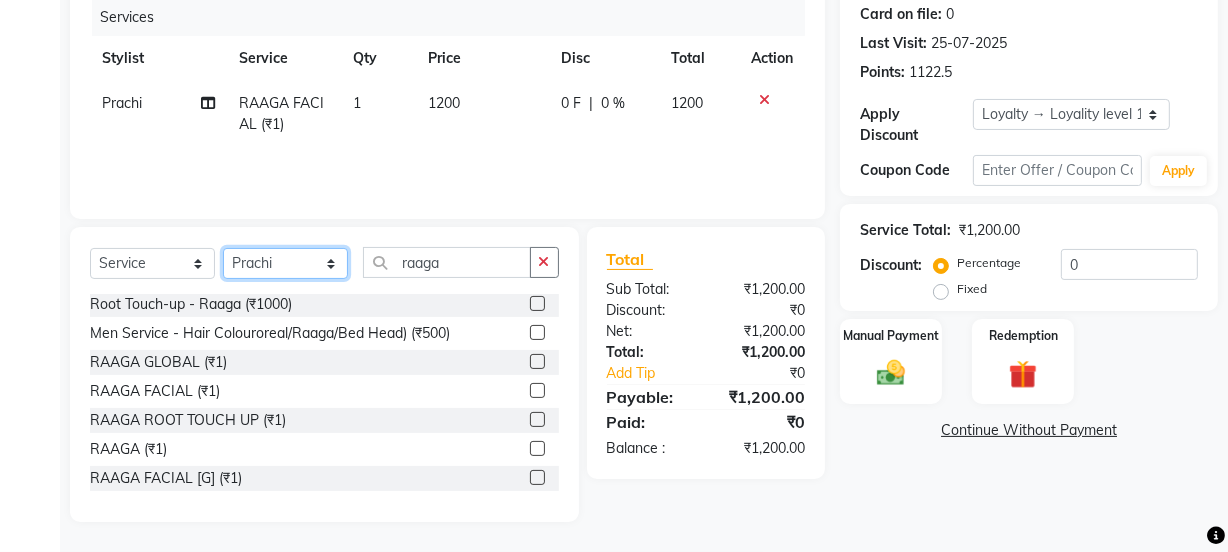click on "Select Stylist Jyoti kaif Manager Pooja Prachi Raman Raman 2 Reception RIHAN Sameer Shivam simo SUNNY yogita" 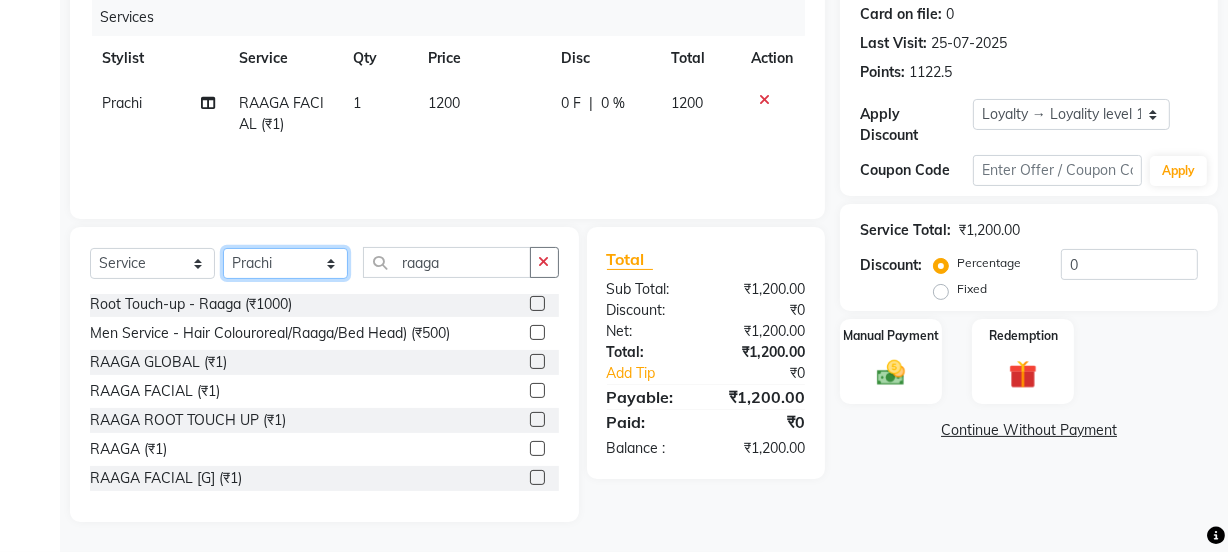 select on "22726" 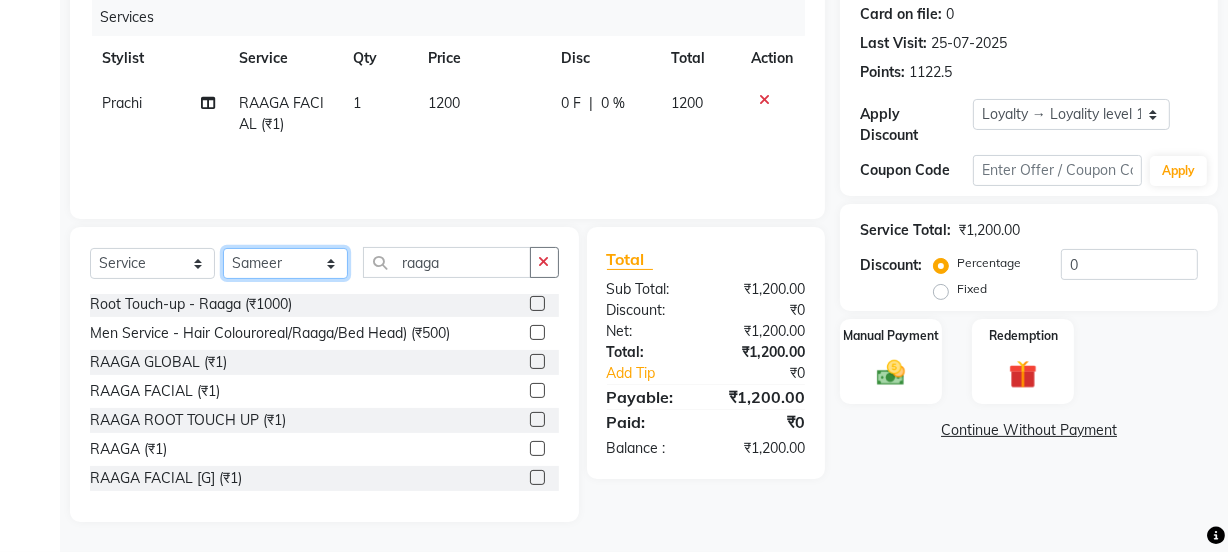 click on "Select Stylist Jyoti kaif Manager Pooja Prachi Raman Raman 2 Reception RIHAN Sameer Shivam simo SUNNY yogita" 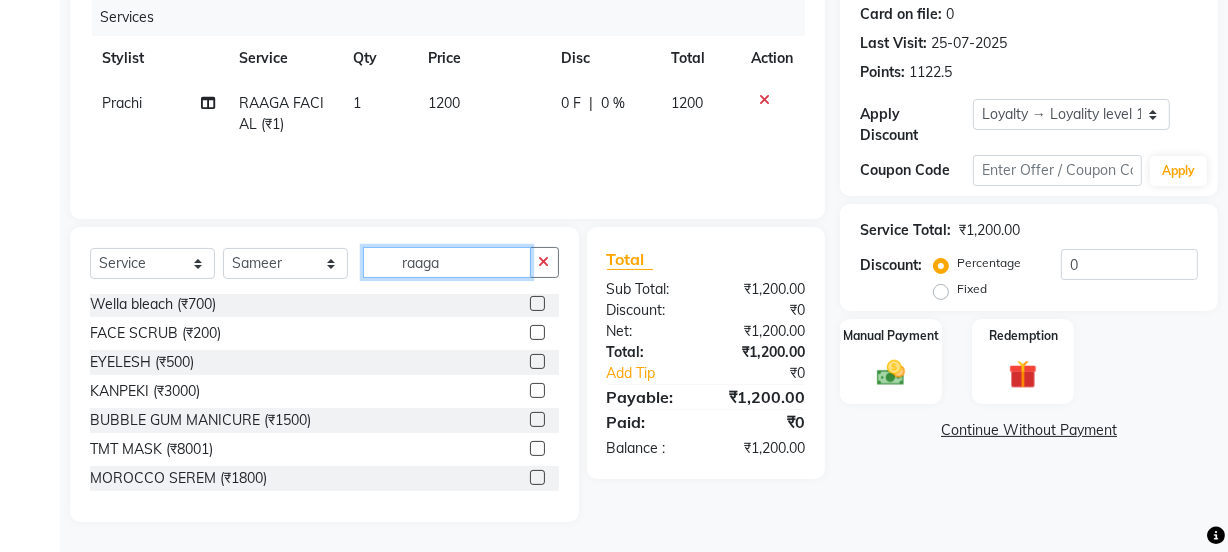 drag, startPoint x: 453, startPoint y: 254, endPoint x: 315, endPoint y: 233, distance: 139.58868 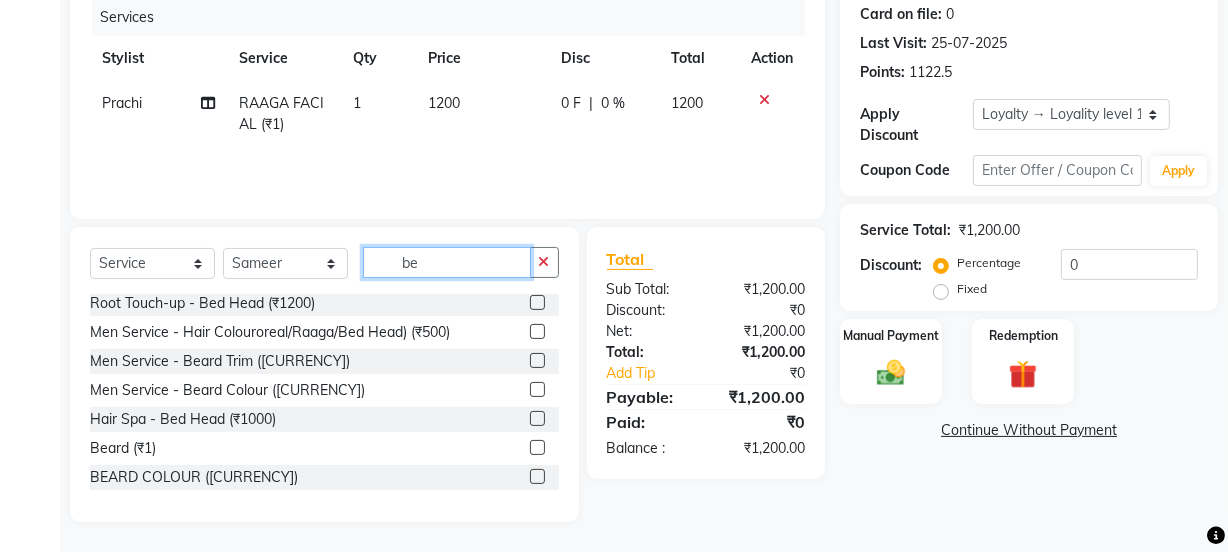 scroll, scrollTop: 60, scrollLeft: 0, axis: vertical 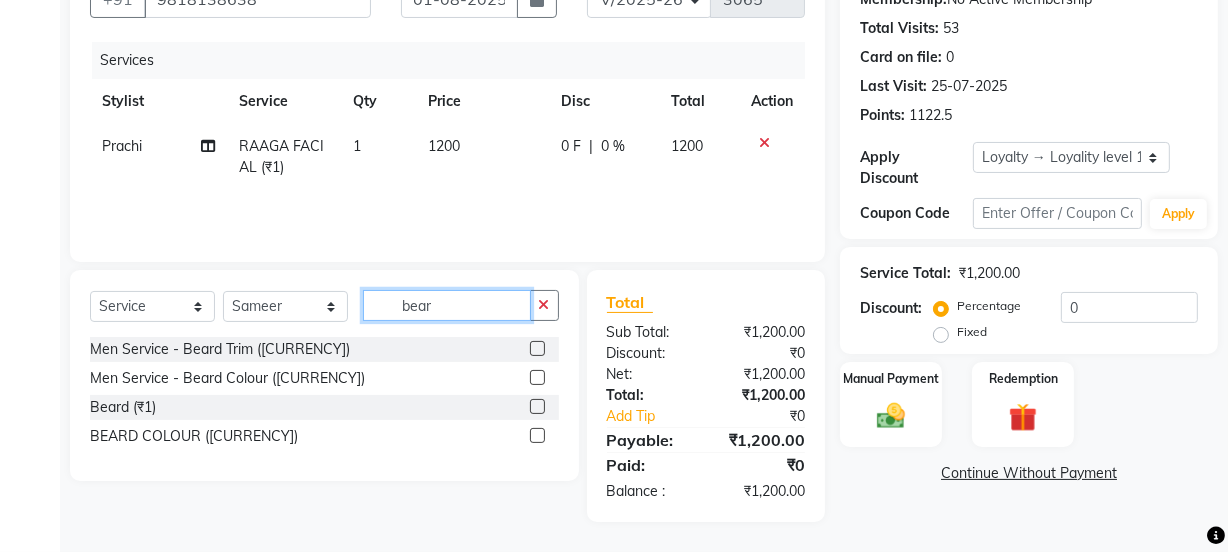 type on "bear" 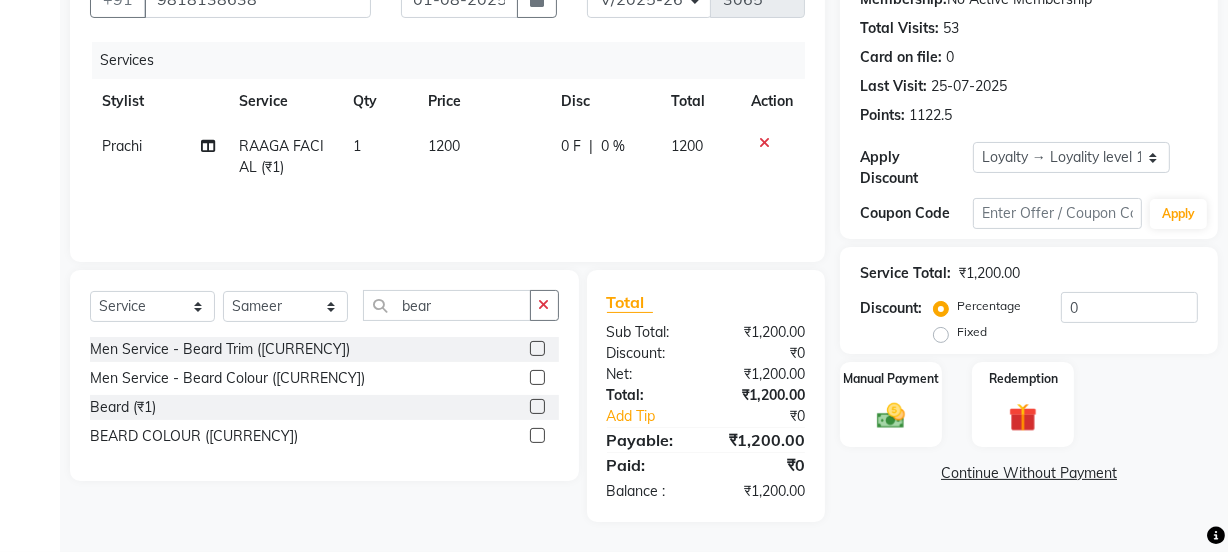 click 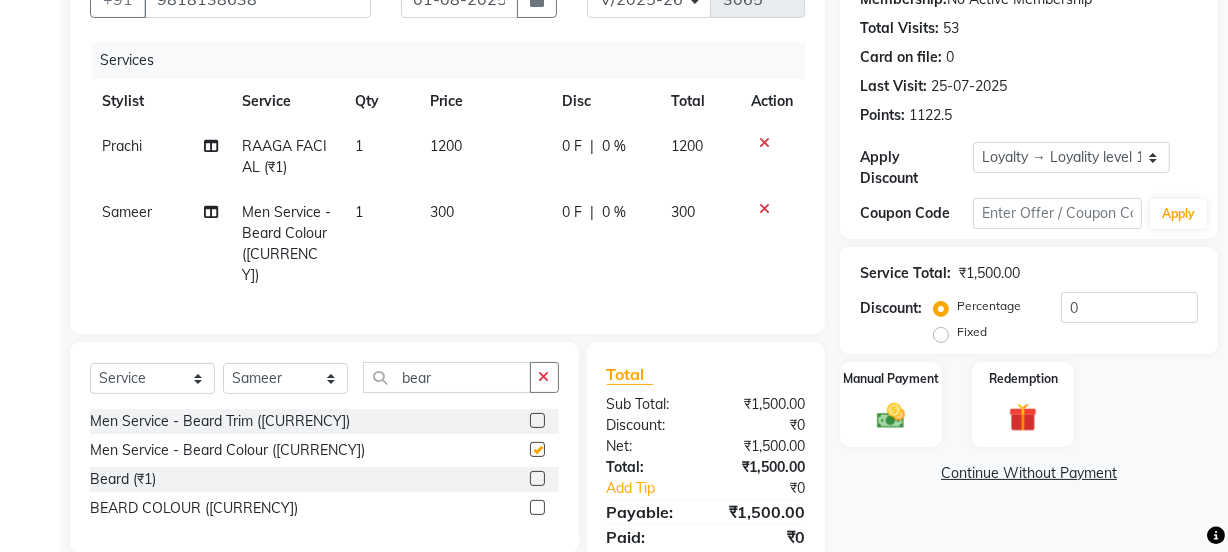 checkbox on "false" 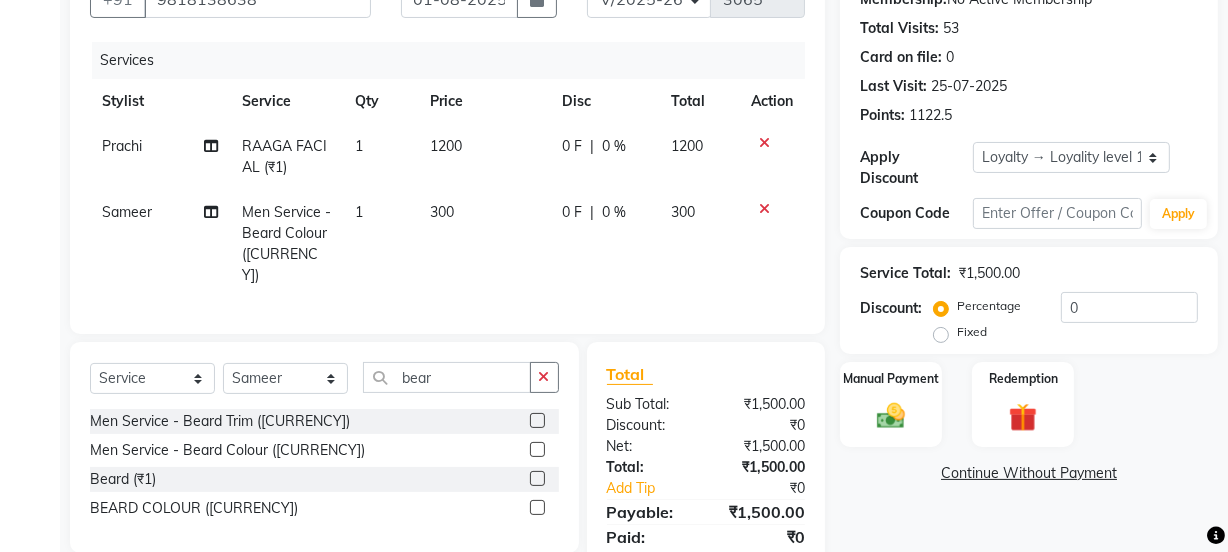click on "300" 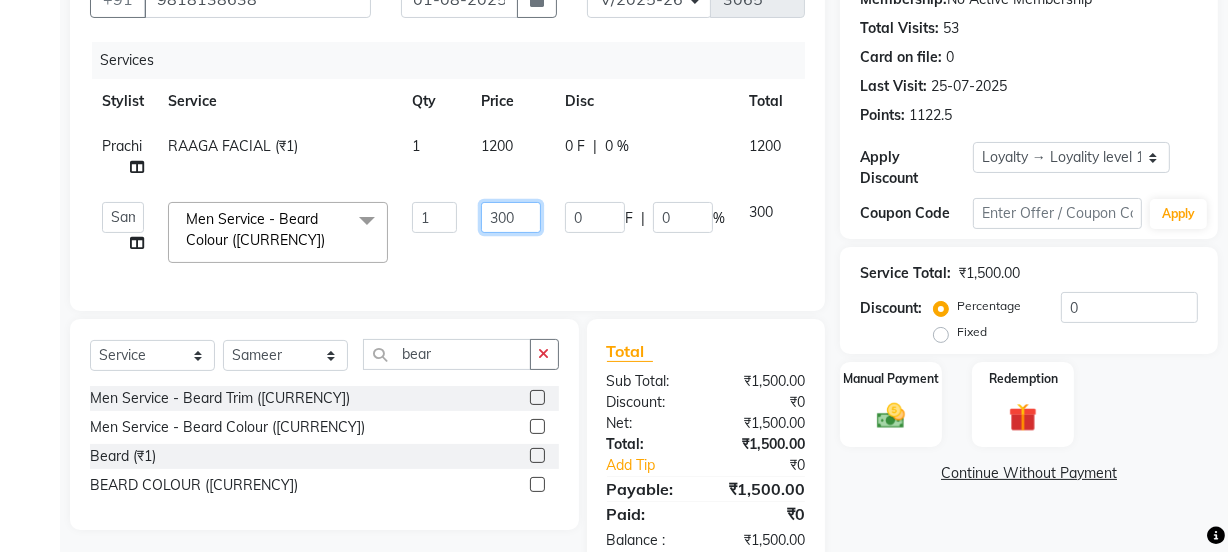 drag, startPoint x: 516, startPoint y: 191, endPoint x: 441, endPoint y: 210, distance: 77.36925 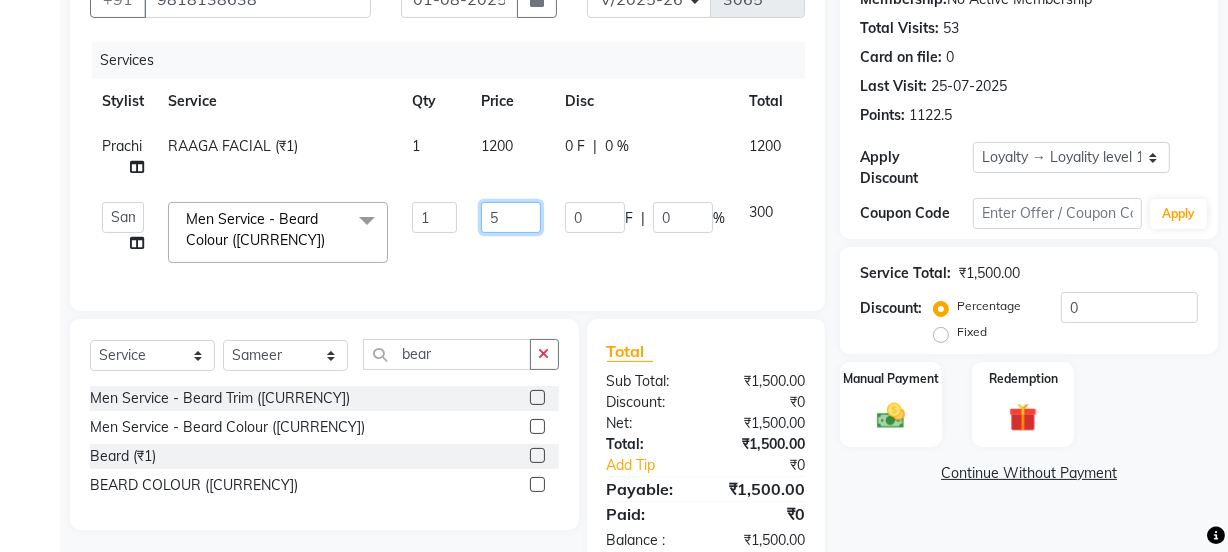 type on "50" 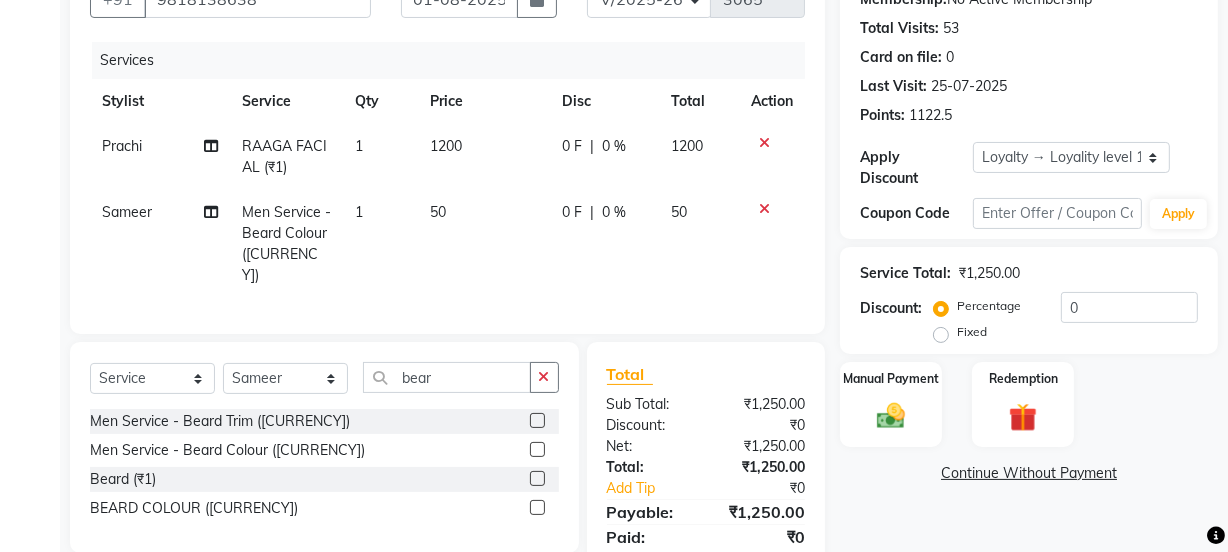 click on "Services Stylist Service Qty Price Disc Total Action Prachi RAAGA FACIAL (₹1) 1 1200 0 F | 0 % 1200 Sameer Men Service - Beard Colour (₹300) 1 50 0 F | 0 % 50" 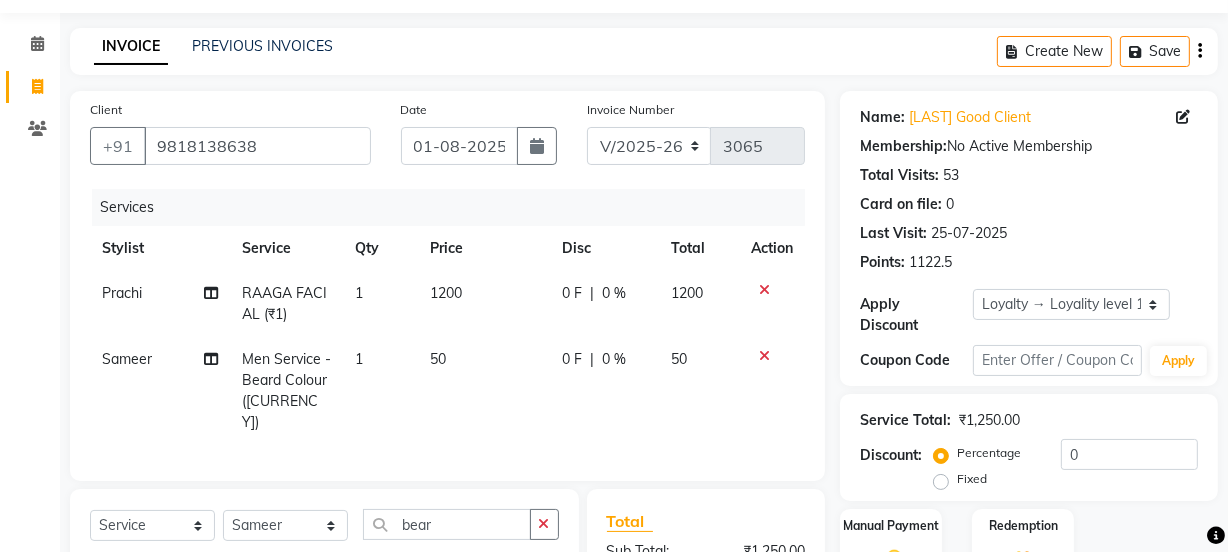 scroll, scrollTop: 0, scrollLeft: 0, axis: both 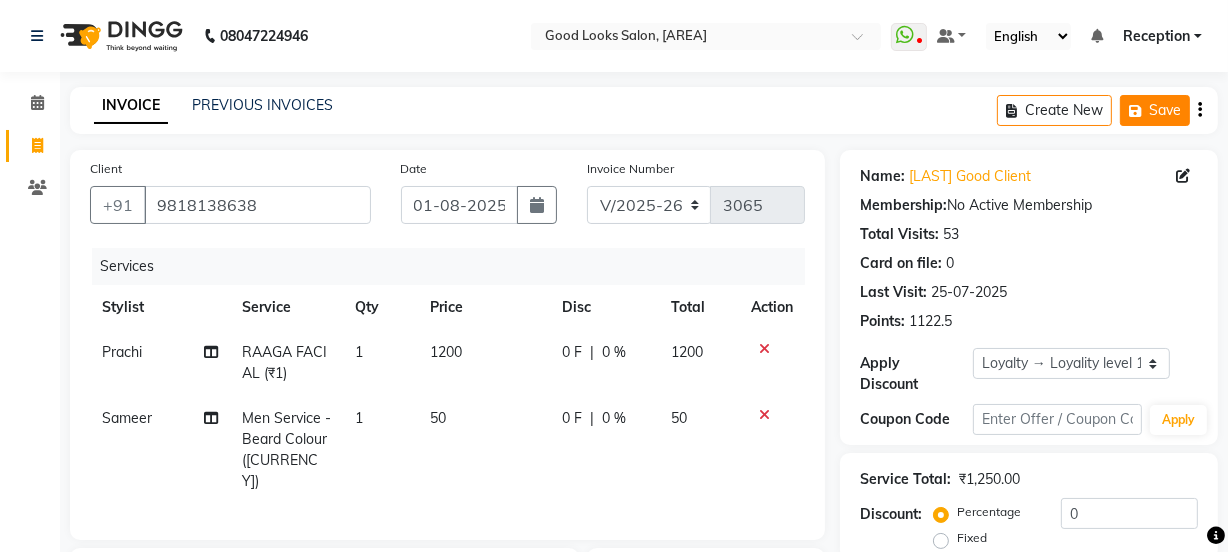 click on "Save" 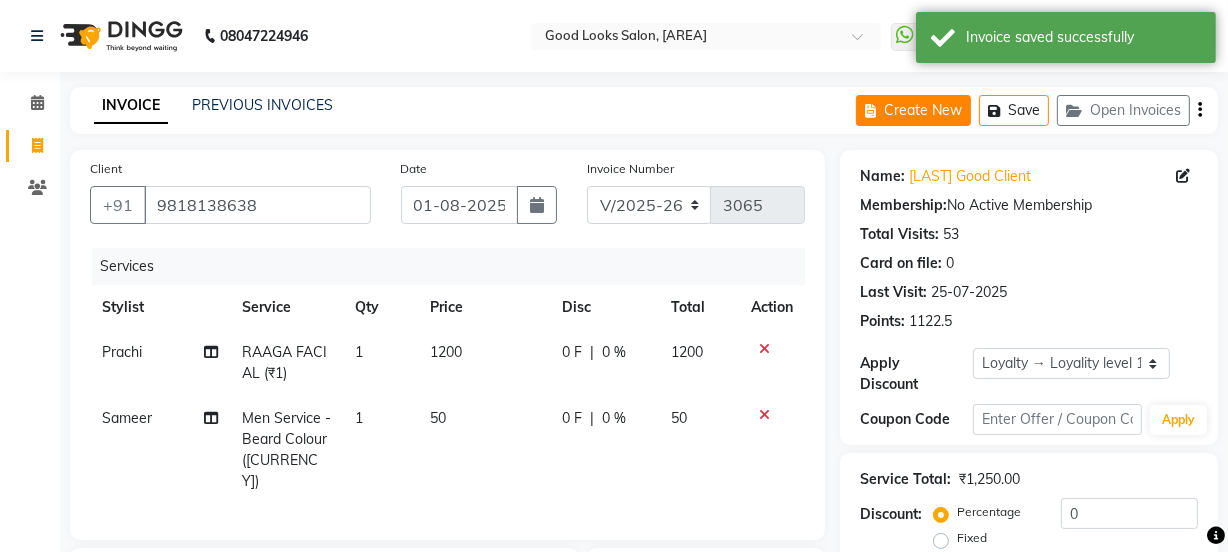 click on "Create New" 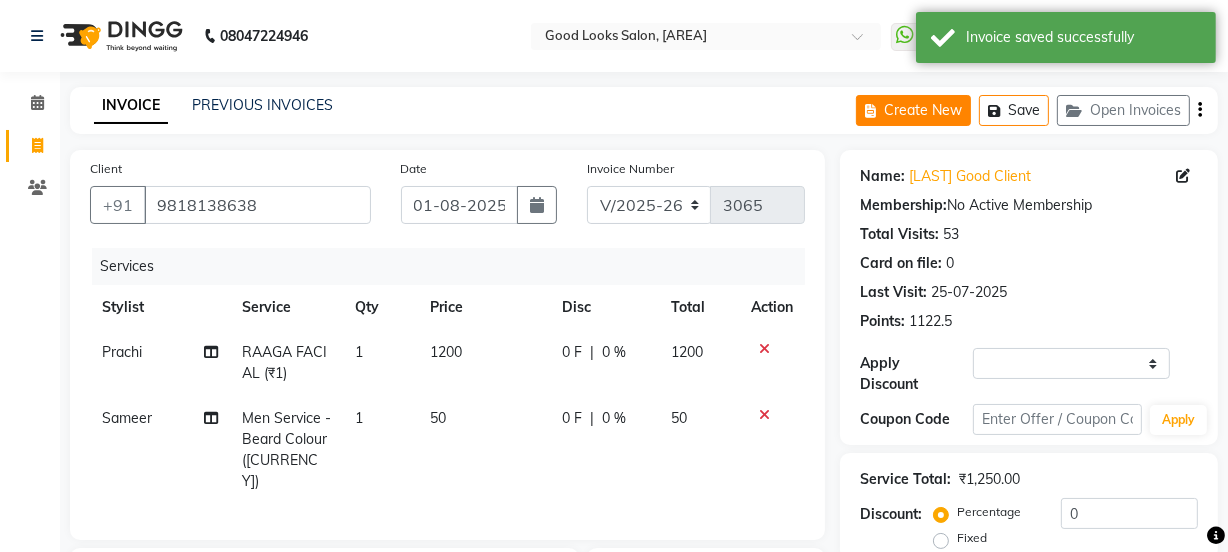 select on "4230" 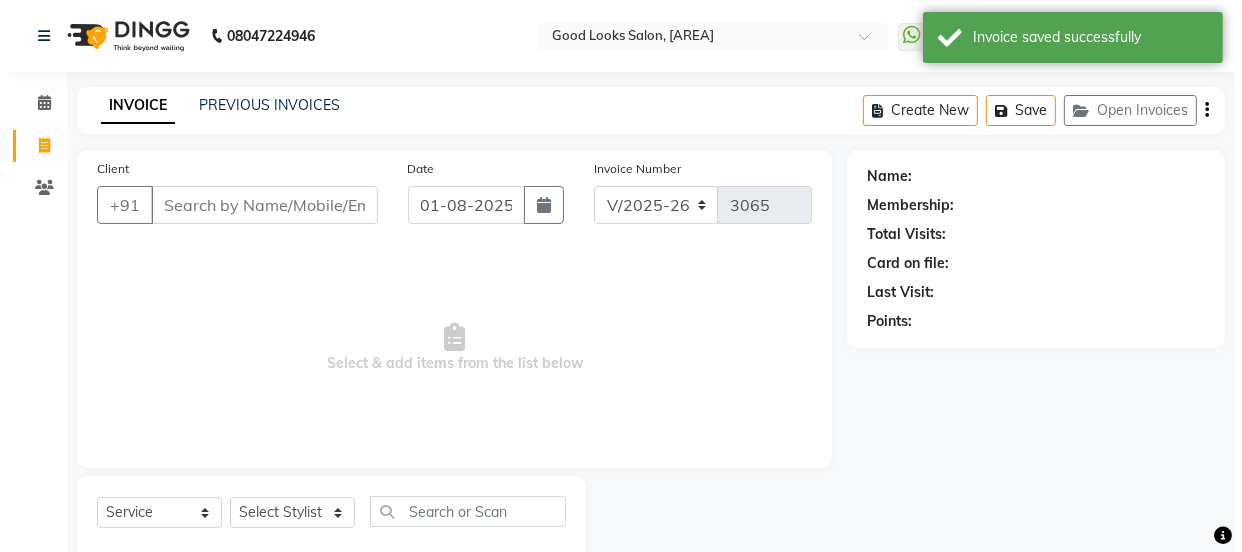 scroll, scrollTop: 50, scrollLeft: 0, axis: vertical 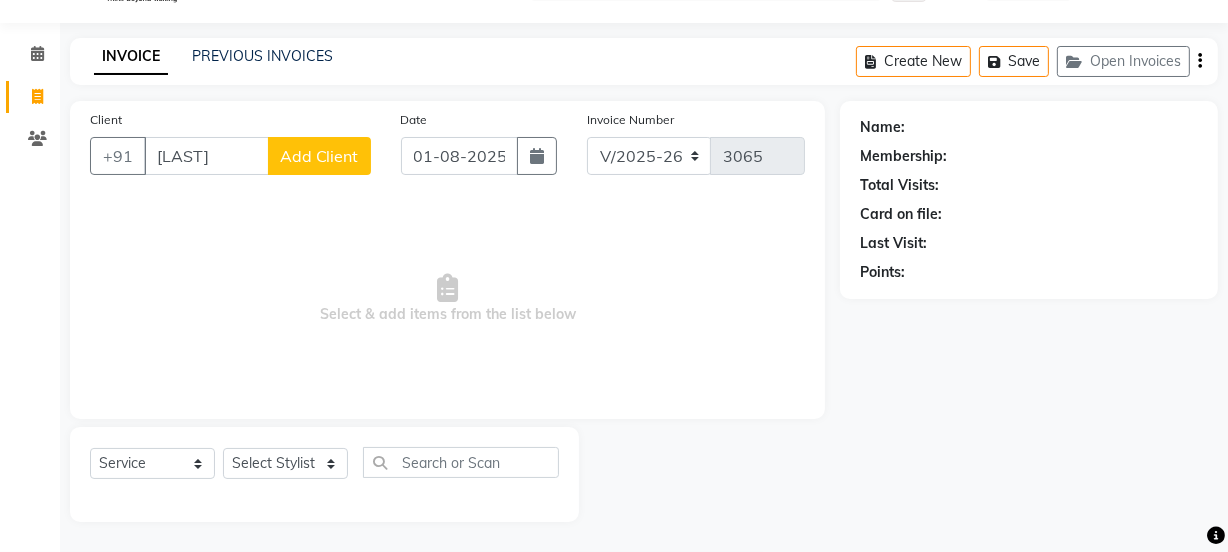type on "malecd" 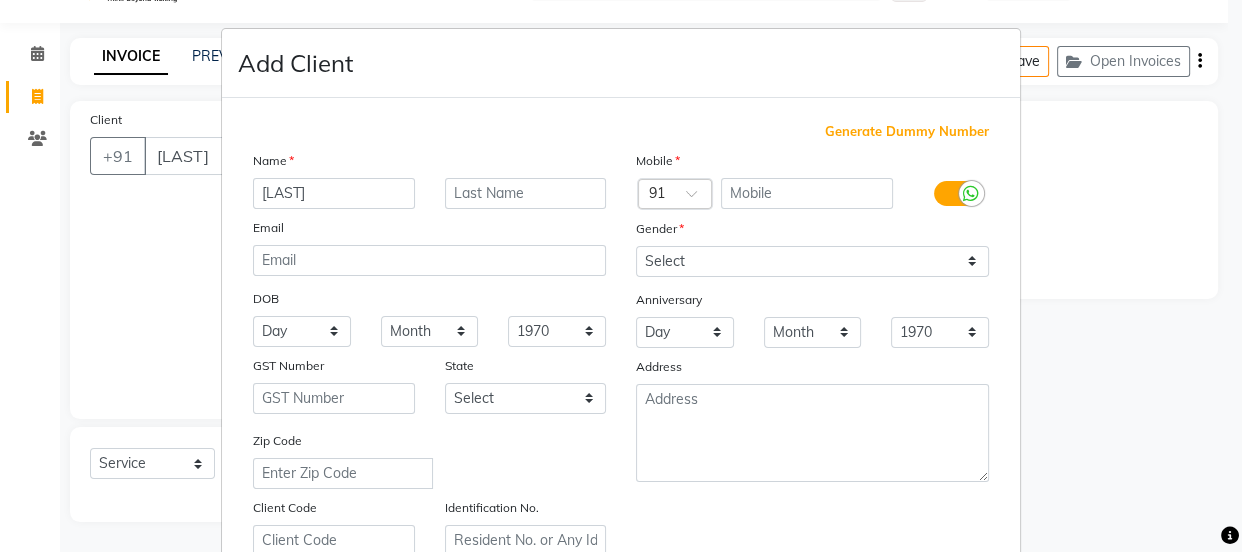 click on "Generate Dummy Number" at bounding box center (907, 132) 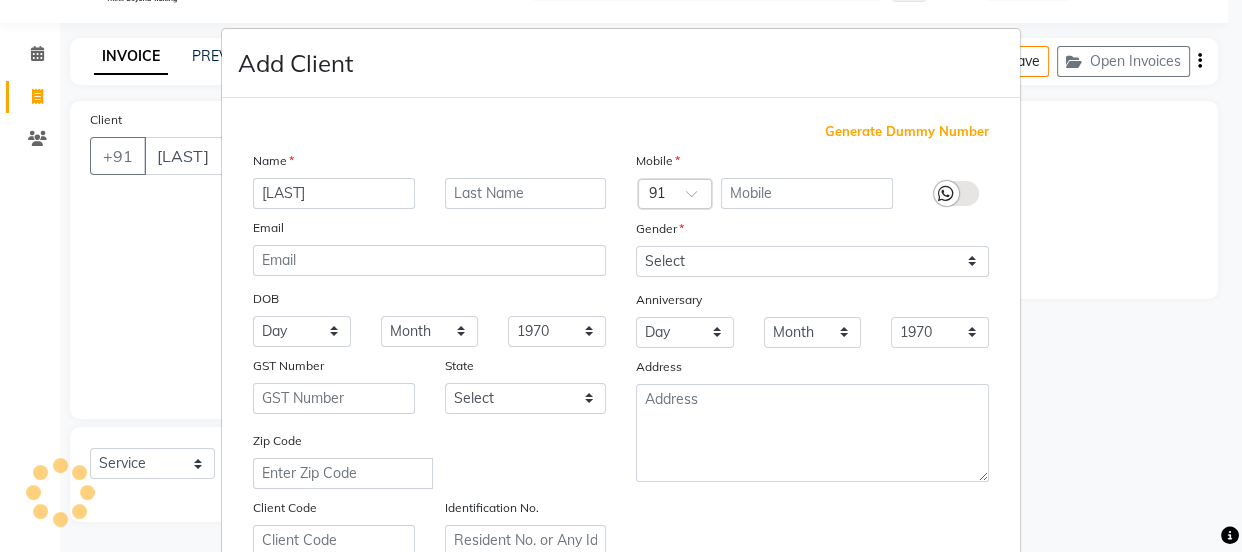 type on "[NUMBER]" 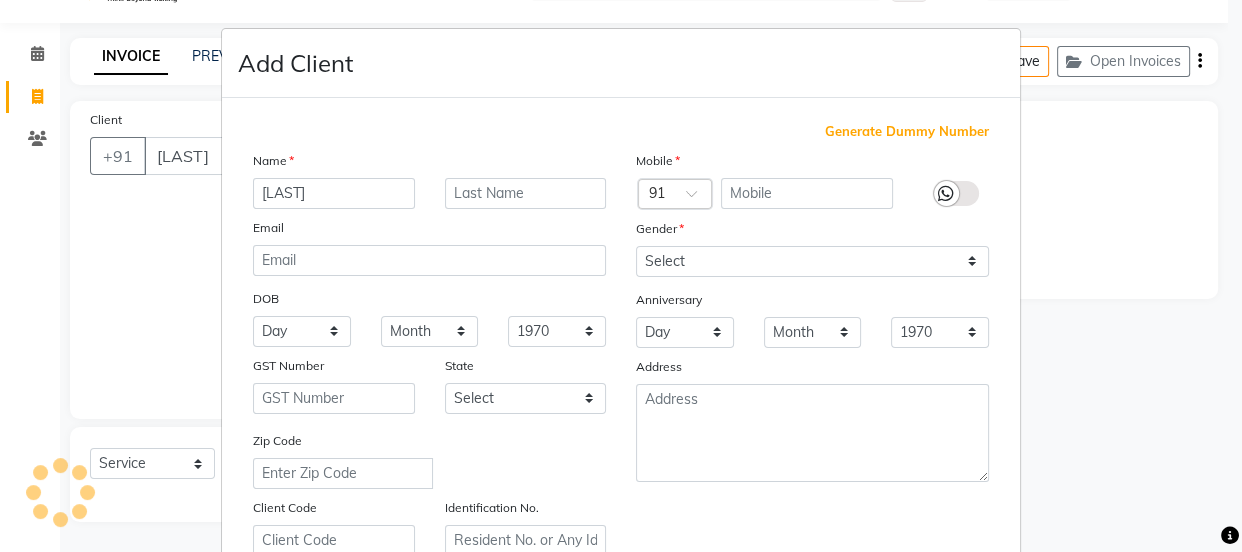 checkbox on "false" 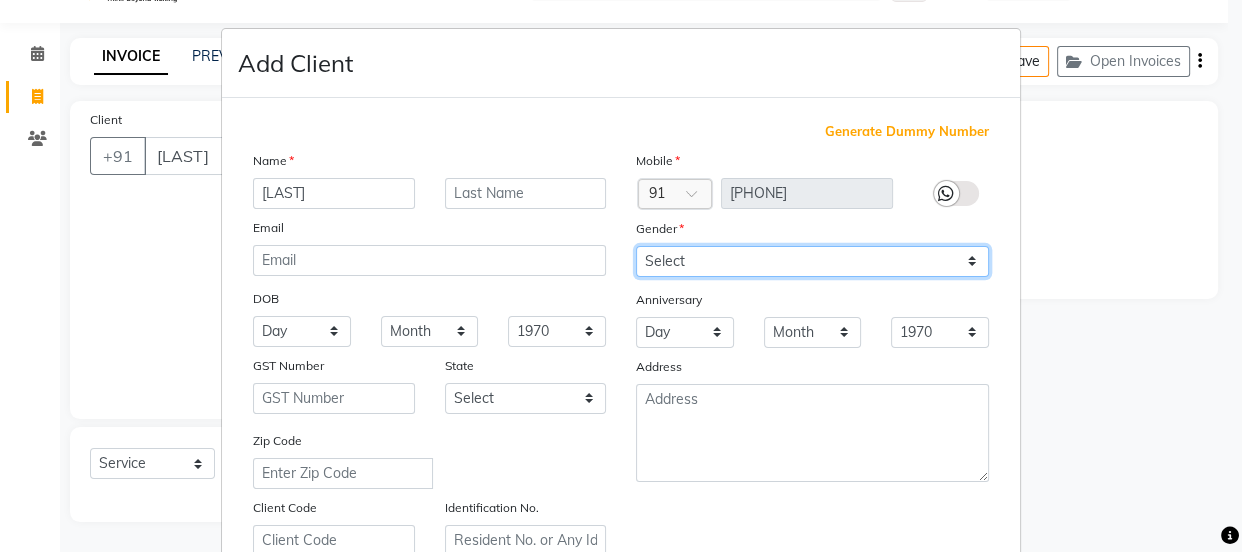 click on "Select Male Female Other Prefer Not To Say" at bounding box center [812, 261] 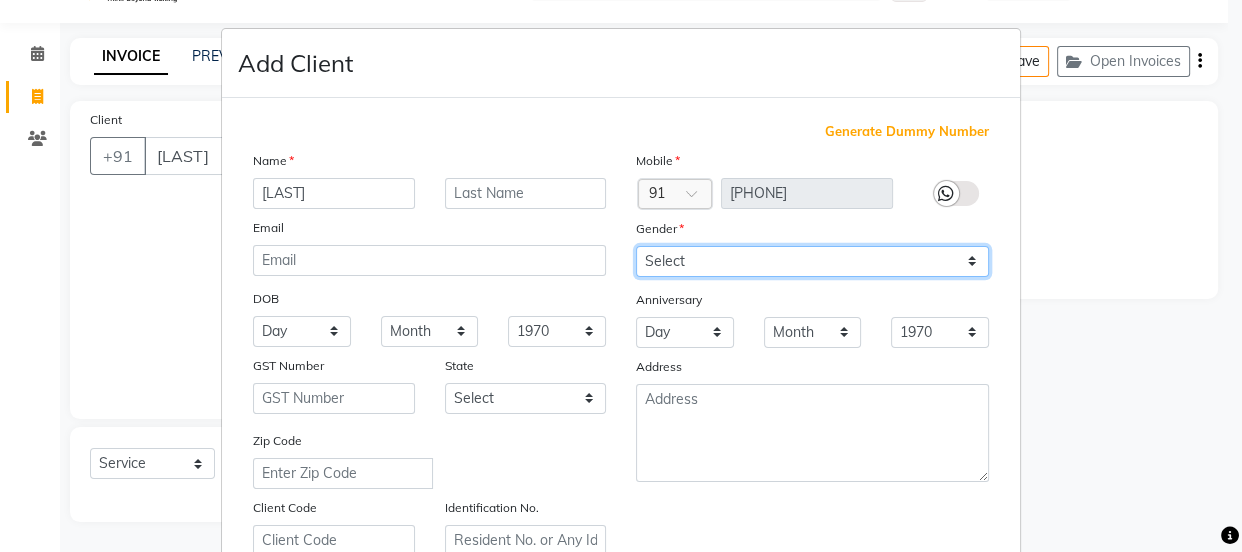 select on "male" 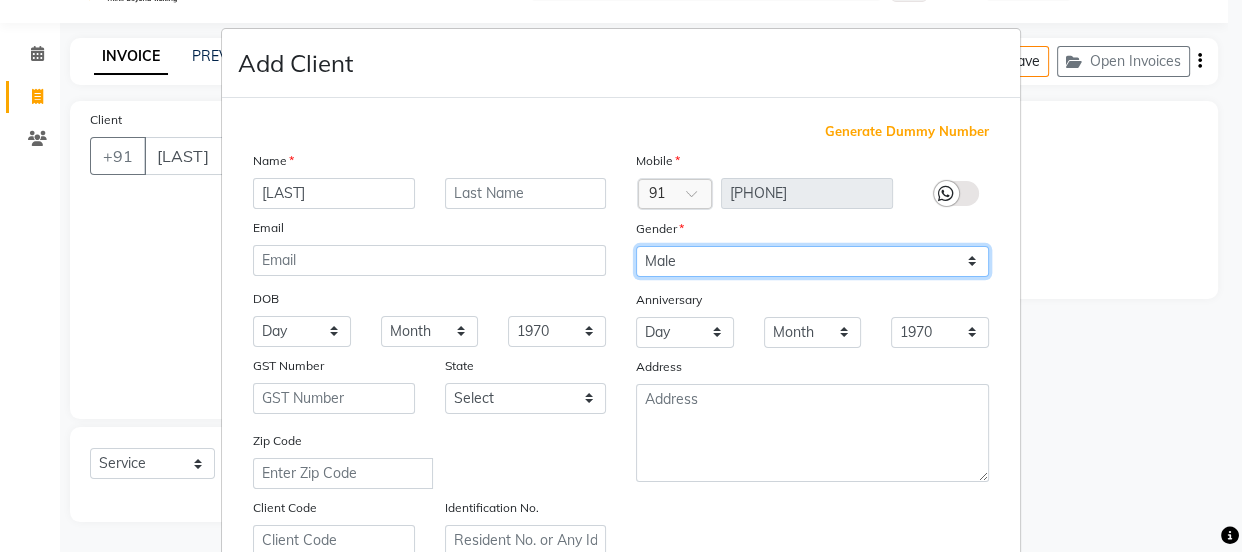 click on "Select Male Female Other Prefer Not To Say" at bounding box center (812, 261) 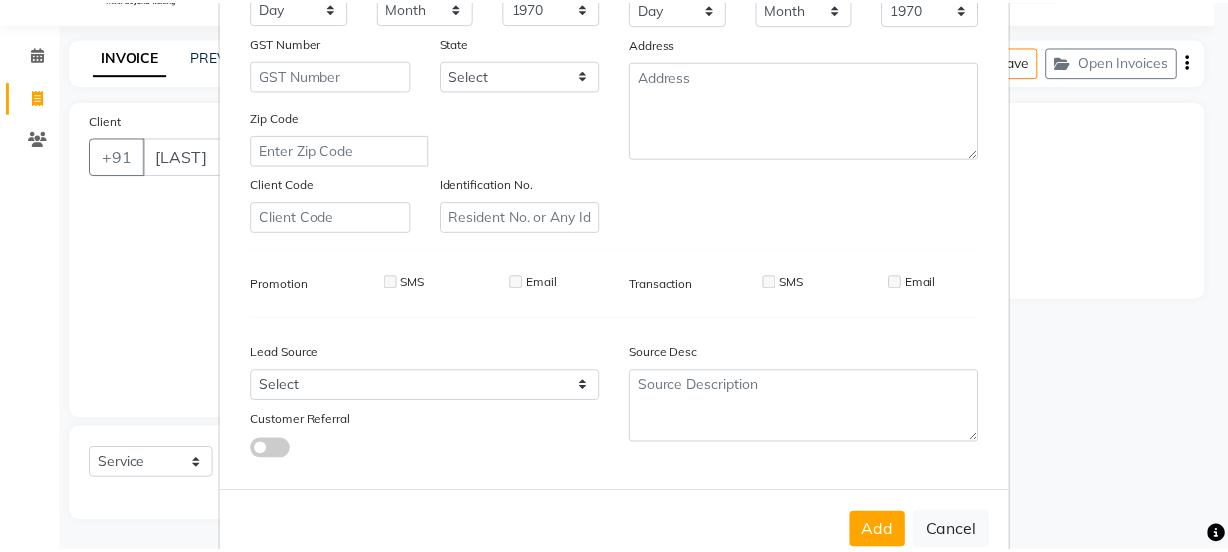 scroll, scrollTop: 377, scrollLeft: 0, axis: vertical 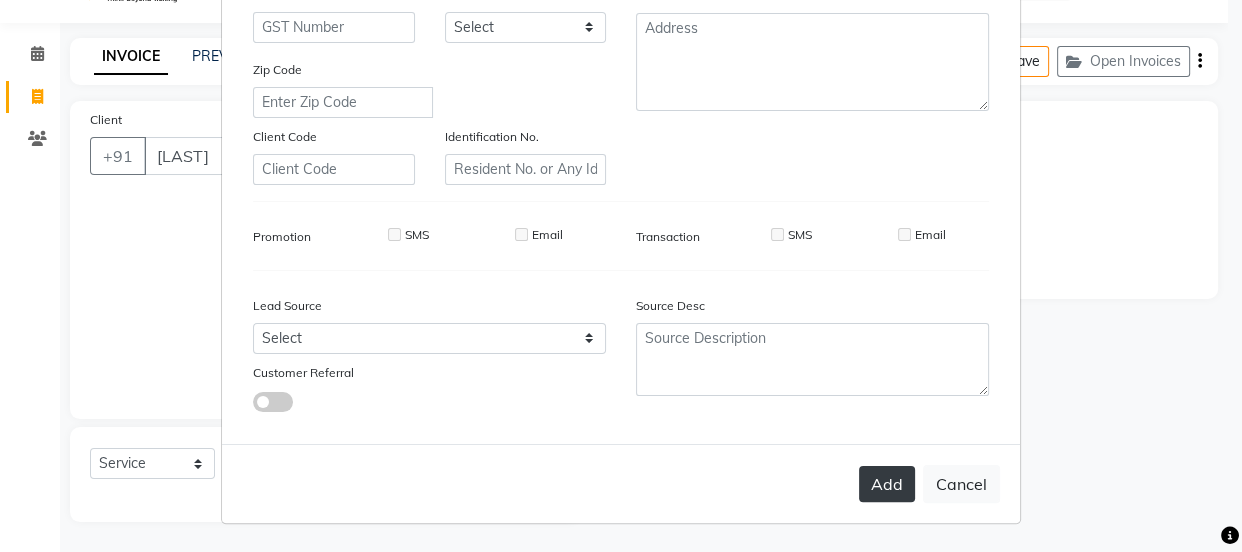 click on "Add" at bounding box center [887, 484] 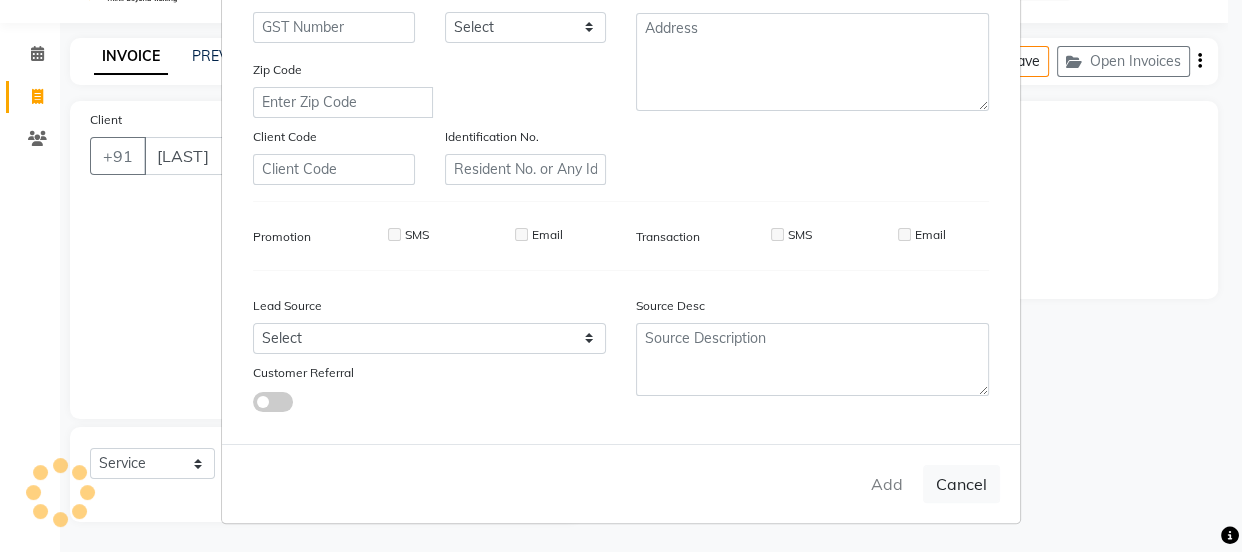 type on "[NUMBER]" 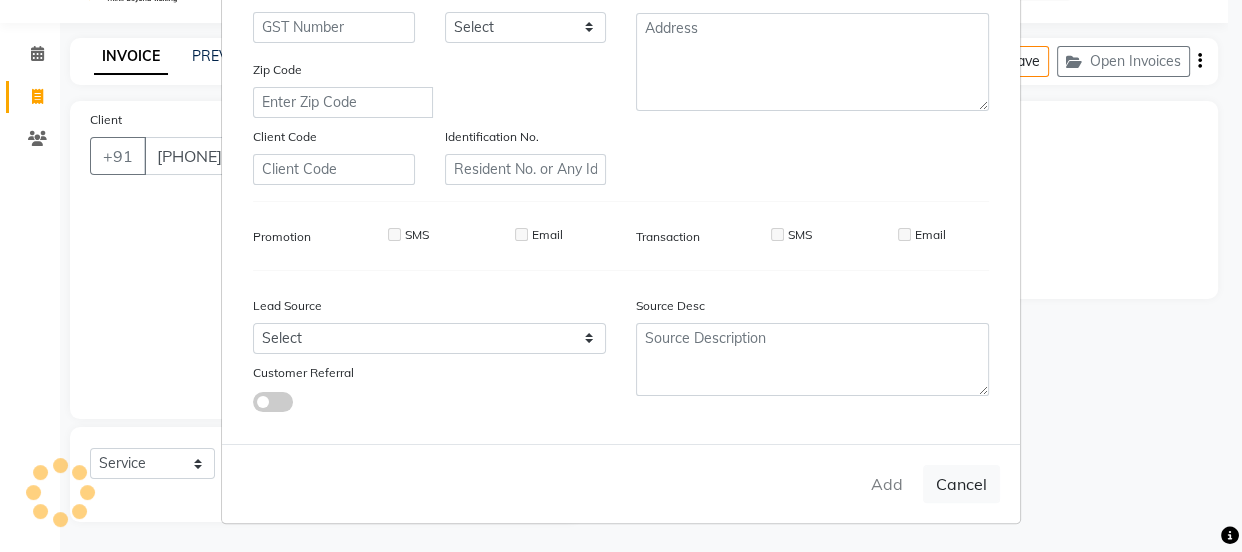 select 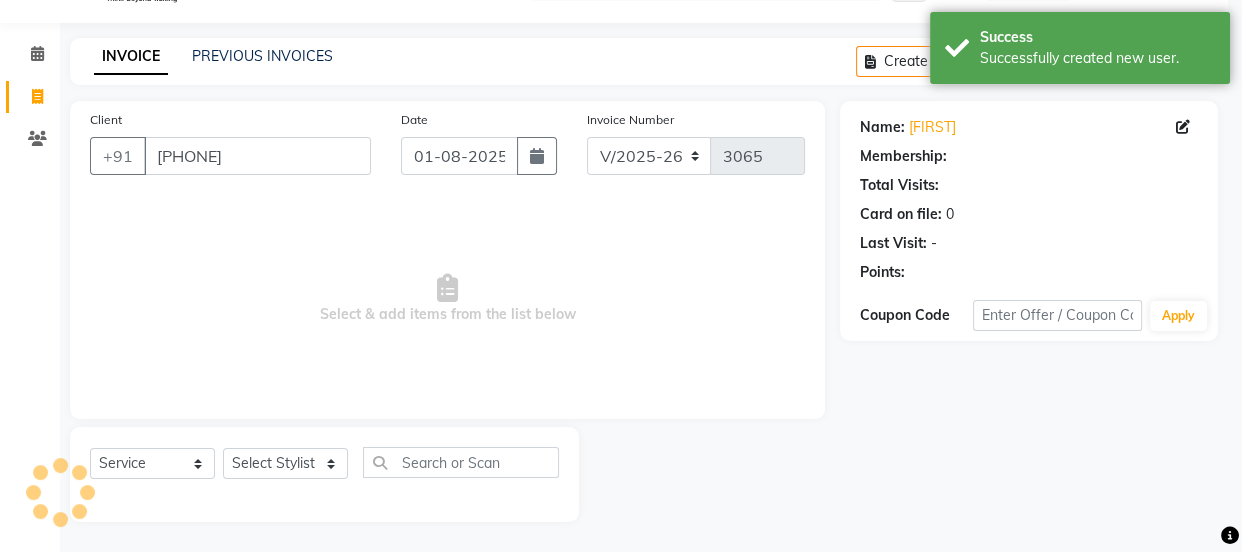 select on "1: Object" 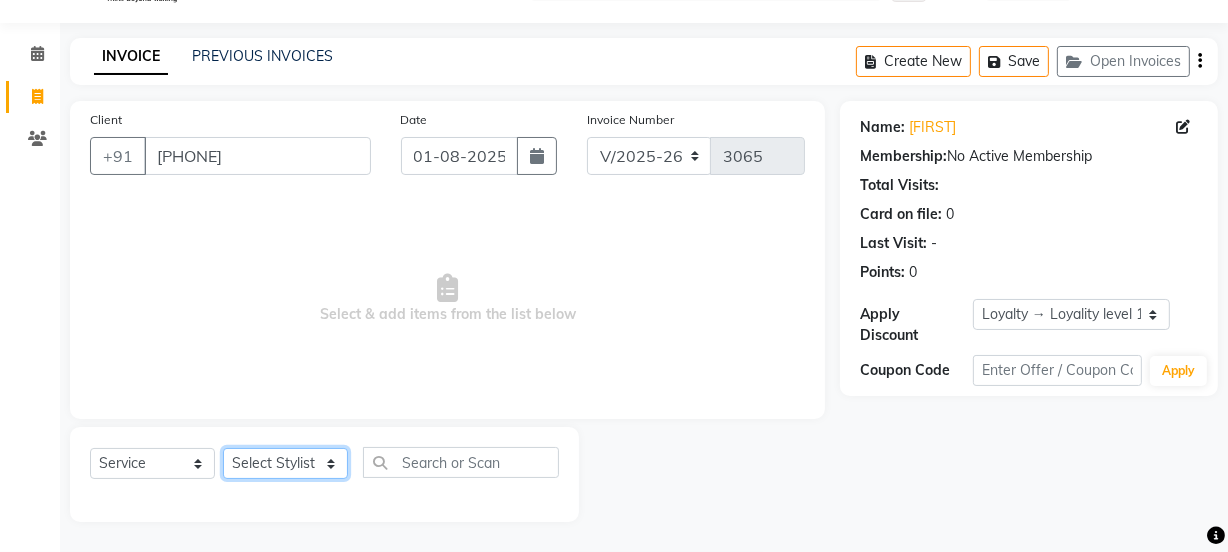 click on "Select Stylist Jyoti kaif Manager Pooja Prachi Raman Raman 2 Reception RIHAN Sameer Shivam simo SUNNY yogita" 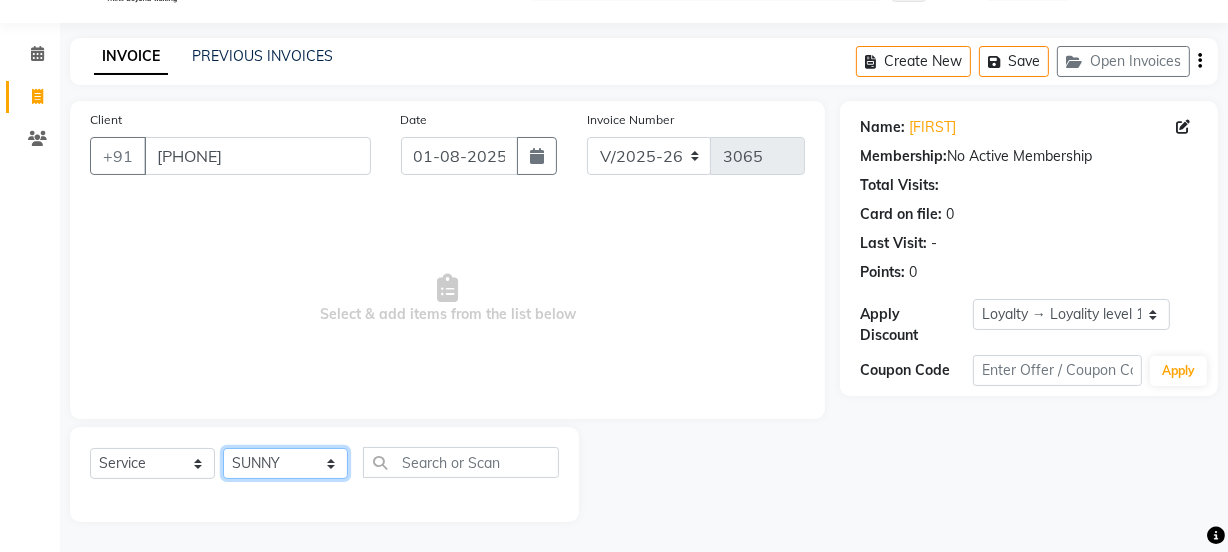 click on "Select Stylist Jyoti kaif Manager Pooja Prachi Raman Raman 2 Reception RIHAN Sameer Shivam simo SUNNY yogita" 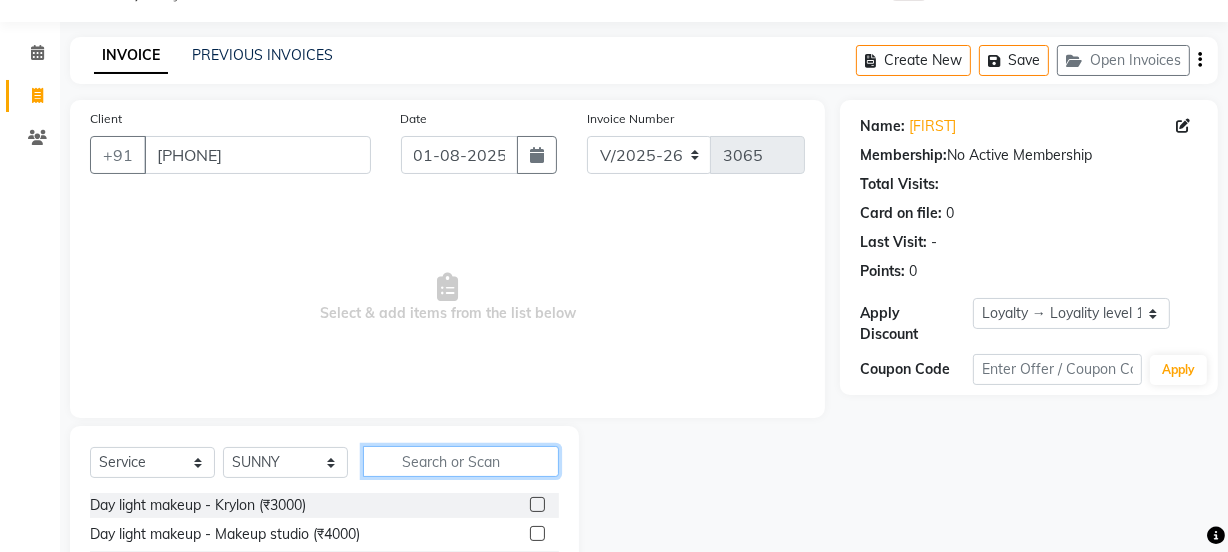 click 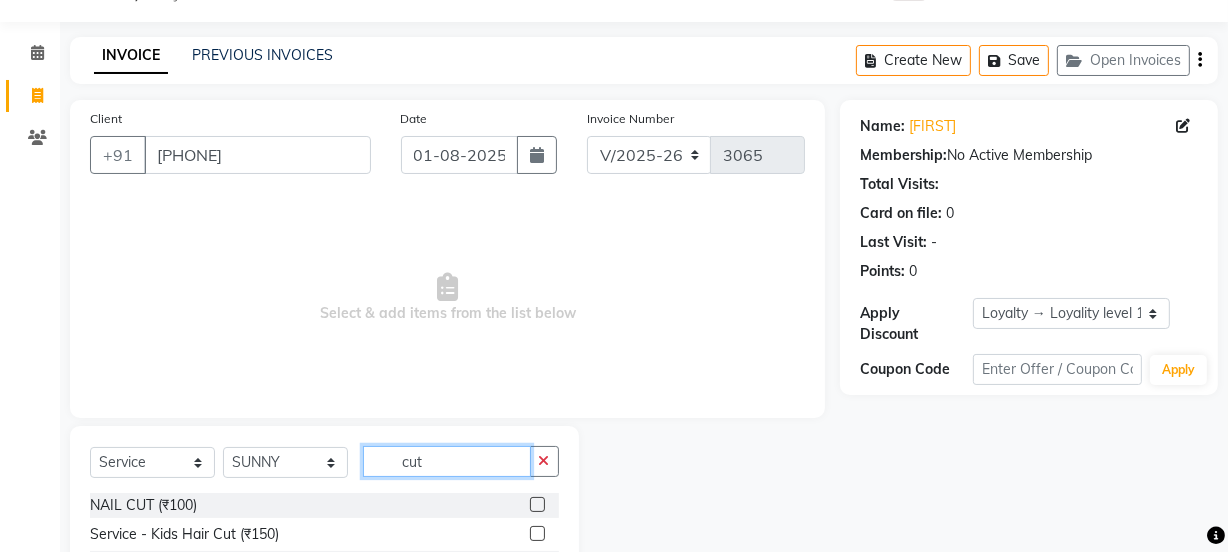 scroll, scrollTop: 250, scrollLeft: 0, axis: vertical 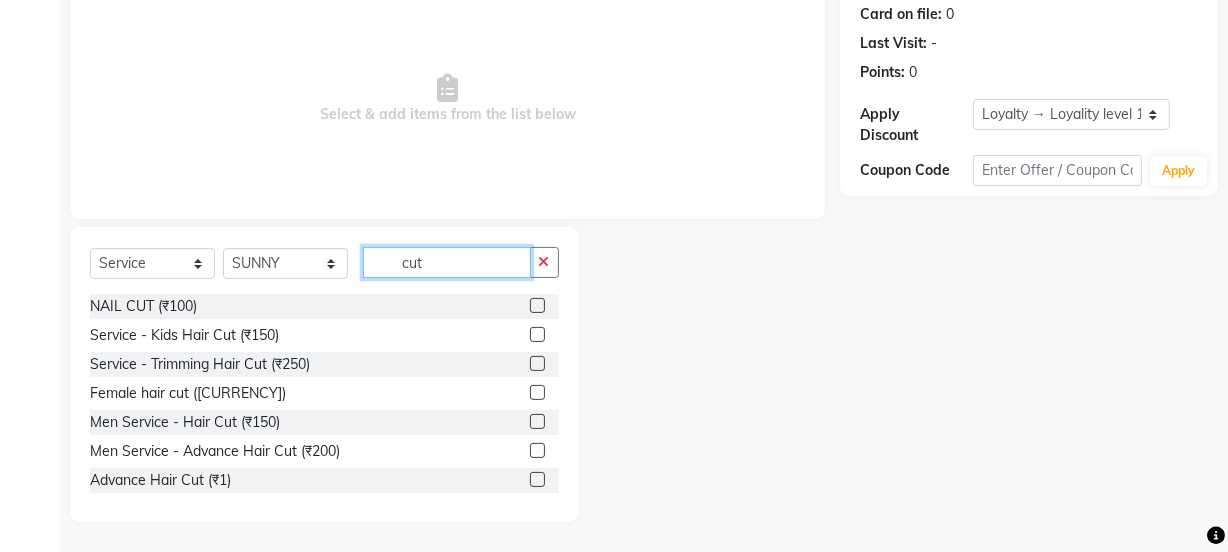 type on "cut" 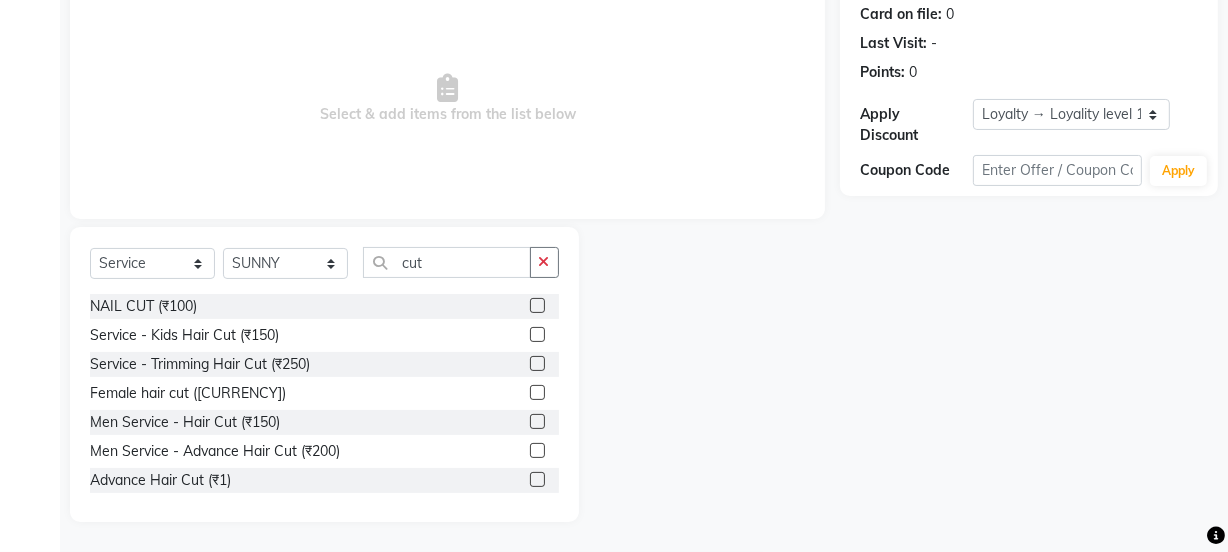 click 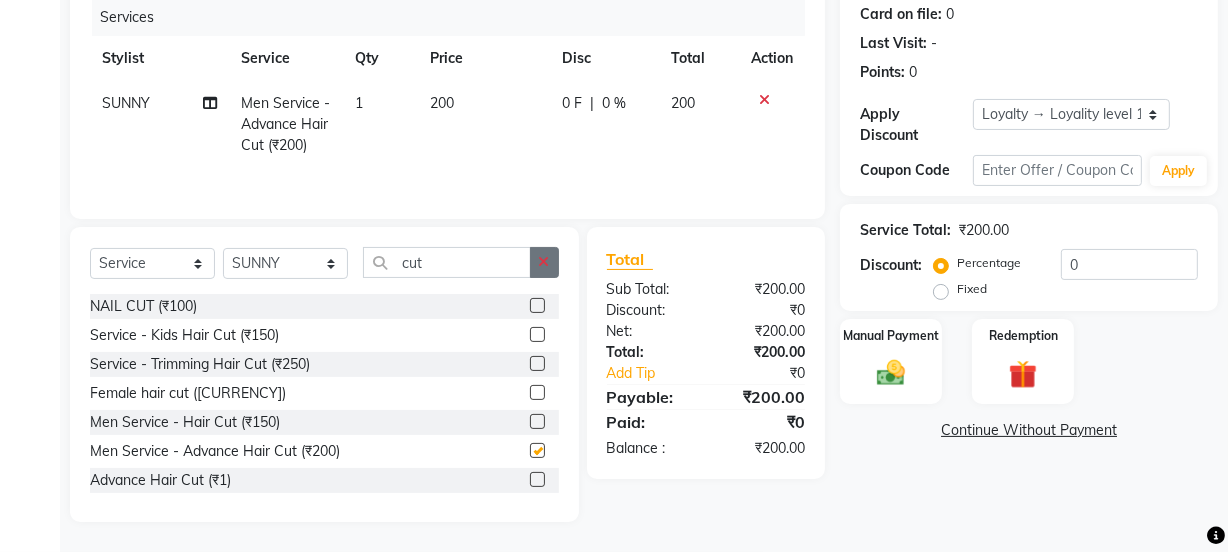 checkbox on "false" 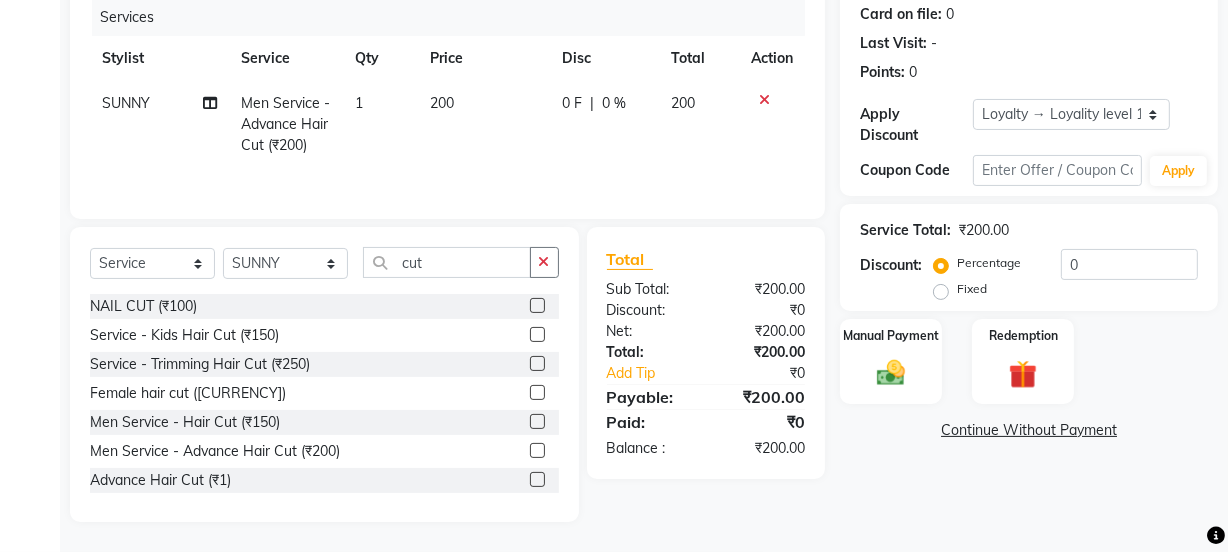 click 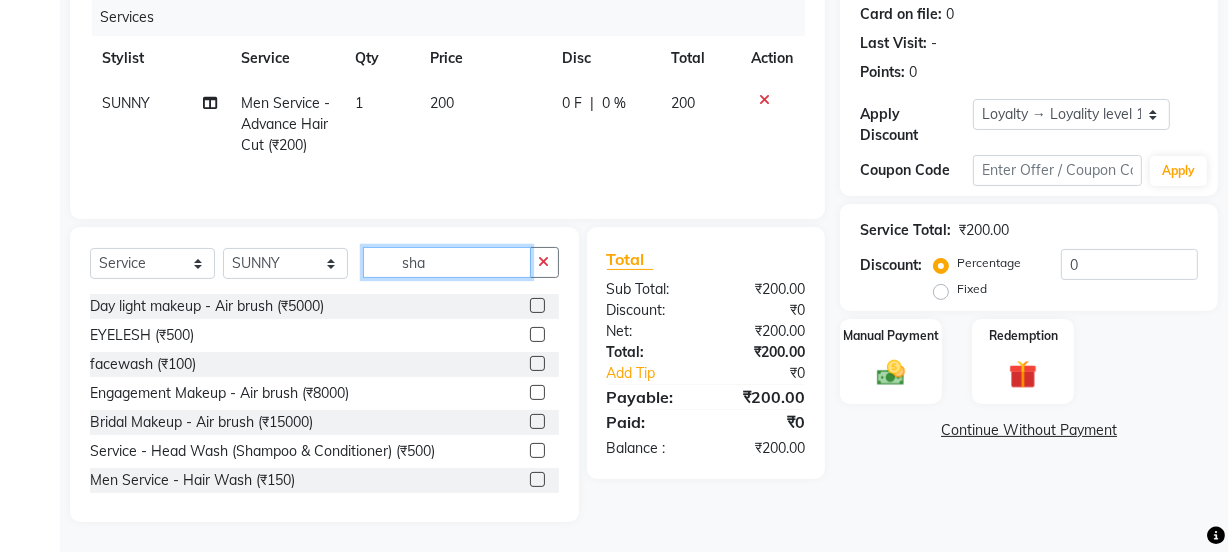 scroll, scrollTop: 206, scrollLeft: 0, axis: vertical 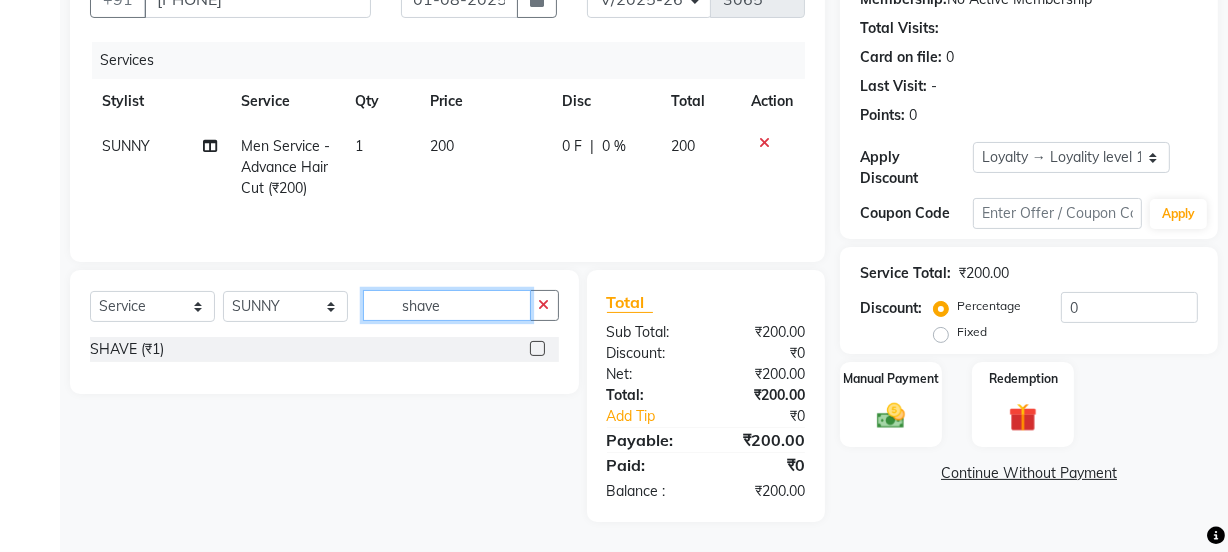 type on "shave" 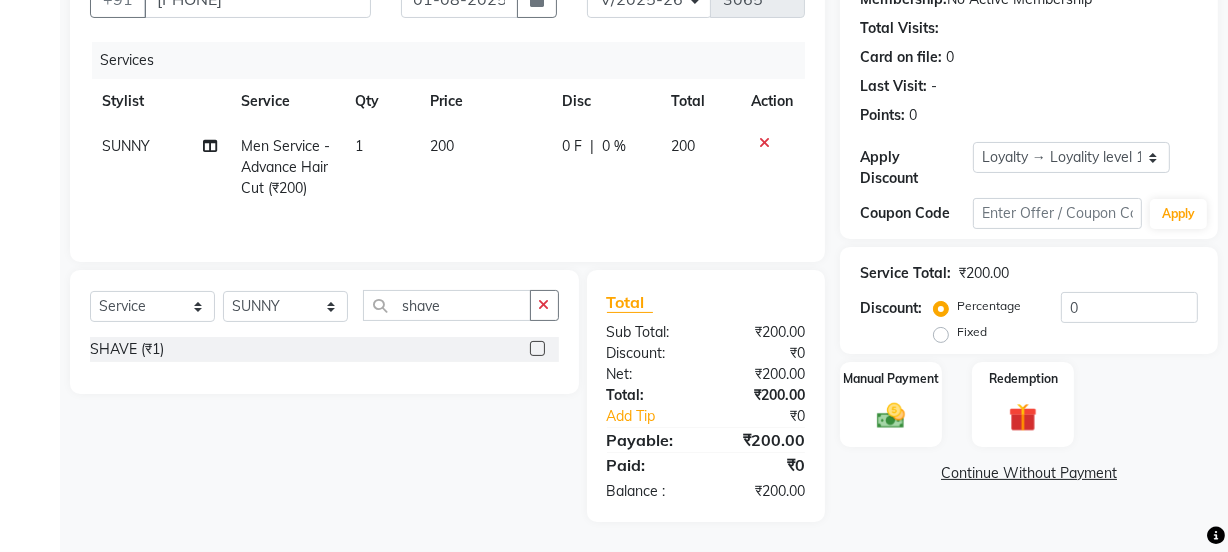 click 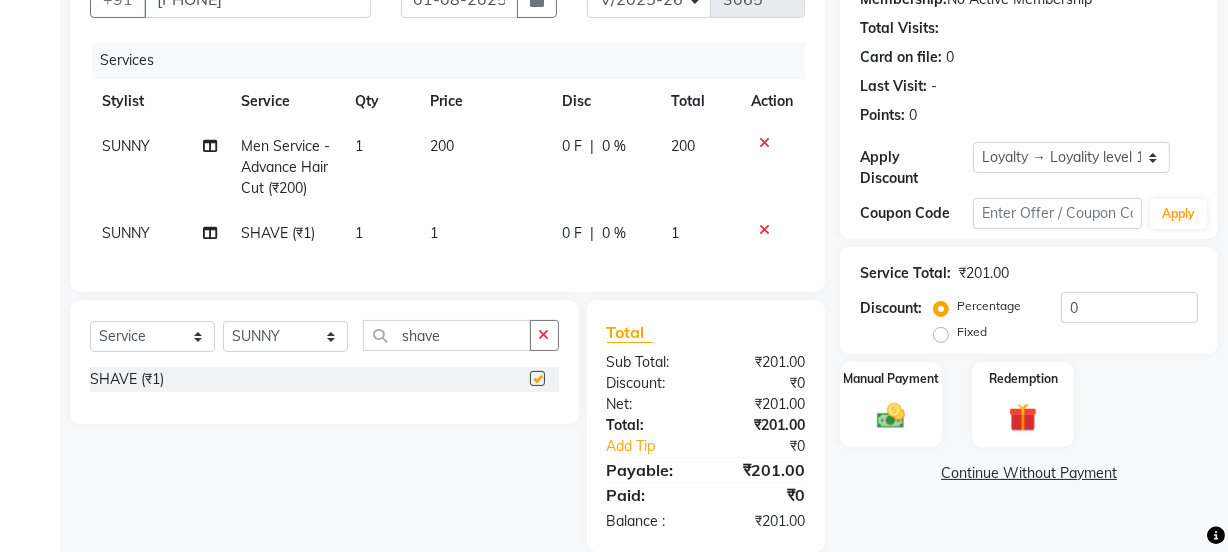 click on "200" 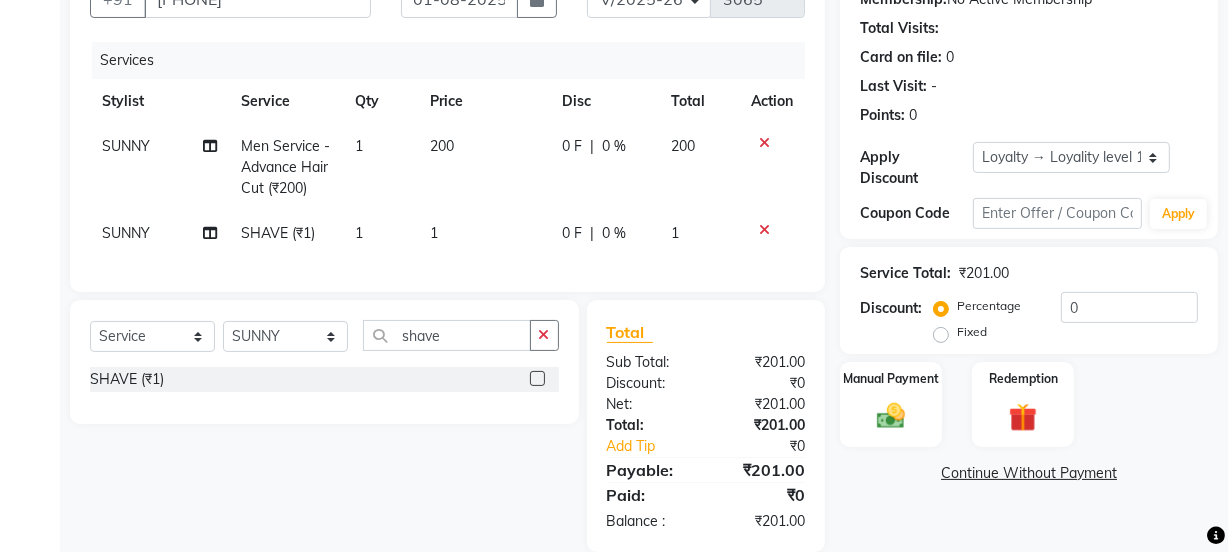 checkbox on "false" 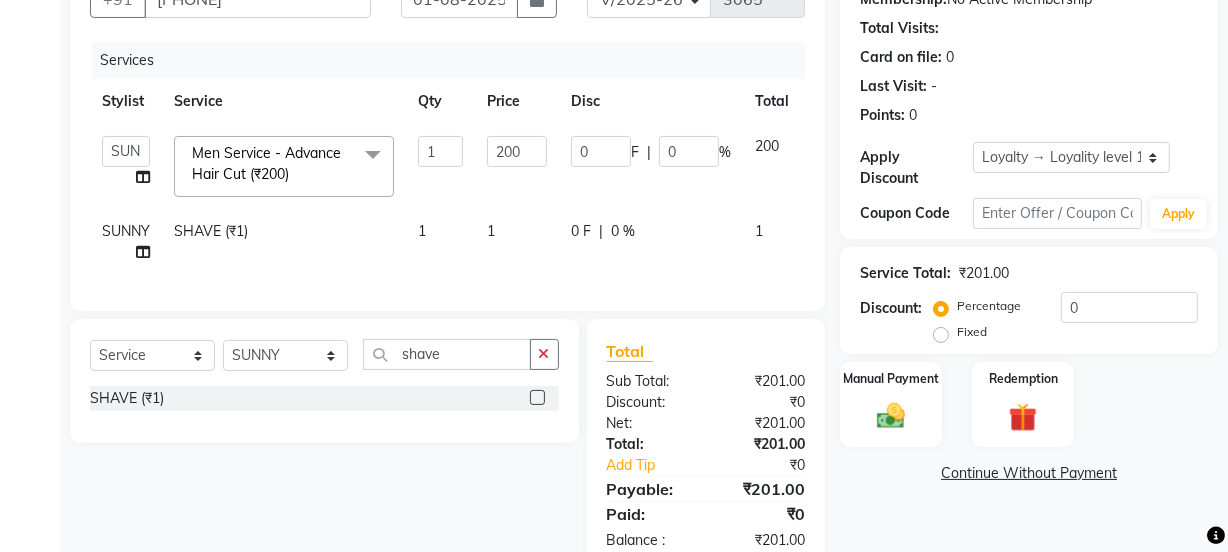 click on "1" 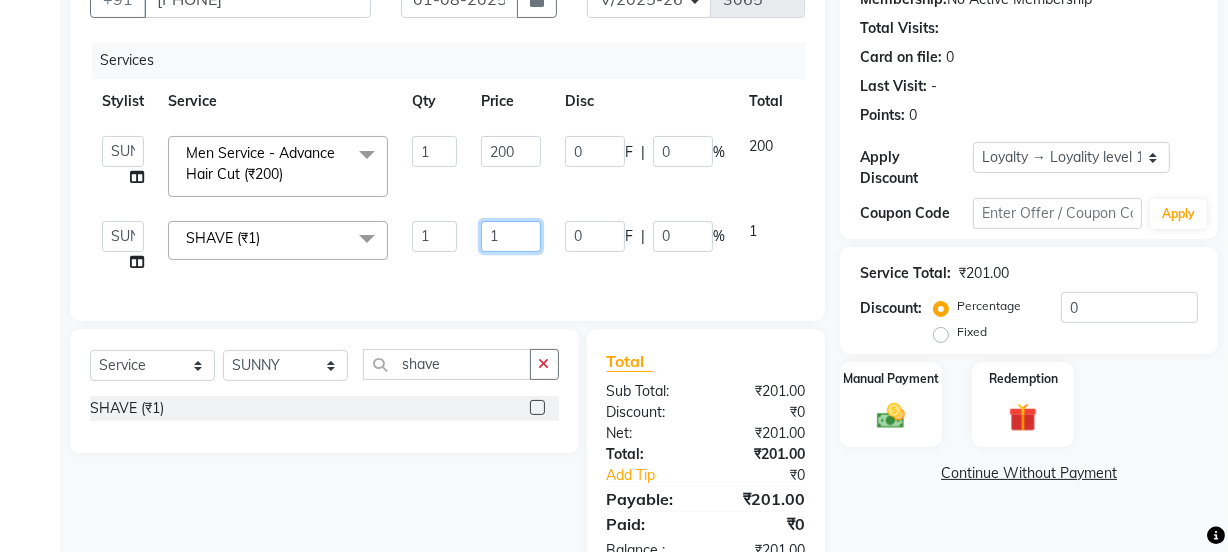 click on "1" 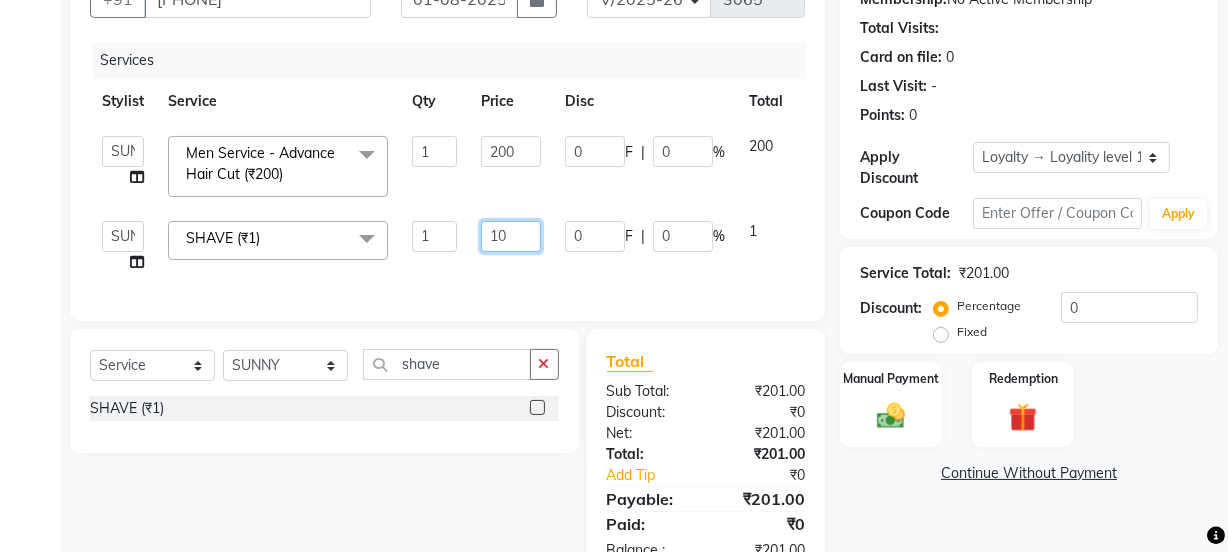 type on "100" 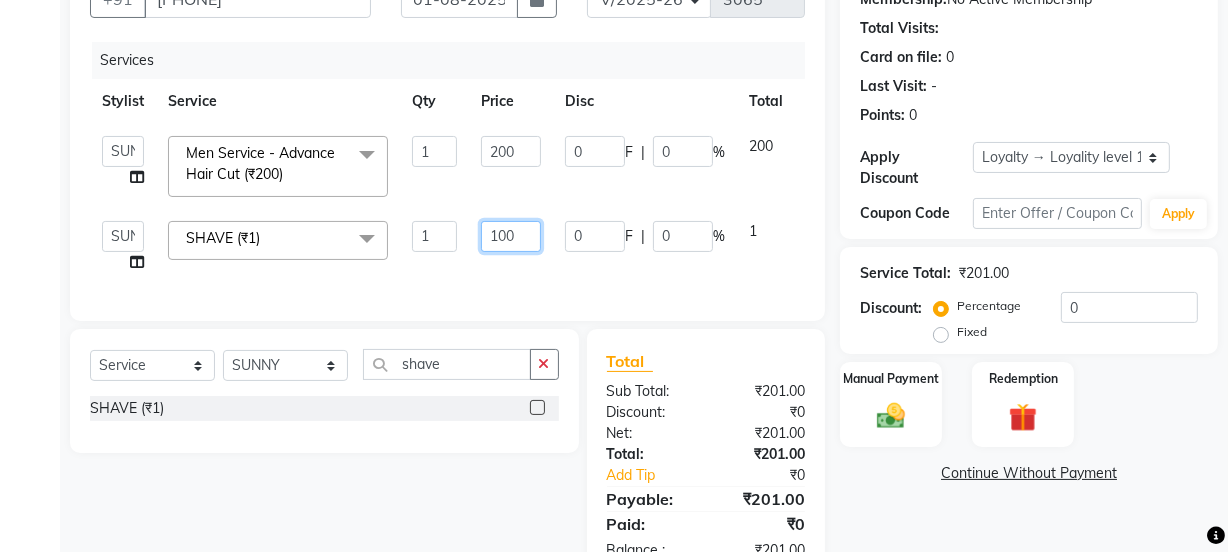 click on "100" 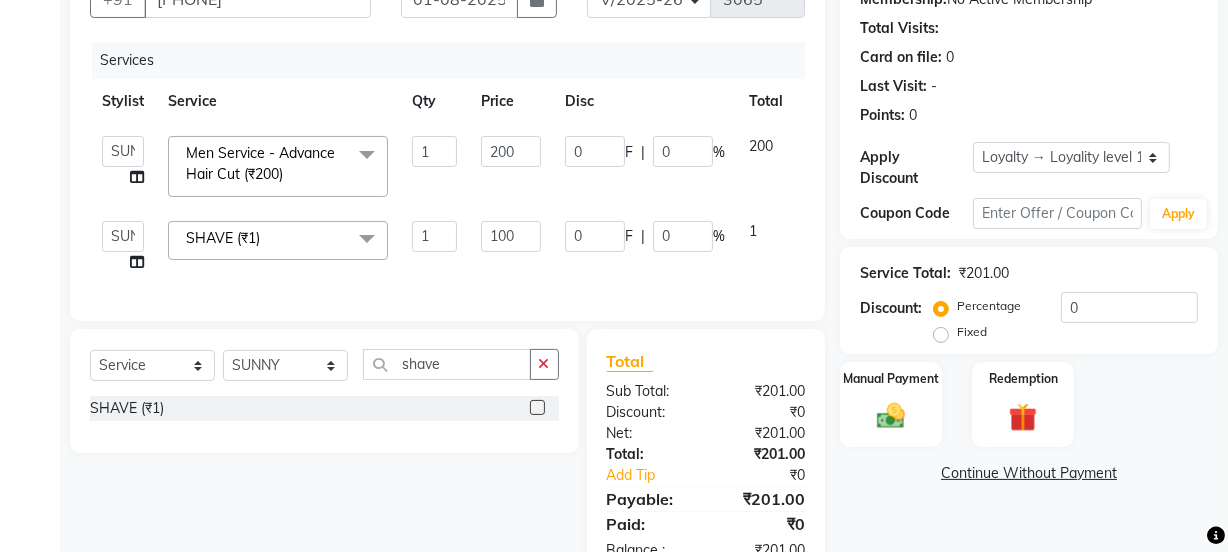 click on "Client +91 1174800000973 Date 01-08-2025 Invoice Number V/2025 V/2025-26 3065 Services Stylist Service Qty Price Disc Total Action  Jyoti   kaif   Manager   Pooja   Prachi   Raman   Raman 2   Reception   RIHAN   Sameer   Shivam   simo   SUNNY   yogita  Men Service - Advance Hair Cut (₹200)  x Day light makeup  - Krylon (₹3000) Day light makeup  - Makeup studio (₹4000) Day light makeup  - Air brush (₹5000) Frount trimming (₹200) NANO (₹6000) Schwarzkopf root touch (₹1200) Full Arms Bleach (₹500) Bubble gum pedicure (₹1200) Wella bleach (₹700) FACE SCRUB (₹200) EYELESH (₹500) KANPEKI (₹3000) TANINO BOTOX (₹7000) BUBBLE GUM MANICURE (₹1500) TMT MASK (₹8001) MOROCCO SEREM (₹1800) LOREAL GLOBLE COLOUR (₹3000) BACK RICA WAX (₹600) NAIL CUT (₹100) PROTIN SPA G (₹1500) FOOT MASSAGE (₹300) STOMACH WAX (₹200) BACK TRIMMING (₹150) TWACHA FACIAL (₹1500) MACADAMIA SPA (₹3000) FULL BODY TRIMMING (₹100) THREADING MALE (₹100) BLUETOX (₹6000) lower lips (₹30) 1 200" 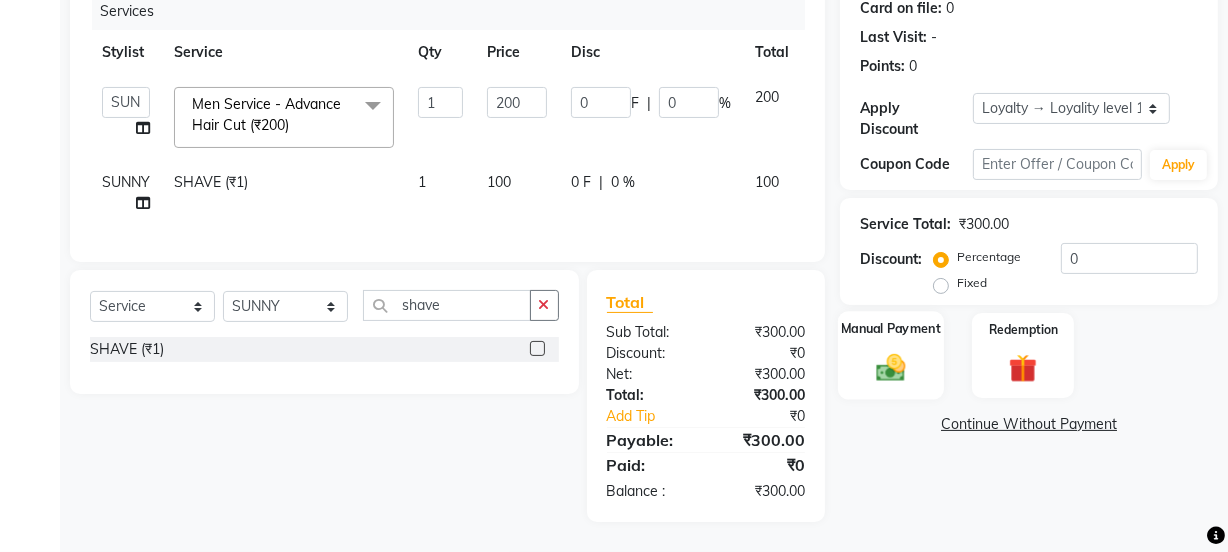 click 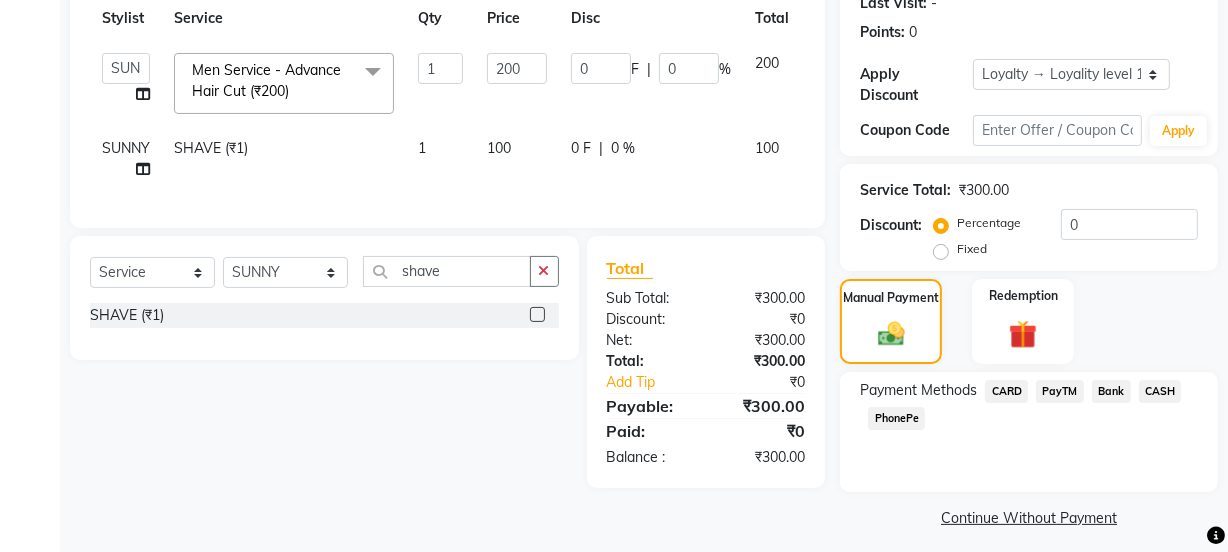 scroll, scrollTop: 300, scrollLeft: 0, axis: vertical 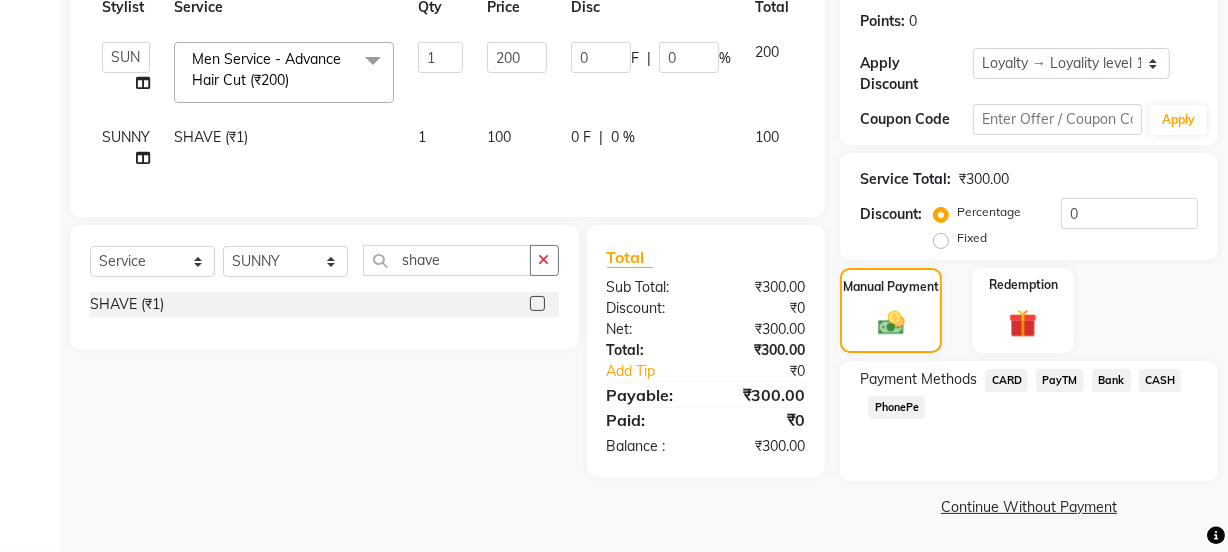 click on "CASH" 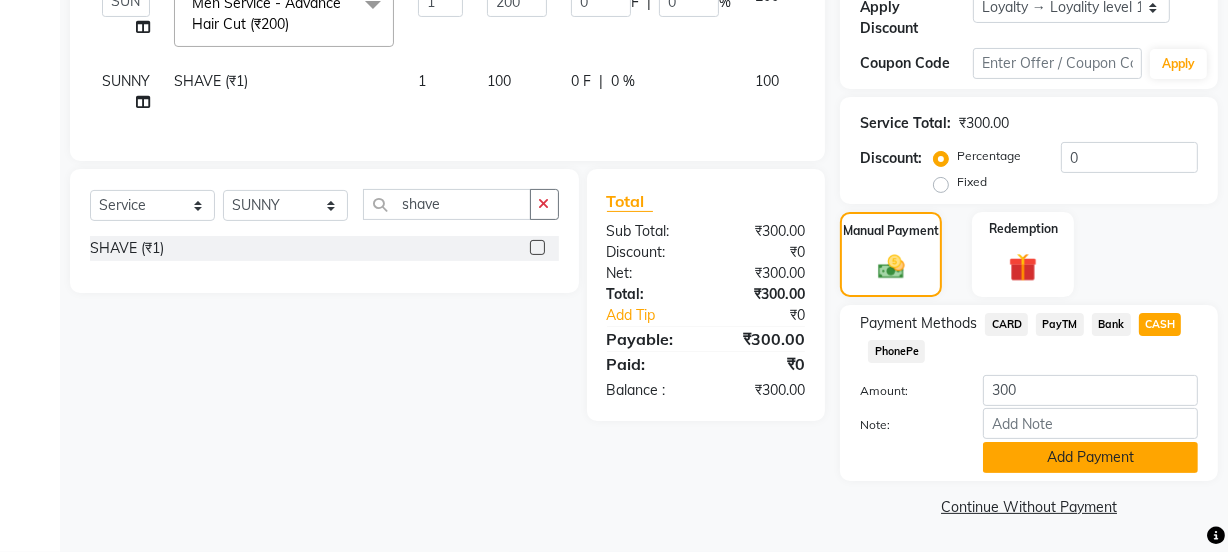 click on "Add Payment" 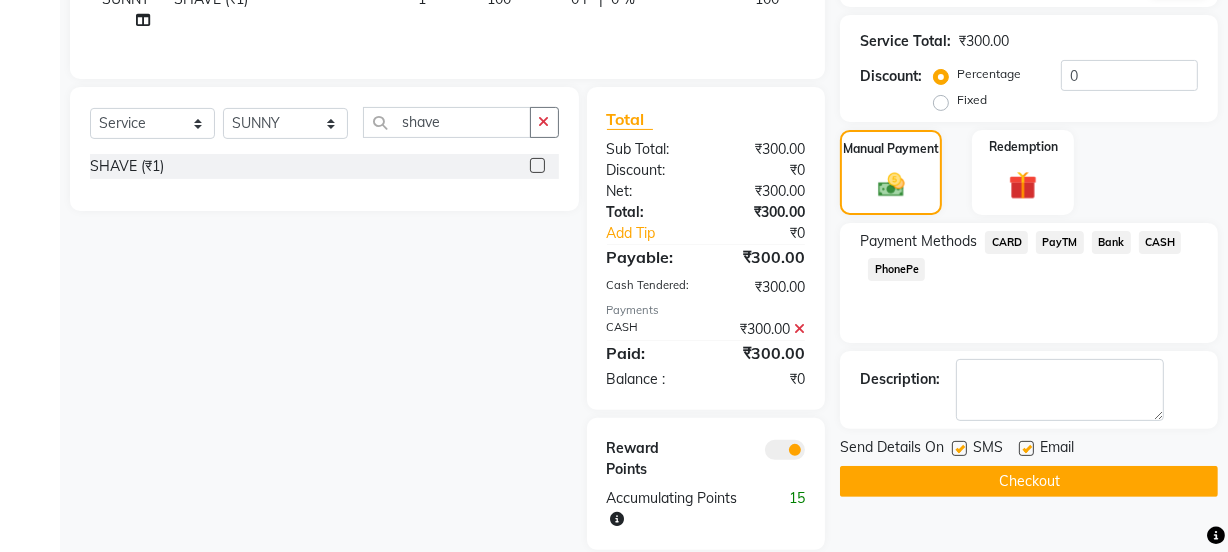 scroll, scrollTop: 479, scrollLeft: 0, axis: vertical 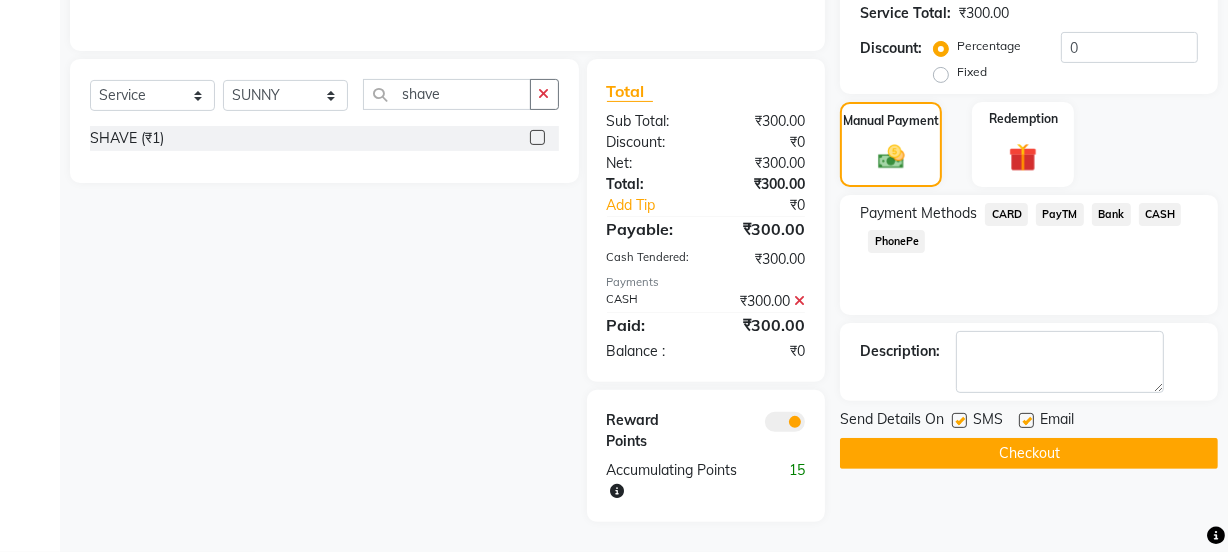 click on "Checkout" 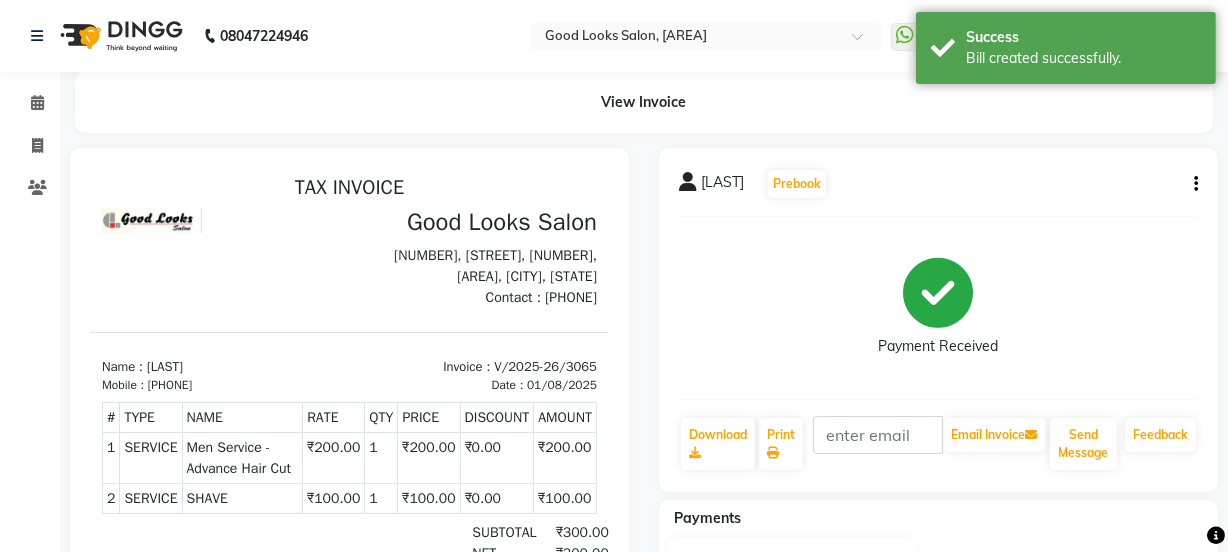 scroll, scrollTop: 0, scrollLeft: 0, axis: both 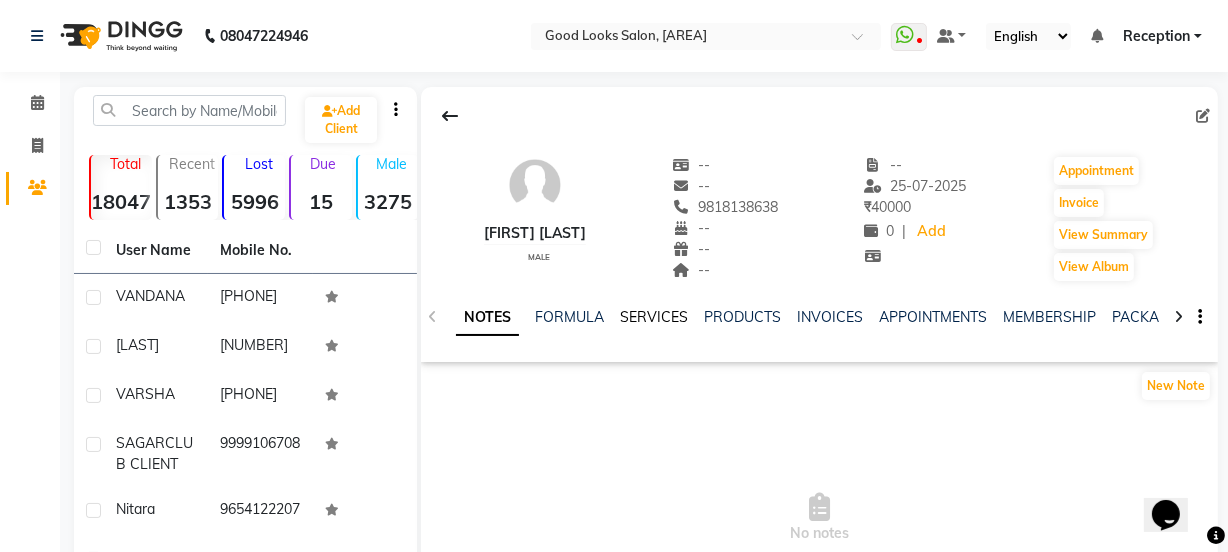 click on "SERVICES" 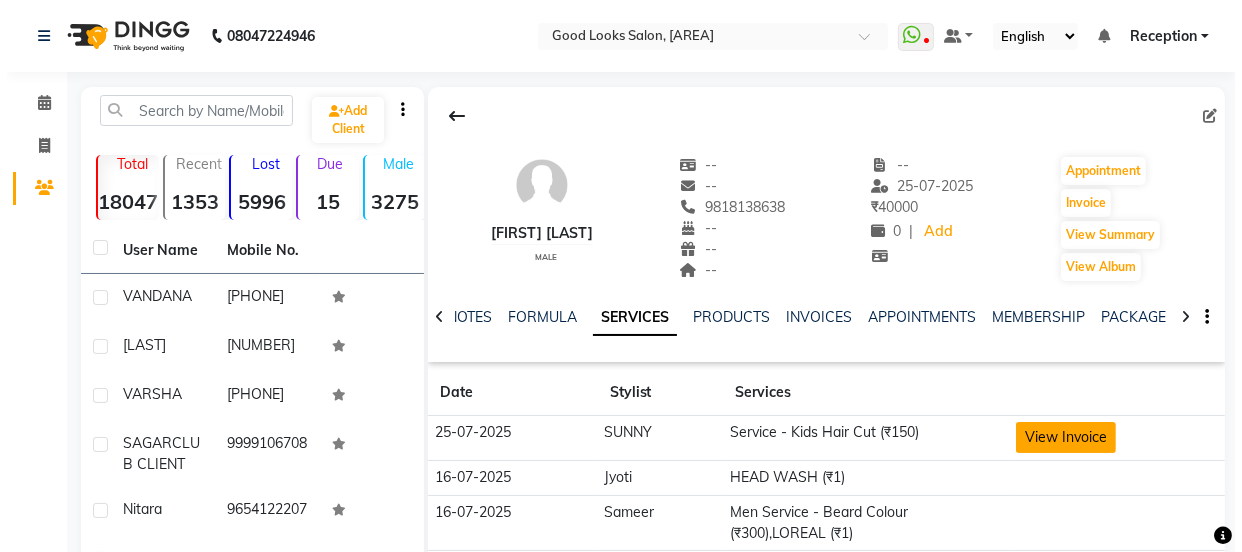 scroll, scrollTop: 360, scrollLeft: 0, axis: vertical 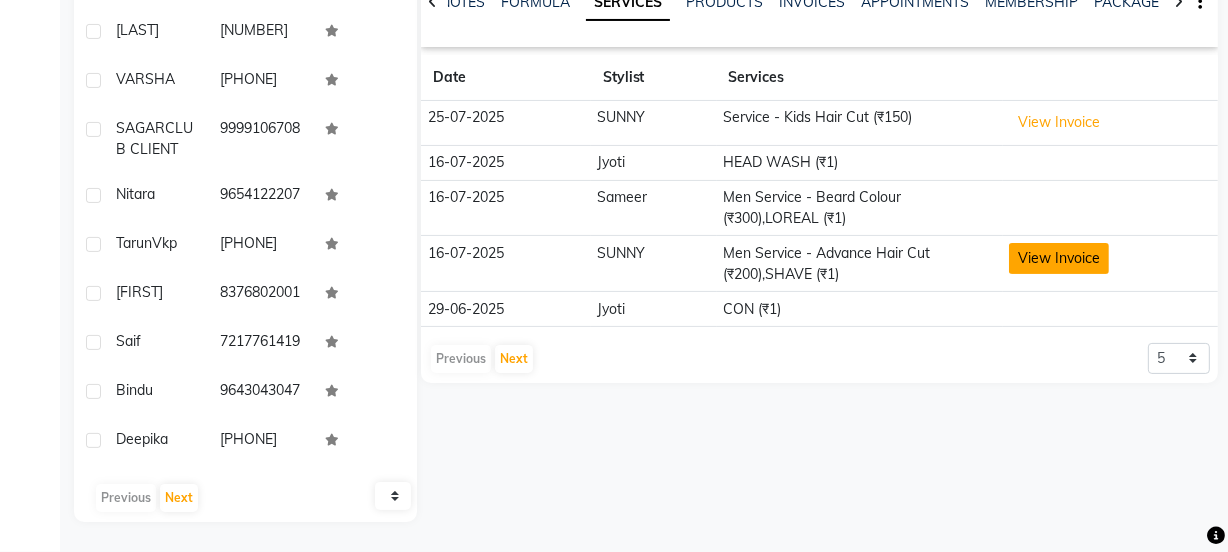 click on "View Invoice" 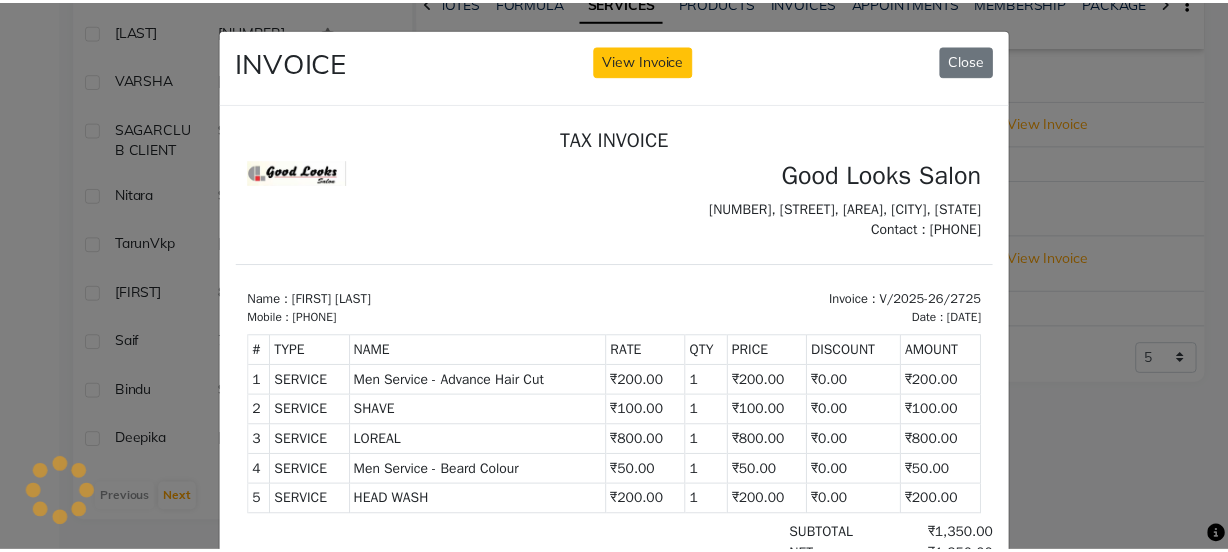 scroll, scrollTop: 0, scrollLeft: 0, axis: both 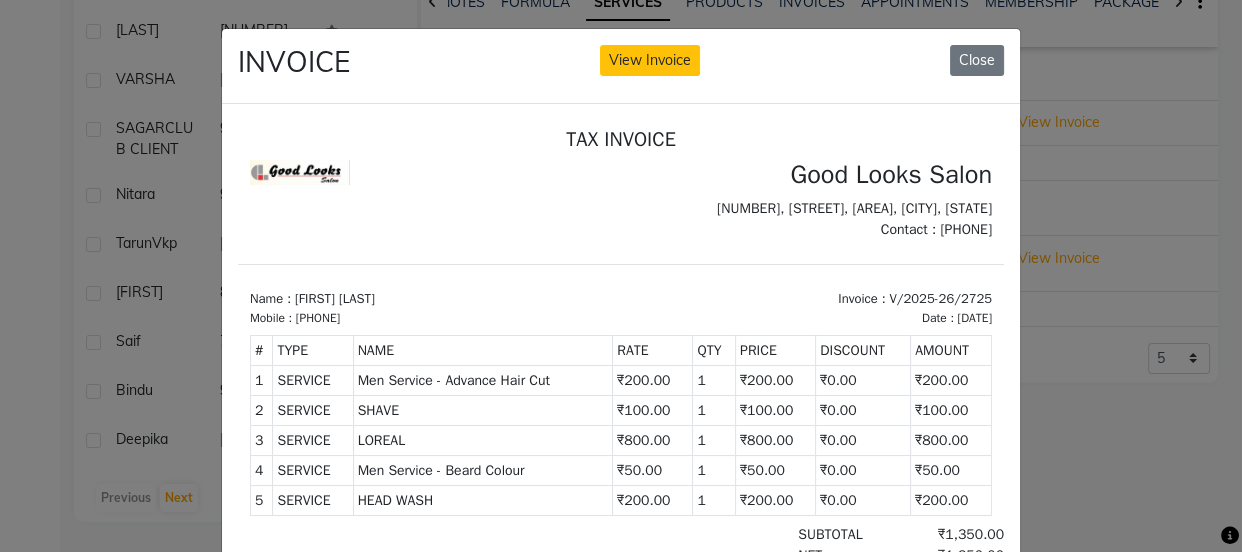 click on "INVOICE View Invoice Close" 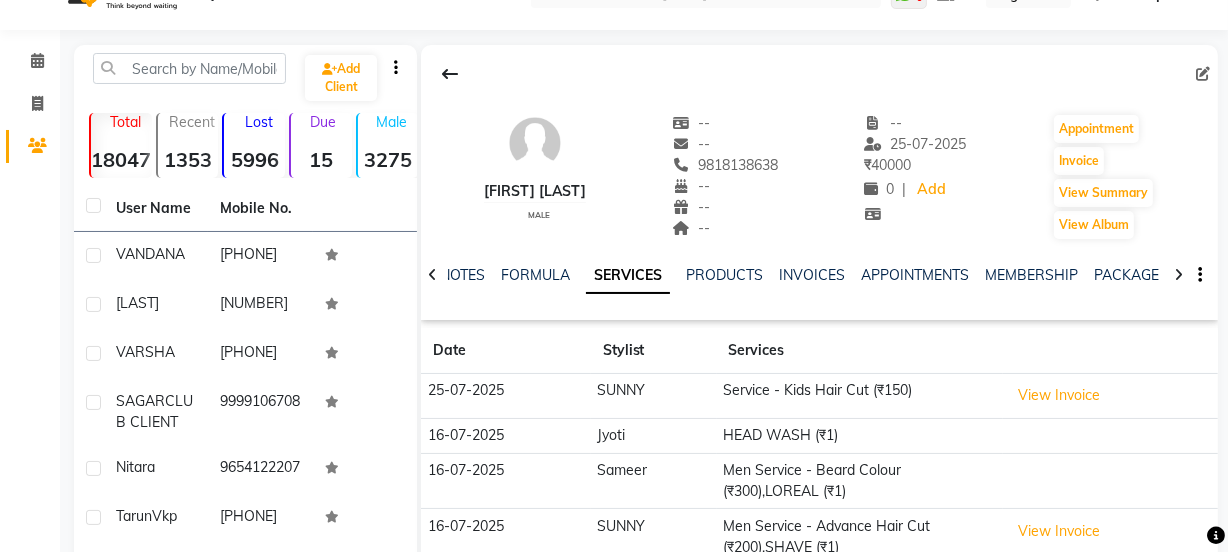 scroll, scrollTop: 0, scrollLeft: 0, axis: both 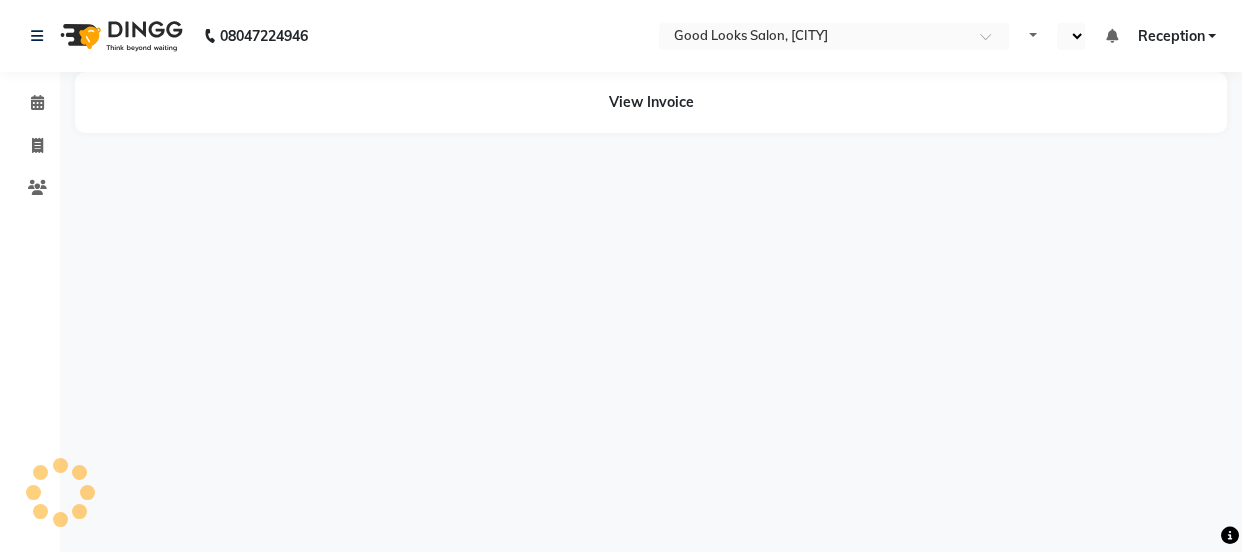 select on "en" 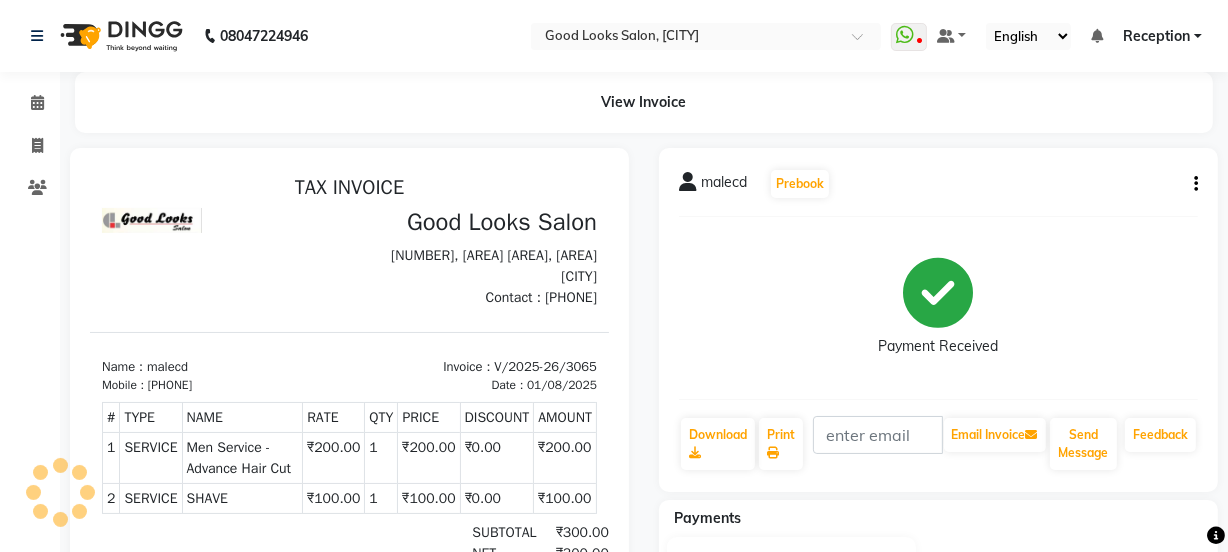 scroll, scrollTop: 0, scrollLeft: 0, axis: both 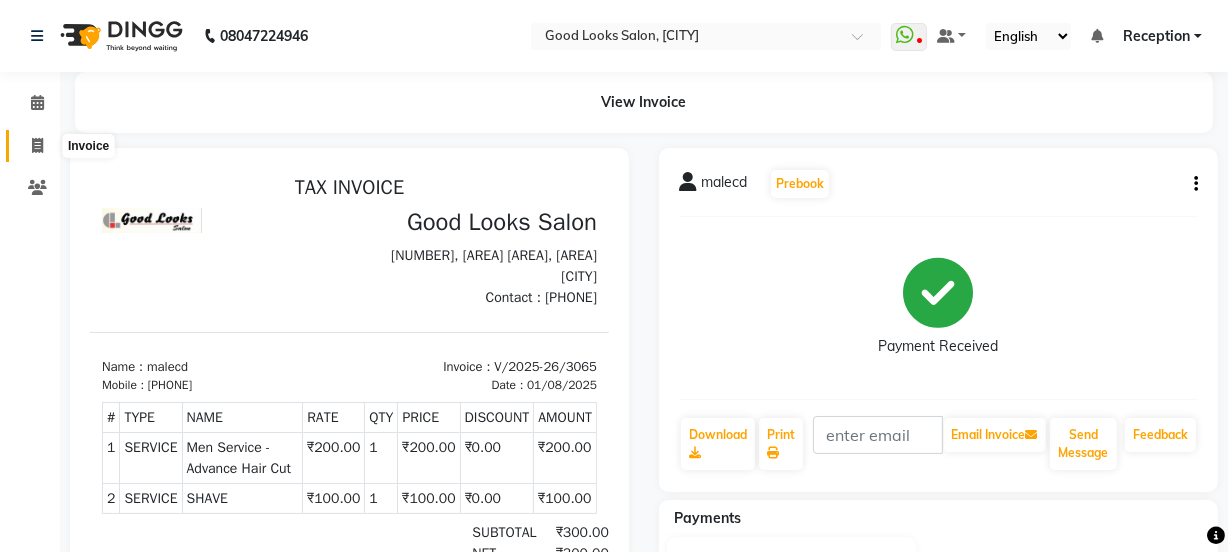 click 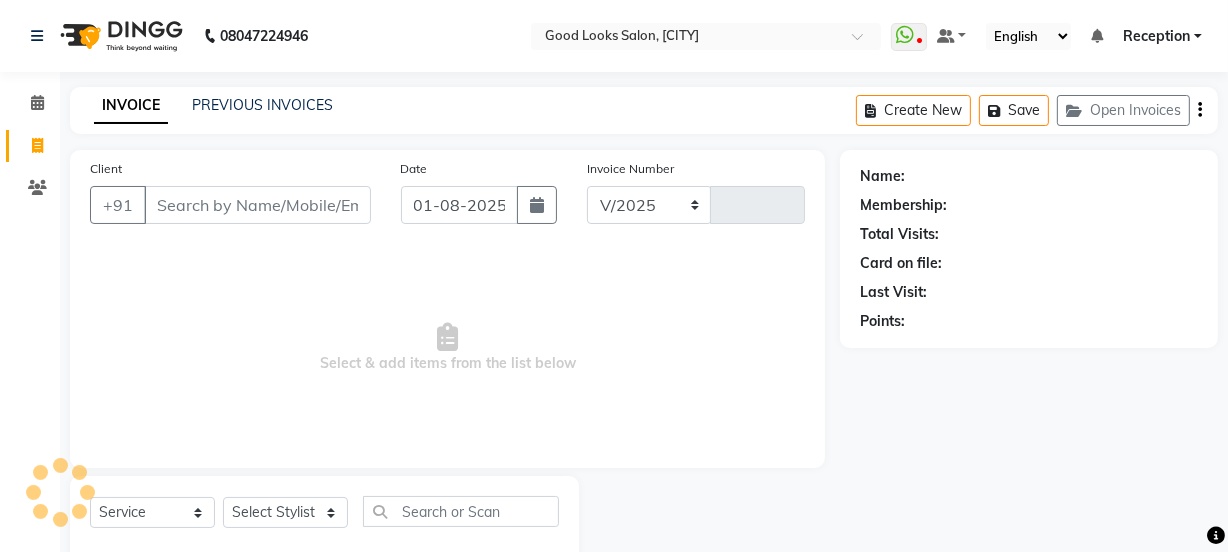 select on "4230" 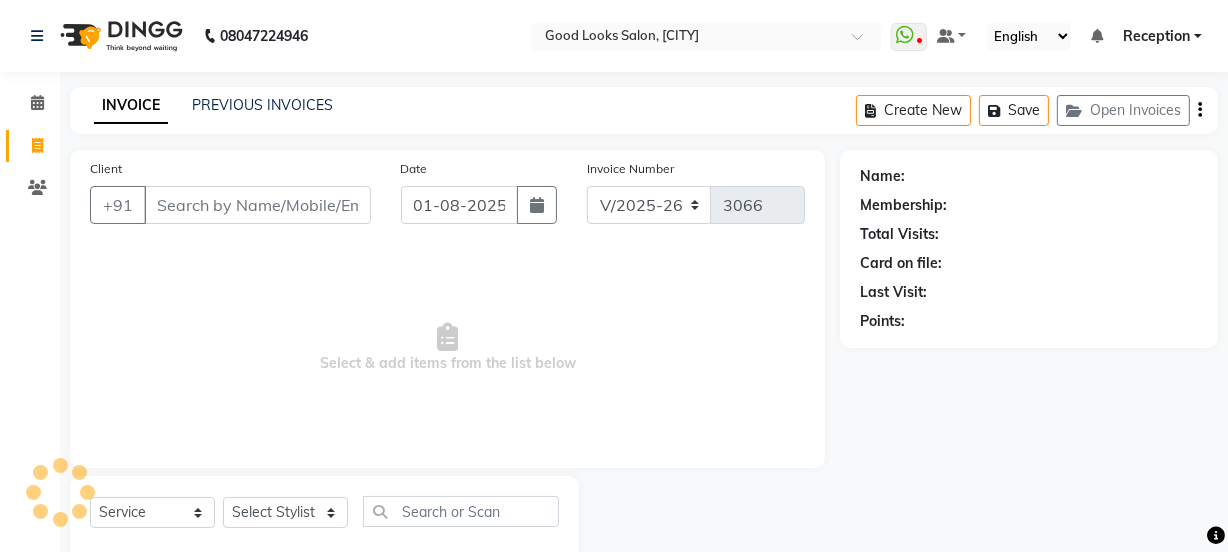 scroll, scrollTop: 50, scrollLeft: 0, axis: vertical 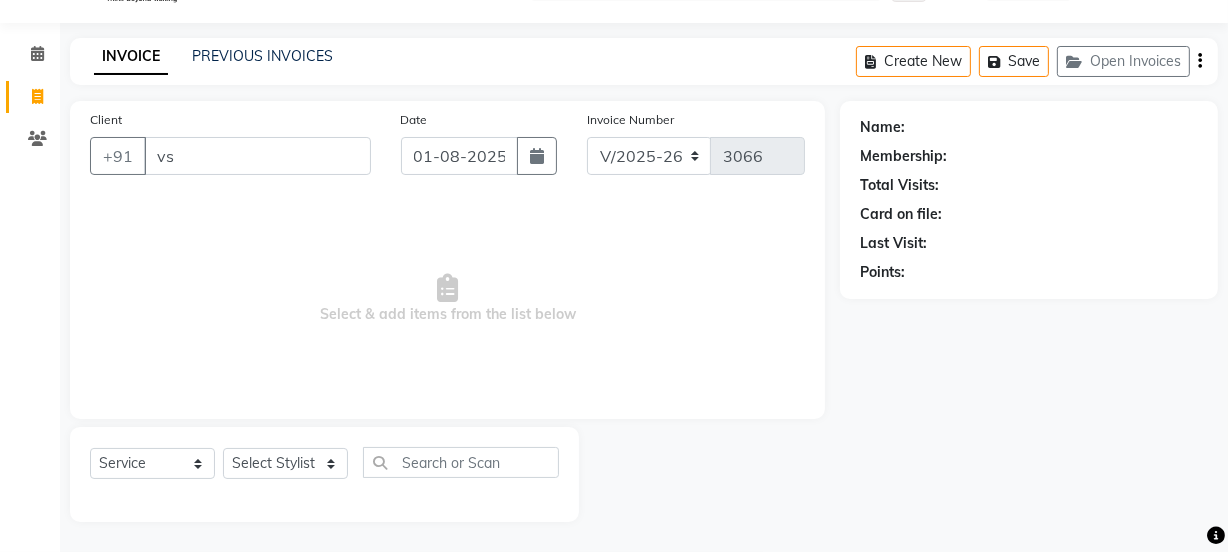 type on "vs" 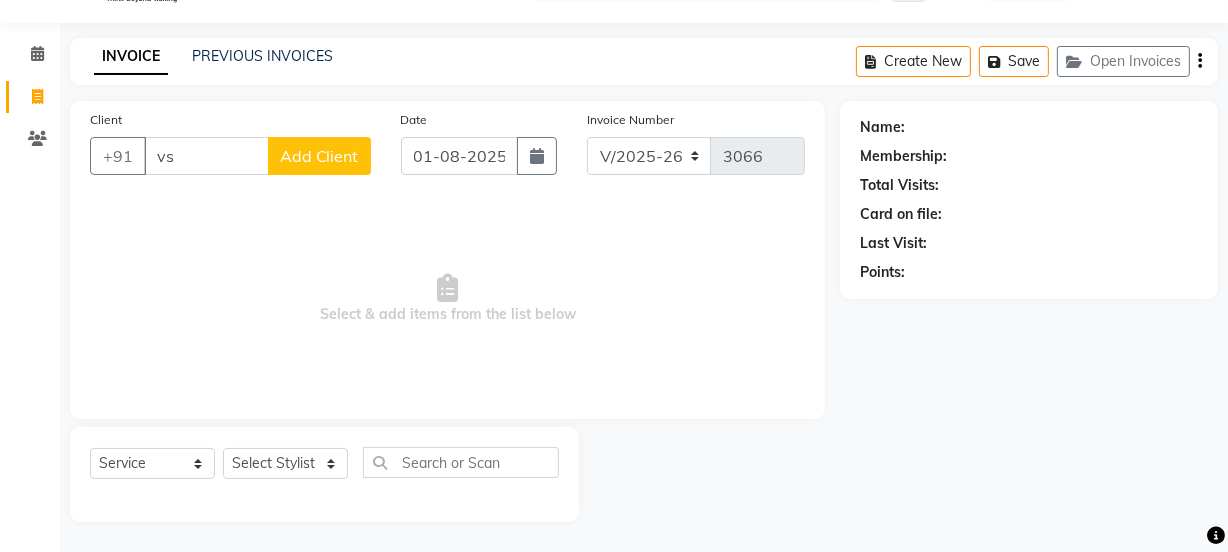 click on "vs" at bounding box center (206, 156) 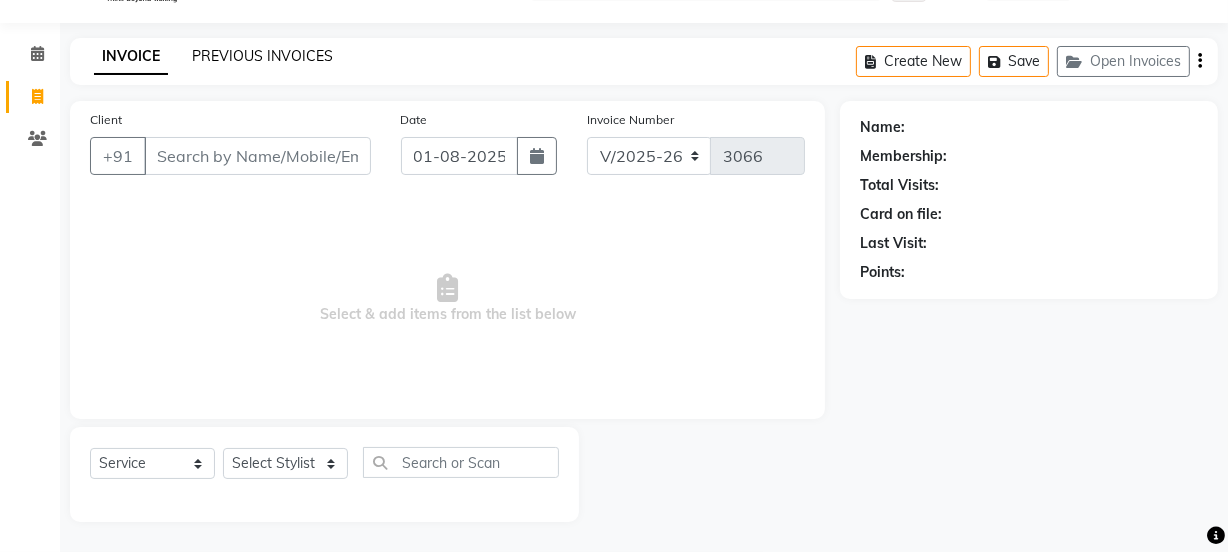 click on "PREVIOUS INVOICES" 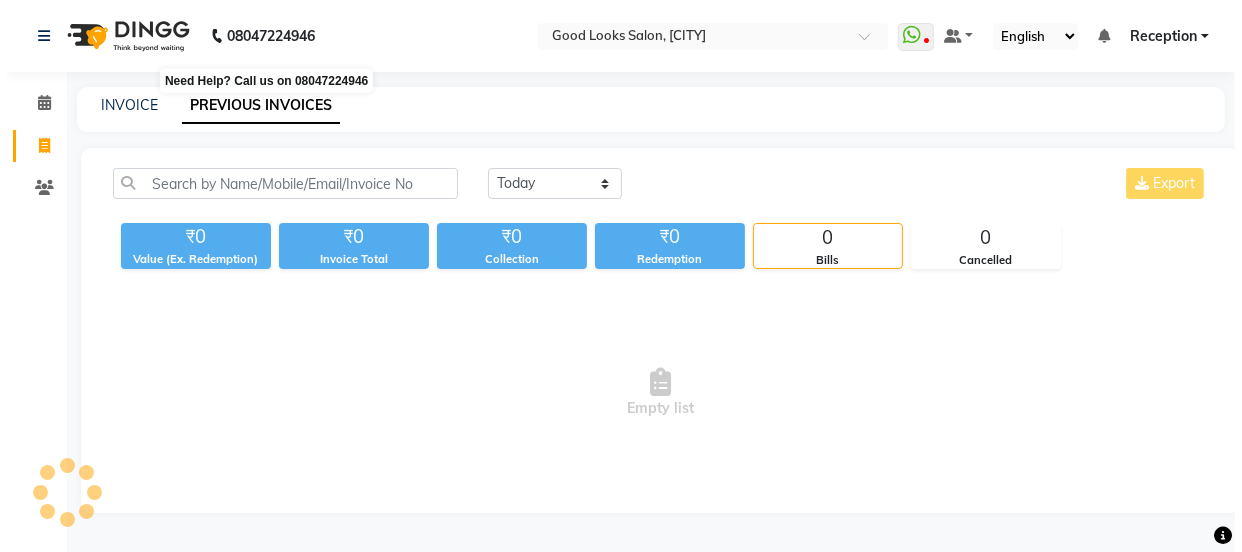 scroll, scrollTop: 0, scrollLeft: 0, axis: both 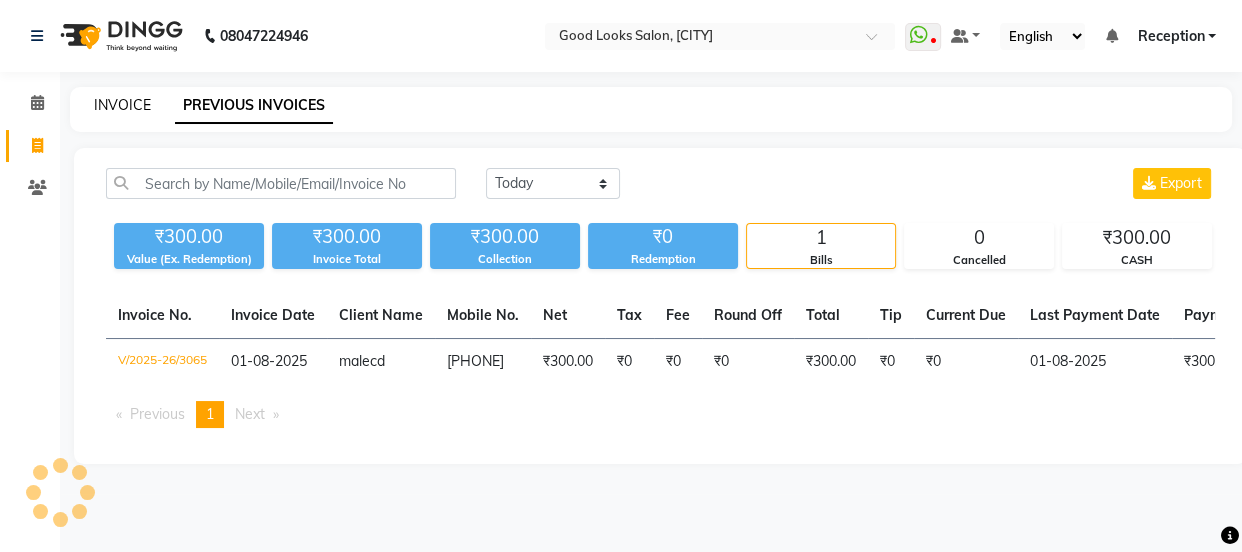 click on "INVOICE" 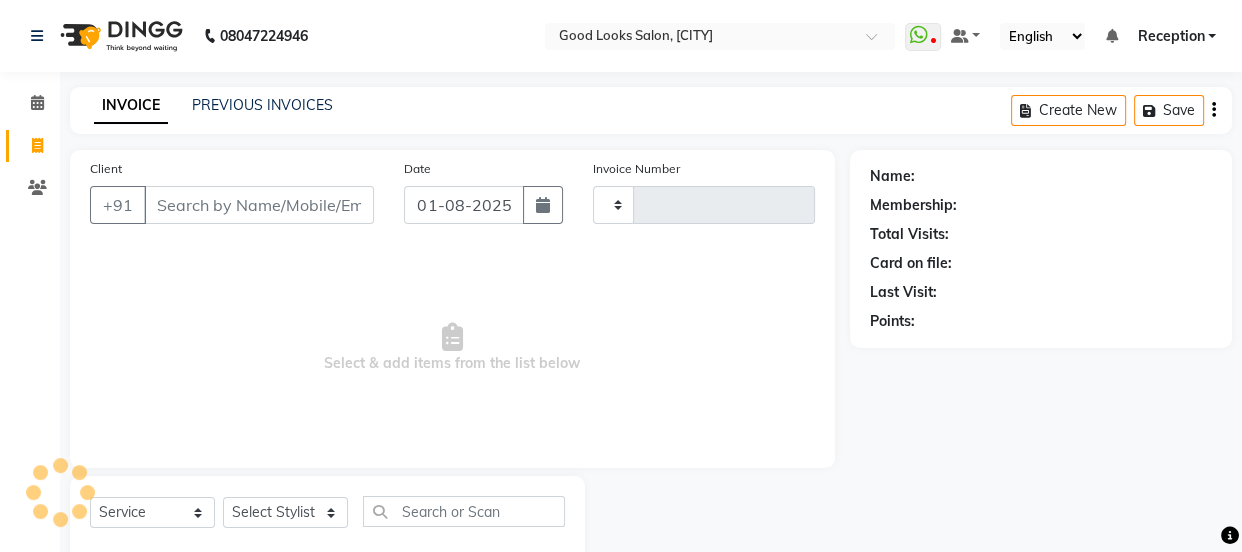 scroll, scrollTop: 50, scrollLeft: 0, axis: vertical 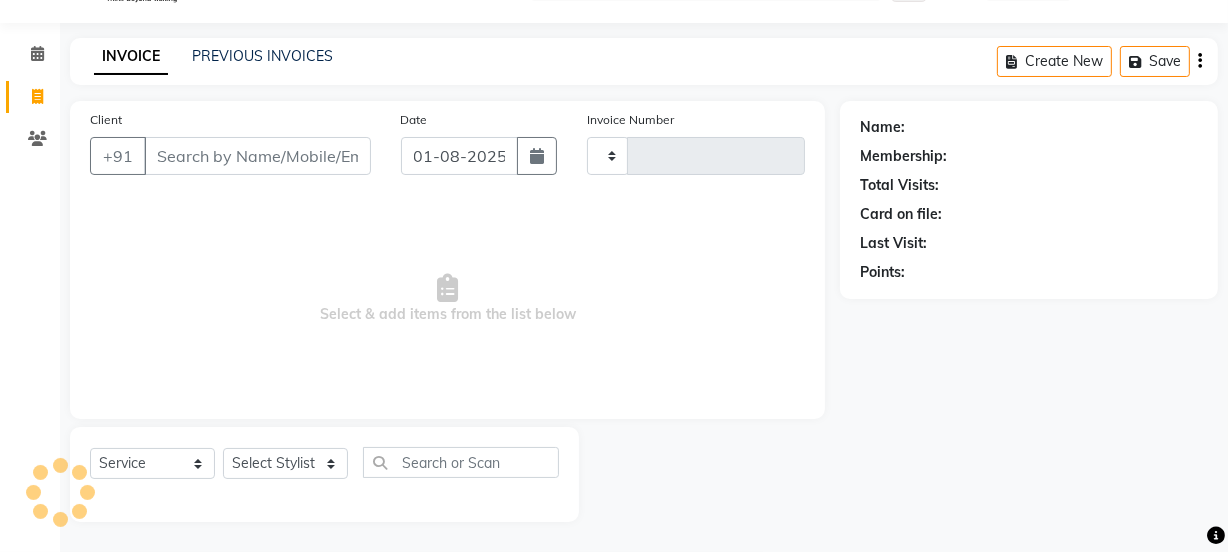 type on "3066" 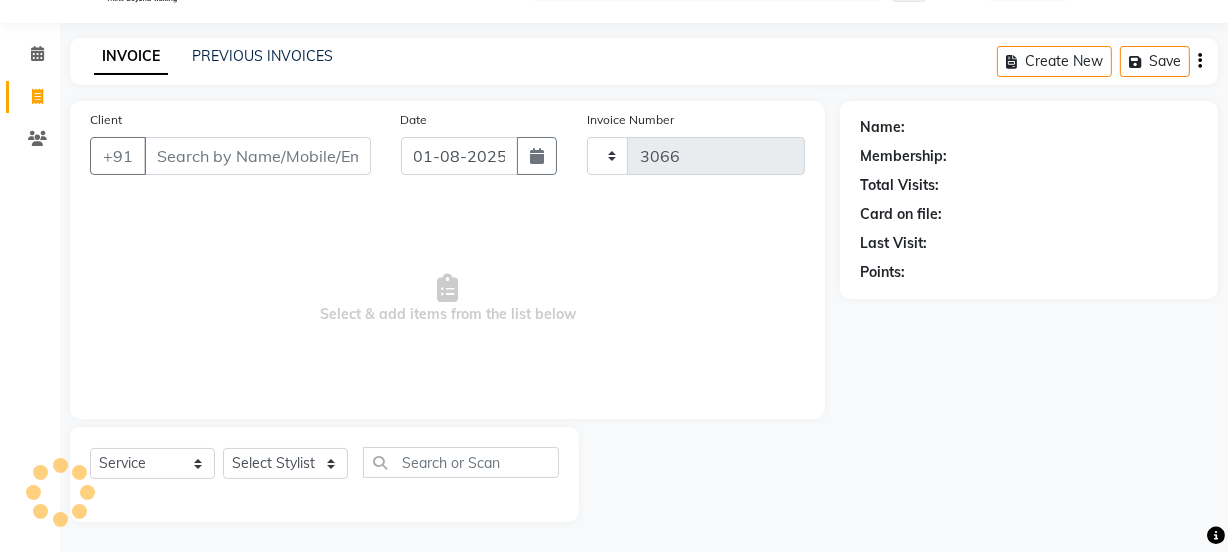 select on "4230" 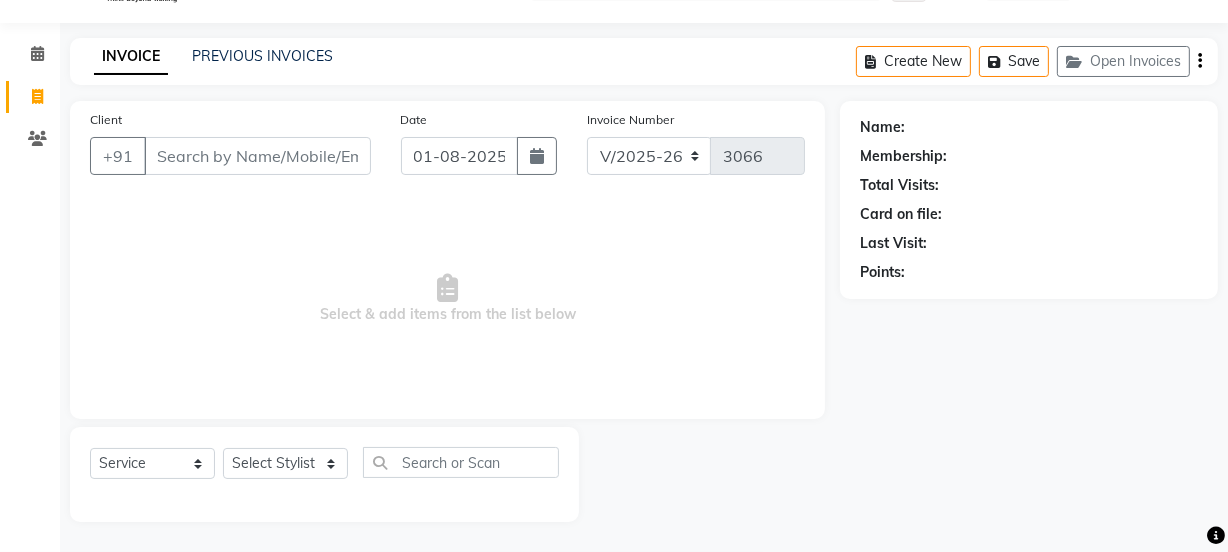 click on "Client +91" 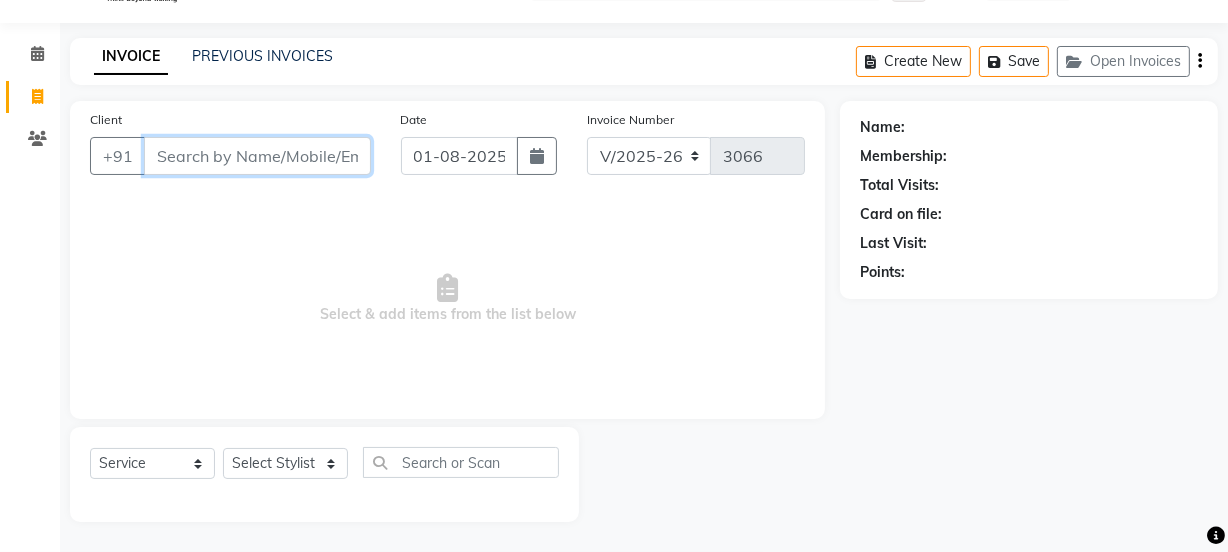 click on "Client" at bounding box center [257, 156] 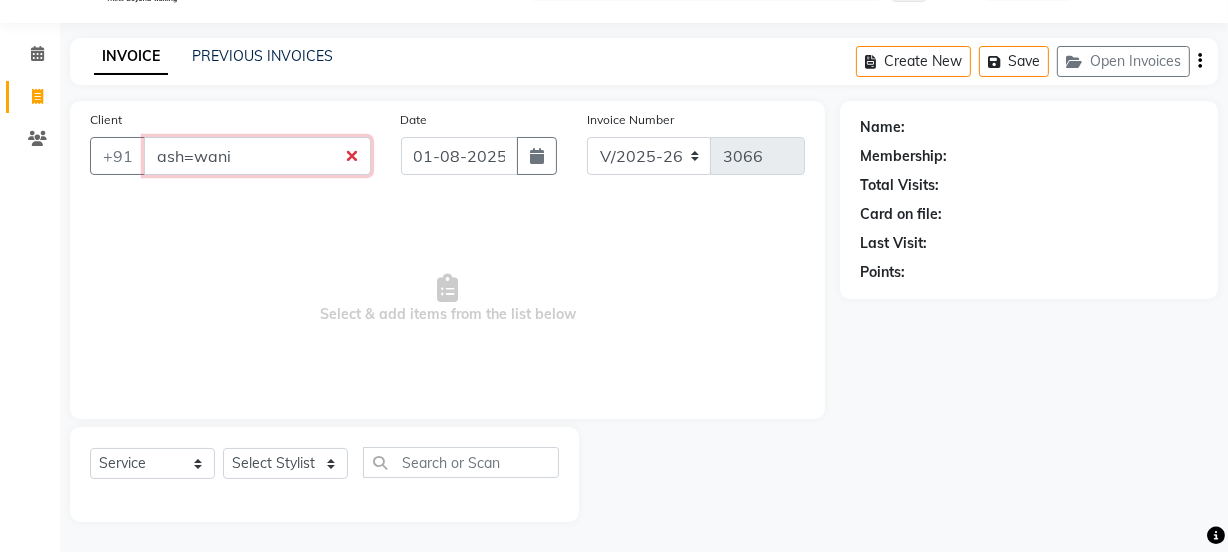 click on "ash=wani" at bounding box center [257, 156] 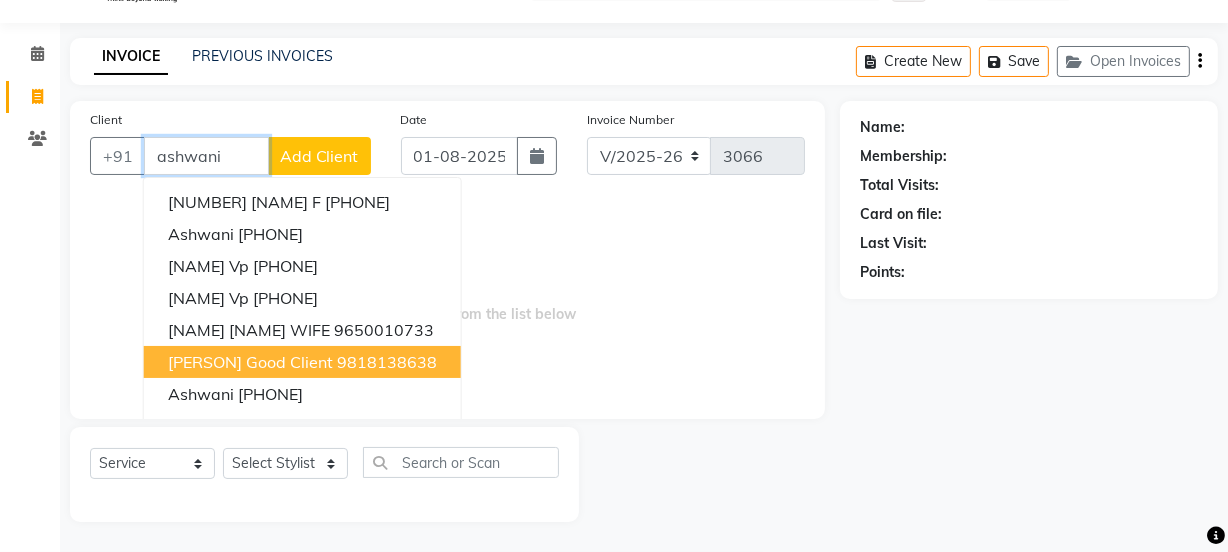 click on "[LAST] Good Client" at bounding box center [250, 362] 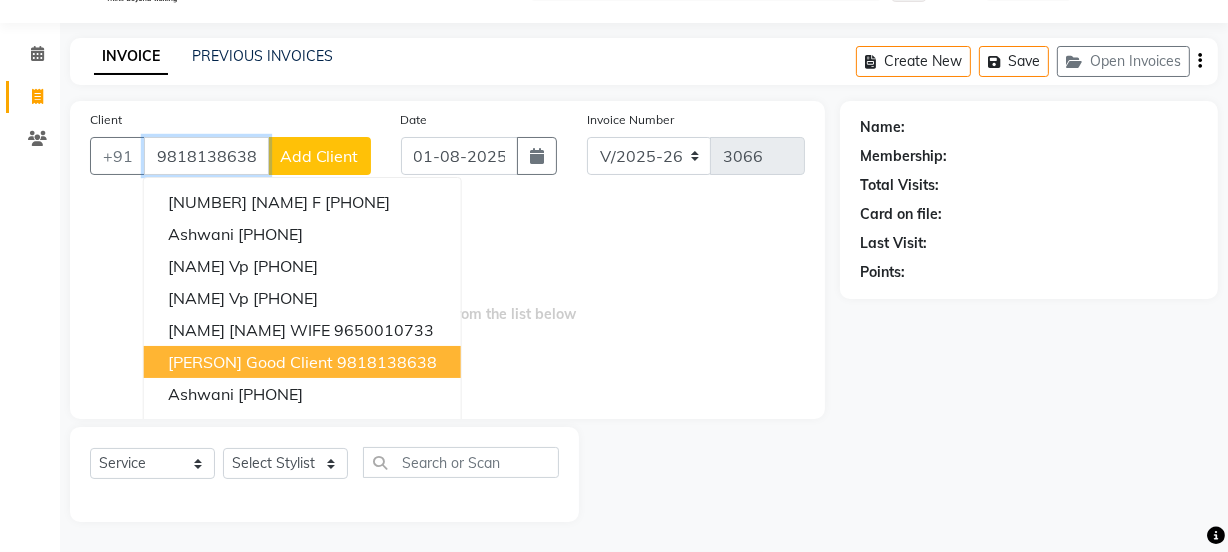 type on "9818138638" 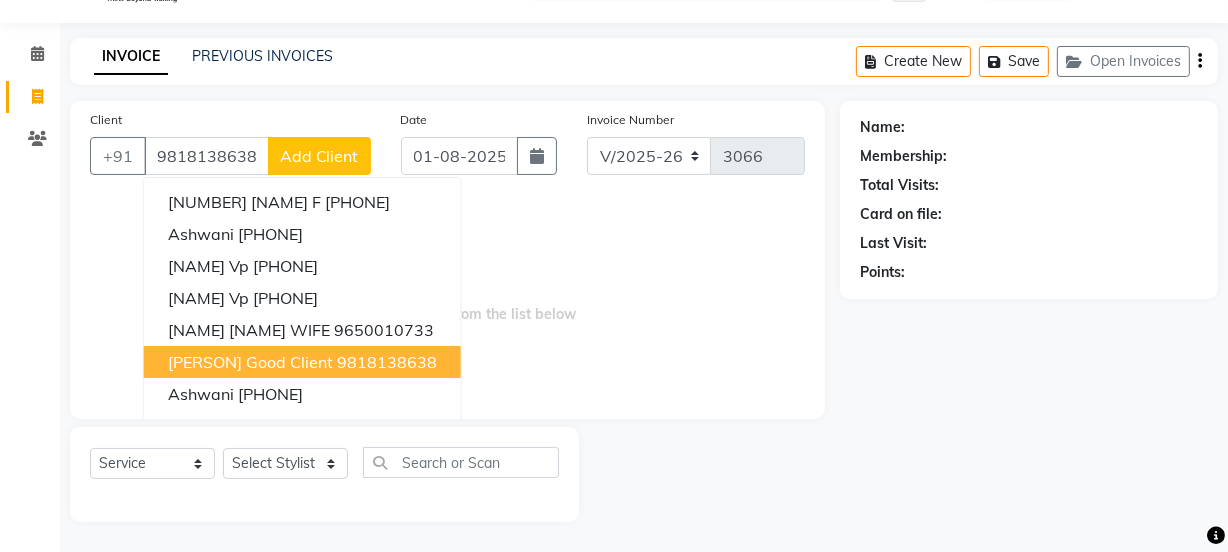 select on "1: Object" 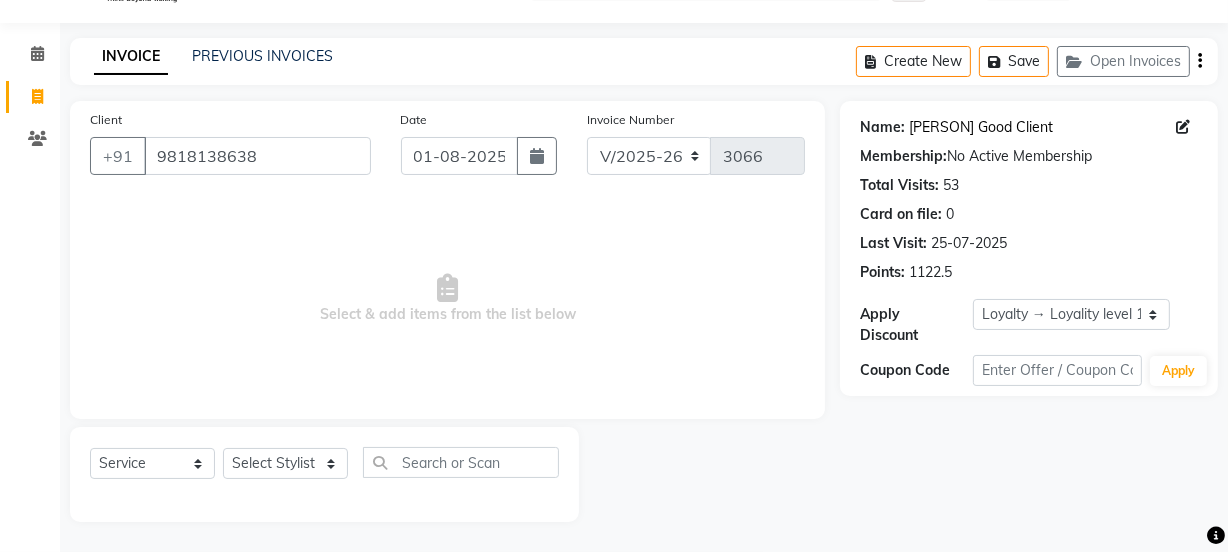 click on "[LAST] Good Client" 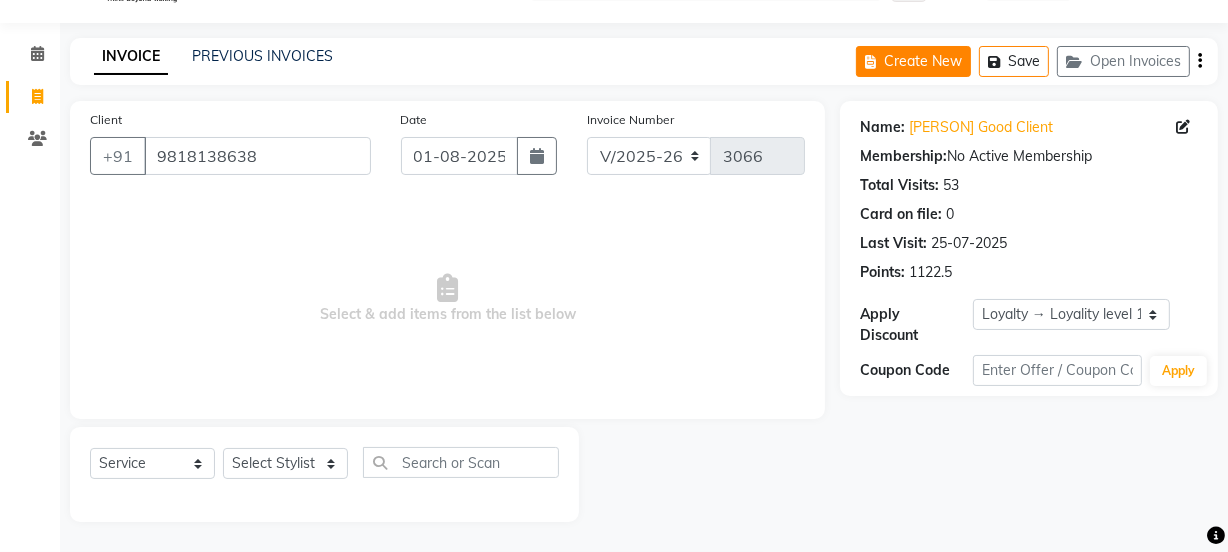 click on "Create New" 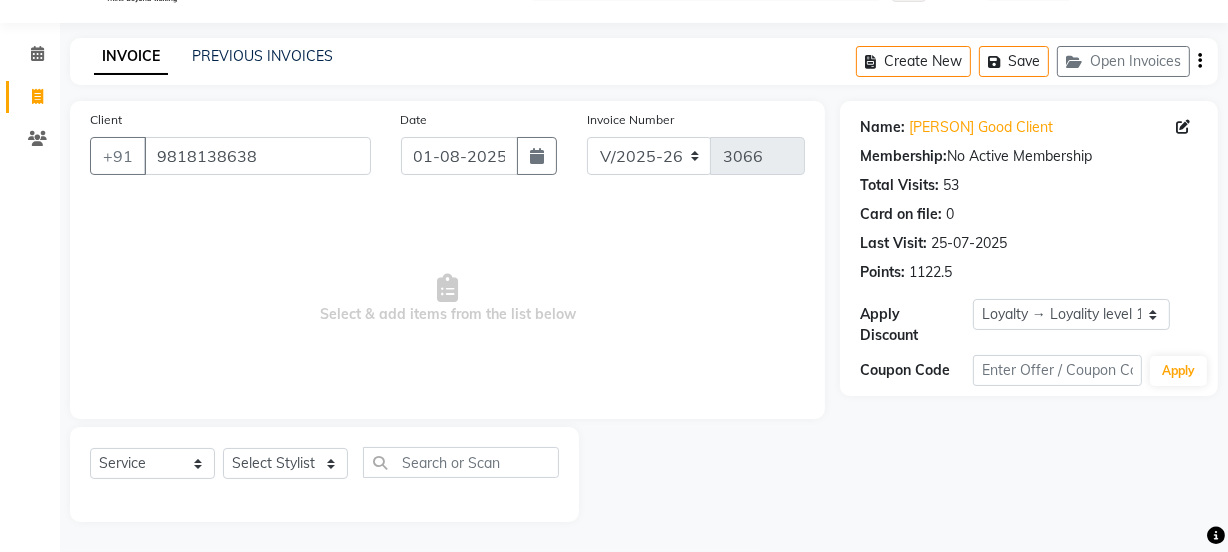 click on "Create New   Save   Open Invoices" 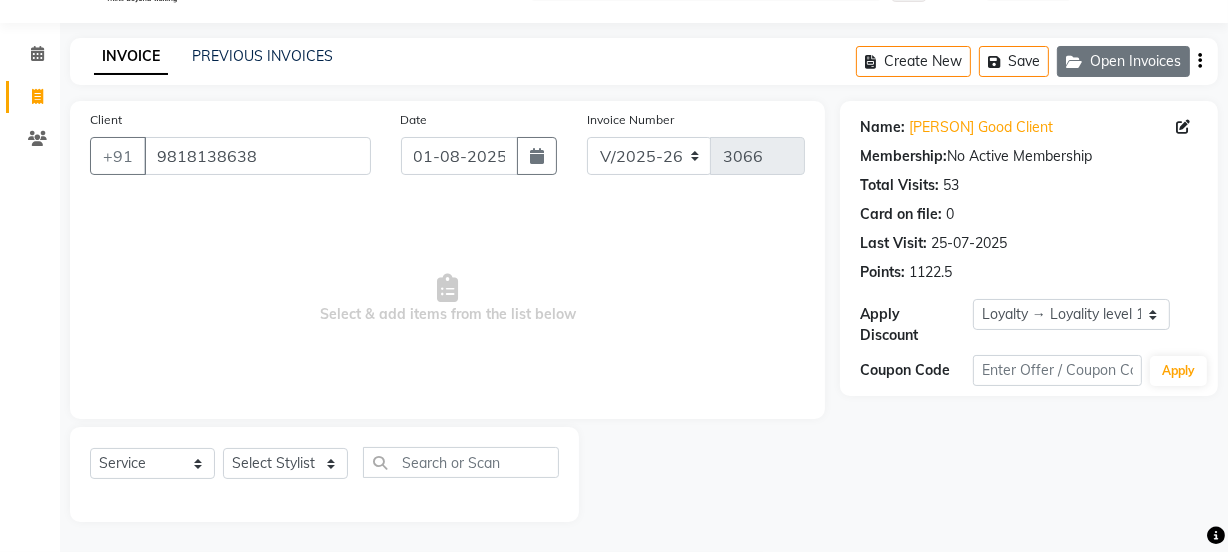 click on "Open Invoices" 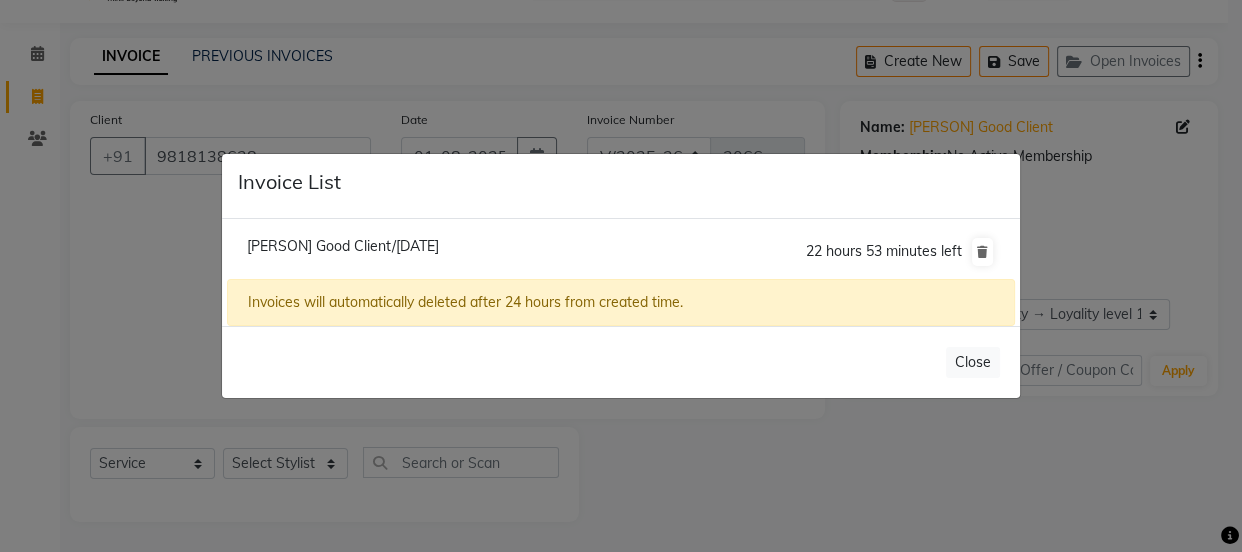 click on "Ashwani Good Client/01 August 2025" 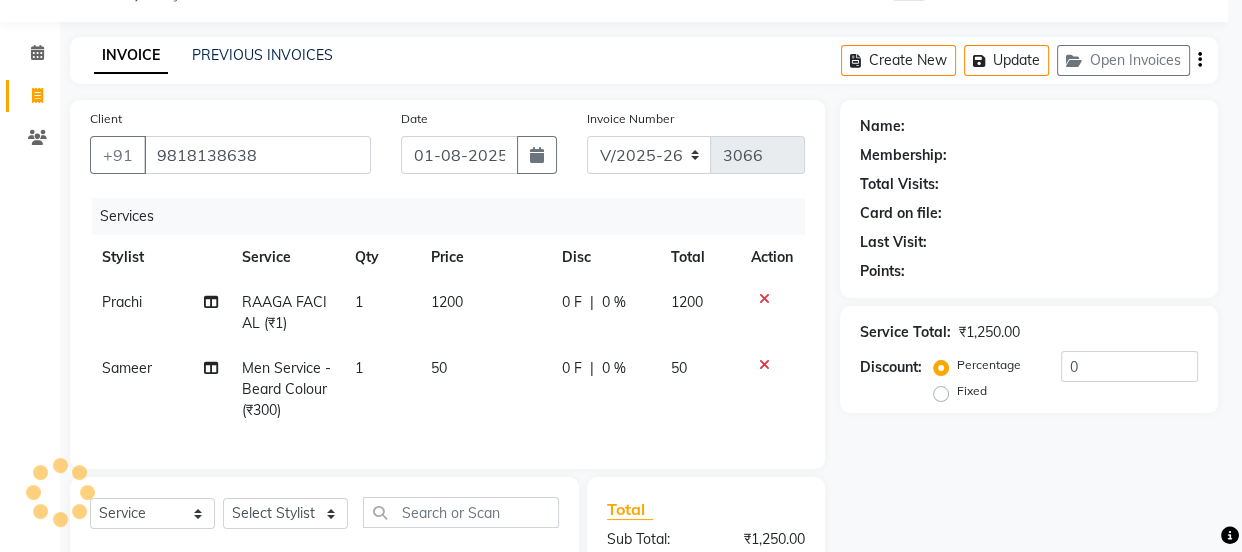 select on "1: Object" 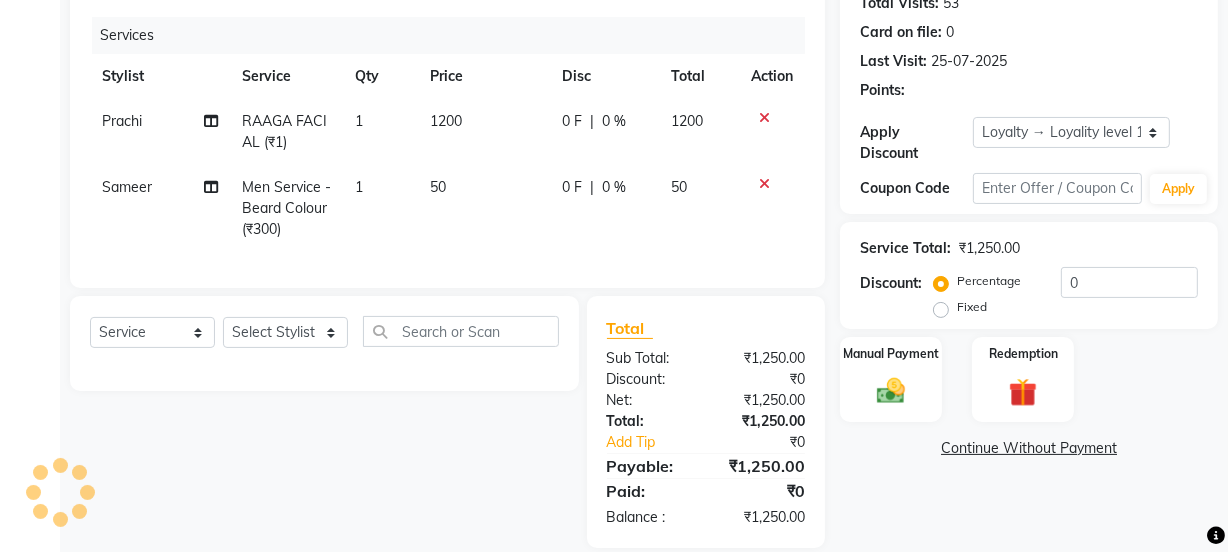 scroll, scrollTop: 270, scrollLeft: 0, axis: vertical 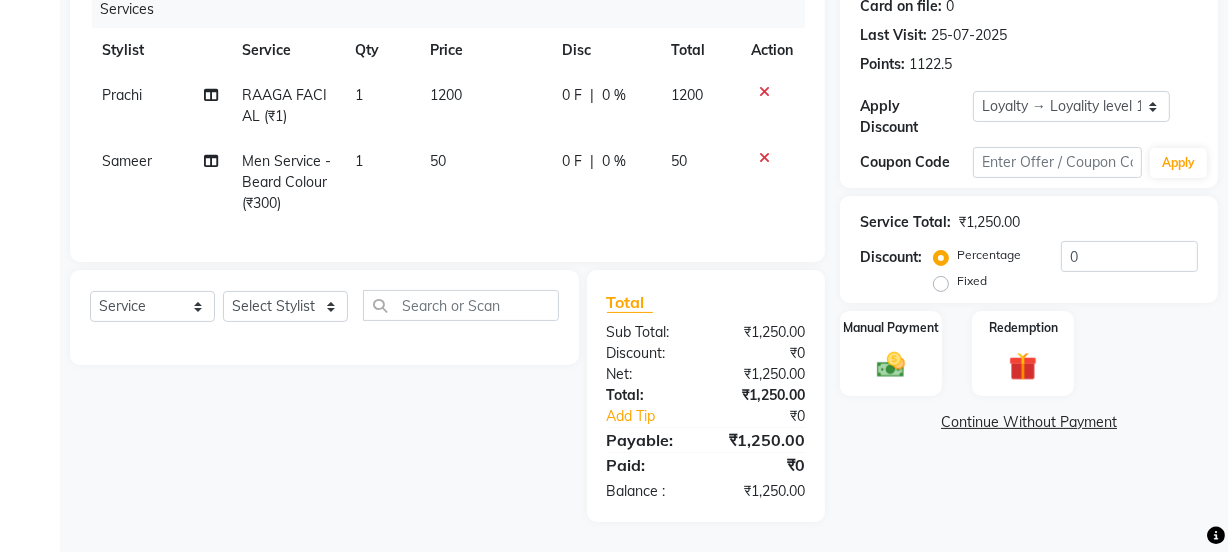 click on "50" 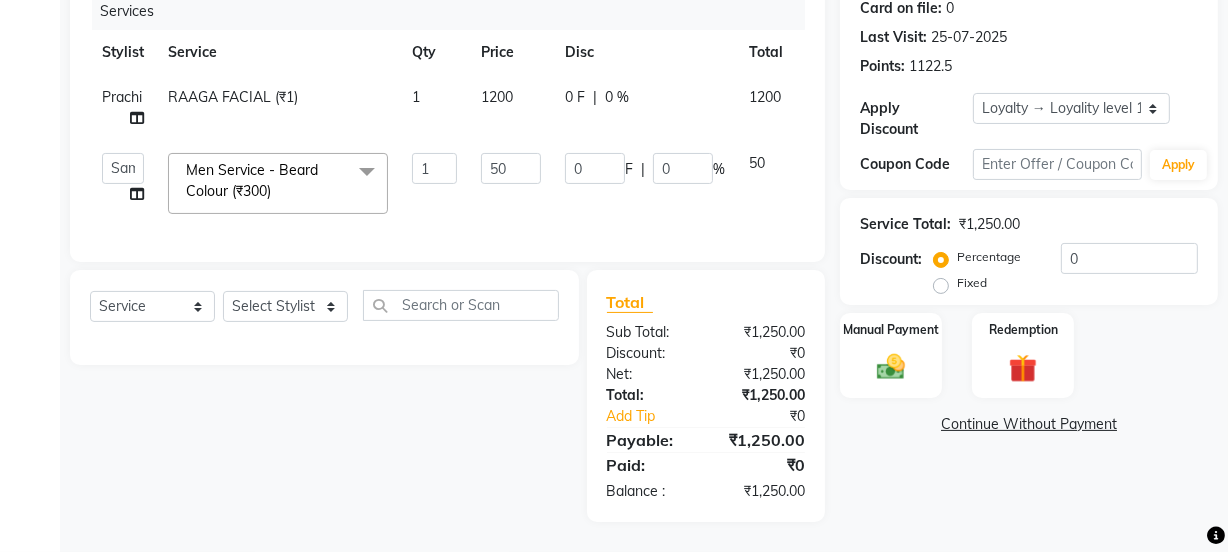 scroll, scrollTop: 269, scrollLeft: 0, axis: vertical 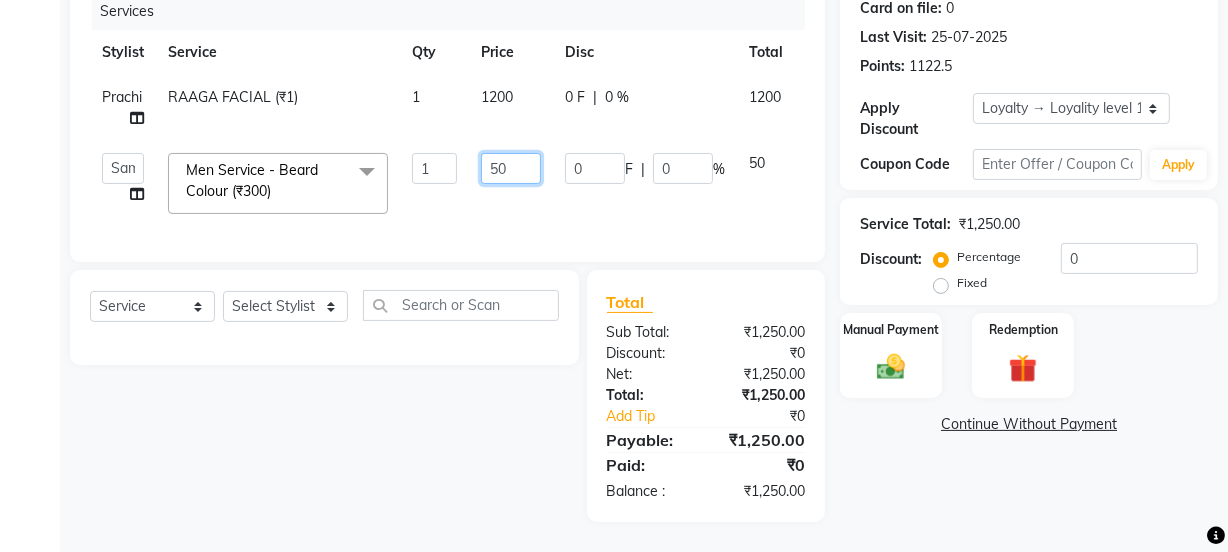 click on "50" 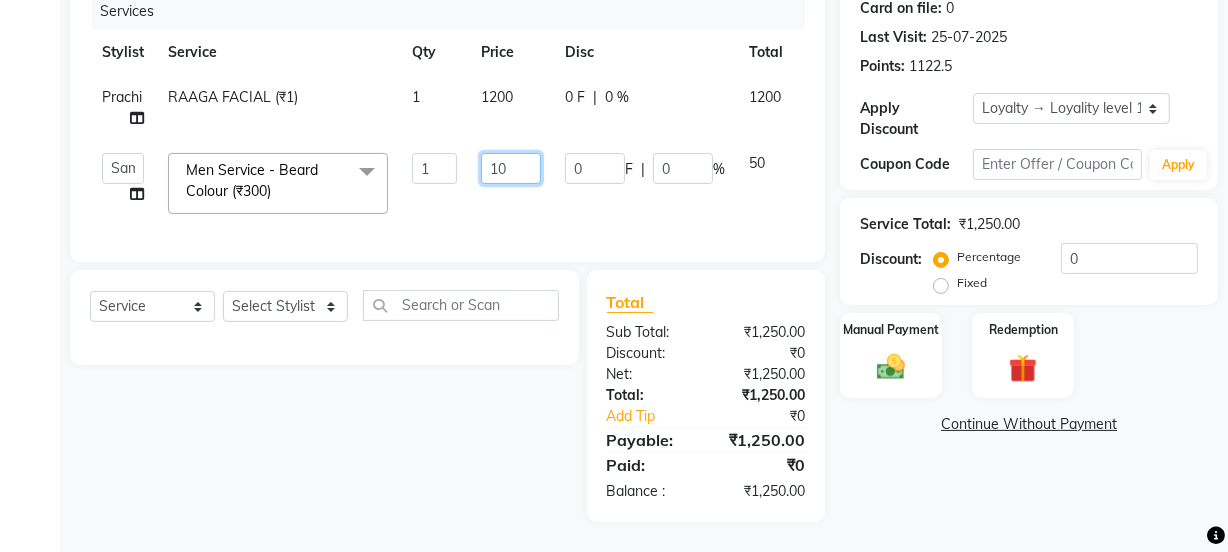 type on "100" 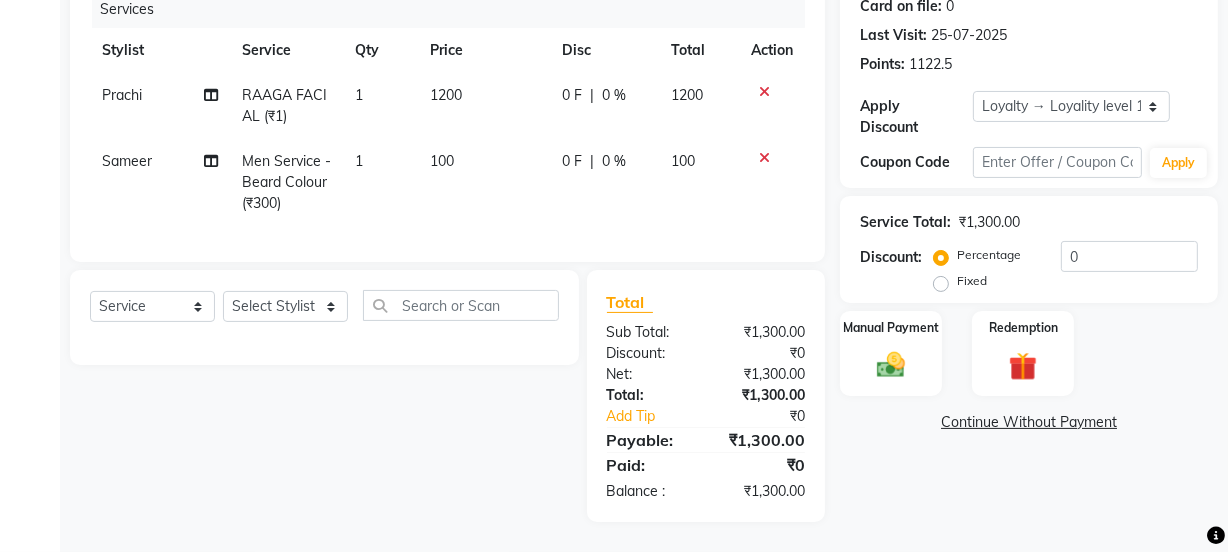 click on "100" 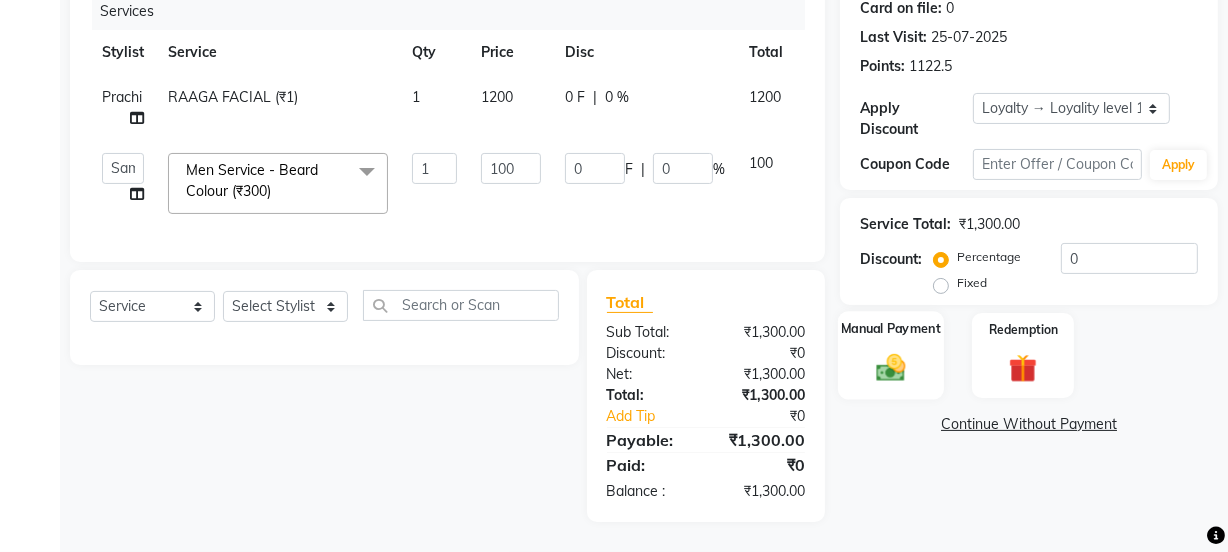 click on "Manual Payment" 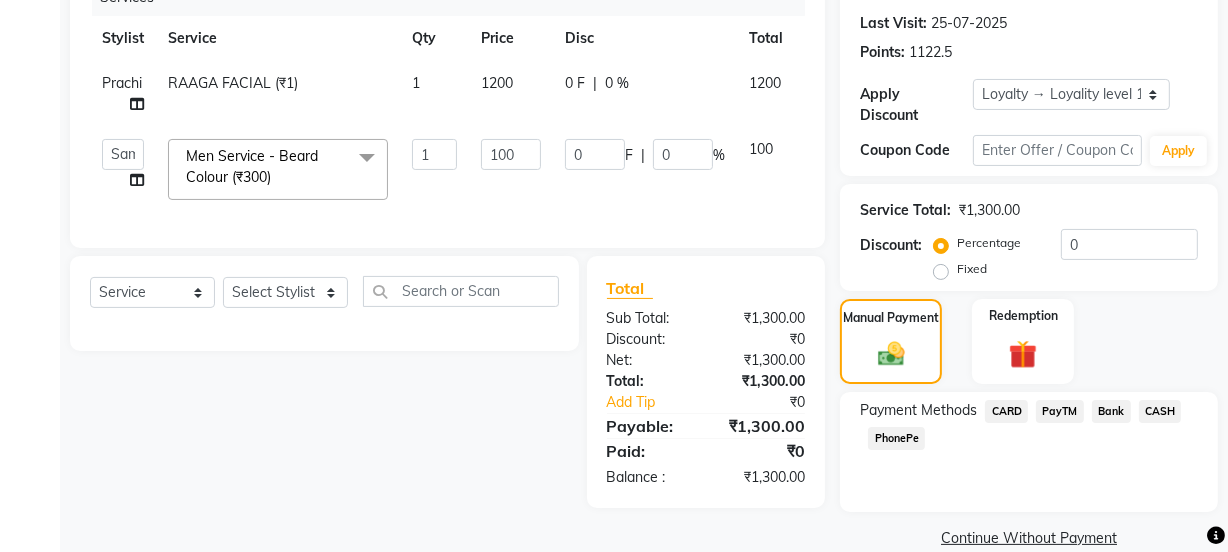 click on "CASH" 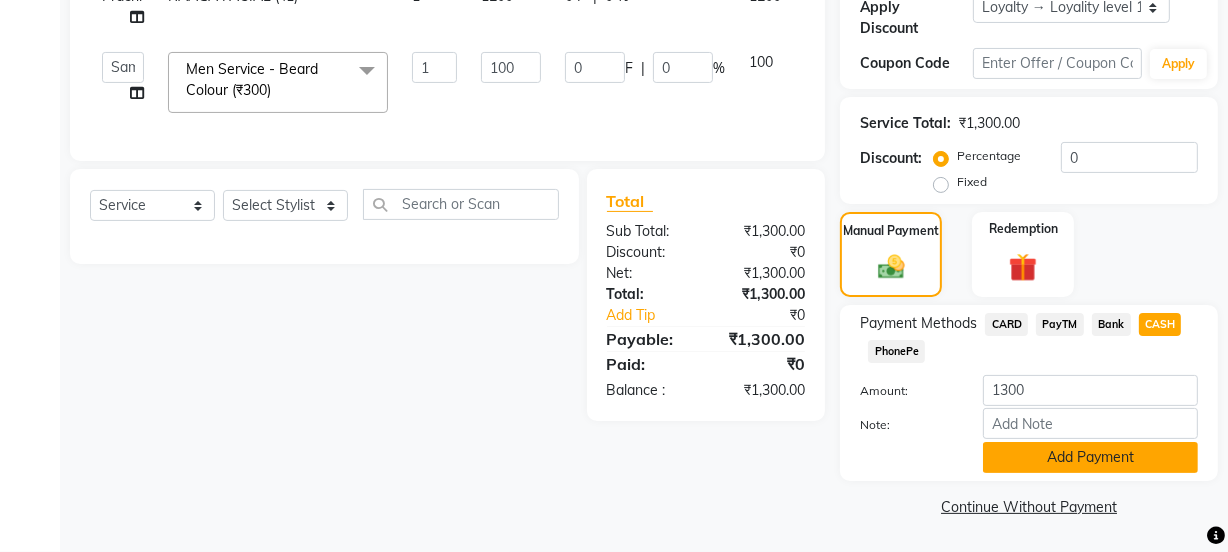 click on "Add Payment" 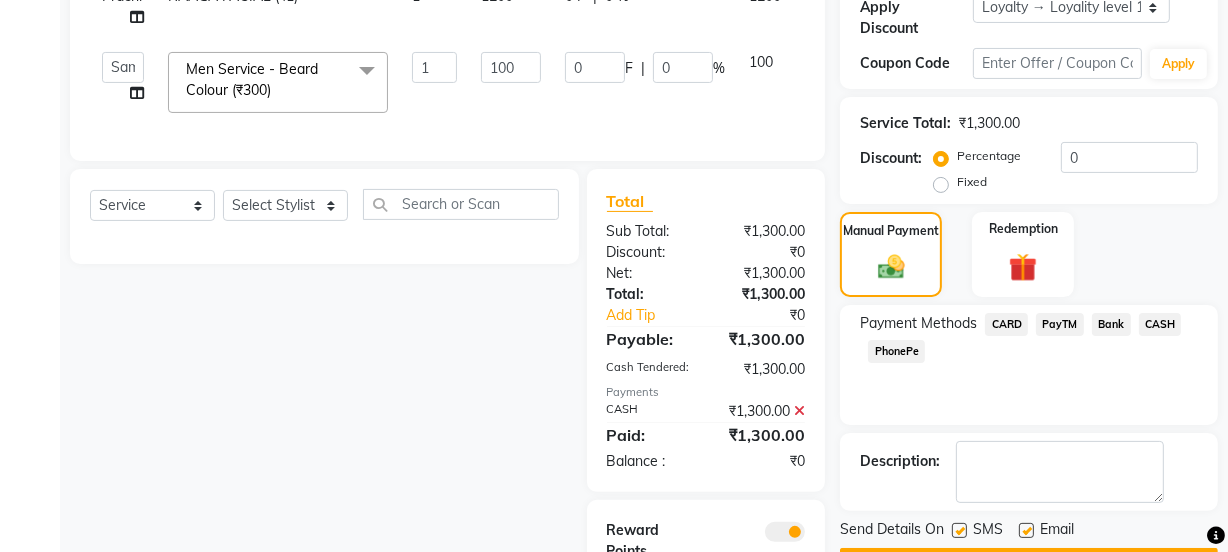 scroll, scrollTop: 479, scrollLeft: 0, axis: vertical 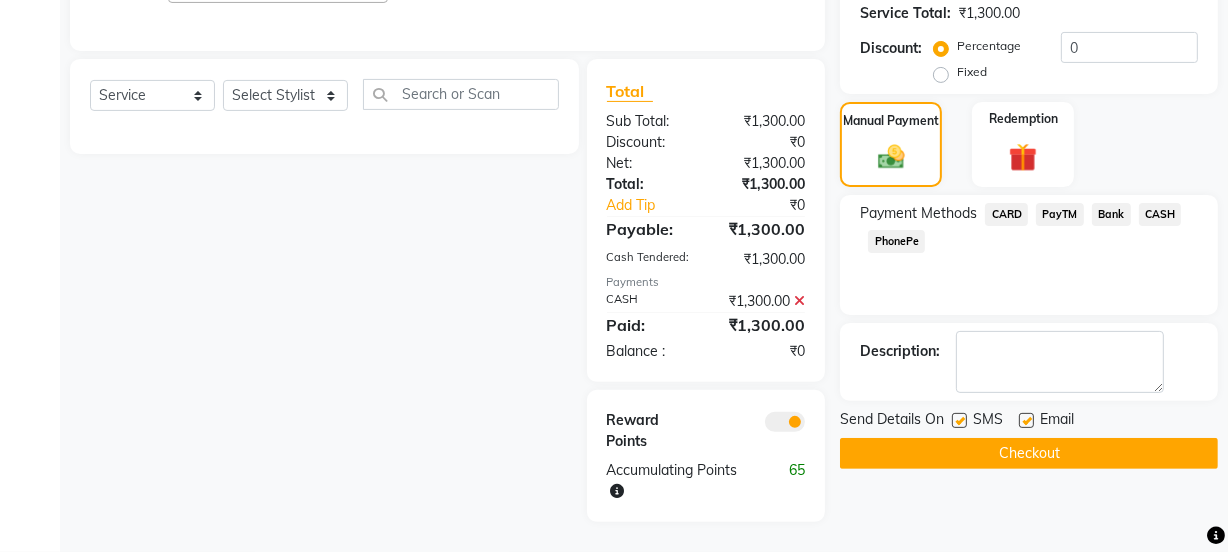 click 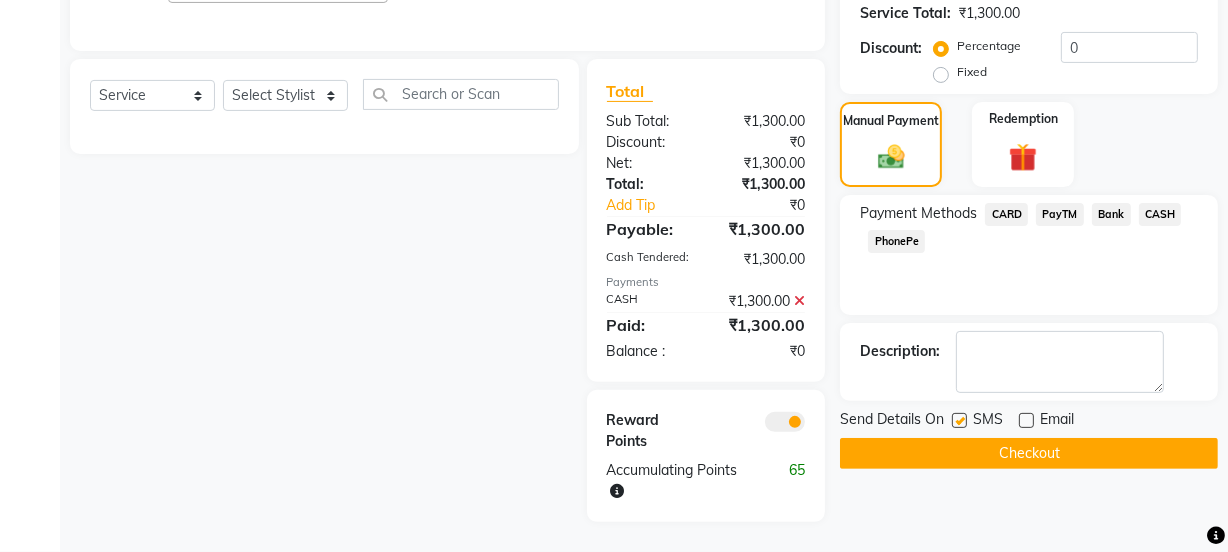 click 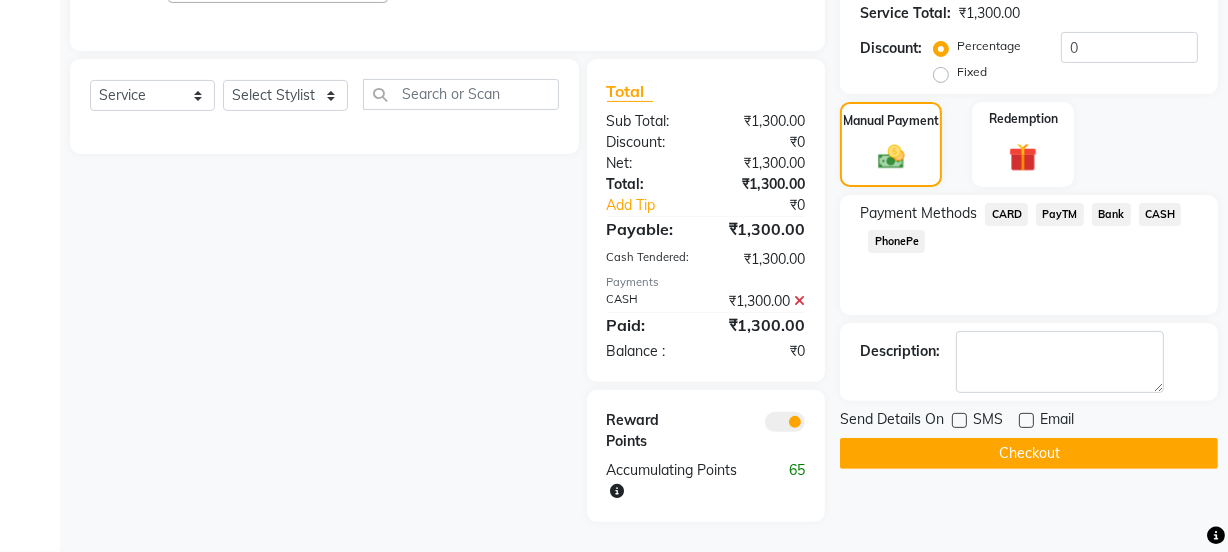 click on "Checkout" 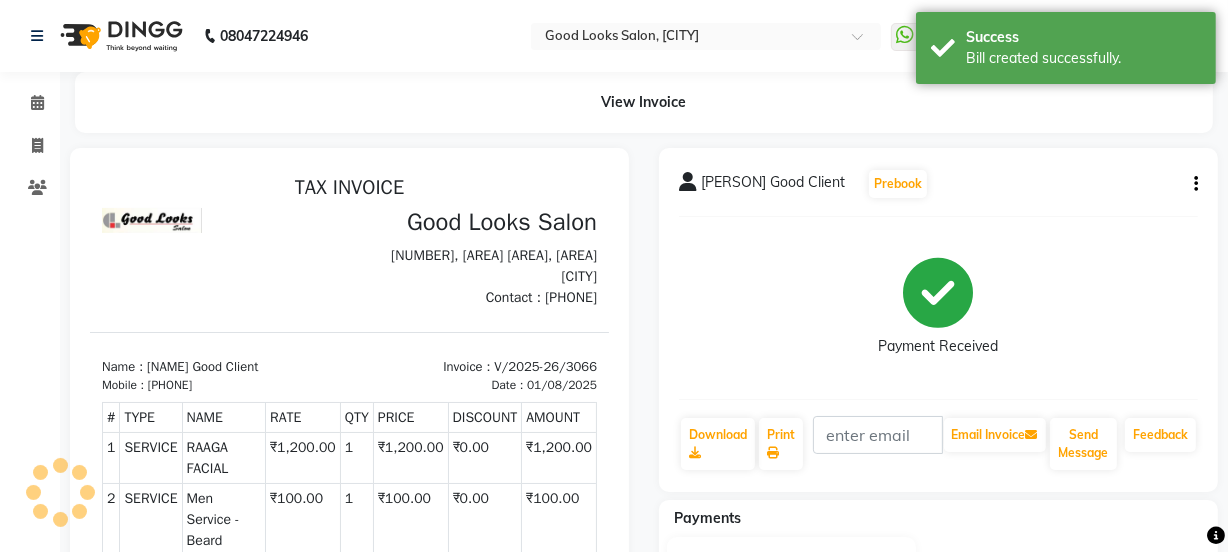 scroll, scrollTop: 0, scrollLeft: 0, axis: both 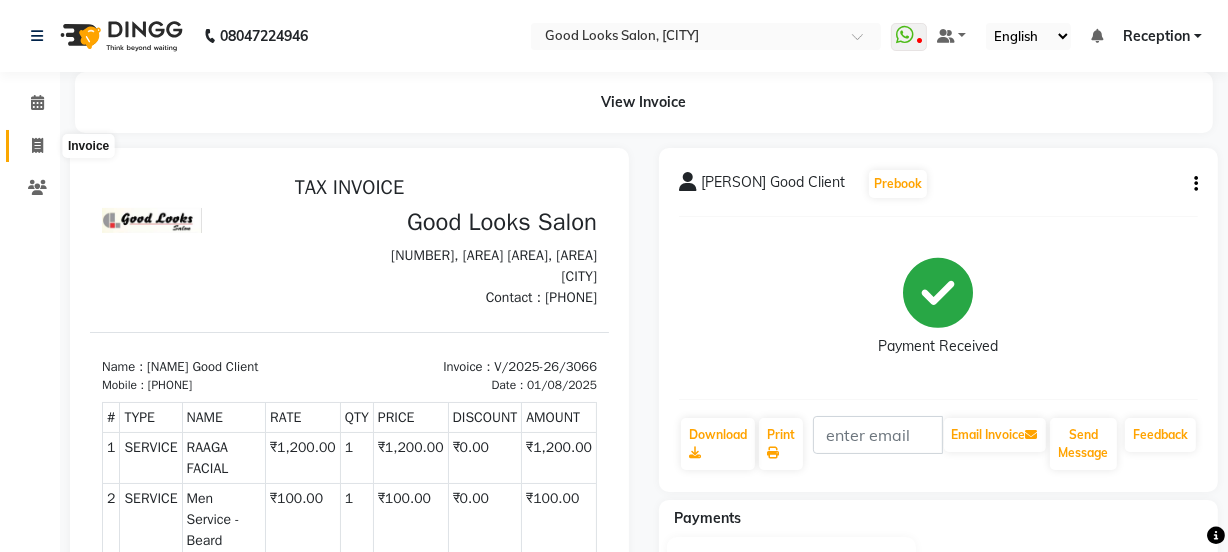 click 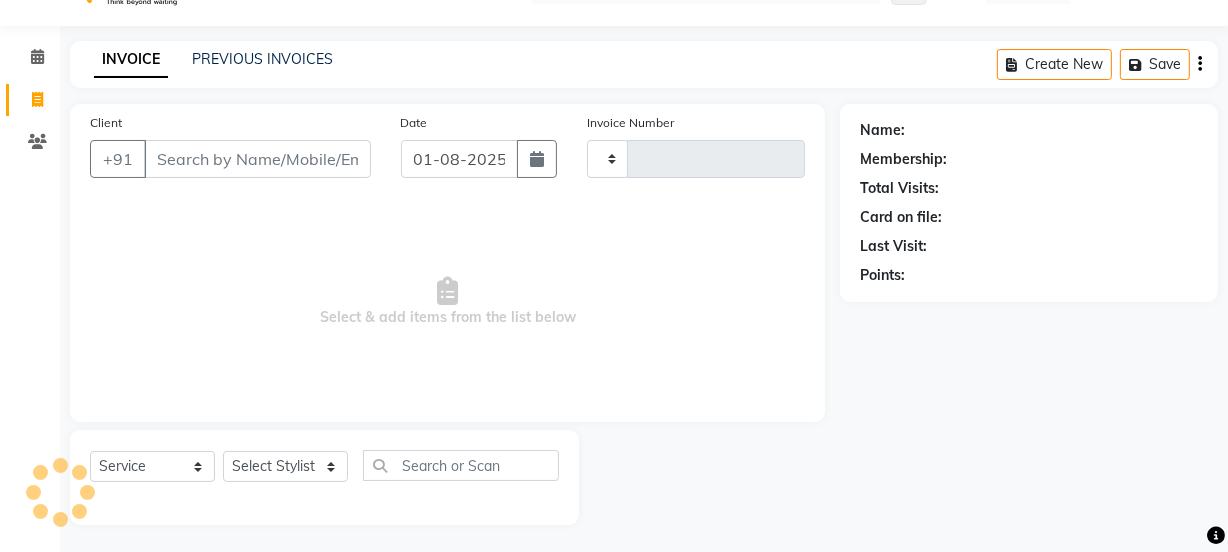 type on "3067" 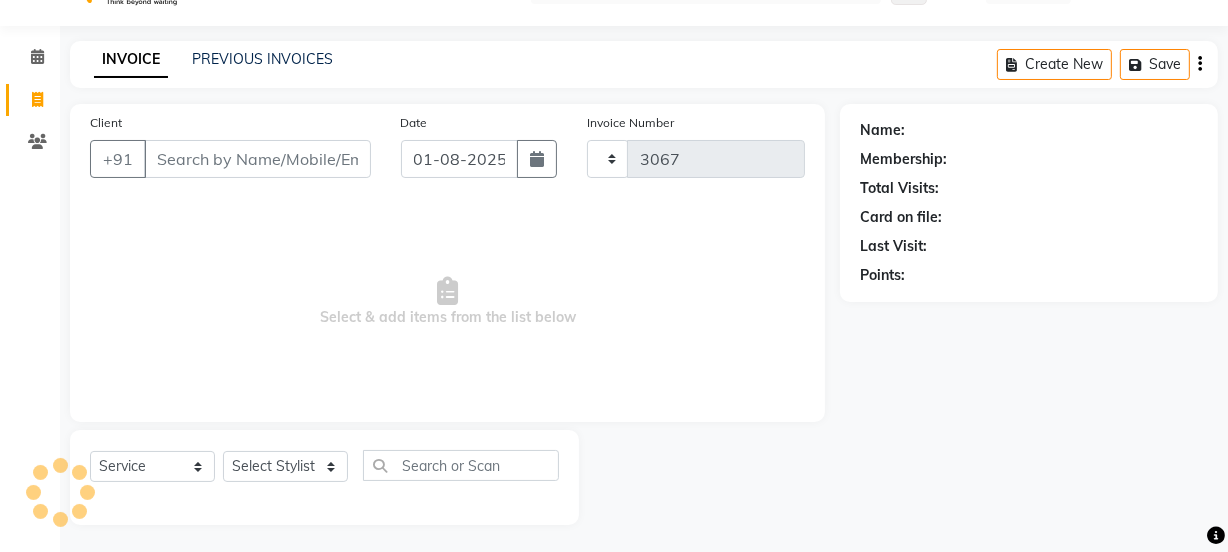 select on "4230" 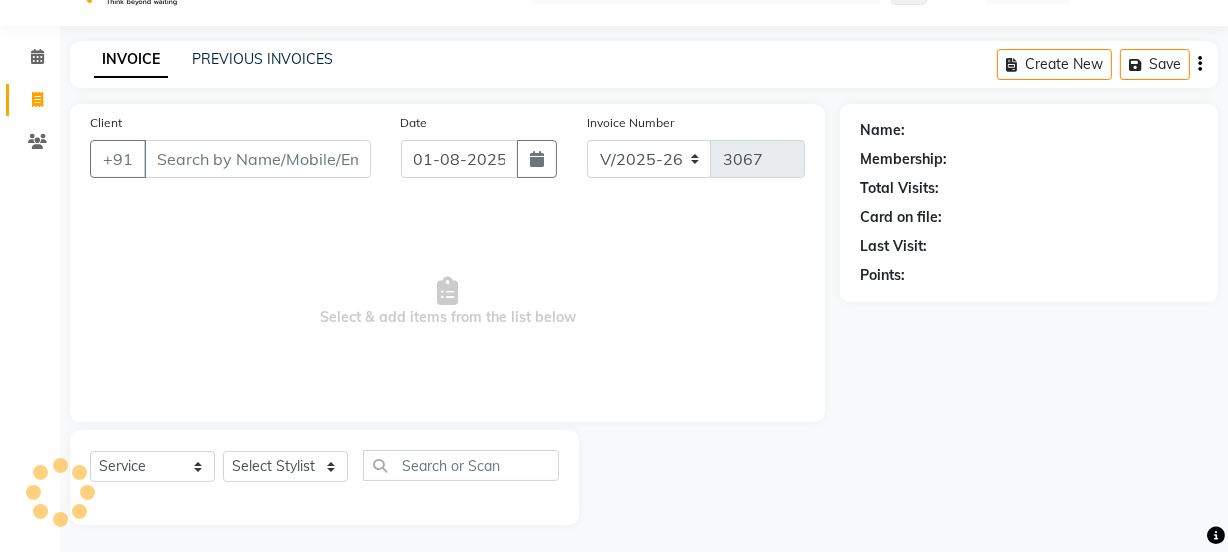 scroll, scrollTop: 50, scrollLeft: 0, axis: vertical 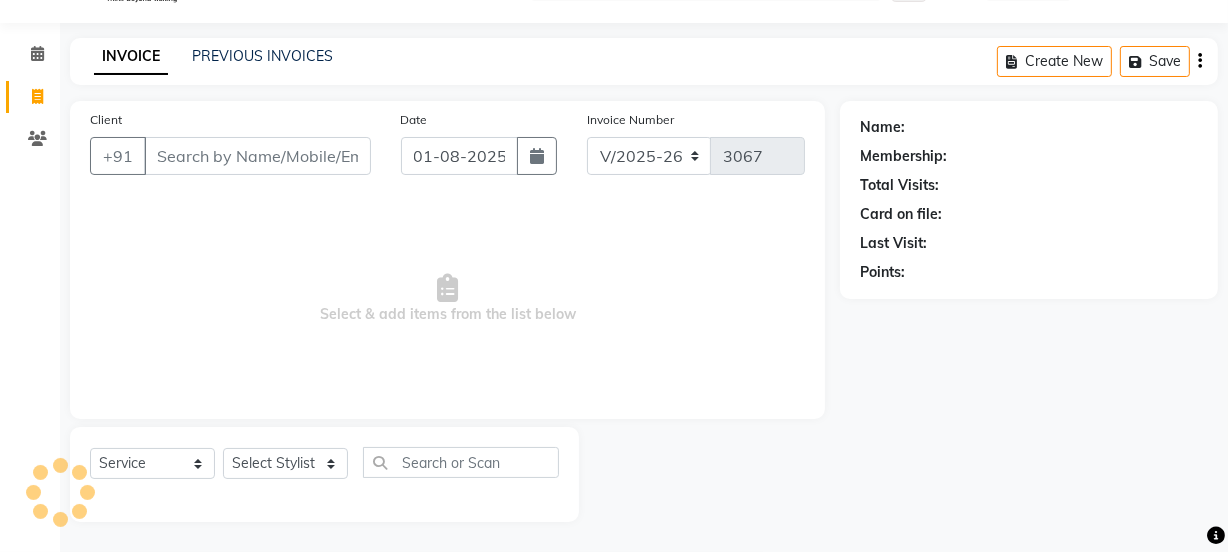 click on "Client" at bounding box center [257, 156] 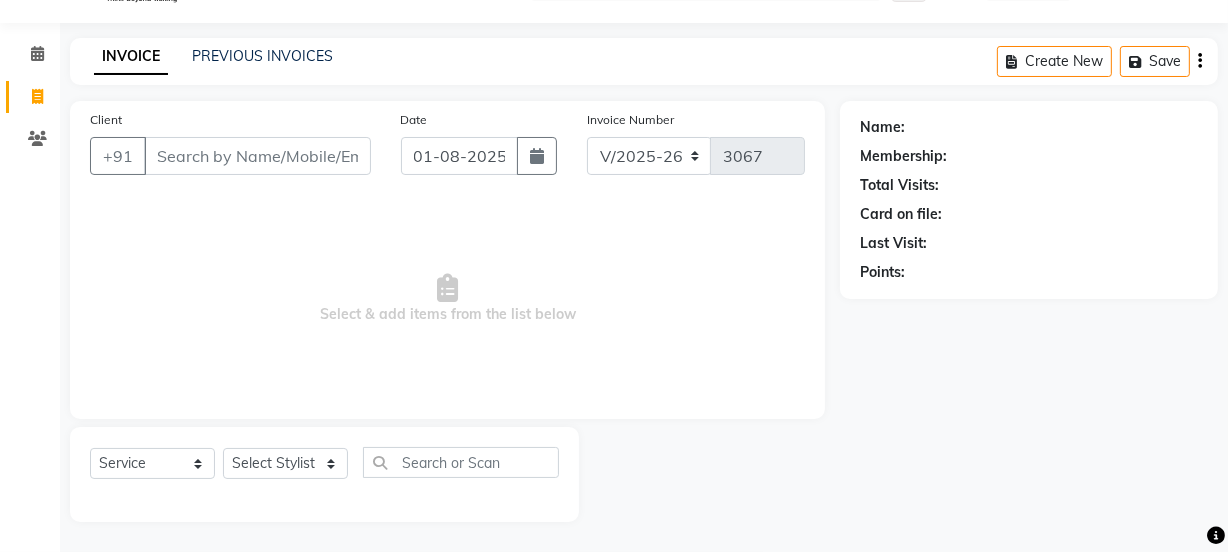 click on "Client" at bounding box center [257, 156] 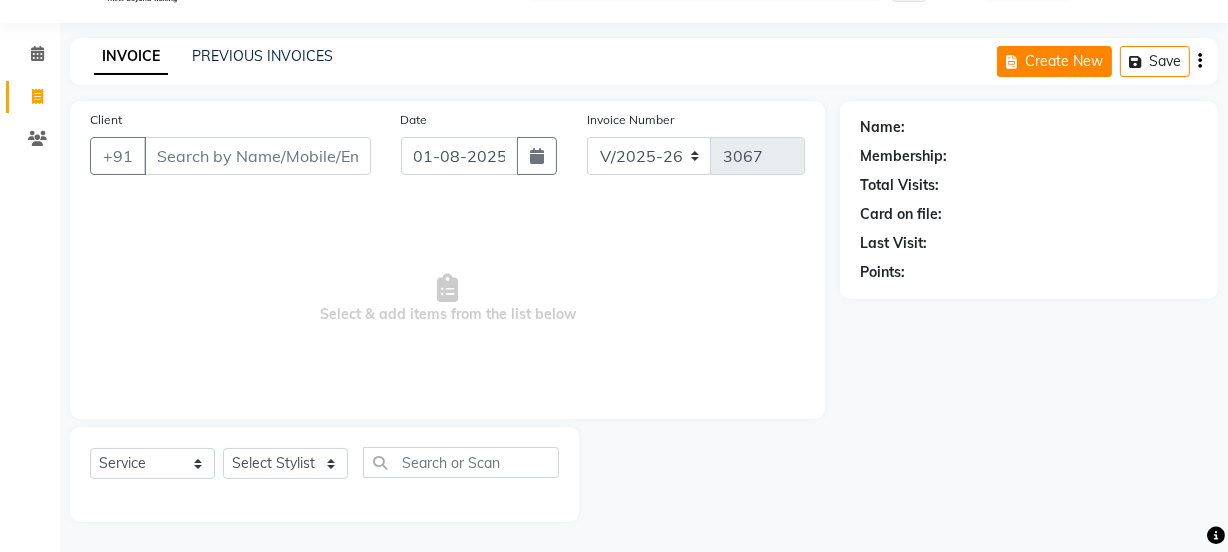 click 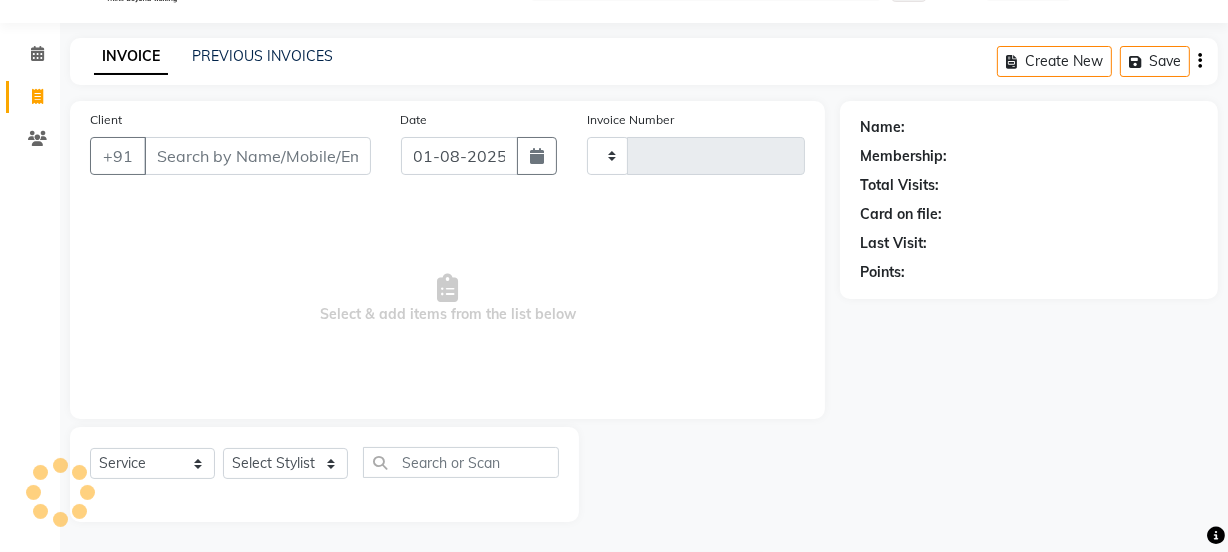 type on "3067" 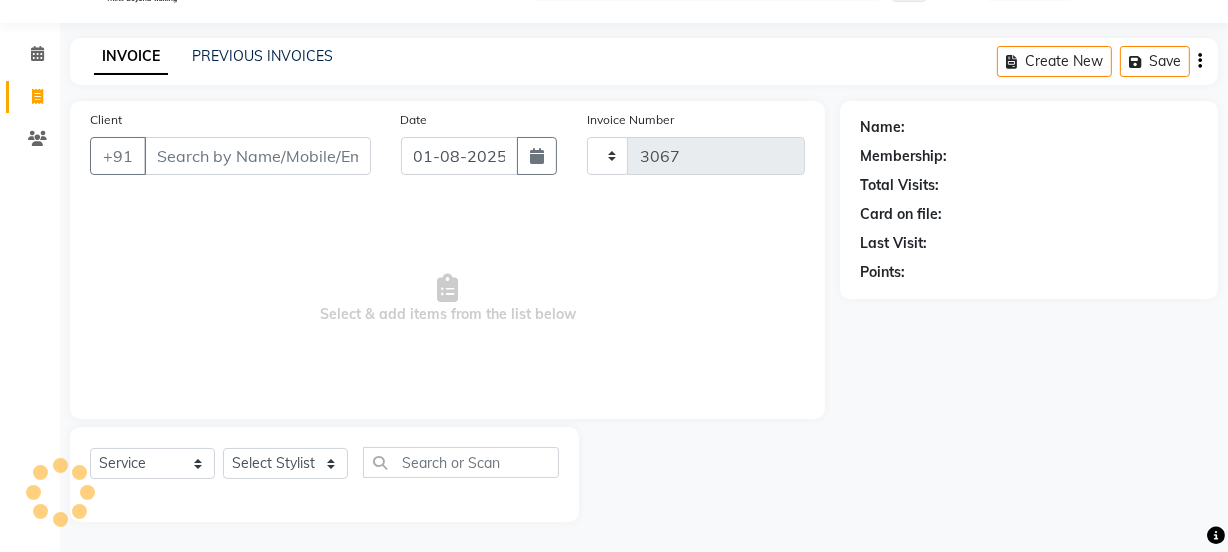 select on "4230" 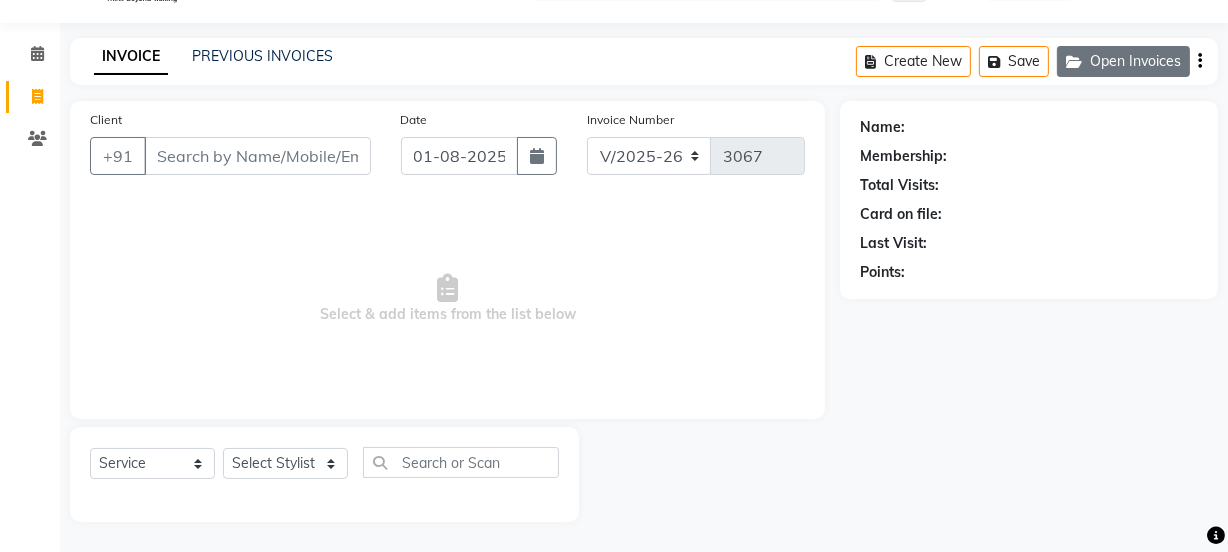 click on "Open Invoices" 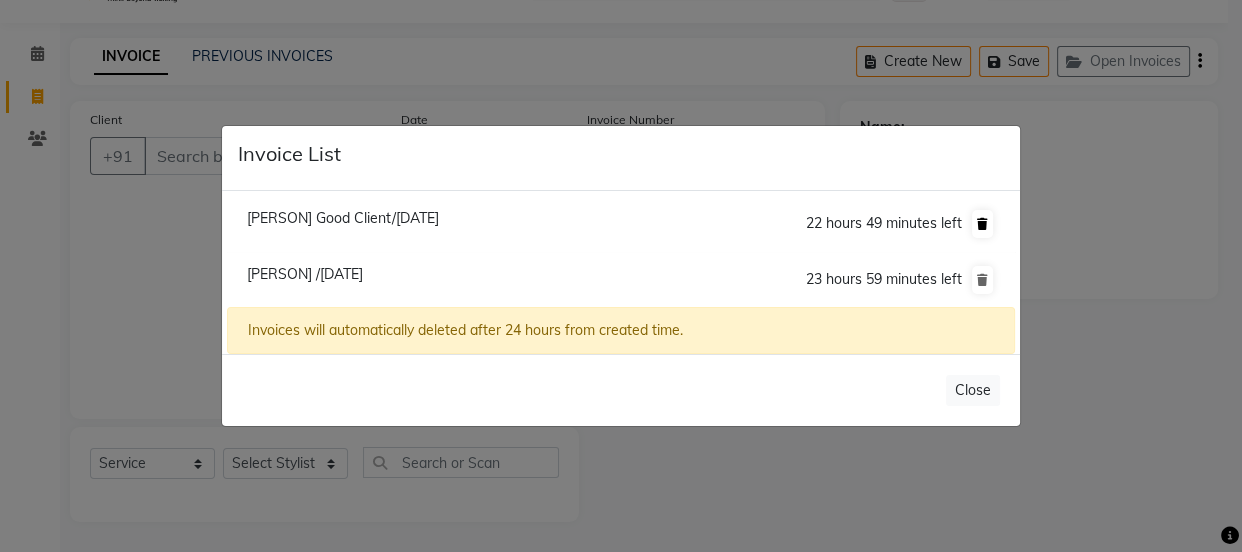 click 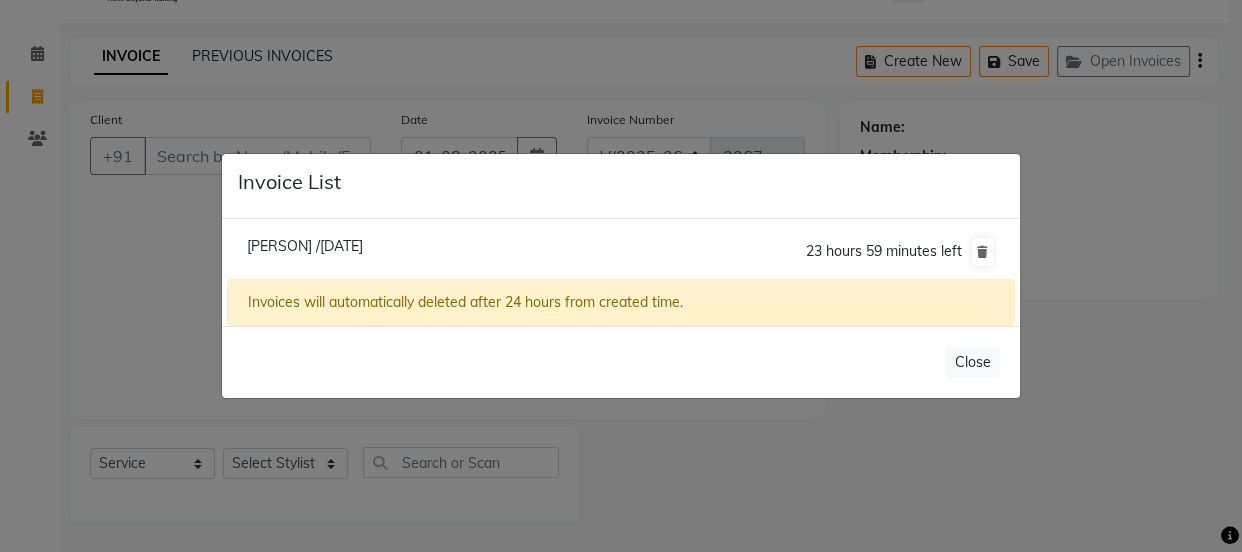 click on "Invoice List  Sangita /01 August 2025  23 hours 59 minutes left  Invoices will automatically deleted after 24 hours from created time.   Close" 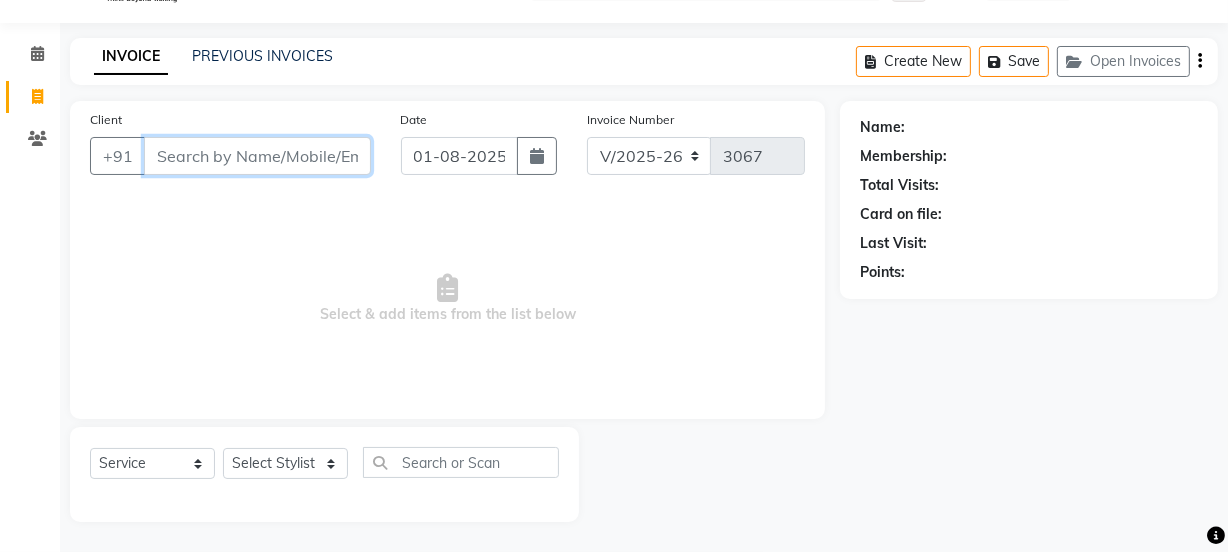 click on "Client" at bounding box center [257, 156] 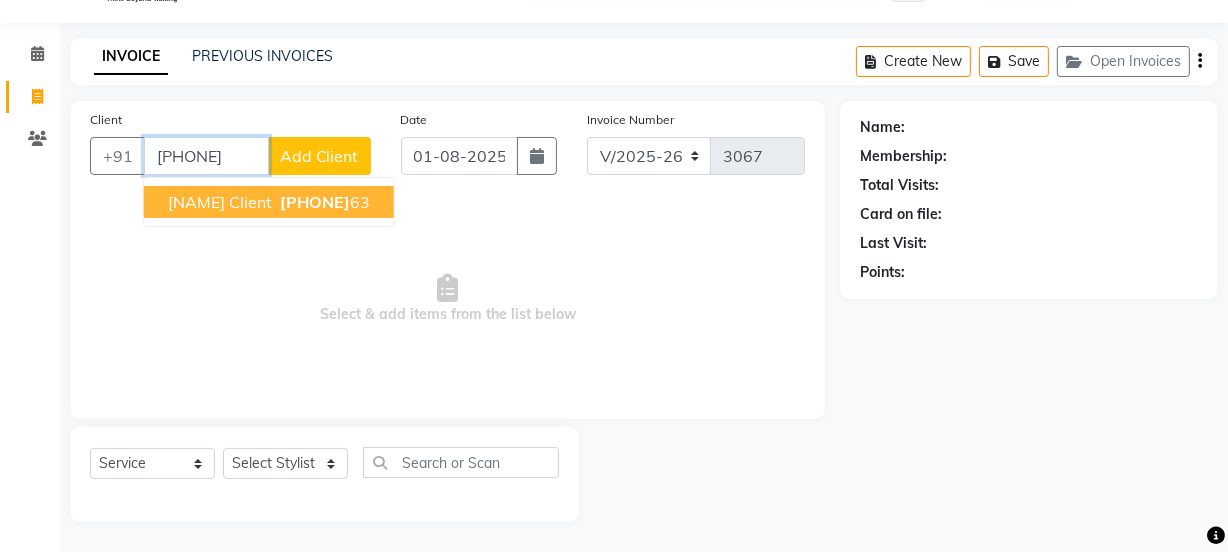 click on "Mani Client   97180862 63" at bounding box center [269, 202] 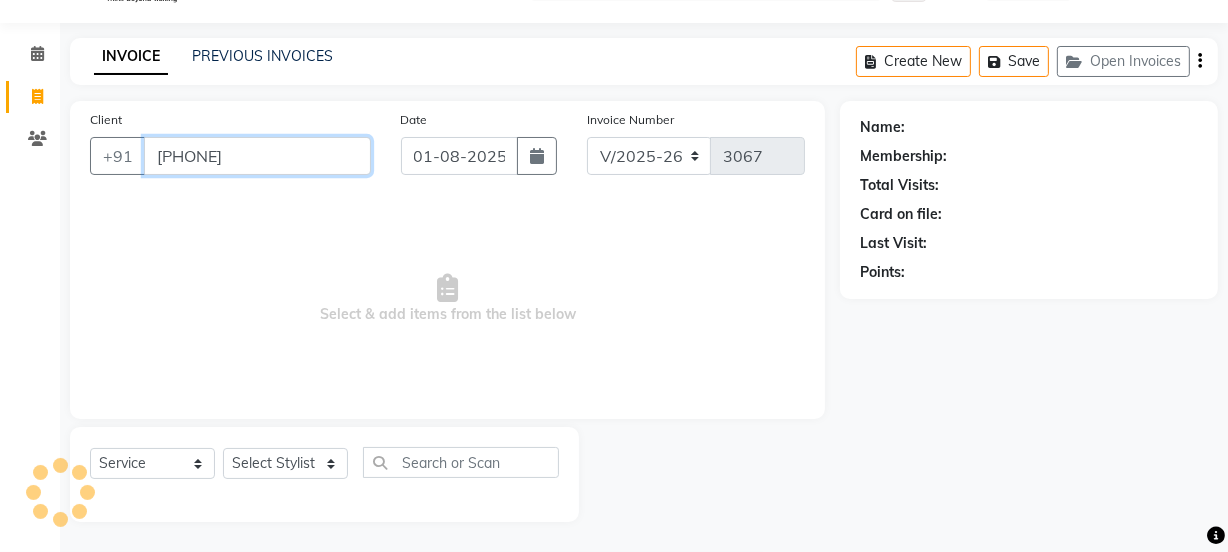 type on "9718086263" 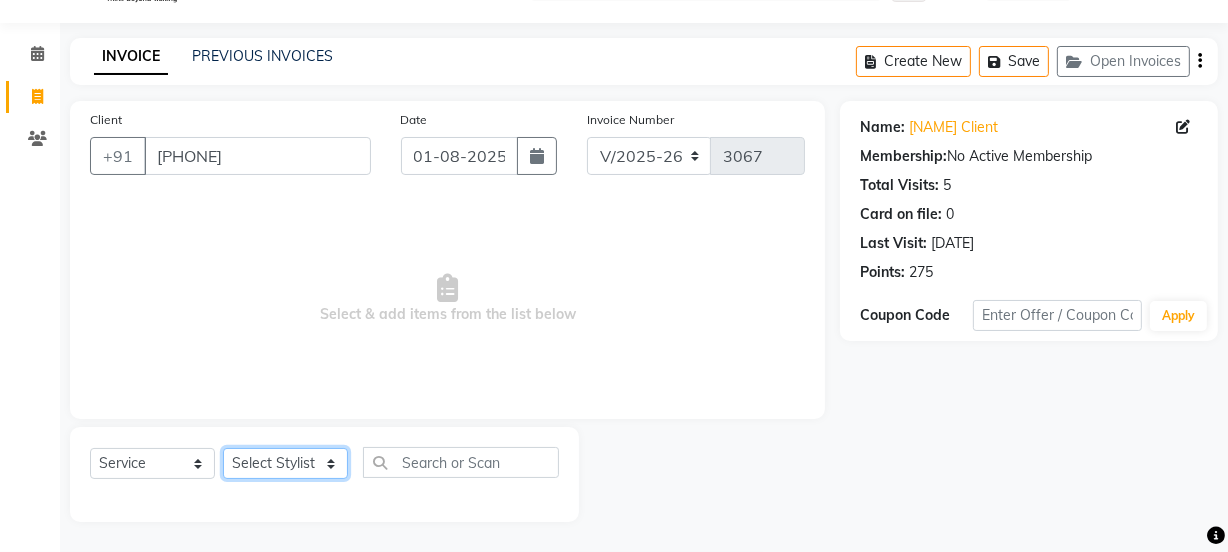click on "Select Stylist Jyoti kaif Manager Pooja Prachi Raman Raman 2 Reception RIHAN Sameer Shivam simo SUNNY yogita" 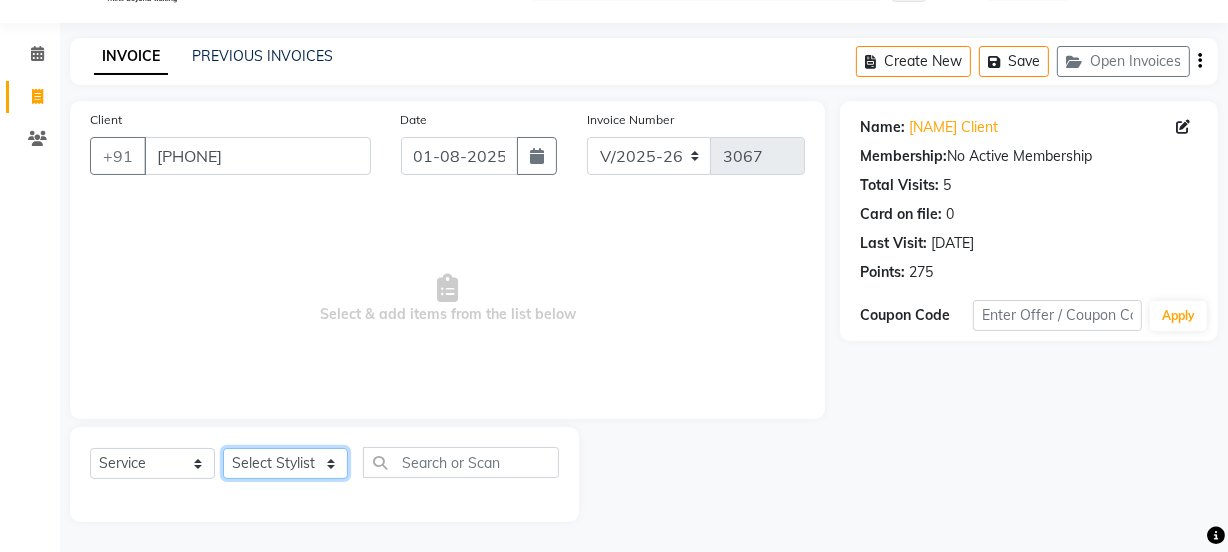 select on "43944" 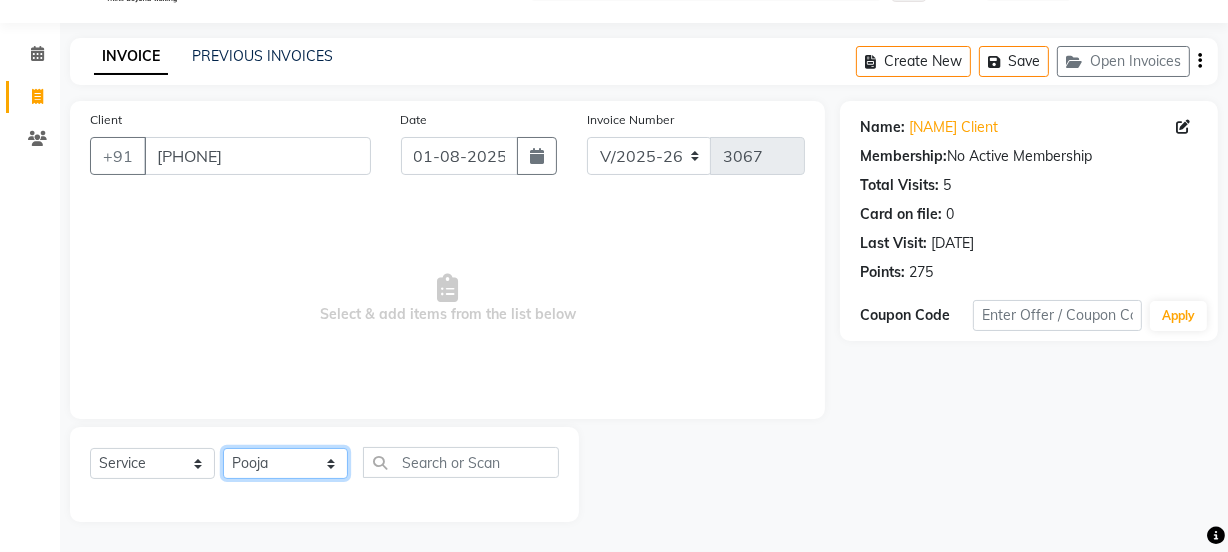 click on "Select Stylist Jyoti kaif Manager Pooja Prachi Raman Raman 2 Reception RIHAN Sameer Shivam simo SUNNY yogita" 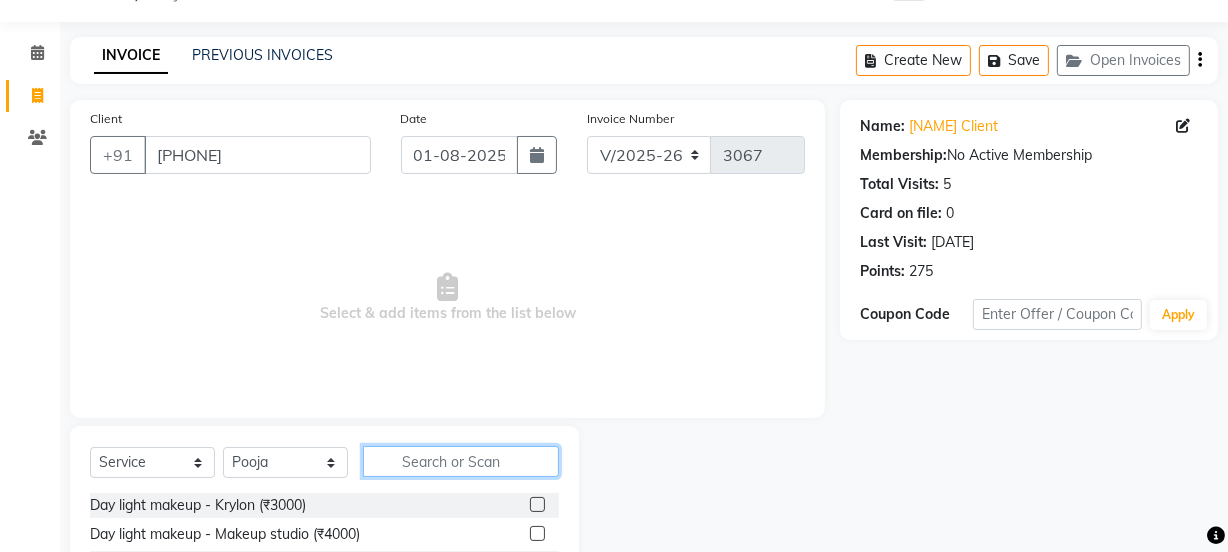 click 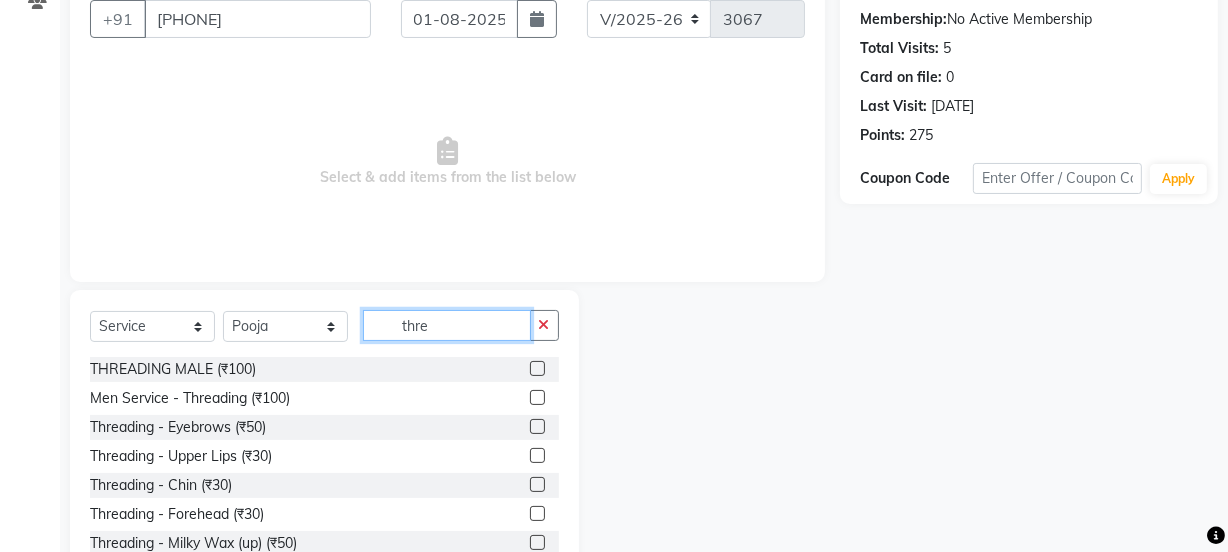 scroll, scrollTop: 250, scrollLeft: 0, axis: vertical 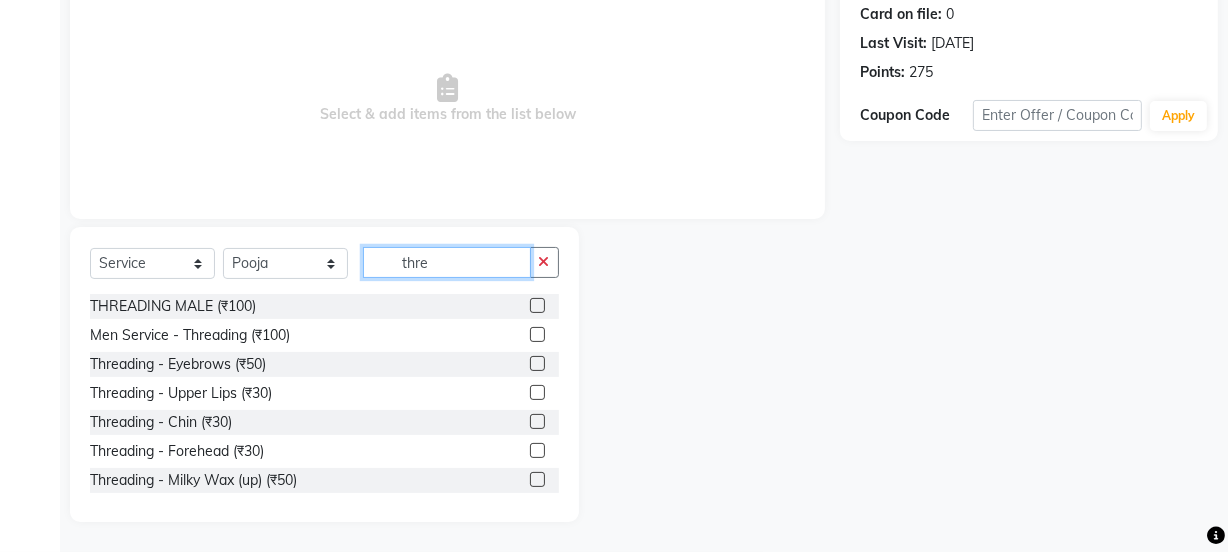 type on "thre" 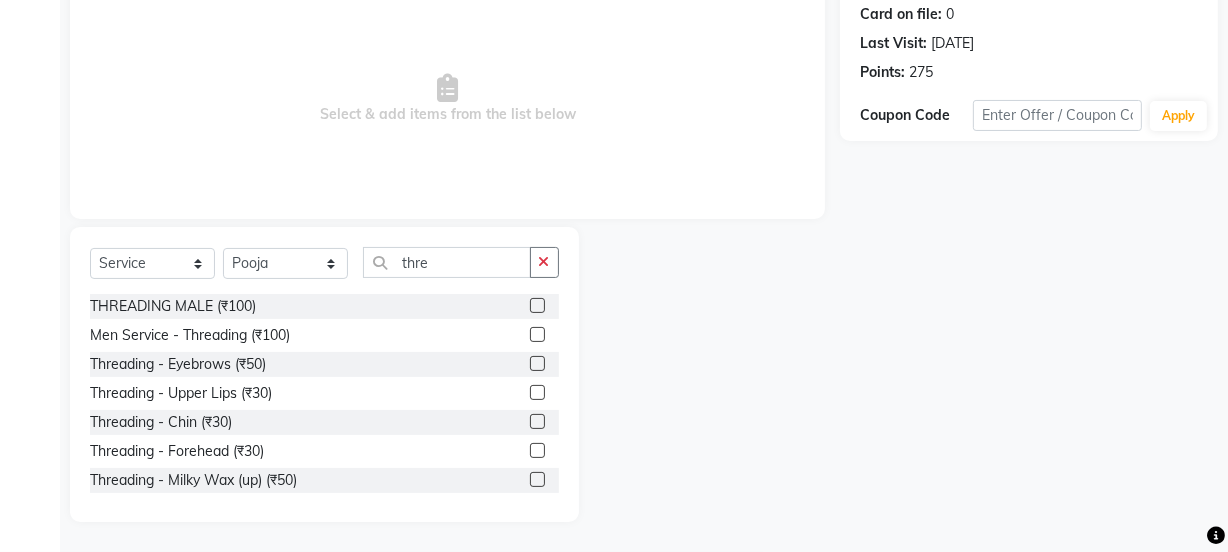 click 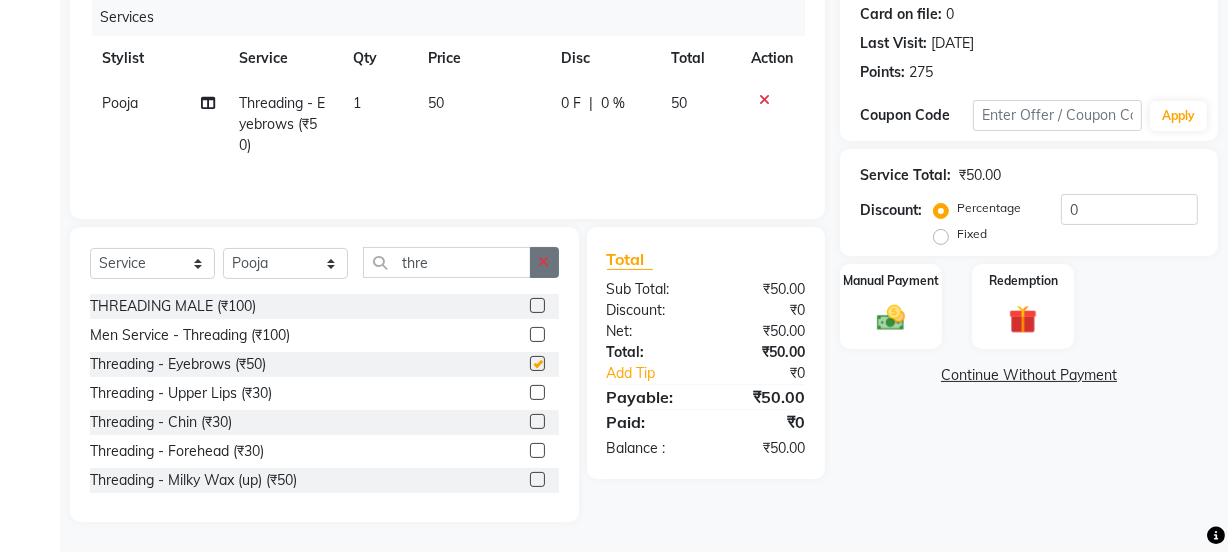 checkbox on "false" 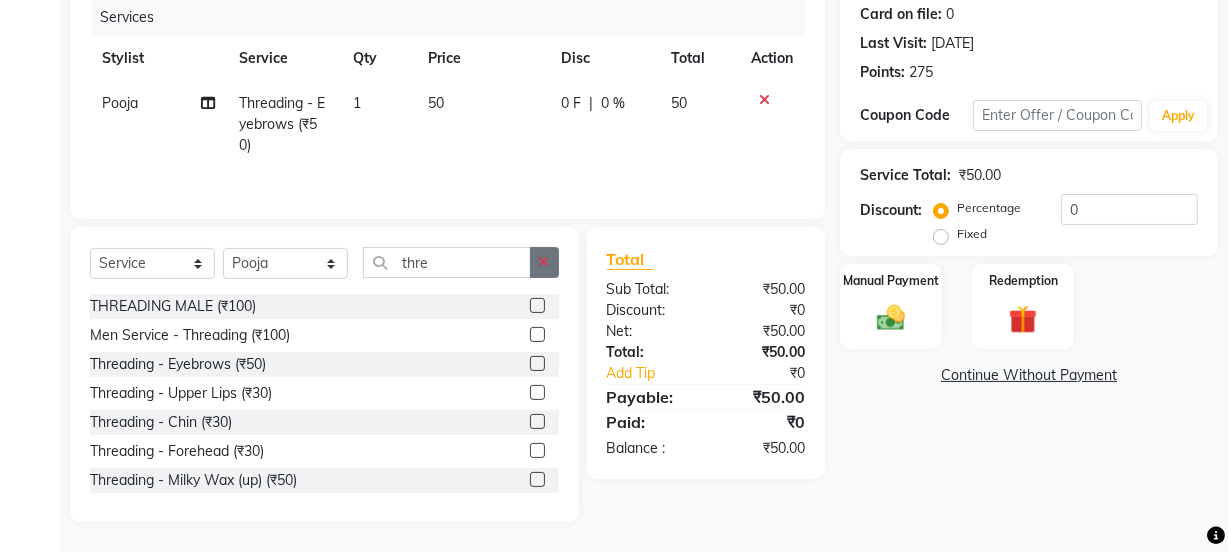 click 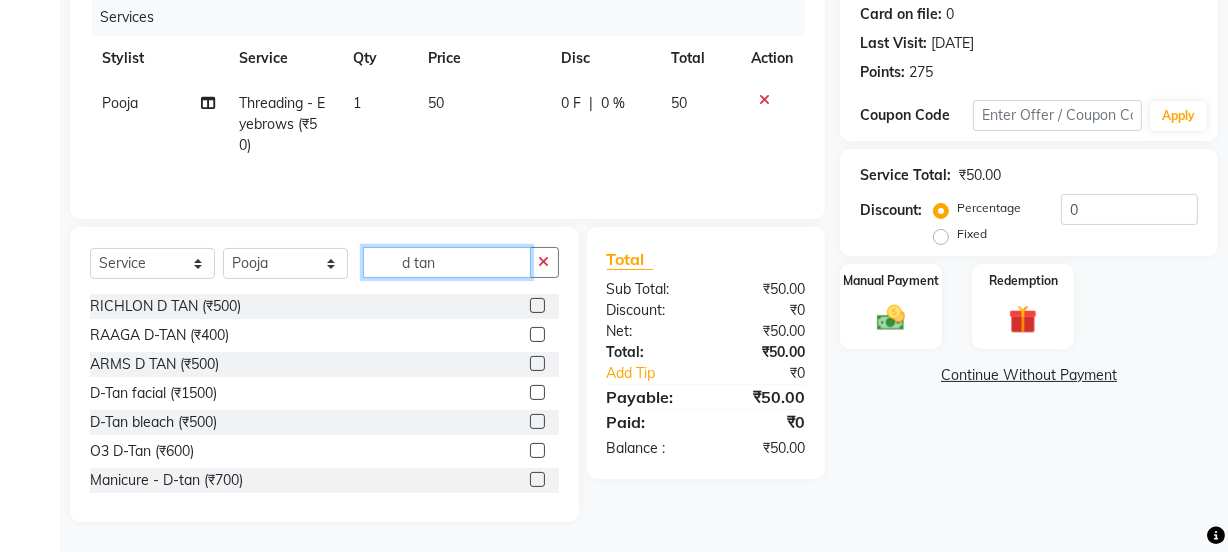 type on "d tan" 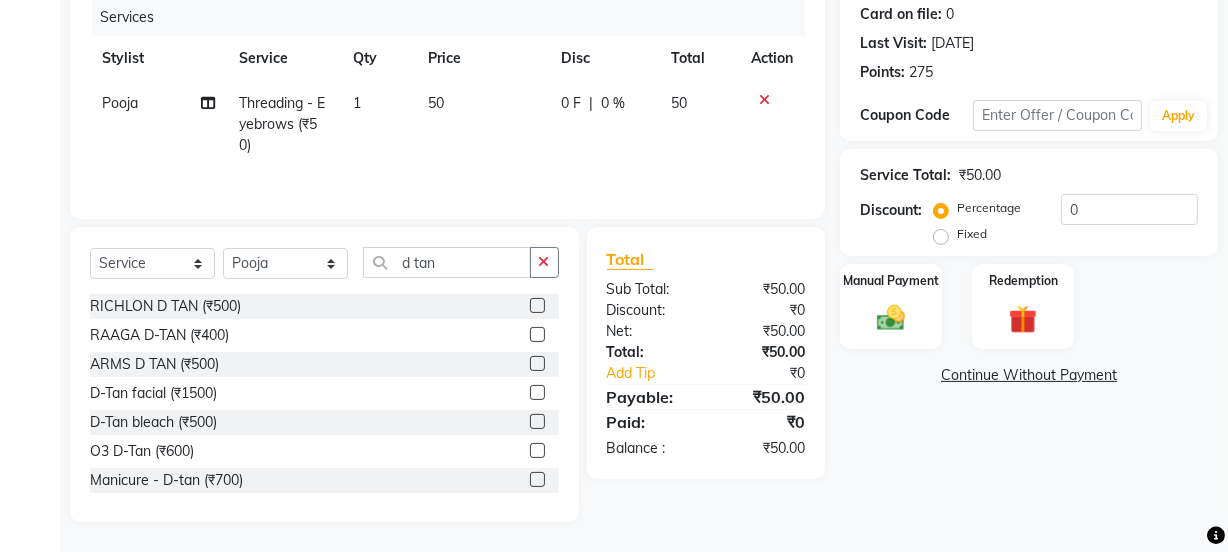 click 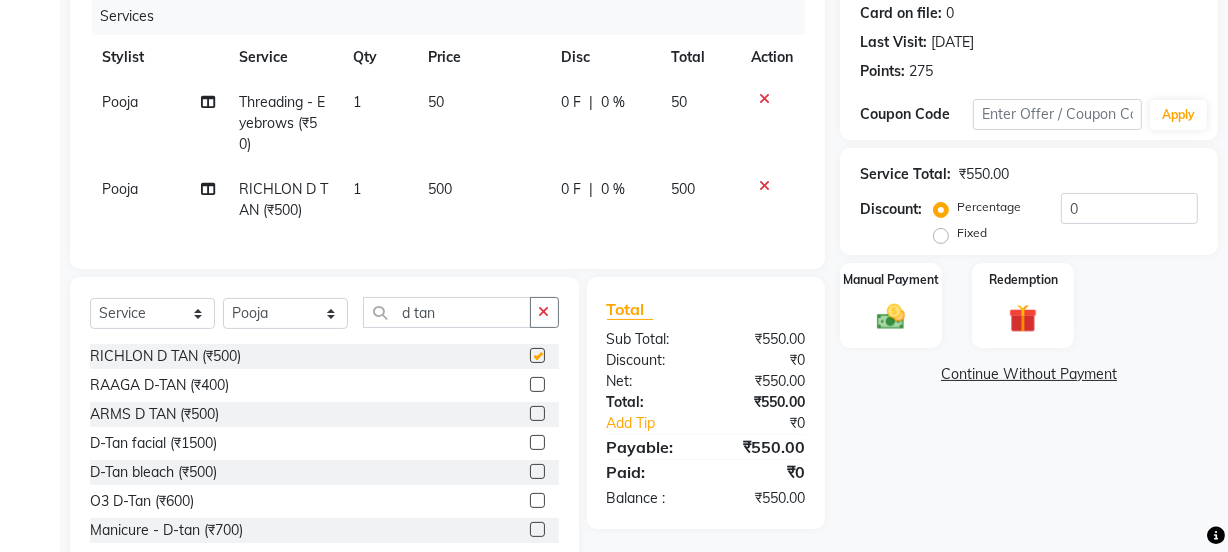 click on "500" 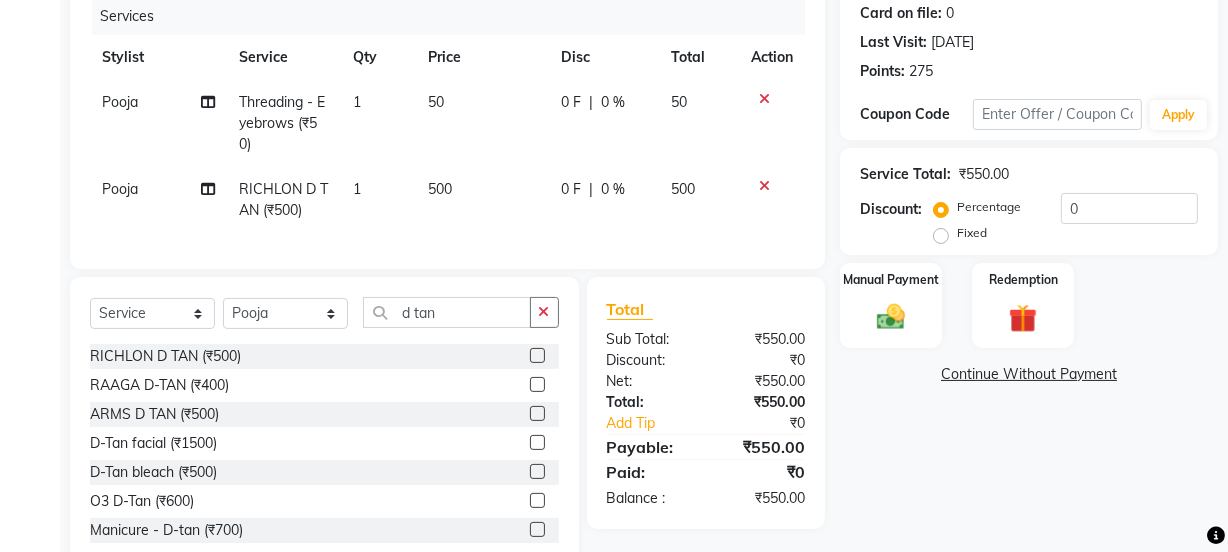 checkbox on "false" 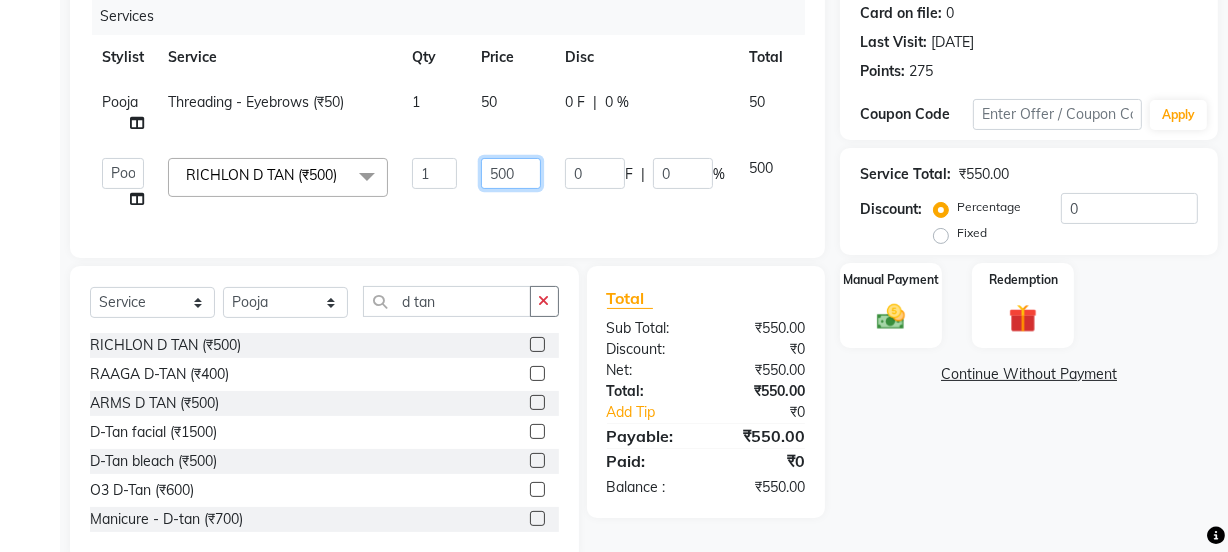 drag, startPoint x: 495, startPoint y: 177, endPoint x: 482, endPoint y: 175, distance: 13.152946 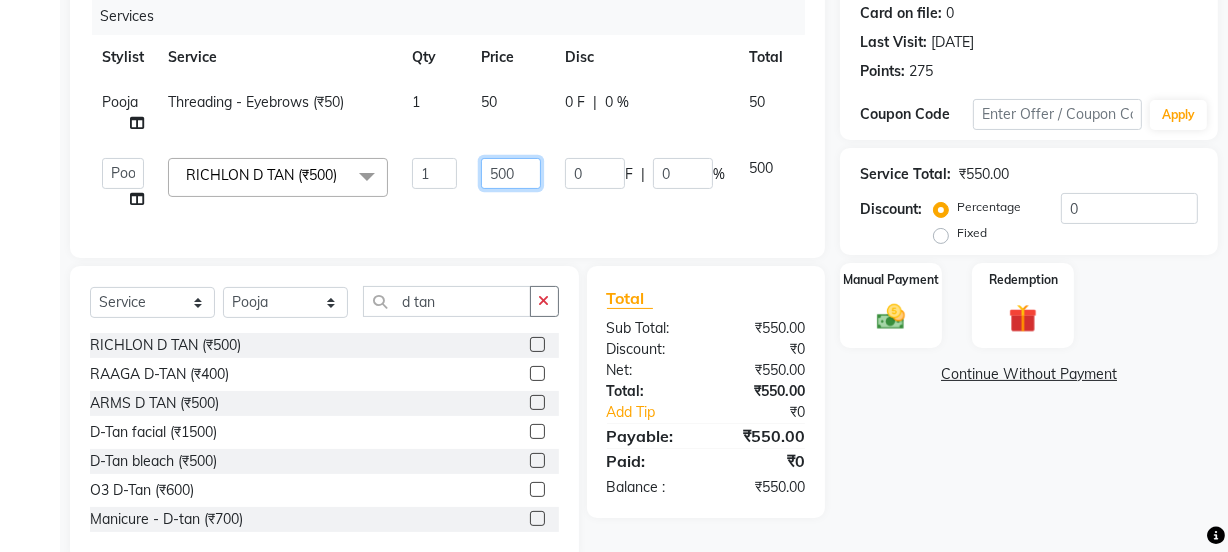 type on "300" 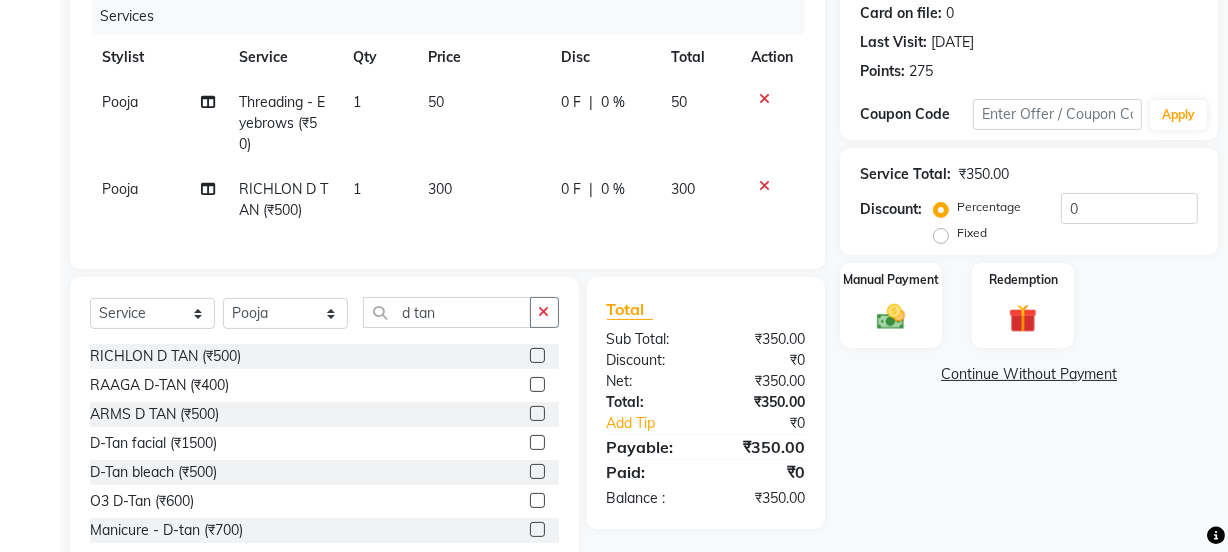 click on "300" 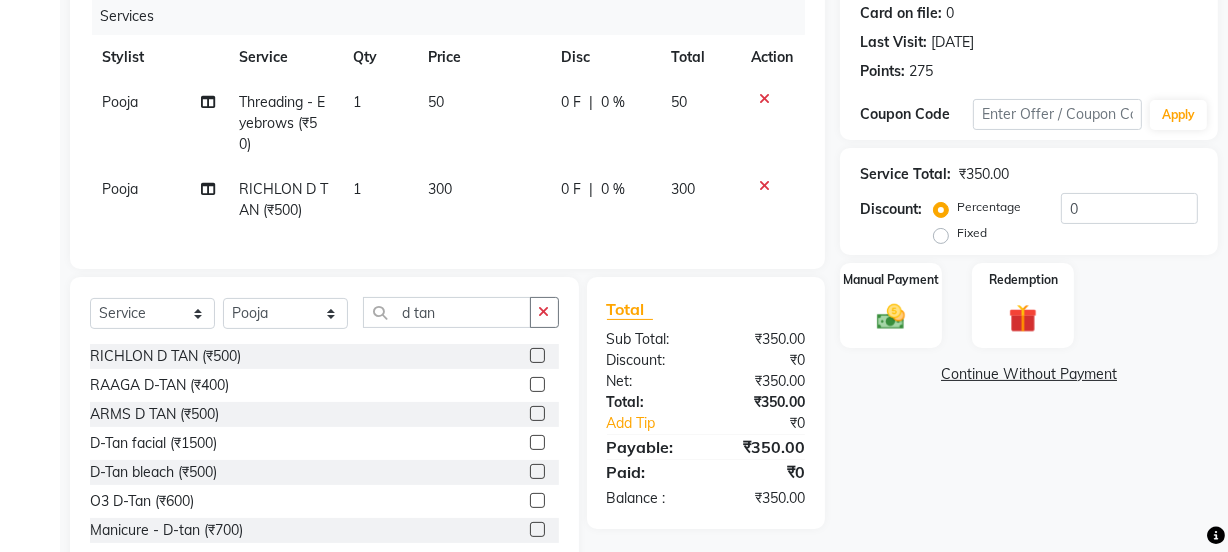 select on "43944" 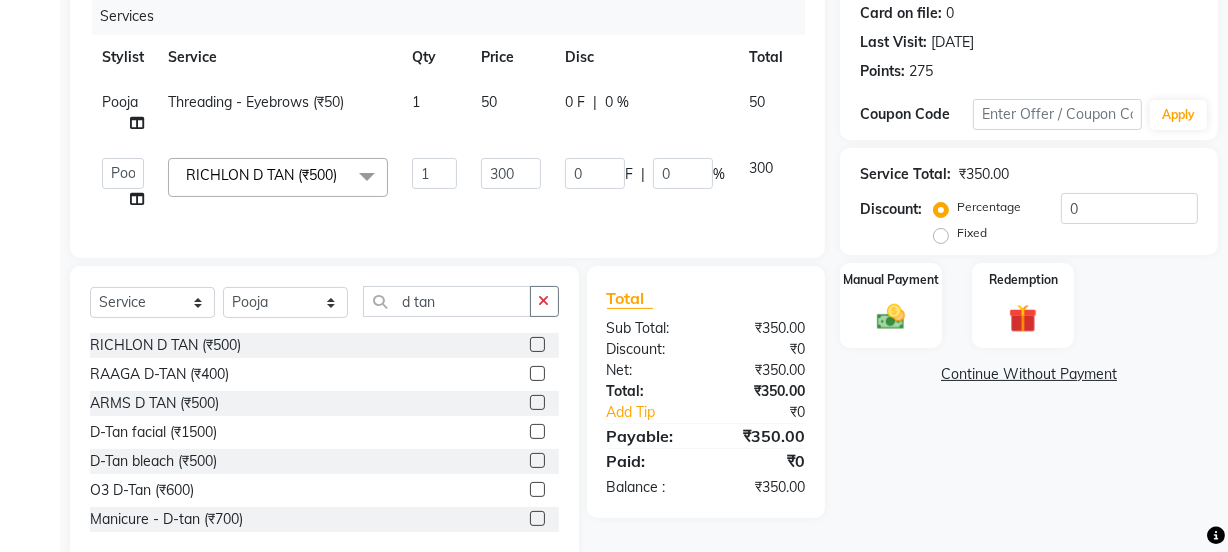 drag, startPoint x: 544, startPoint y: 321, endPoint x: 529, endPoint y: 315, distance: 16.155495 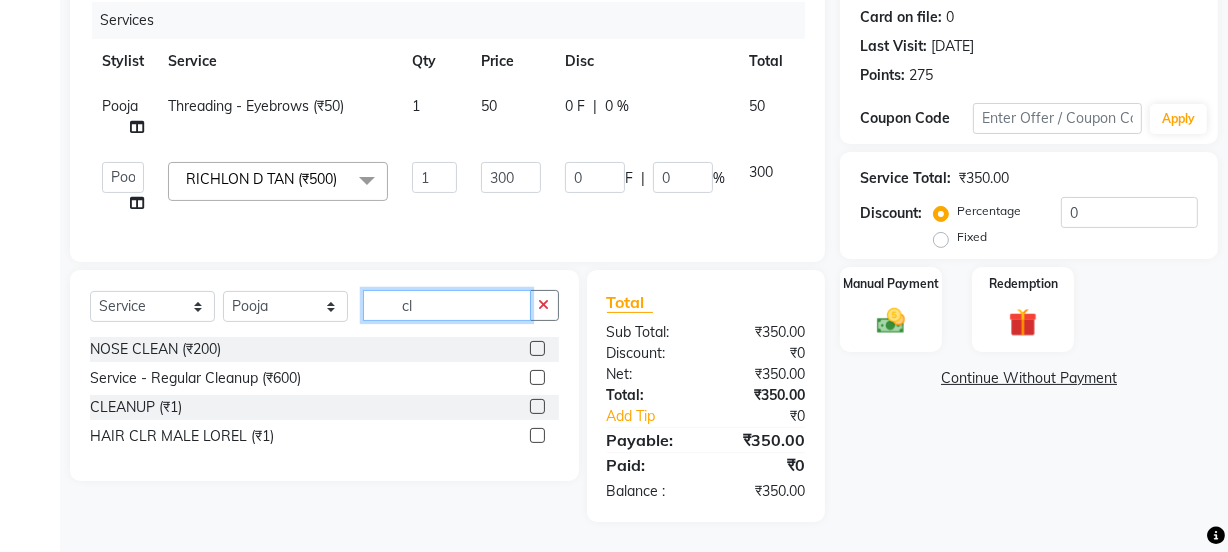 type on "cl" 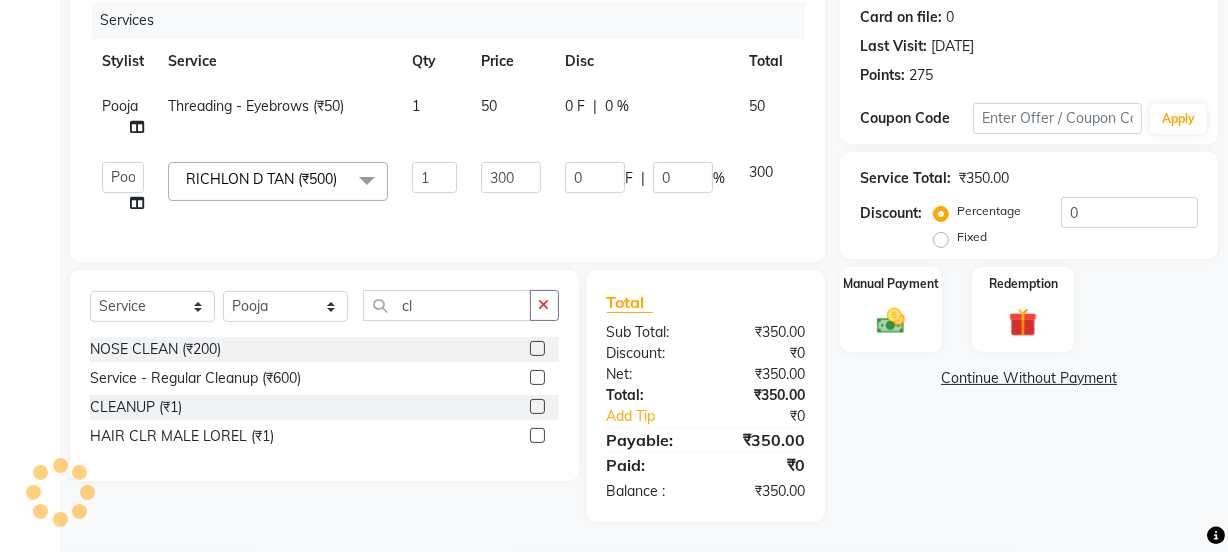 click 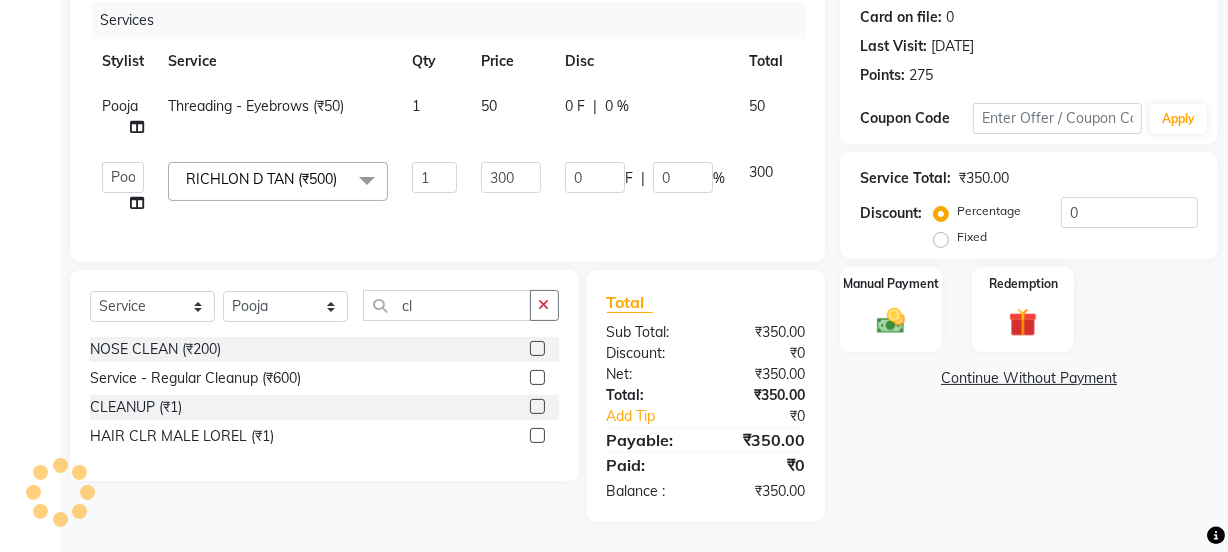 click at bounding box center [536, 378] 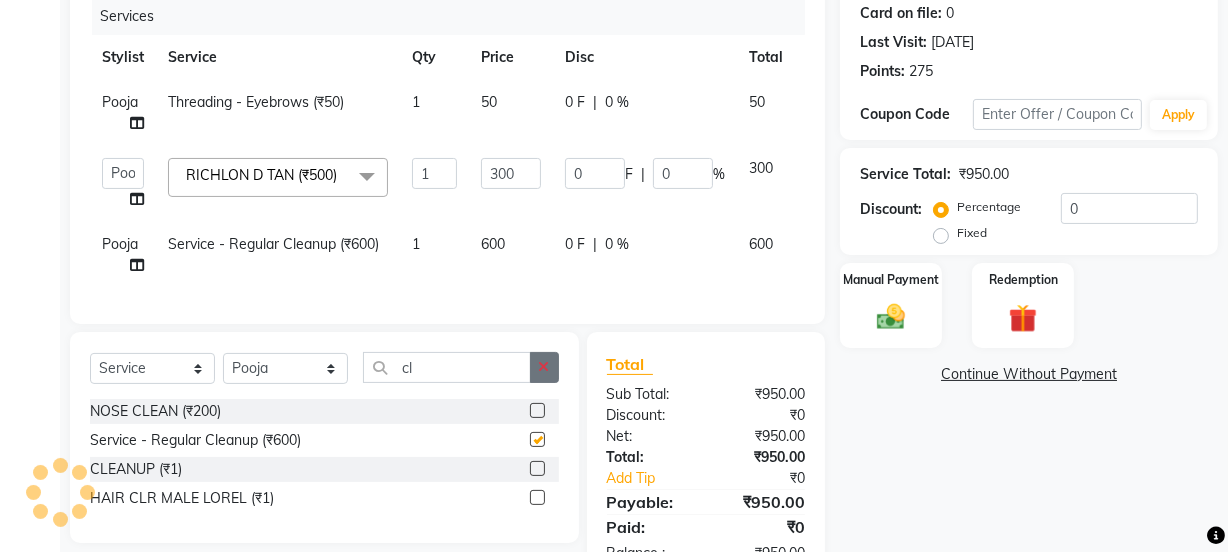 checkbox on "false" 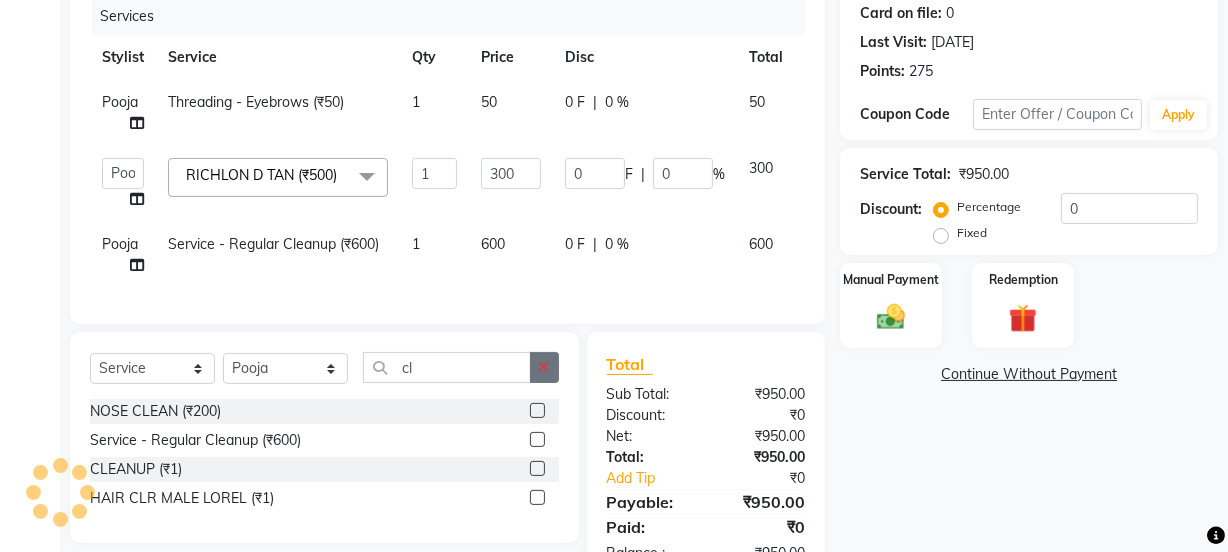 click 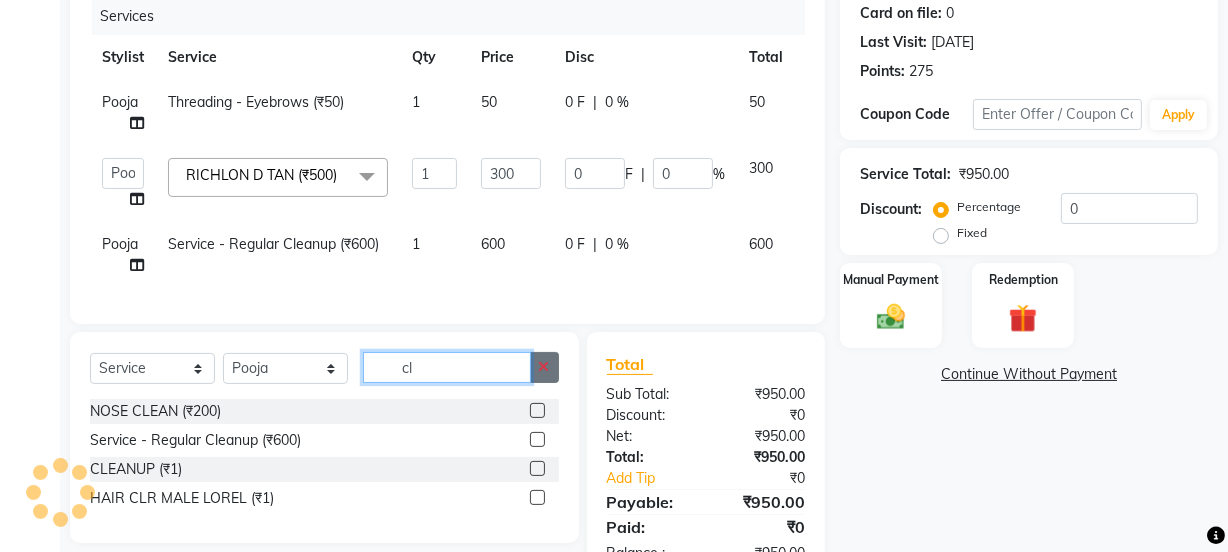 type 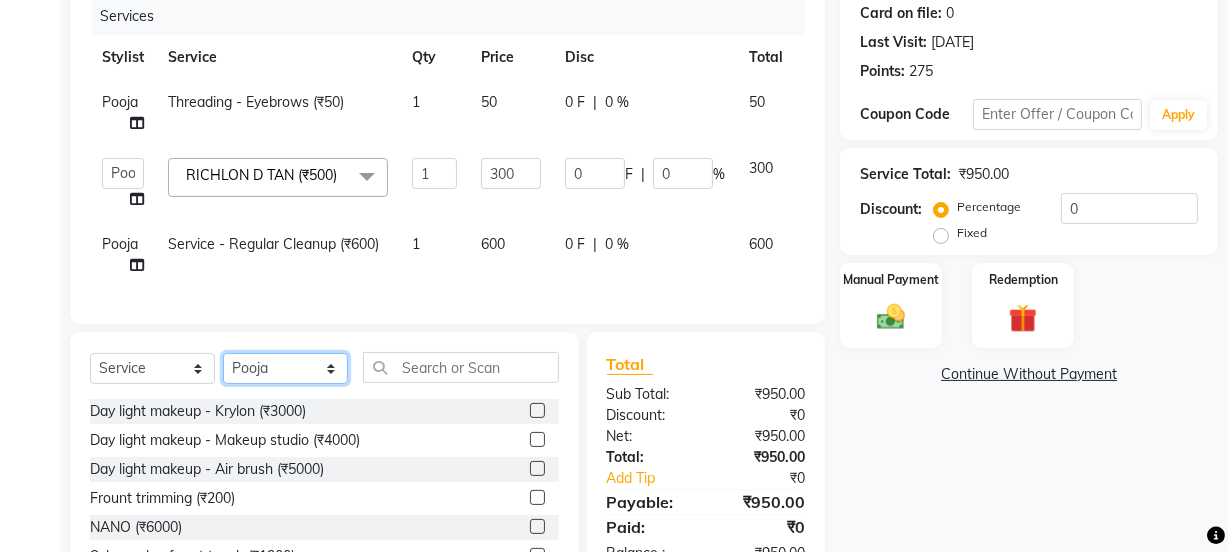 click on "Select Stylist Jyoti kaif Manager Pooja Prachi Raman Raman 2 Reception RIHAN Sameer Shivam simo SUNNY yogita" 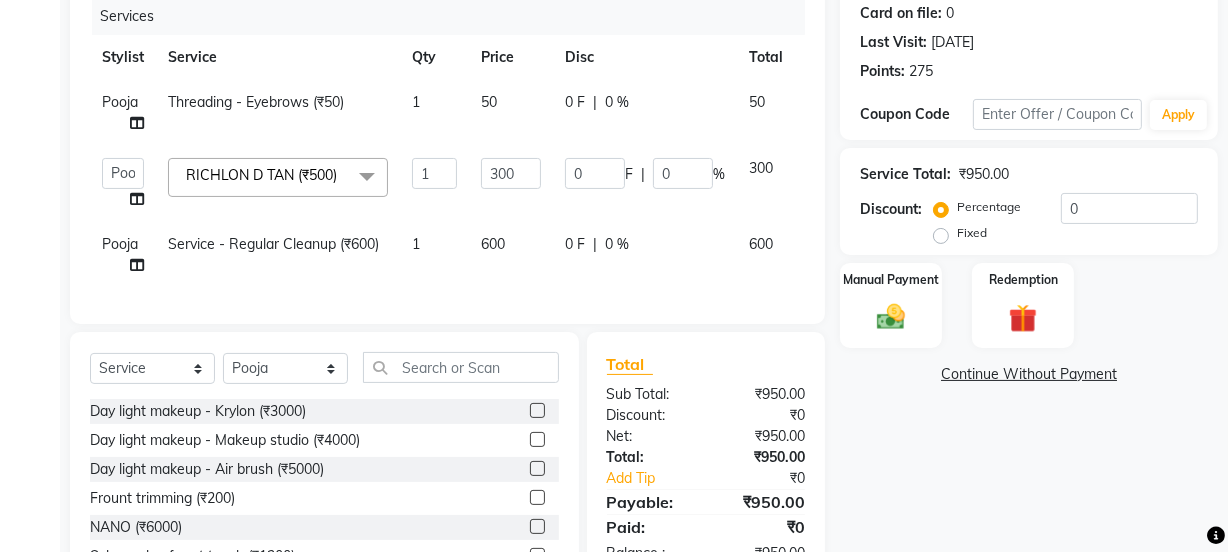 click on "Select  Service  Product  Membership  Package Voucher Prepaid Gift Card  Select Stylist Jyoti kaif Manager Pooja Prachi Raman Raman 2 Reception RIHAN Sameer Shivam simo SUNNY yogita" 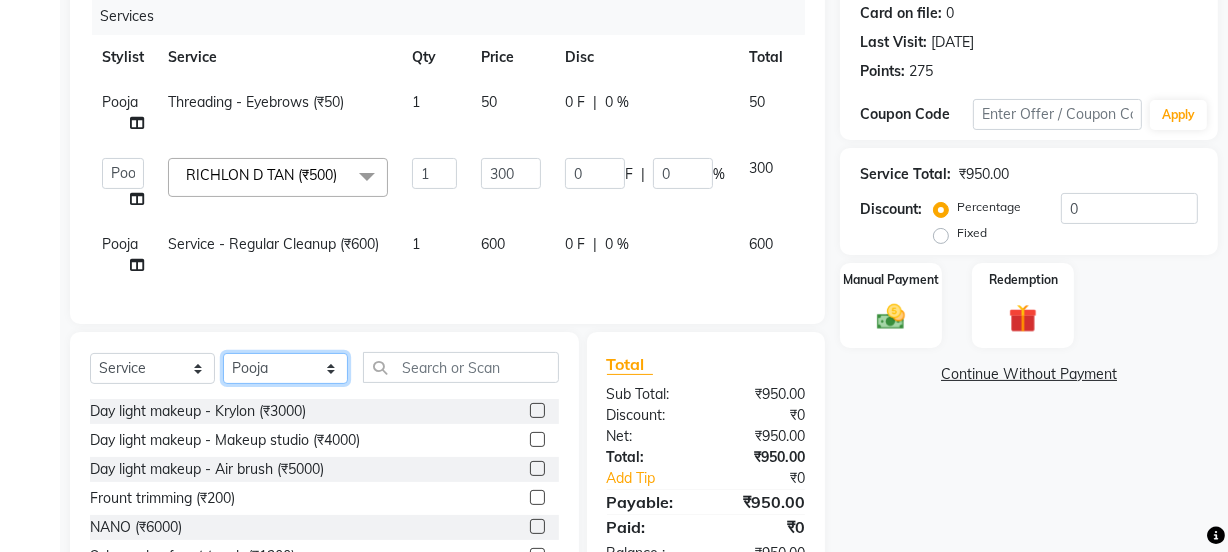 click on "Select Stylist Jyoti kaif Manager Pooja Prachi Raman Raman 2 Reception RIHAN Sameer Shivam simo SUNNY yogita" 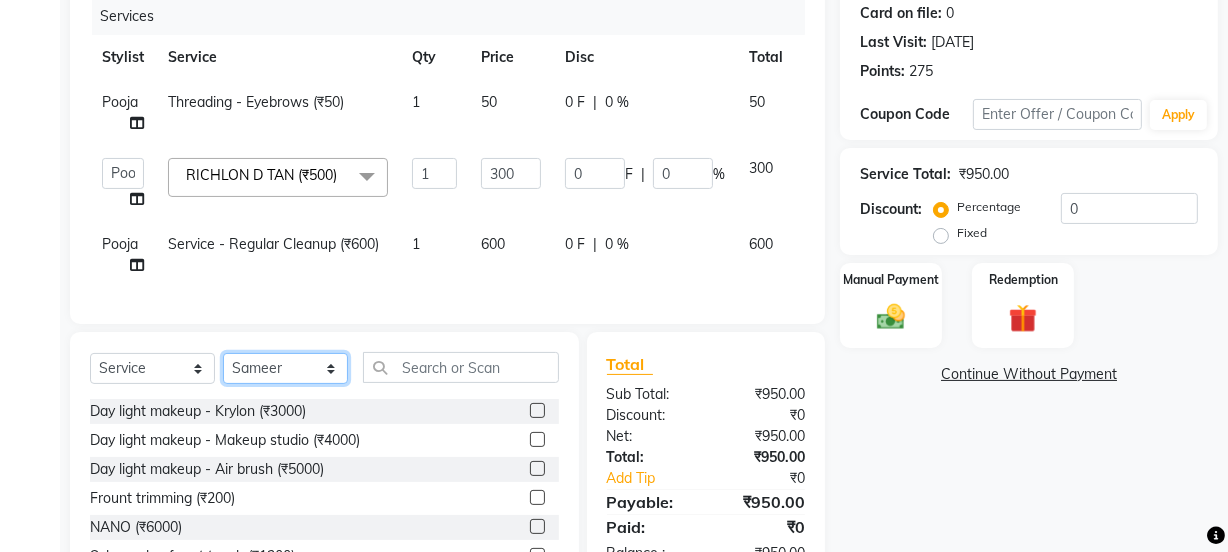 click on "Select Stylist Jyoti kaif Manager Pooja Prachi Raman Raman 2 Reception RIHAN Sameer Shivam simo SUNNY yogita" 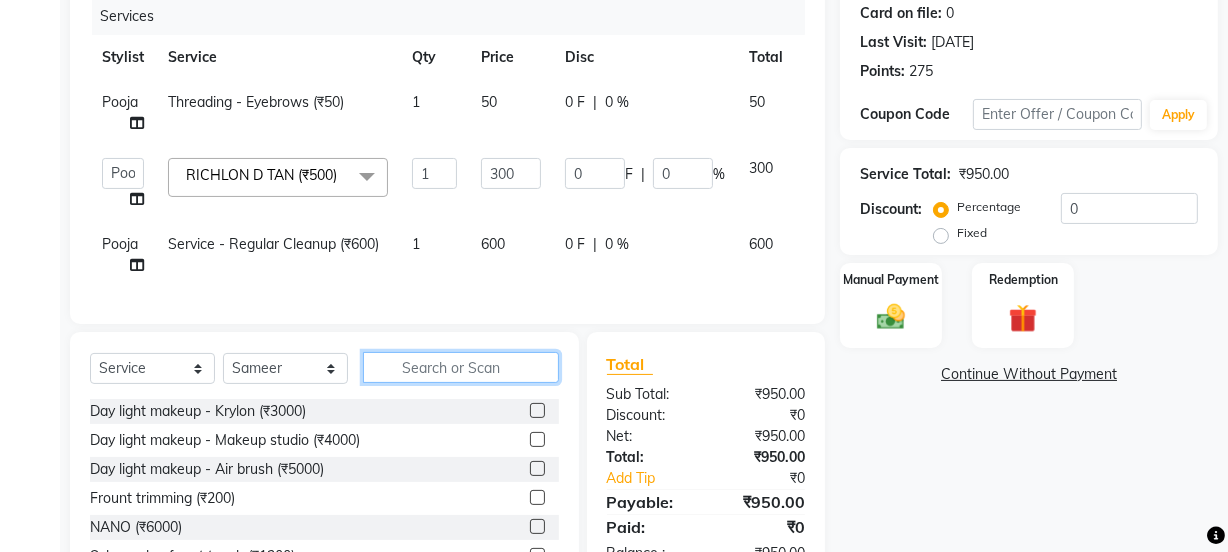 click 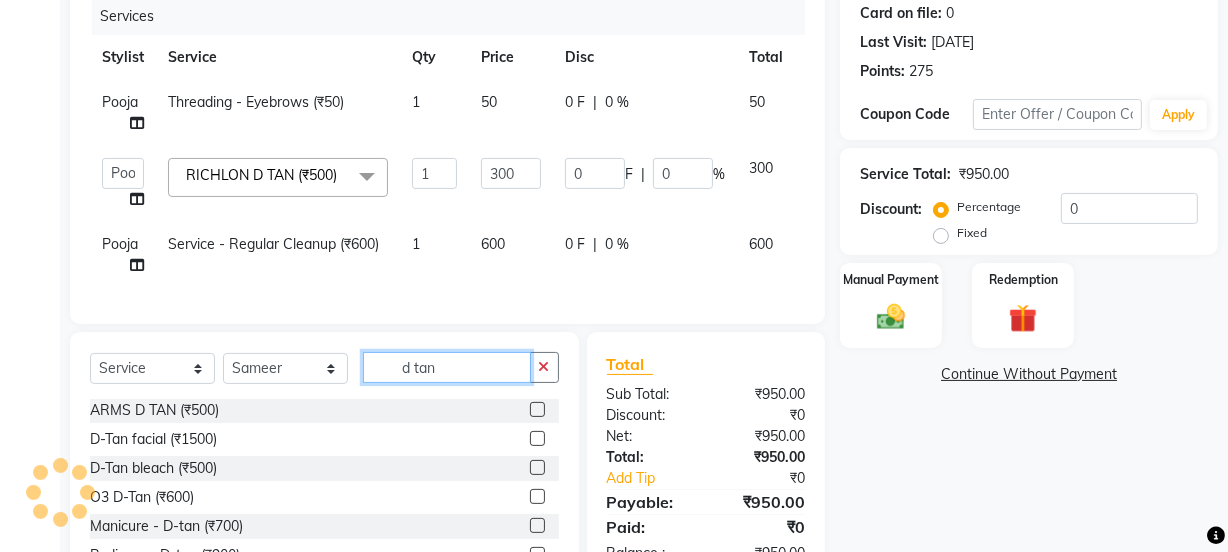 scroll, scrollTop: 90, scrollLeft: 0, axis: vertical 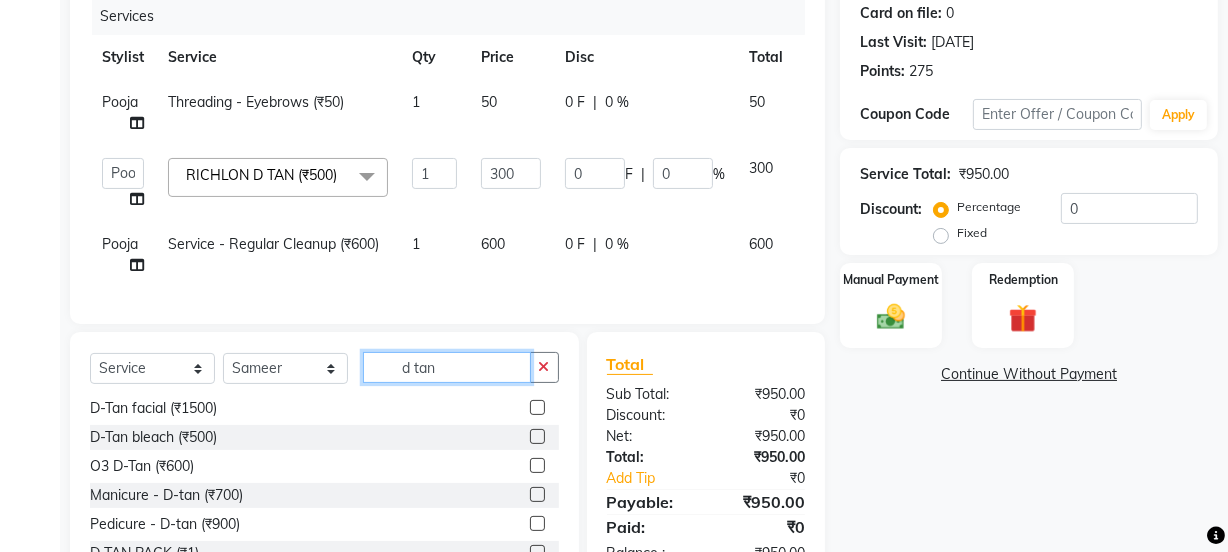 type on "d tan" 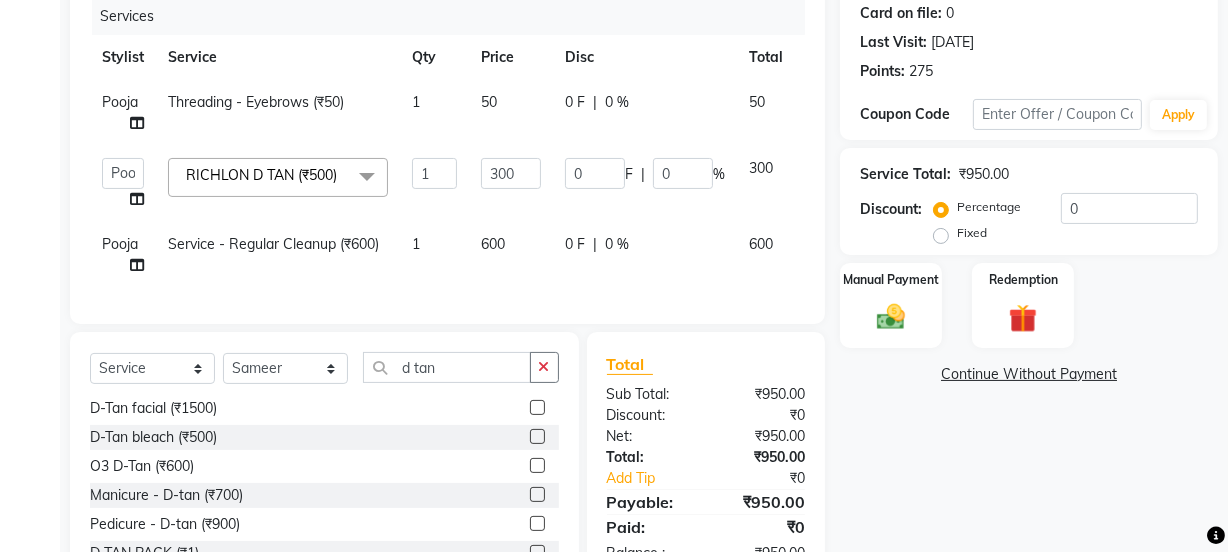 click 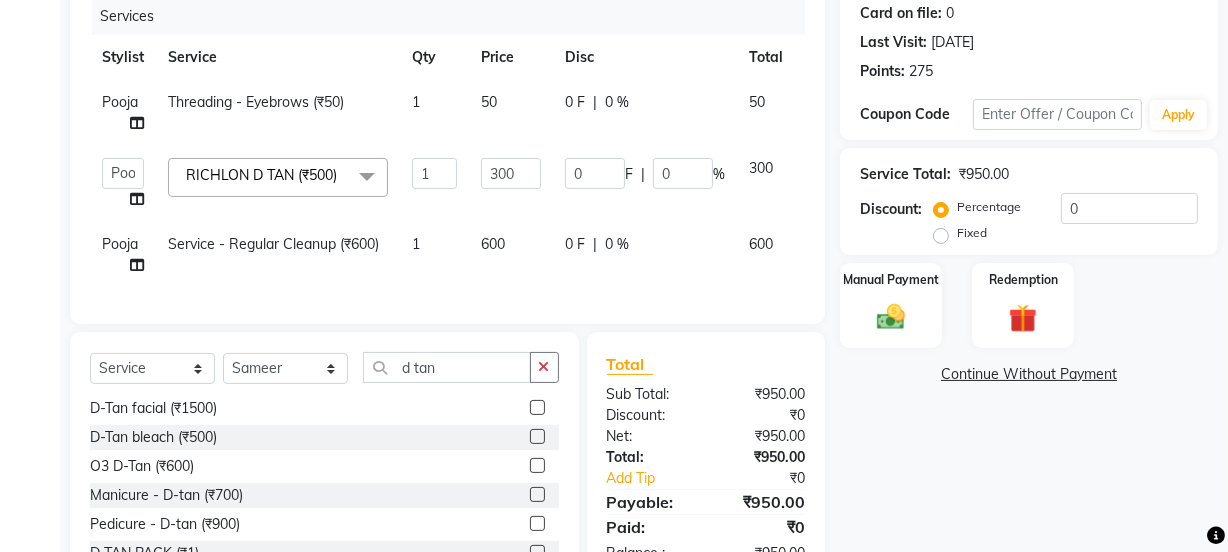click at bounding box center [536, 524] 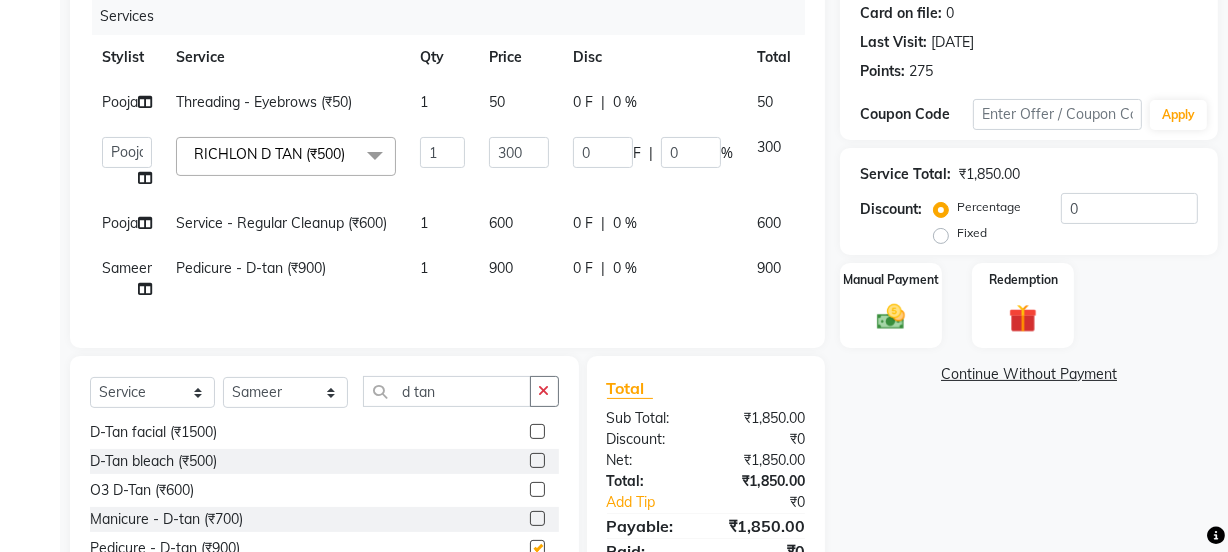 checkbox on "false" 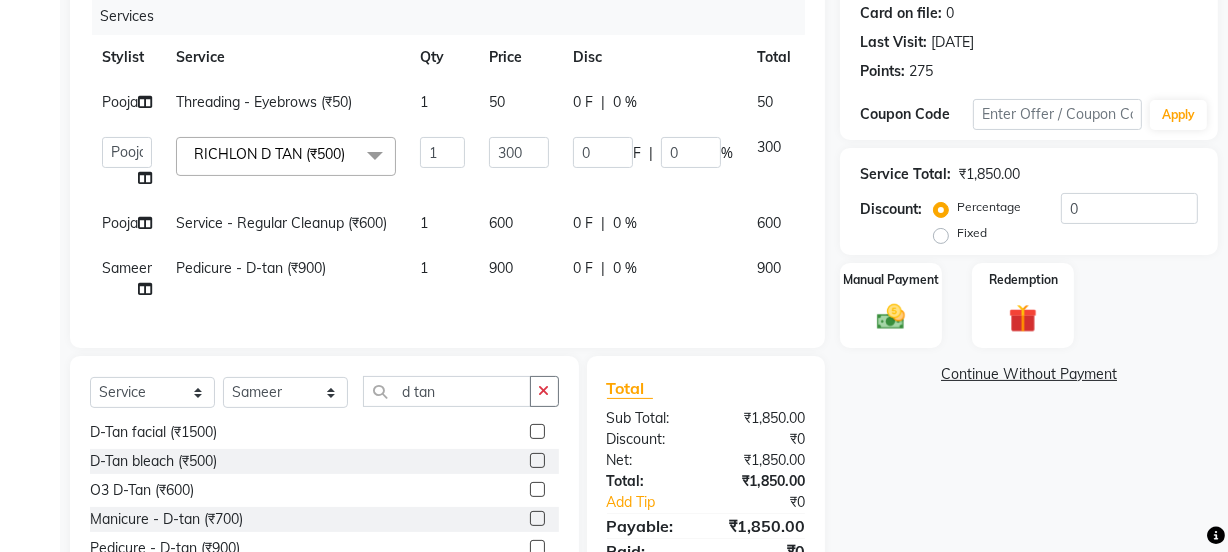 click on "900" 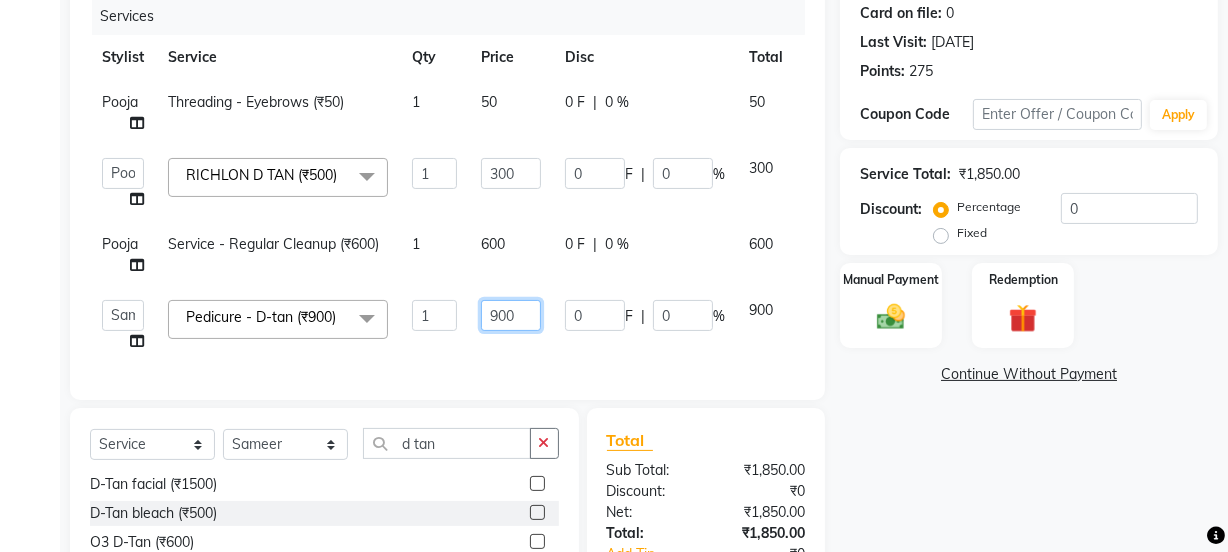 drag, startPoint x: 497, startPoint y: 332, endPoint x: 480, endPoint y: 323, distance: 19.235384 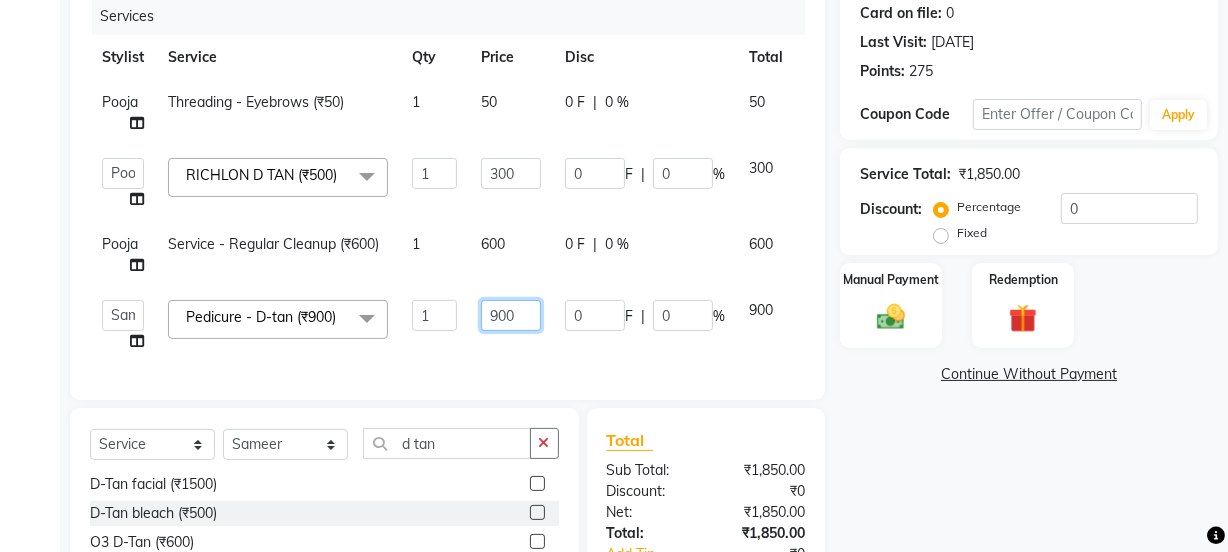click on "900" 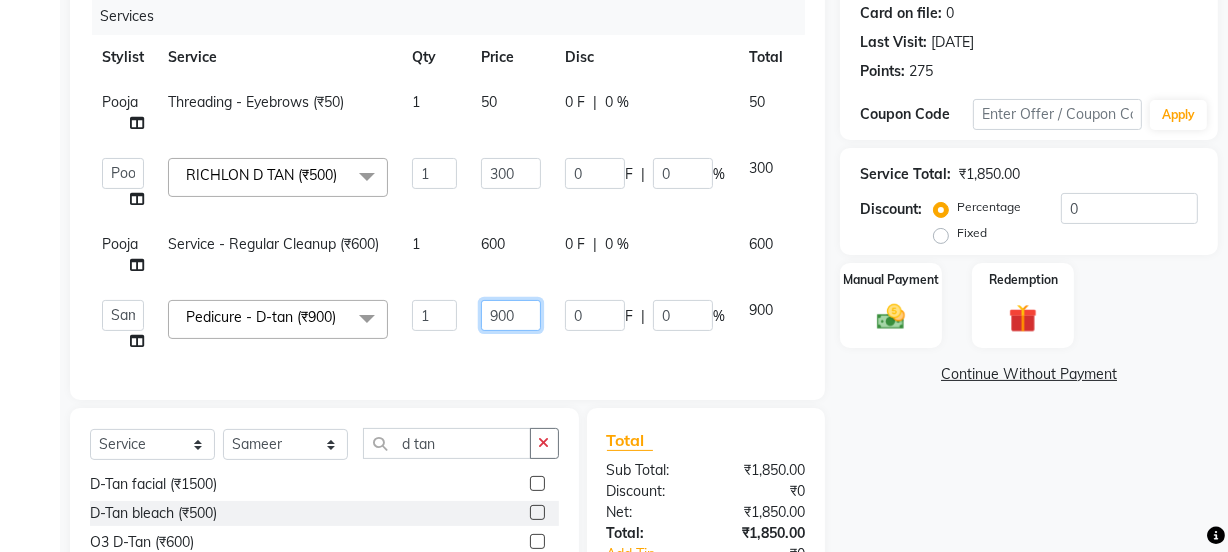 type on "600" 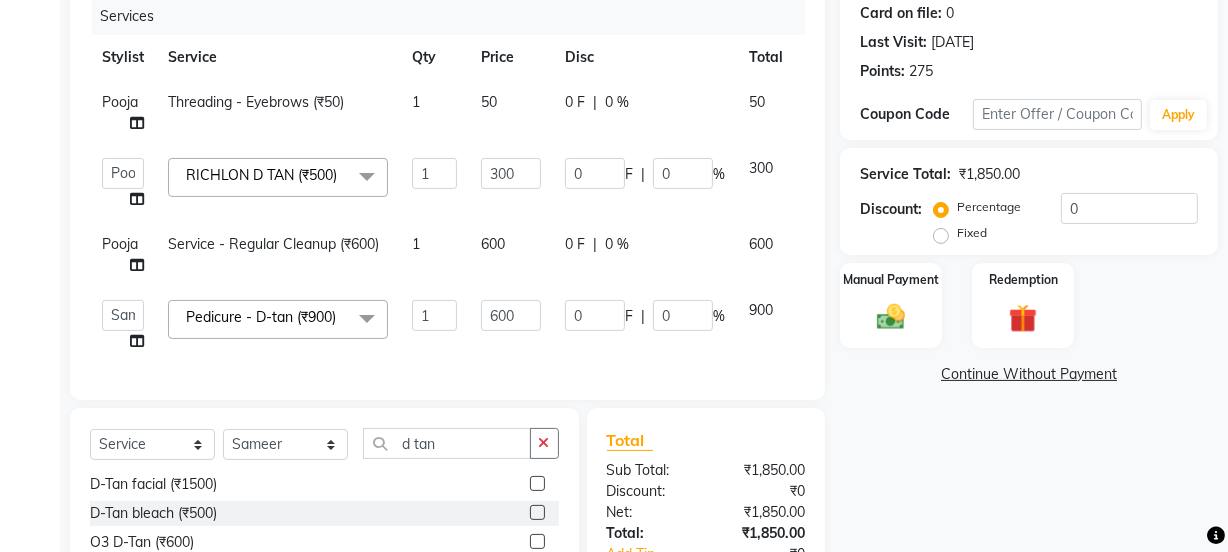 click on "Select  Service  Product  Membership  Package Voucher Prepaid Gift Card  Select Stylist Jyoti kaif Manager Pooja Prachi Raman Raman 2 Reception RIHAN Sameer Shivam simo SUNNY yogita d tan" 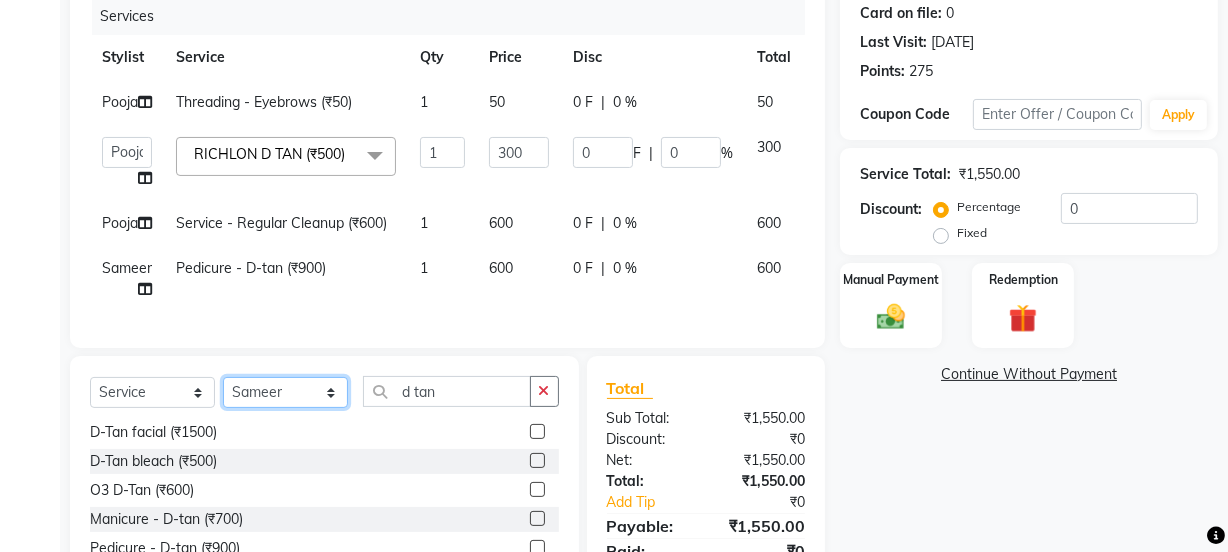 click on "Select Stylist Jyoti kaif Manager Pooja Prachi Raman Raman 2 Reception RIHAN Sameer Shivam simo SUNNY yogita" 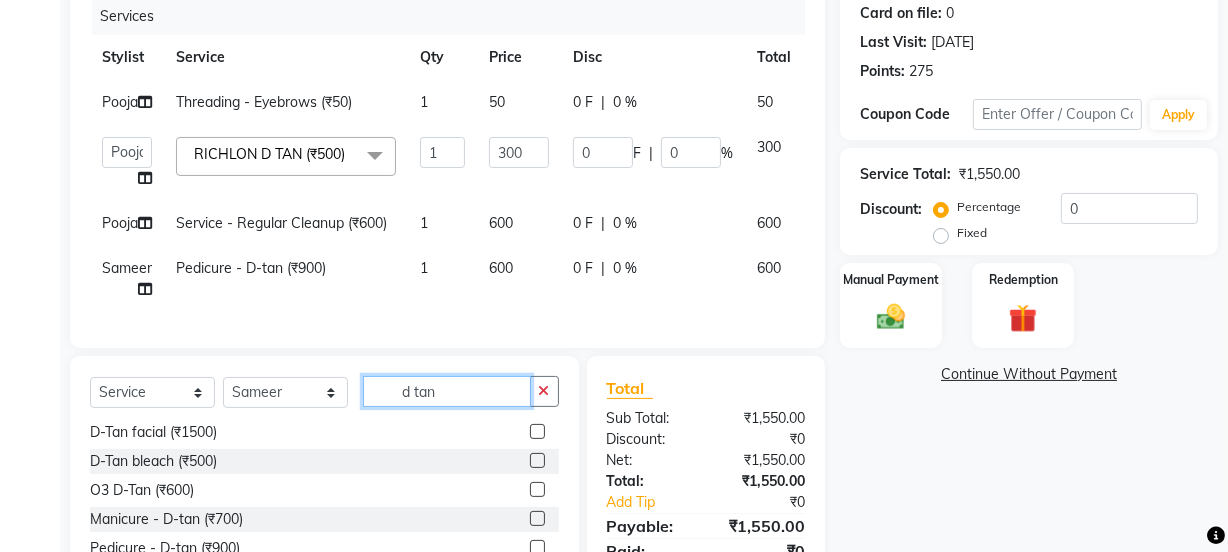 drag, startPoint x: 452, startPoint y: 459, endPoint x: 394, endPoint y: 461, distance: 58.034473 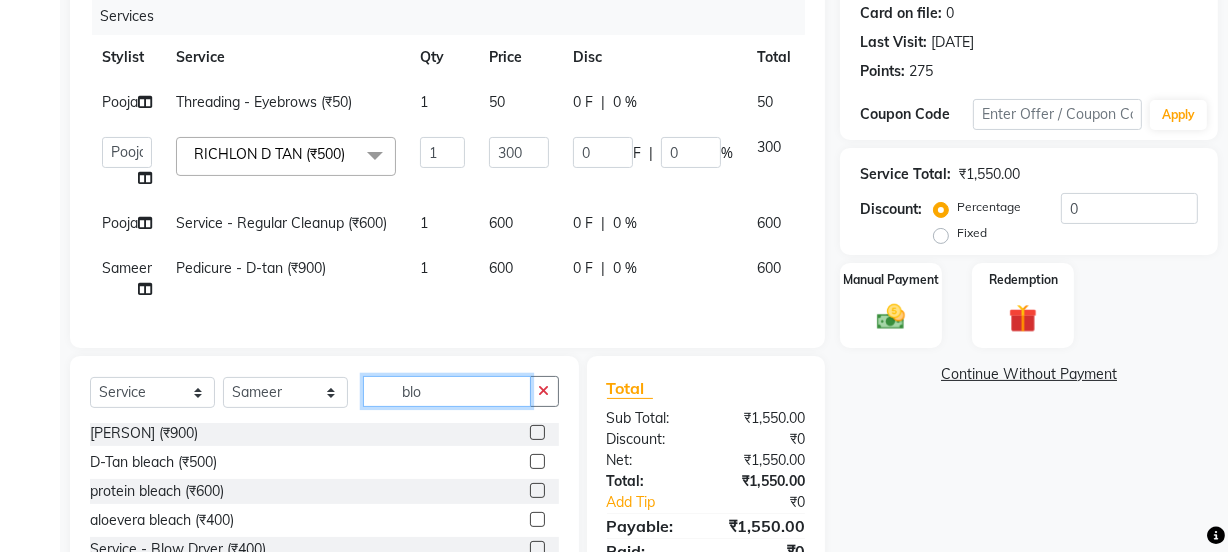 scroll, scrollTop: 0, scrollLeft: 0, axis: both 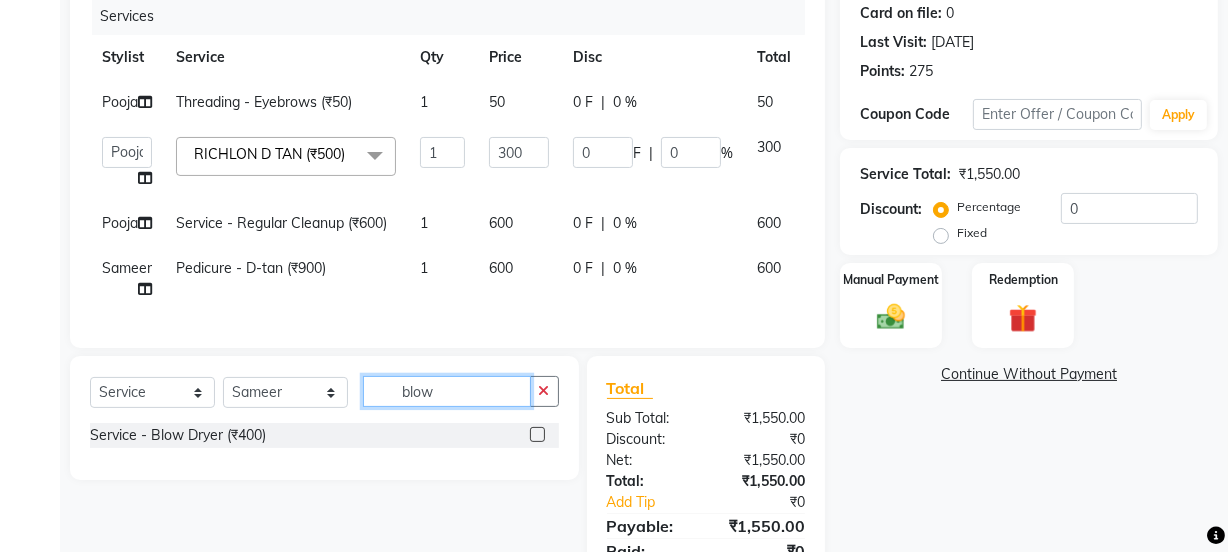 type on "blow" 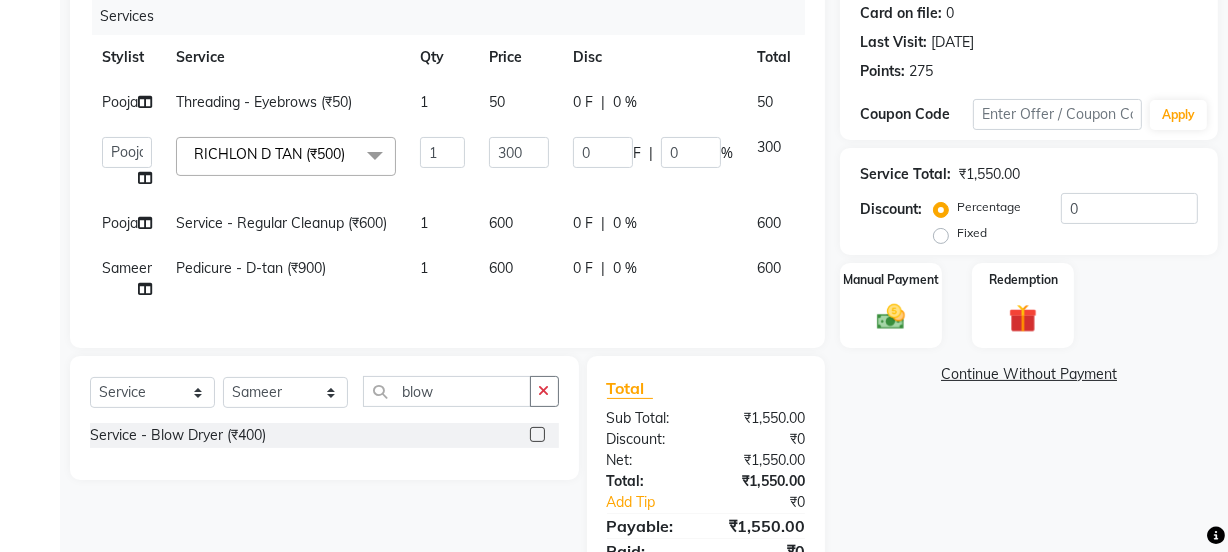 click 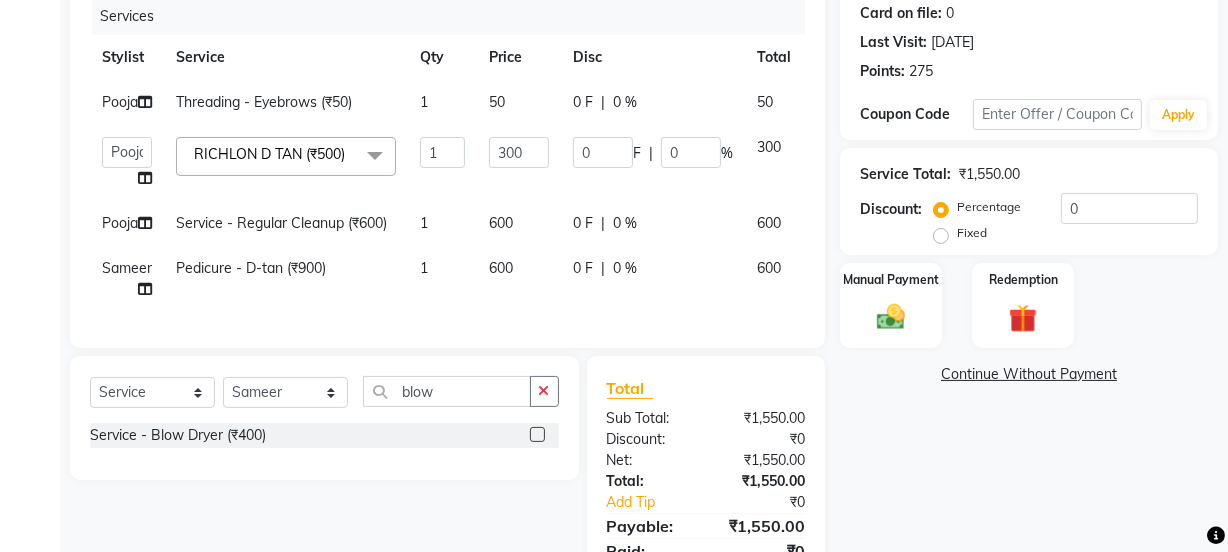 click at bounding box center (536, 435) 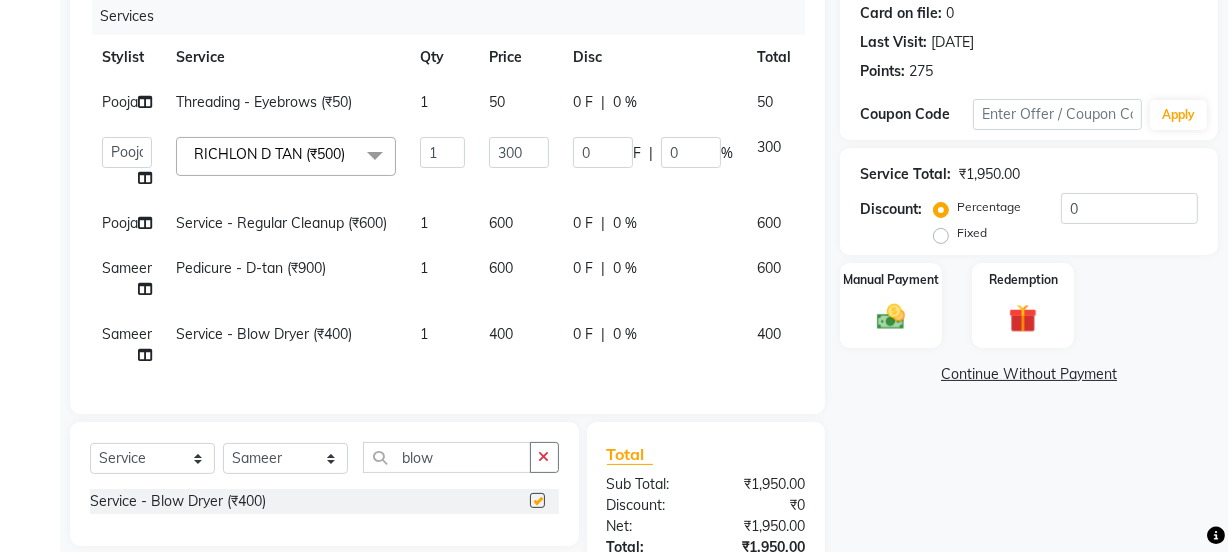 checkbox on "false" 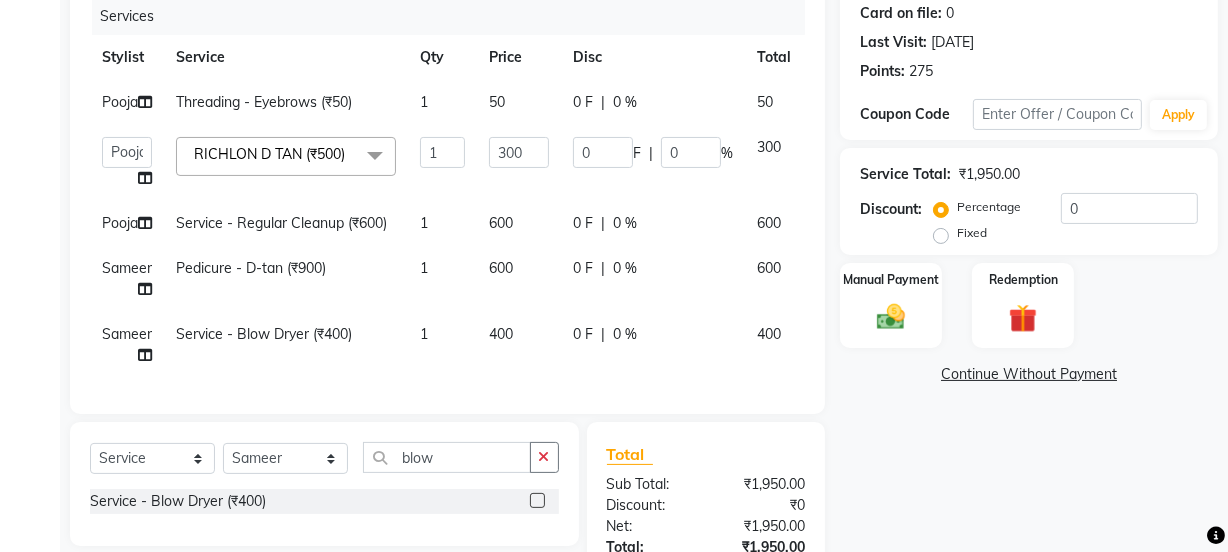 scroll, scrollTop: 466, scrollLeft: 0, axis: vertical 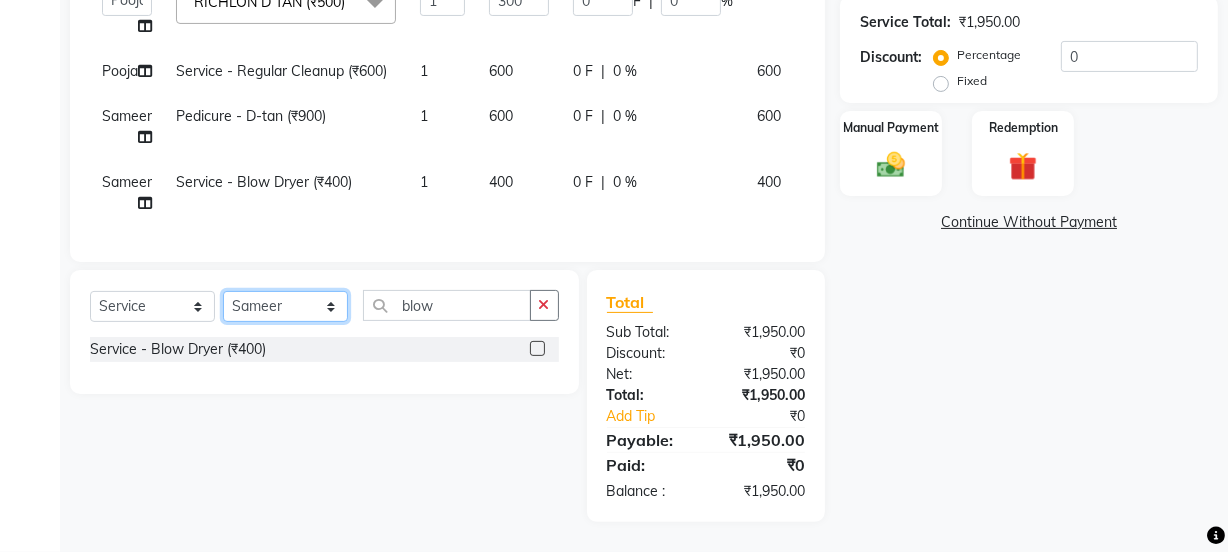 click on "Select Stylist Jyoti kaif Manager Pooja Prachi Raman Raman 2 Reception RIHAN Sameer Shivam simo SUNNY yogita" 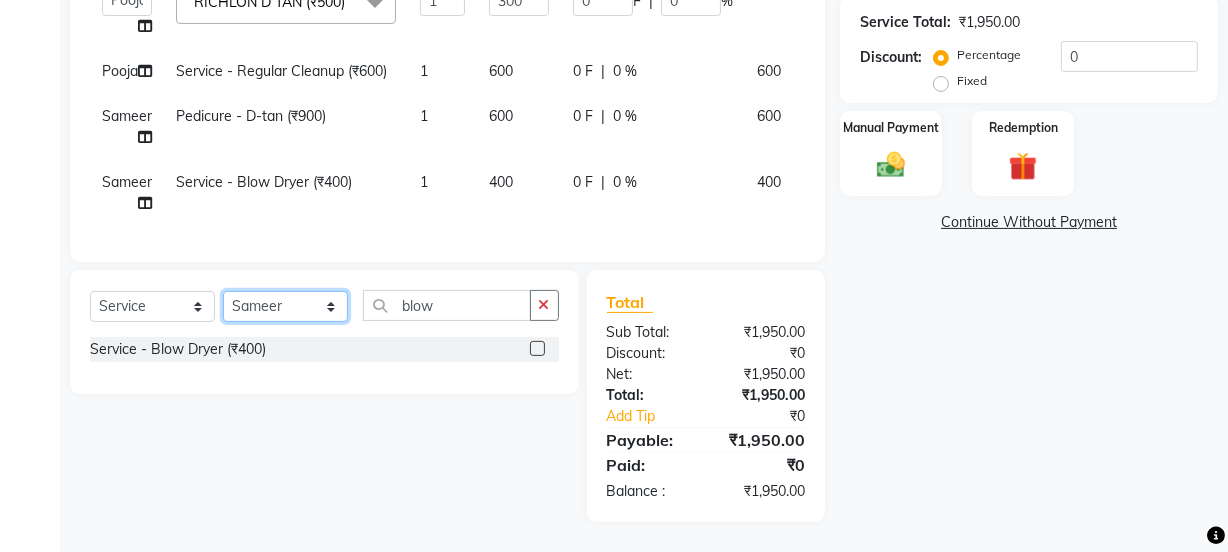 select on "22725" 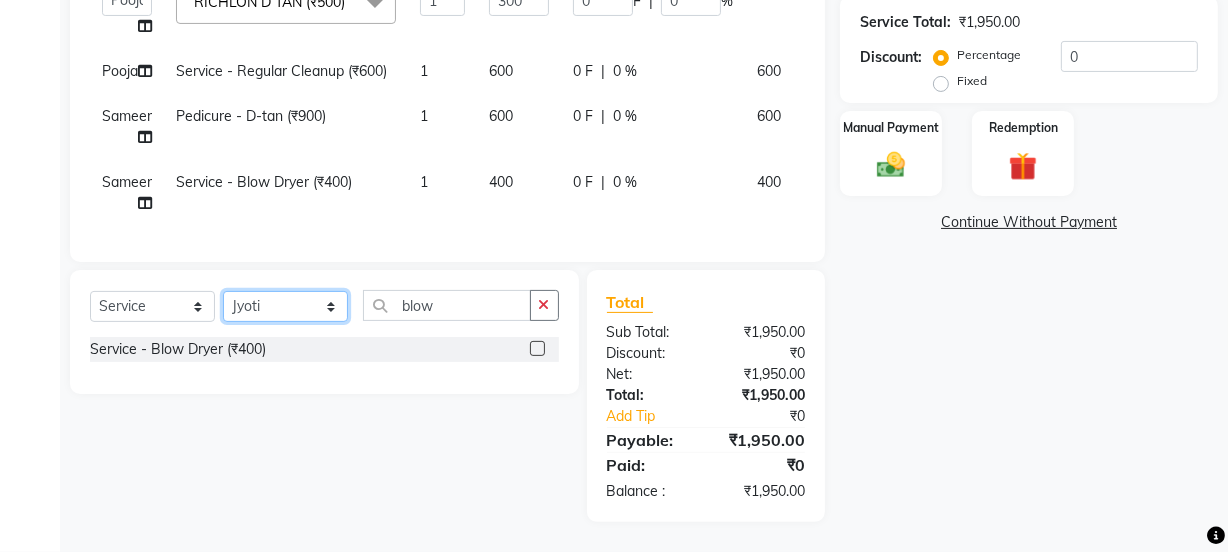 click on "Select Stylist Jyoti kaif Manager Pooja Prachi Raman Raman 2 Reception RIHAN Sameer Shivam simo SUNNY yogita" 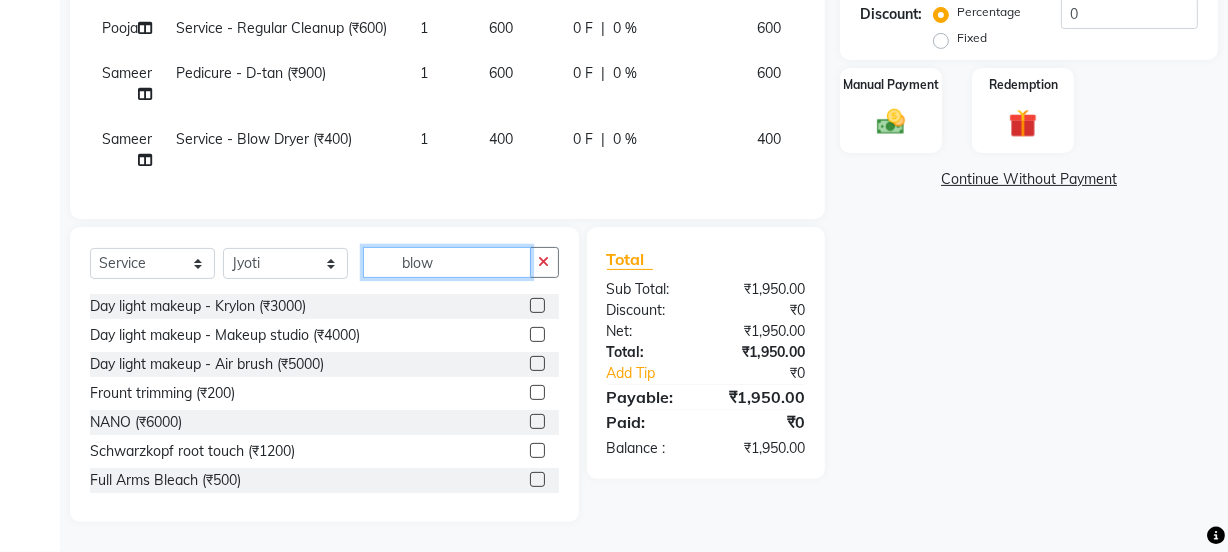 drag, startPoint x: 472, startPoint y: 306, endPoint x: 317, endPoint y: 306, distance: 155 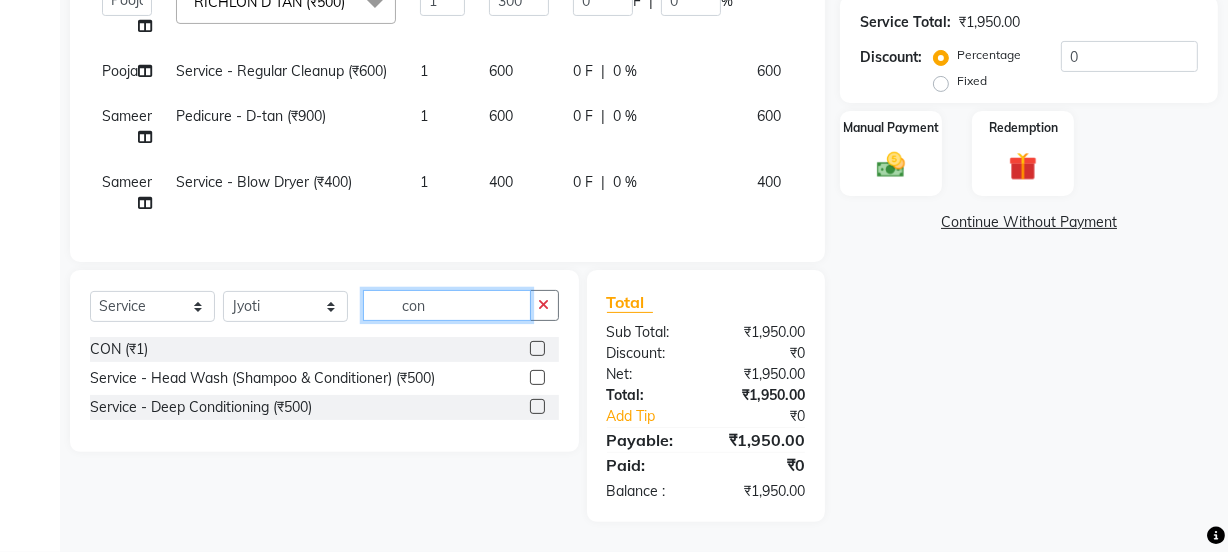 type on "con" 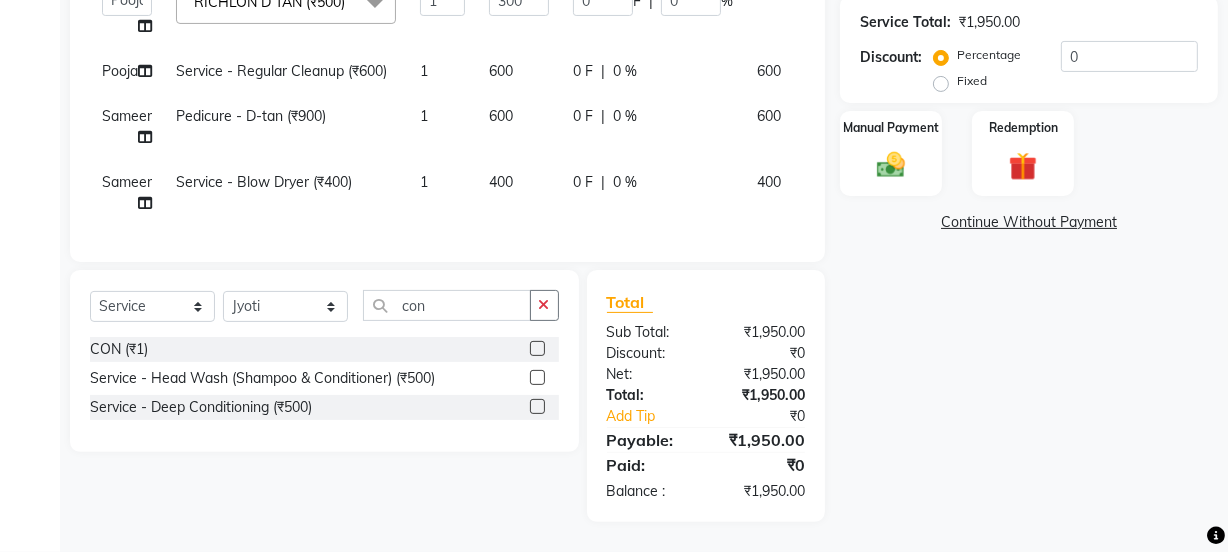 click 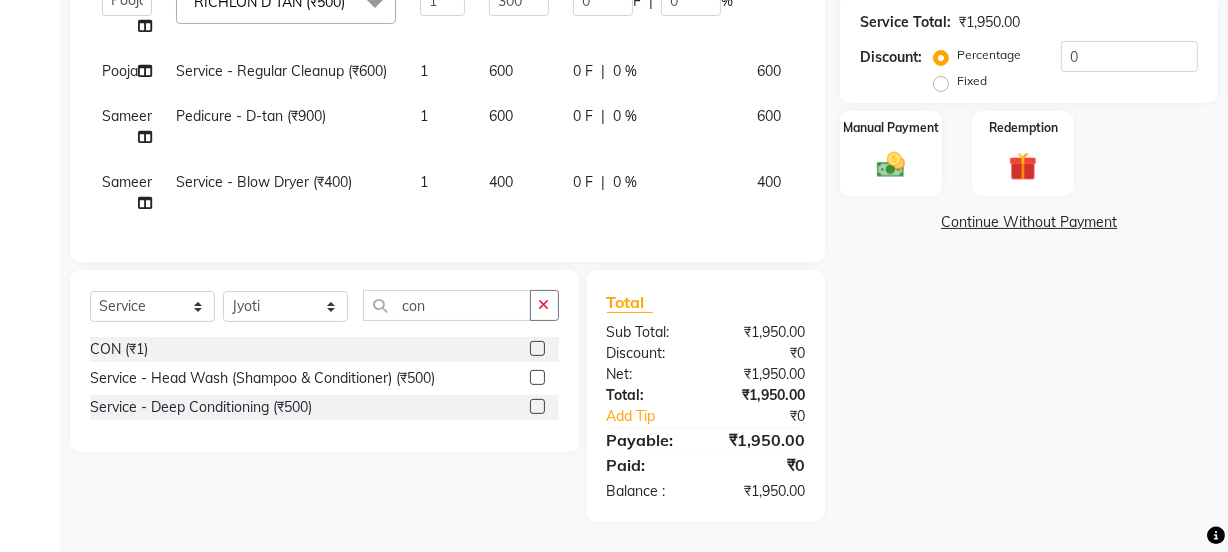 click at bounding box center (536, 349) 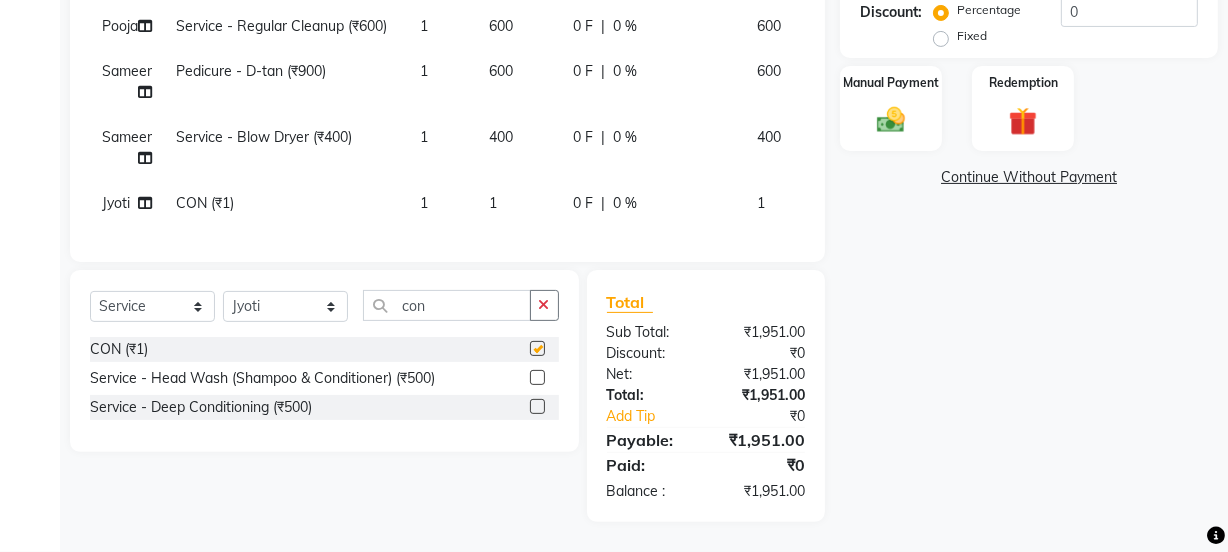checkbox on "false" 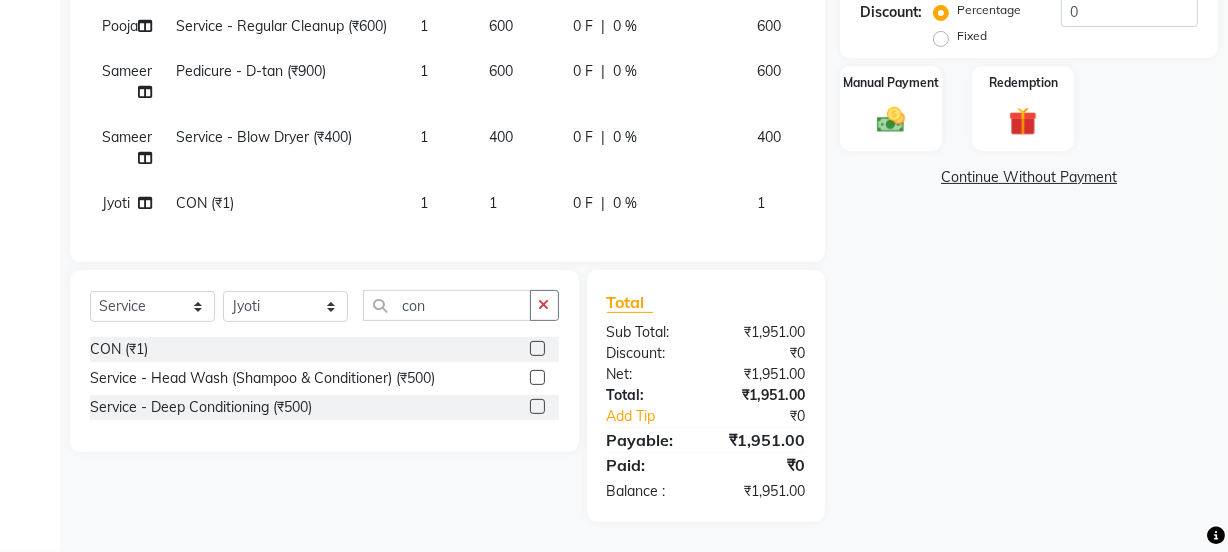 scroll, scrollTop: 5, scrollLeft: 0, axis: vertical 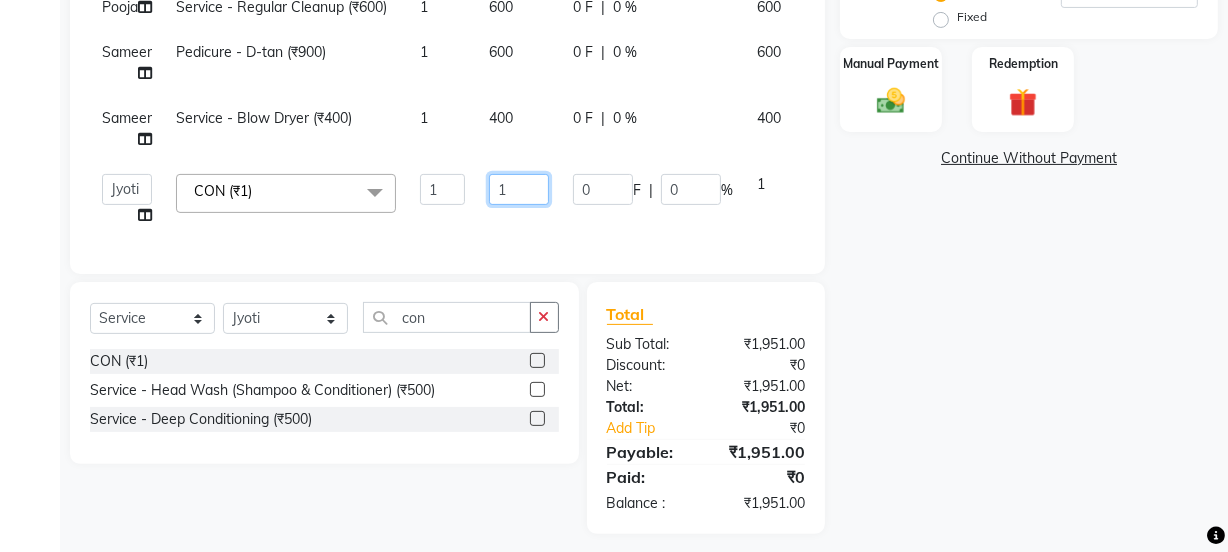 drag, startPoint x: 534, startPoint y: 237, endPoint x: 401, endPoint y: 232, distance: 133.09395 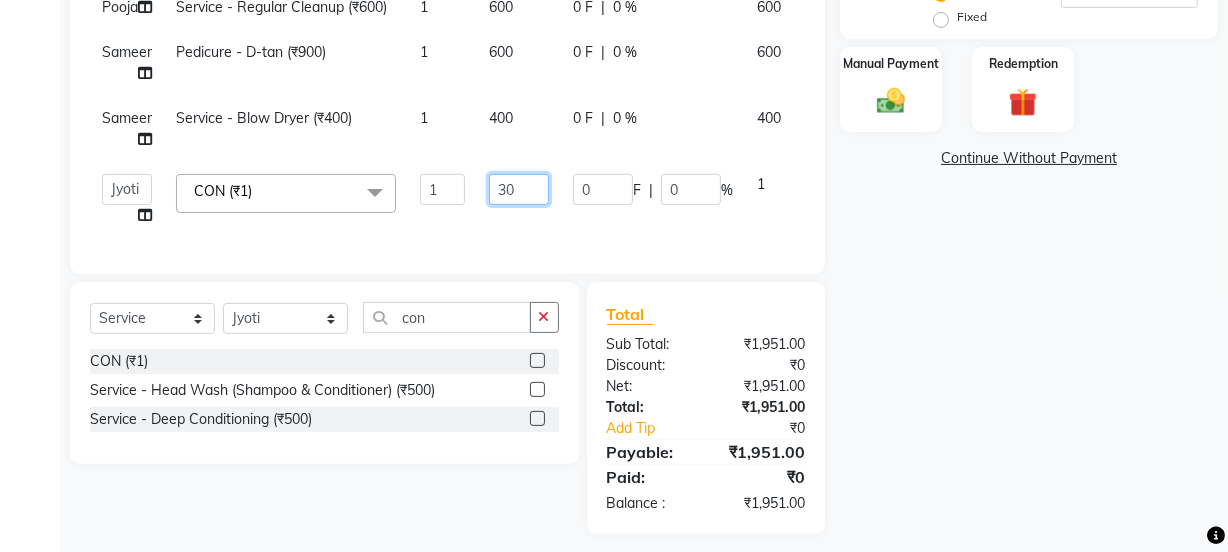 type on "300" 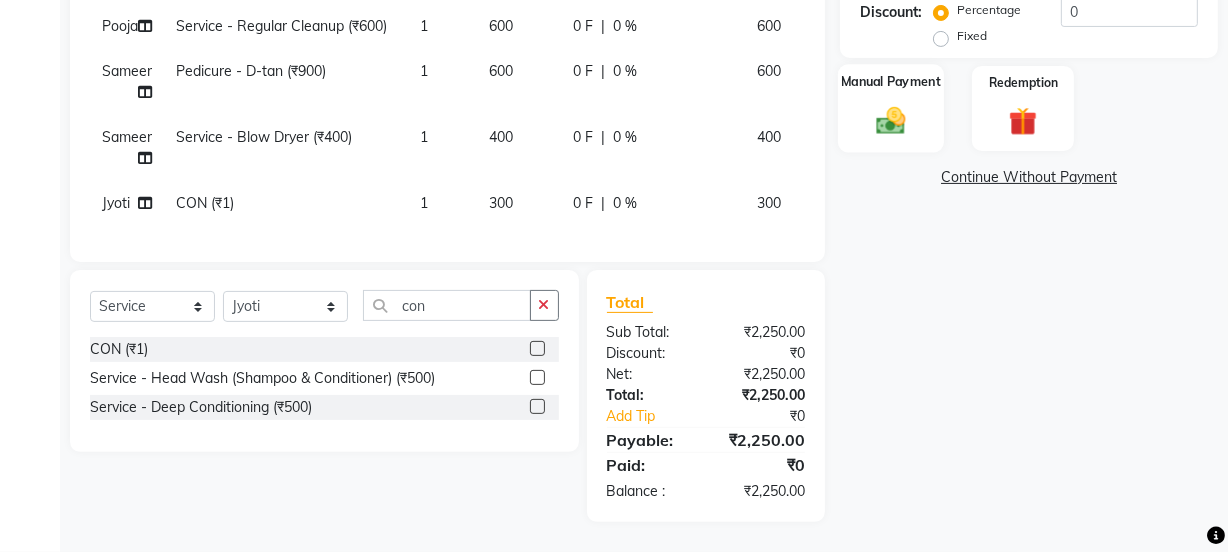 click 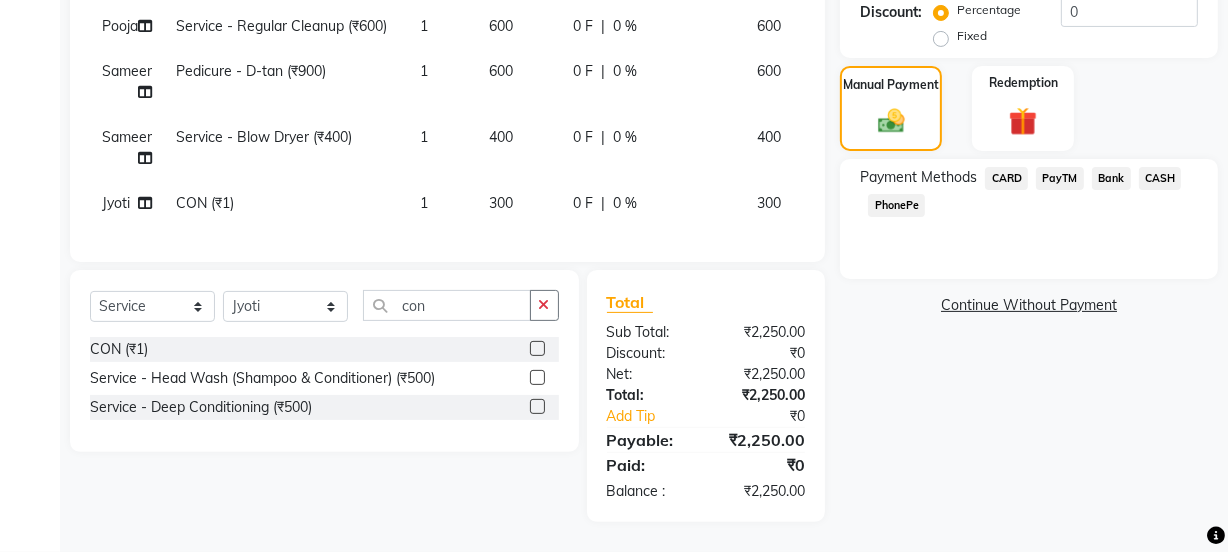 click on "CASH" 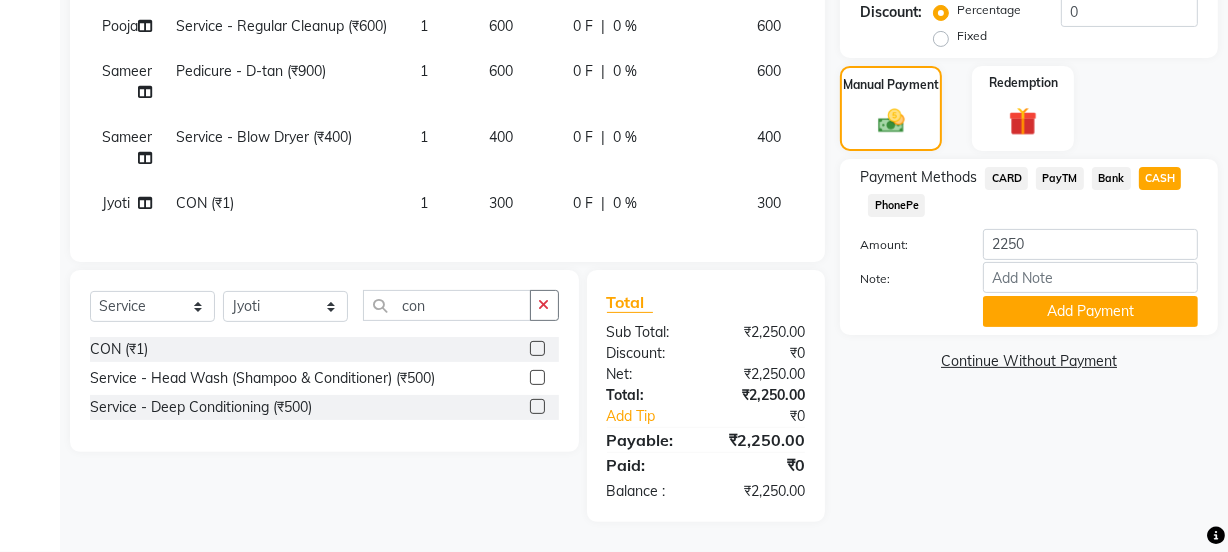 scroll, scrollTop: 506, scrollLeft: 0, axis: vertical 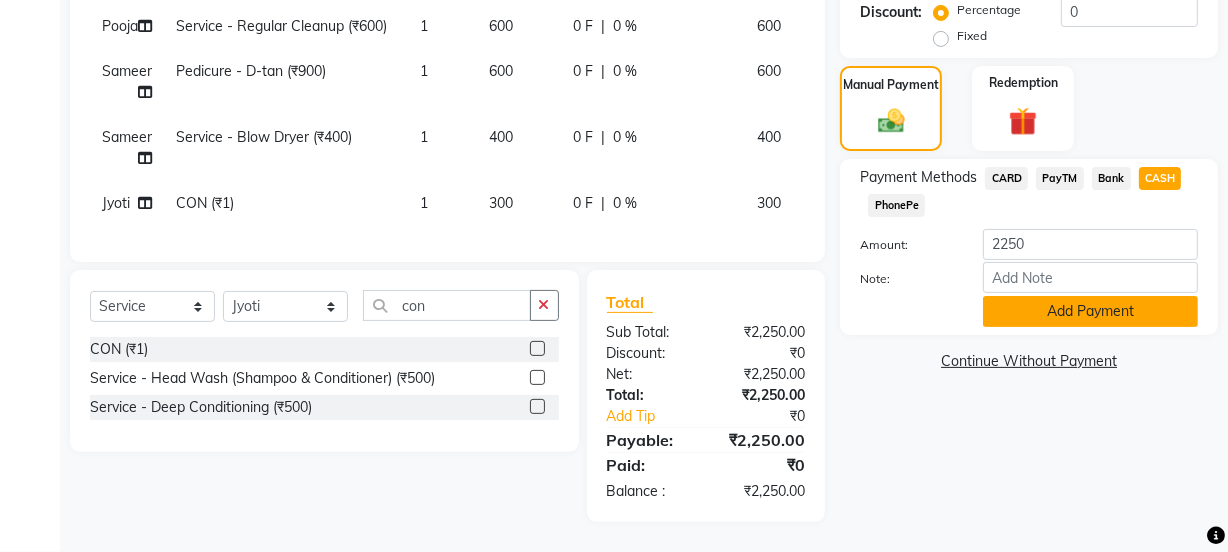 click on "Add Payment" 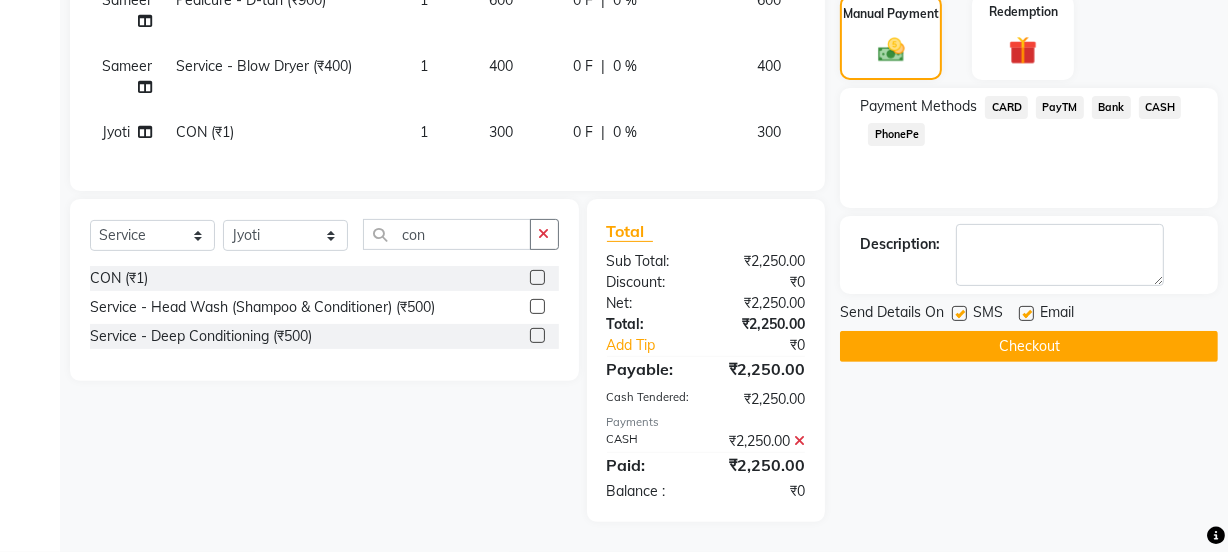 scroll, scrollTop: 577, scrollLeft: 0, axis: vertical 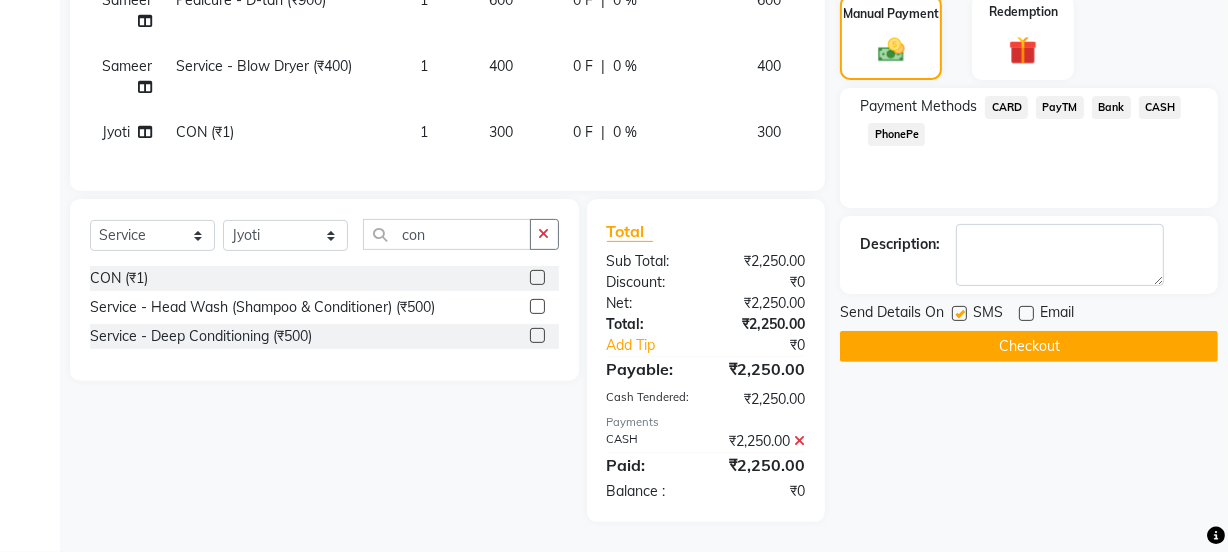click 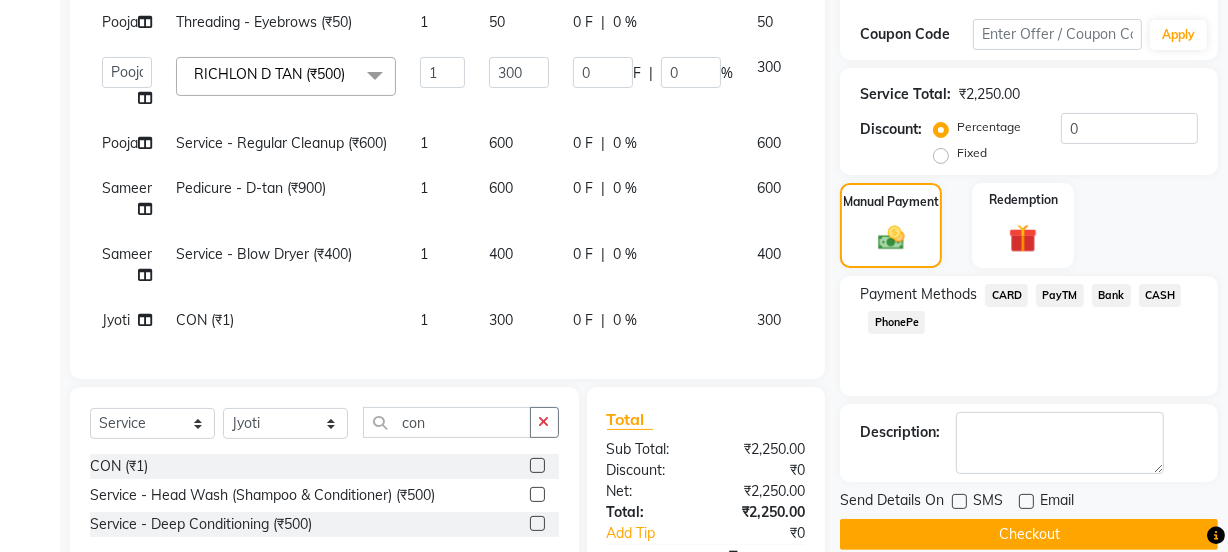scroll, scrollTop: 304, scrollLeft: 0, axis: vertical 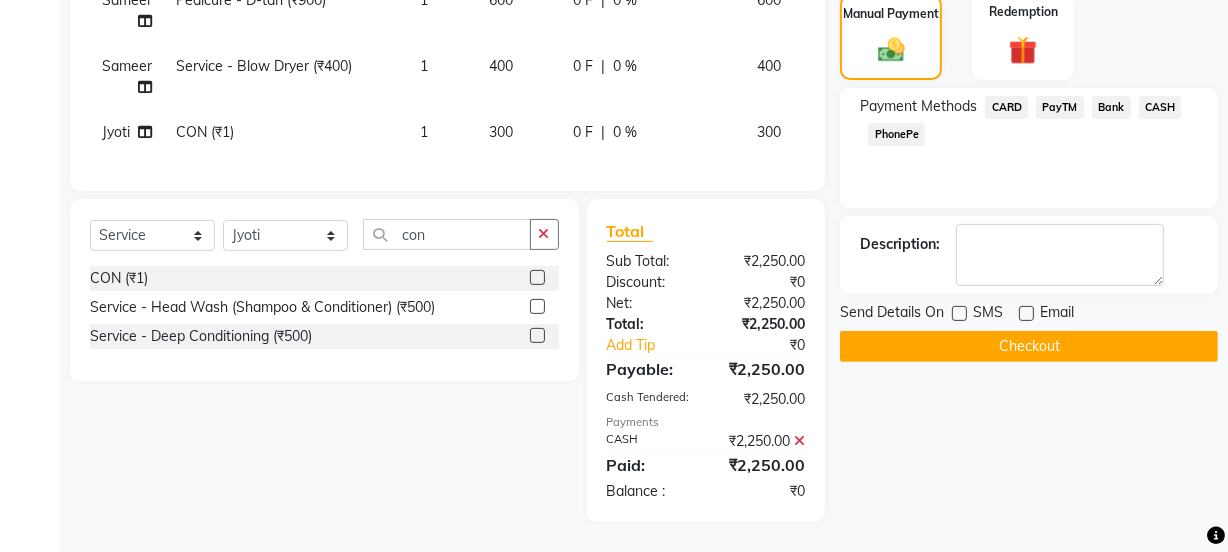 click on "Checkout" 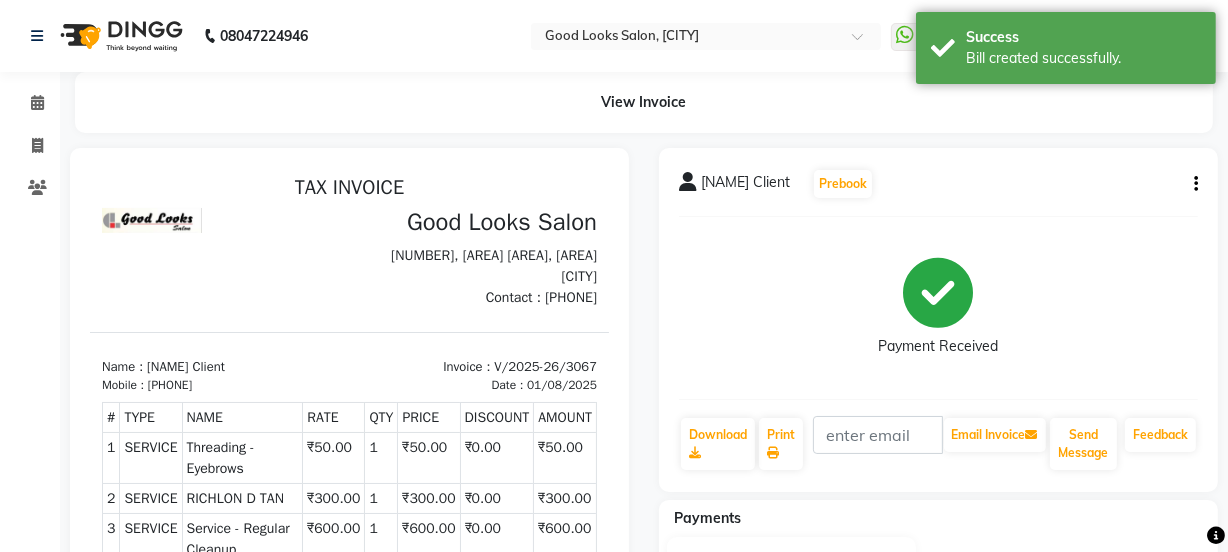scroll, scrollTop: 0, scrollLeft: 0, axis: both 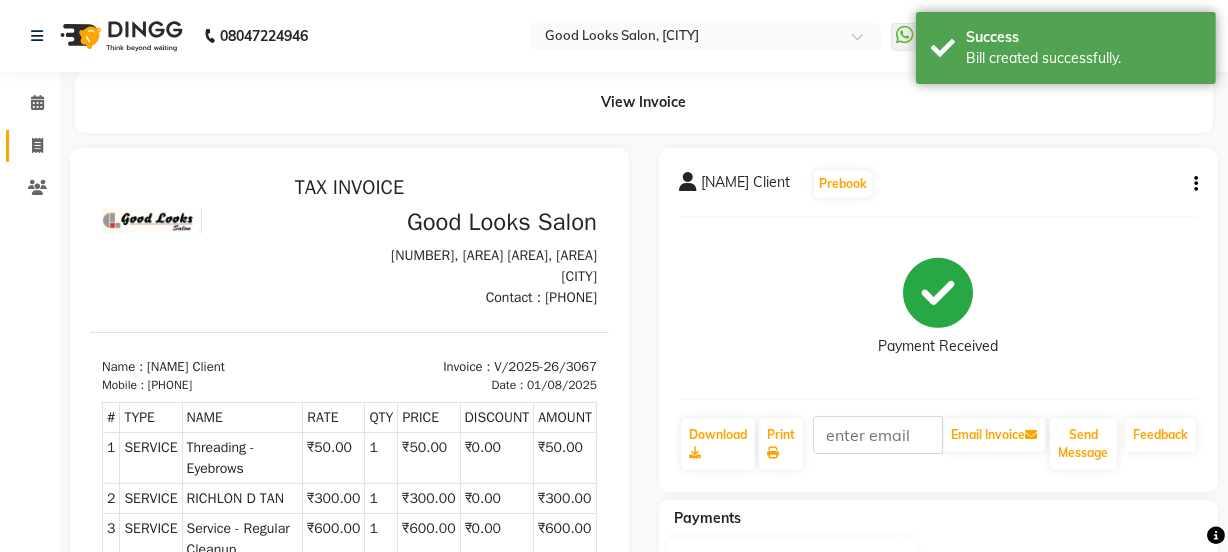 click on "Invoice" 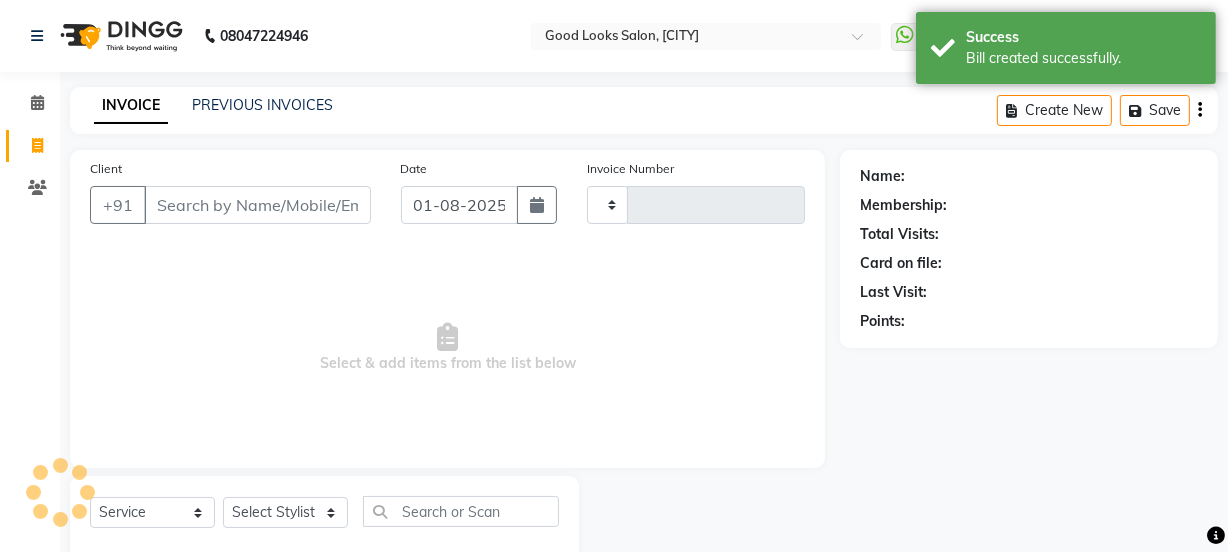 scroll, scrollTop: 50, scrollLeft: 0, axis: vertical 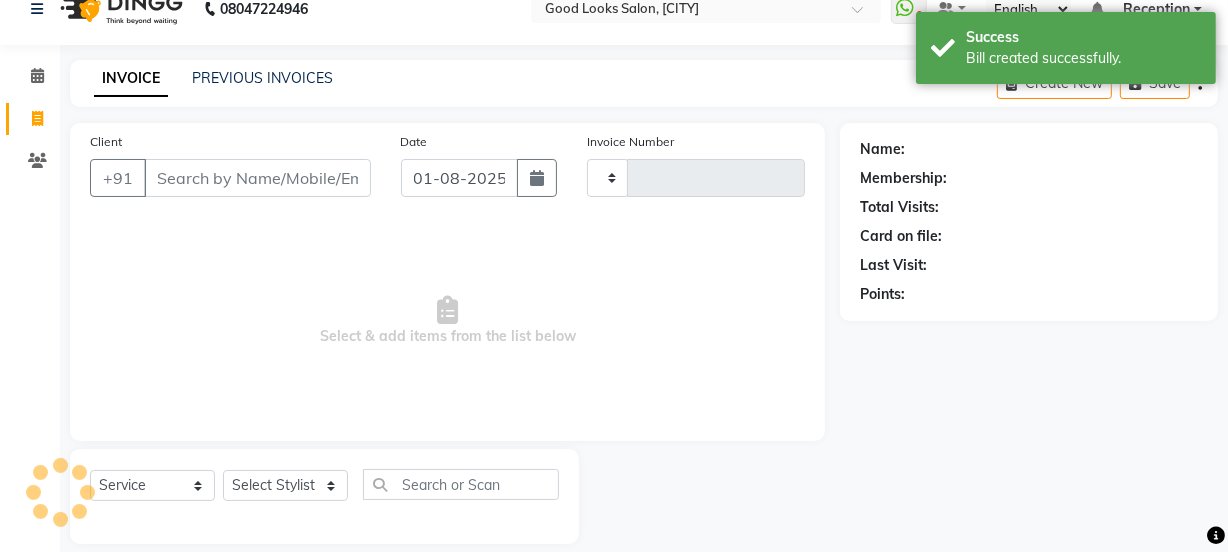 type on "3068" 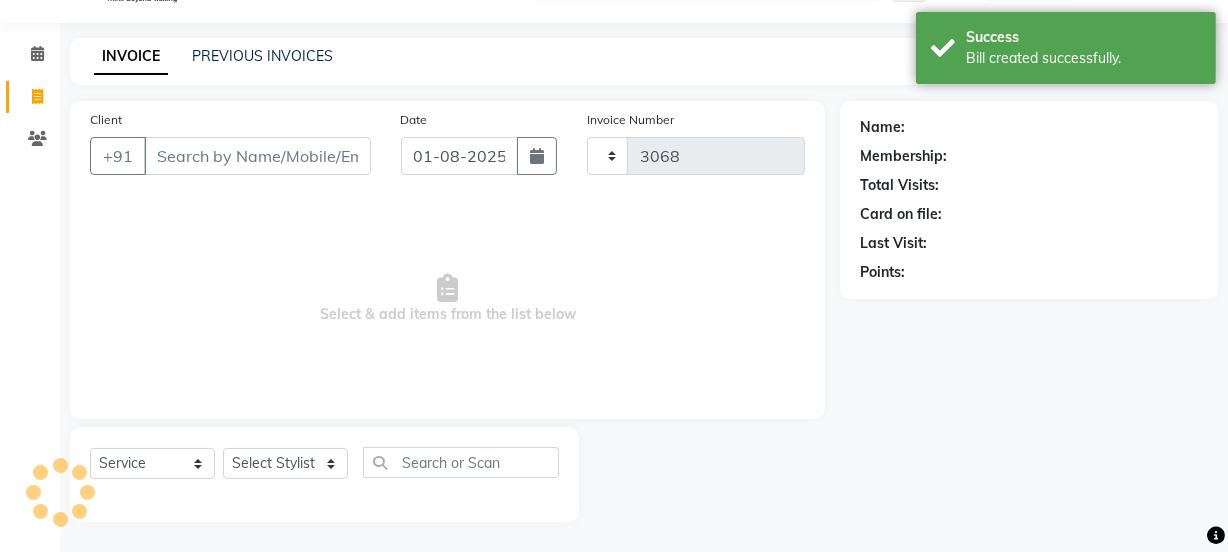 select on "4230" 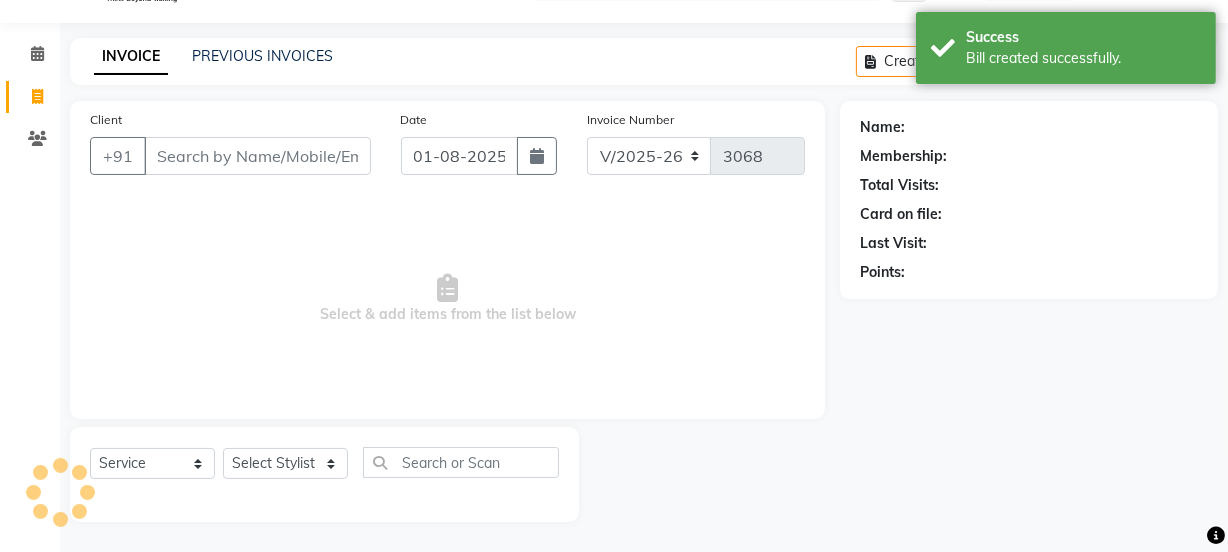 scroll, scrollTop: 0, scrollLeft: 0, axis: both 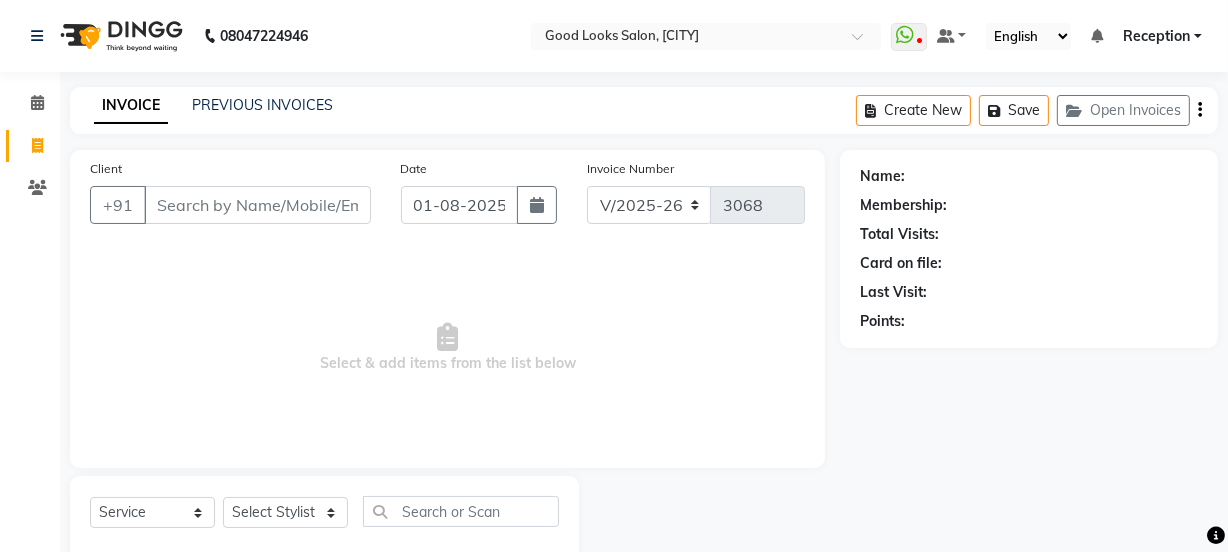 click on "Create New   Save   Open Invoices" 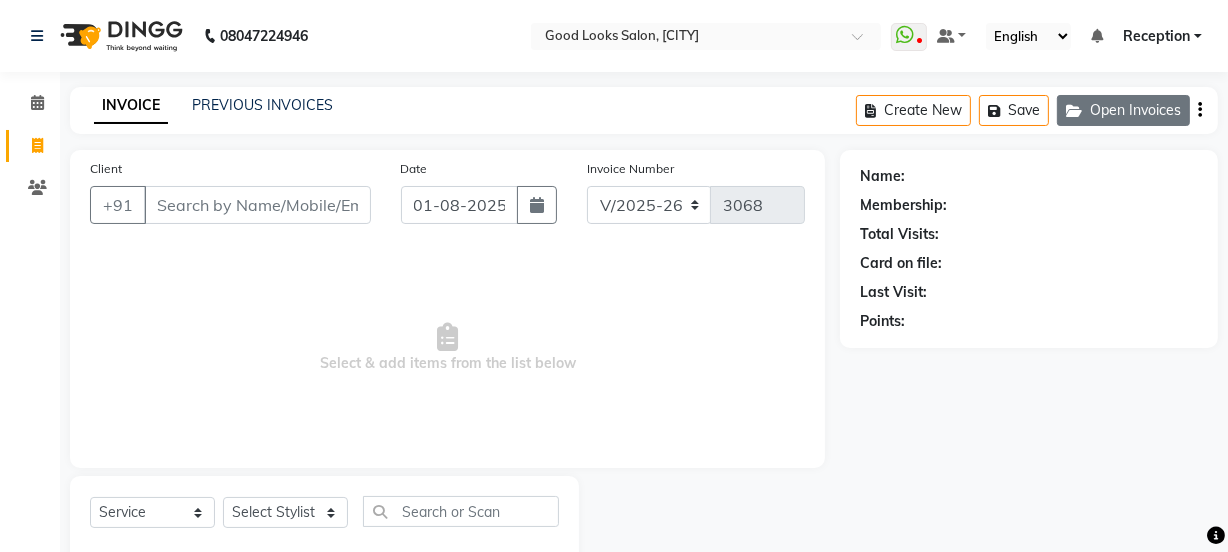 click on "Open Invoices" 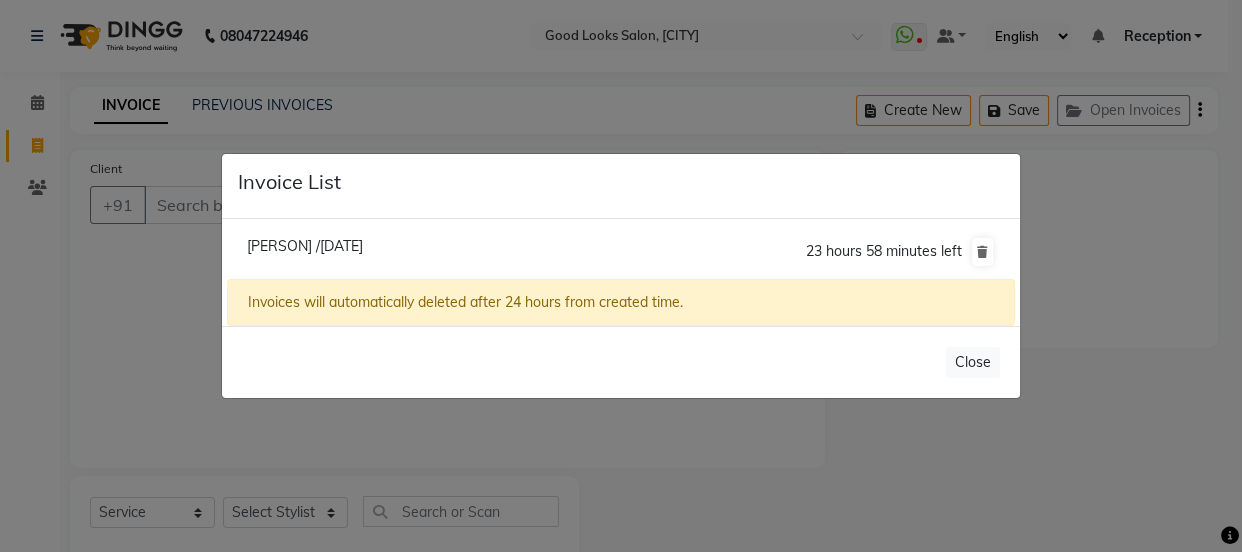 click on "Sangita /01 August 2025" 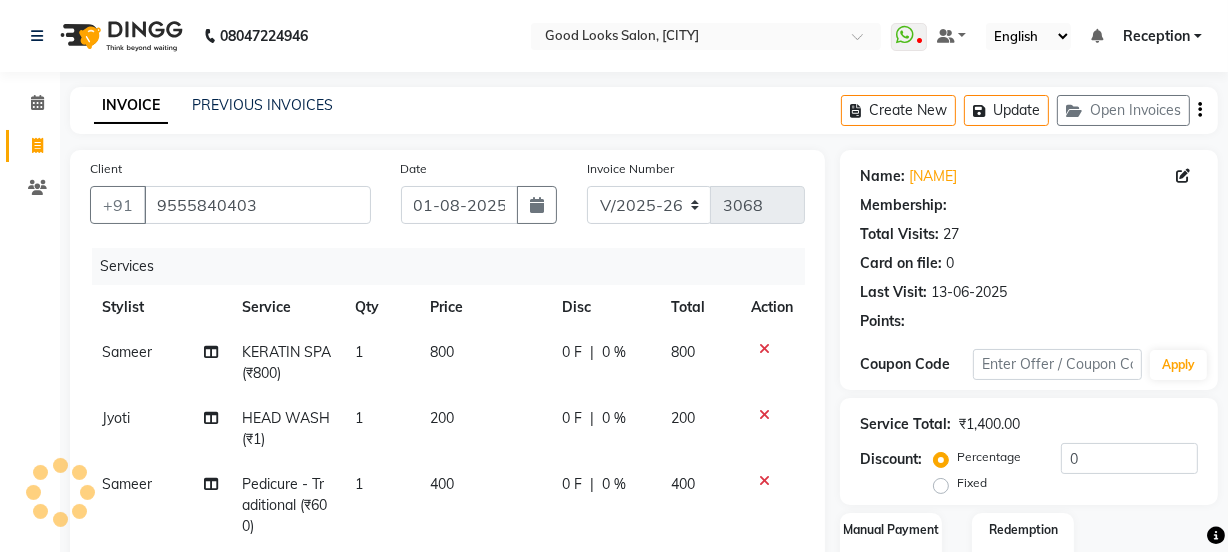 select on "1: Object" 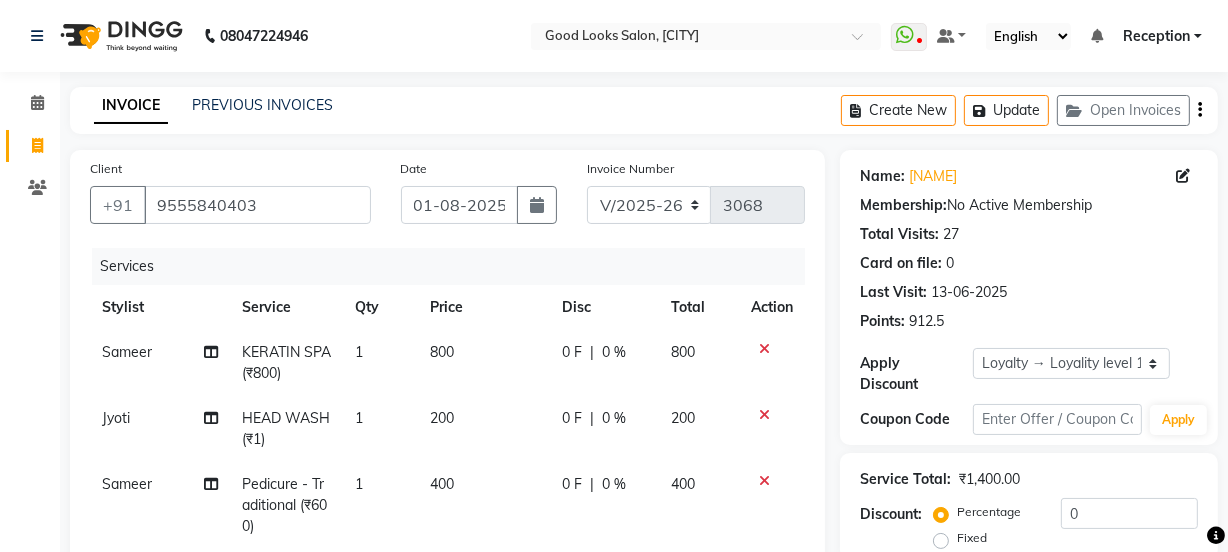click on "Calendar  Invoice  Clients Completed InProgress Upcoming Dropped Tentative Check-In Confirm Bookings Segments Page Builder" 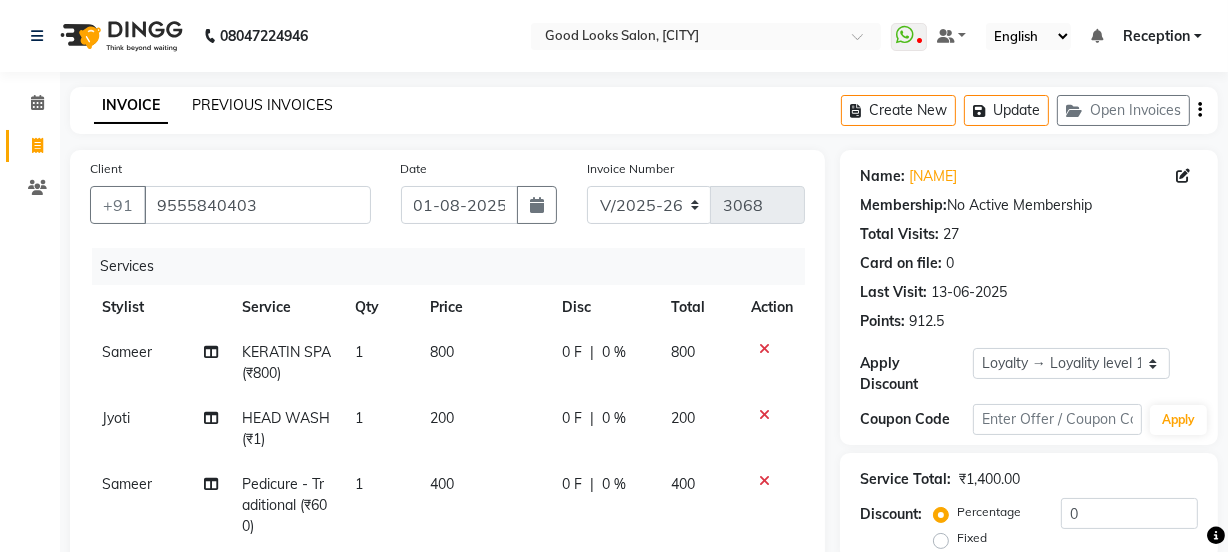 click on "PREVIOUS INVOICES" 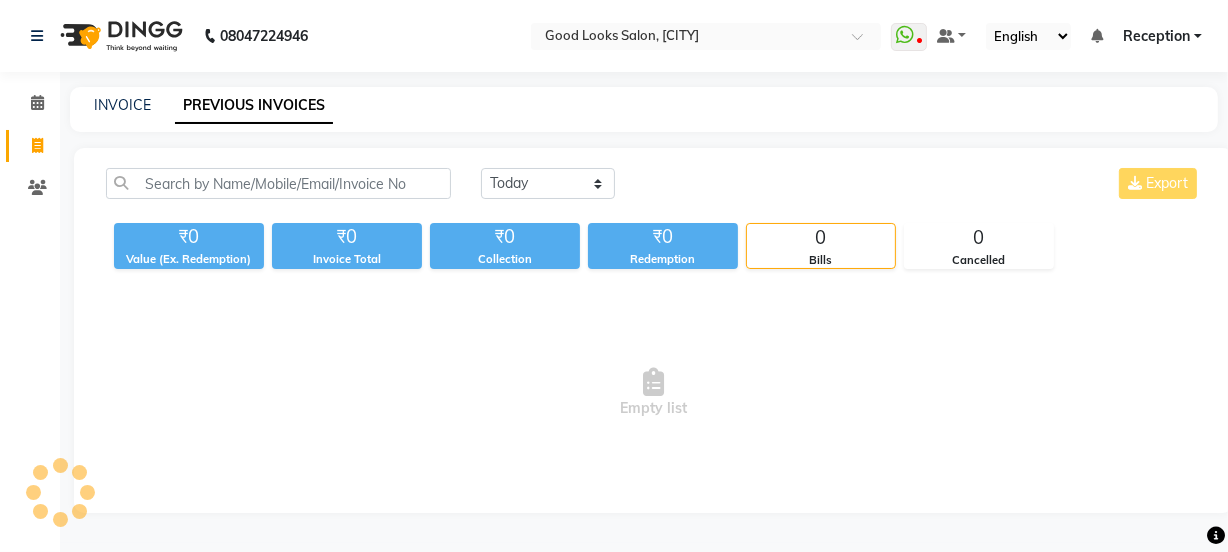 click on "PREVIOUS INVOICES" 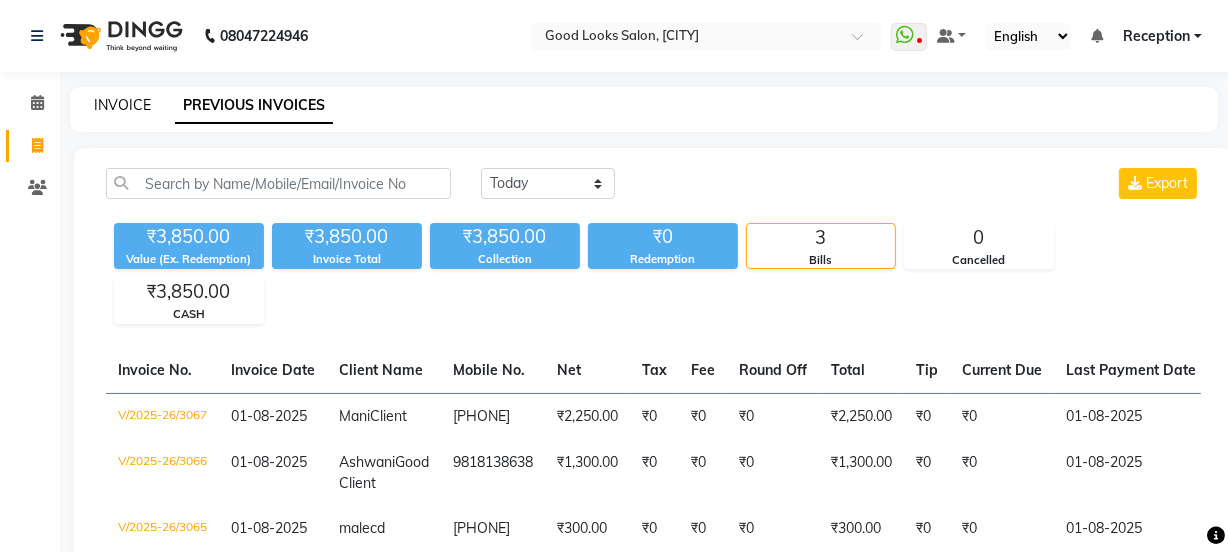 click on "INVOICE" 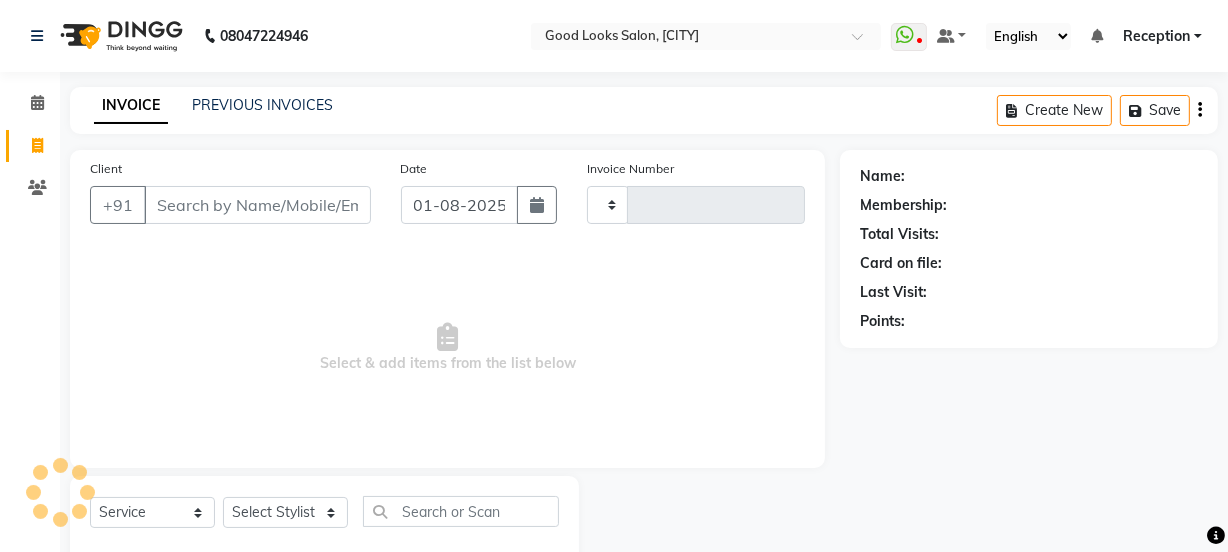 type on "3068" 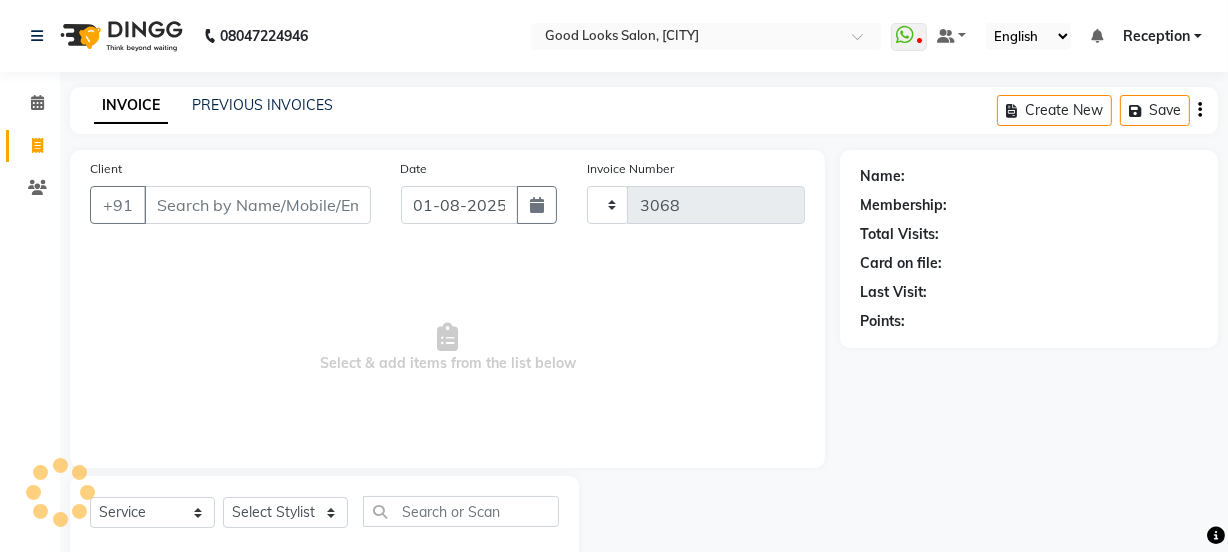 scroll, scrollTop: 50, scrollLeft: 0, axis: vertical 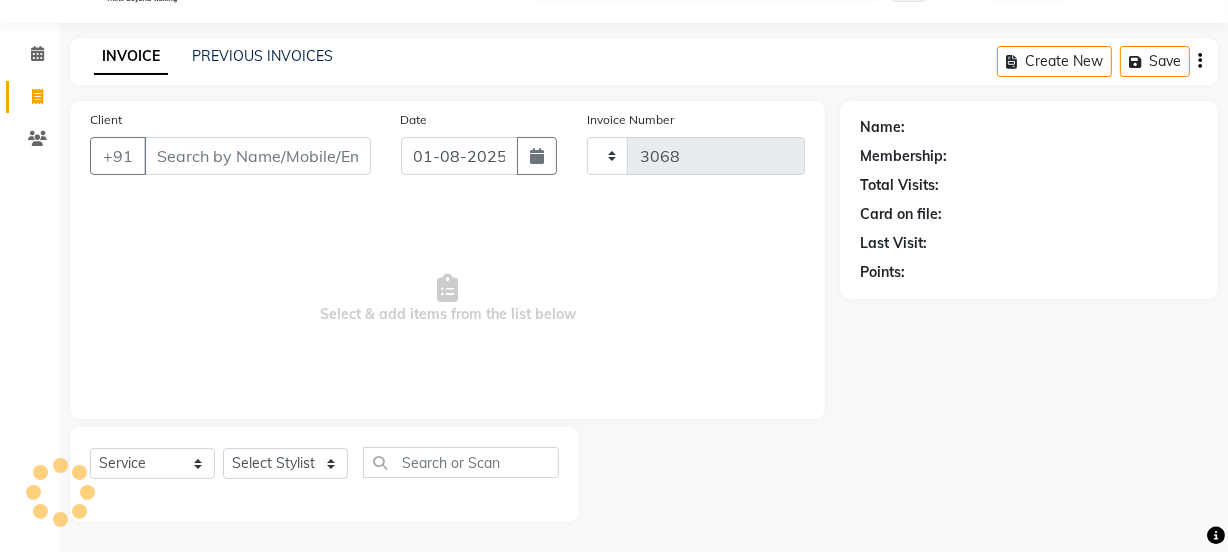 select on "4230" 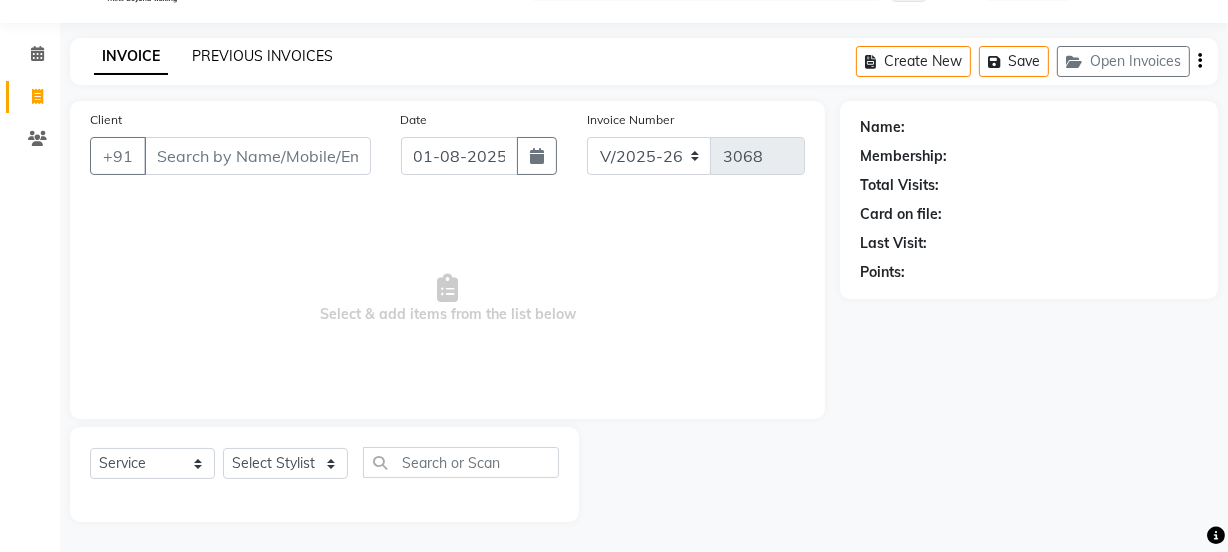 click on "PREVIOUS INVOICES" 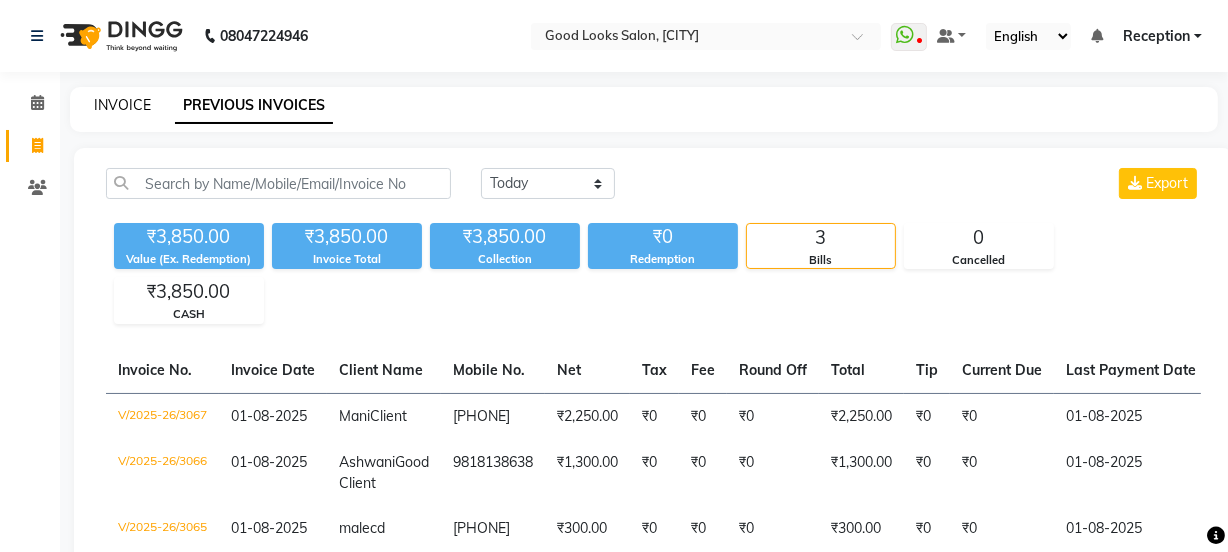 click on "INVOICE" 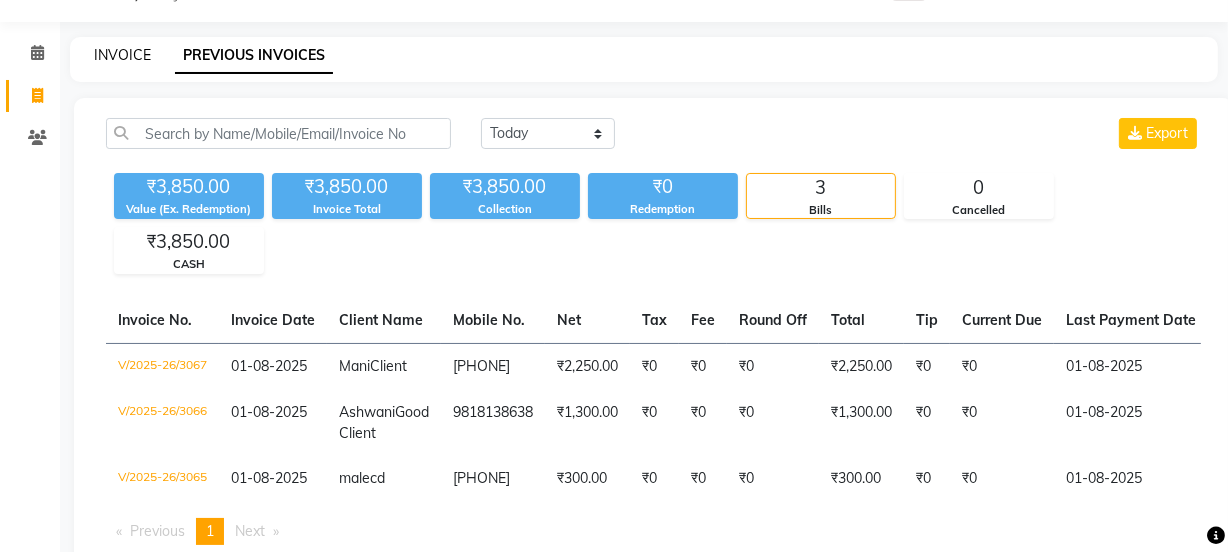 select on "4230" 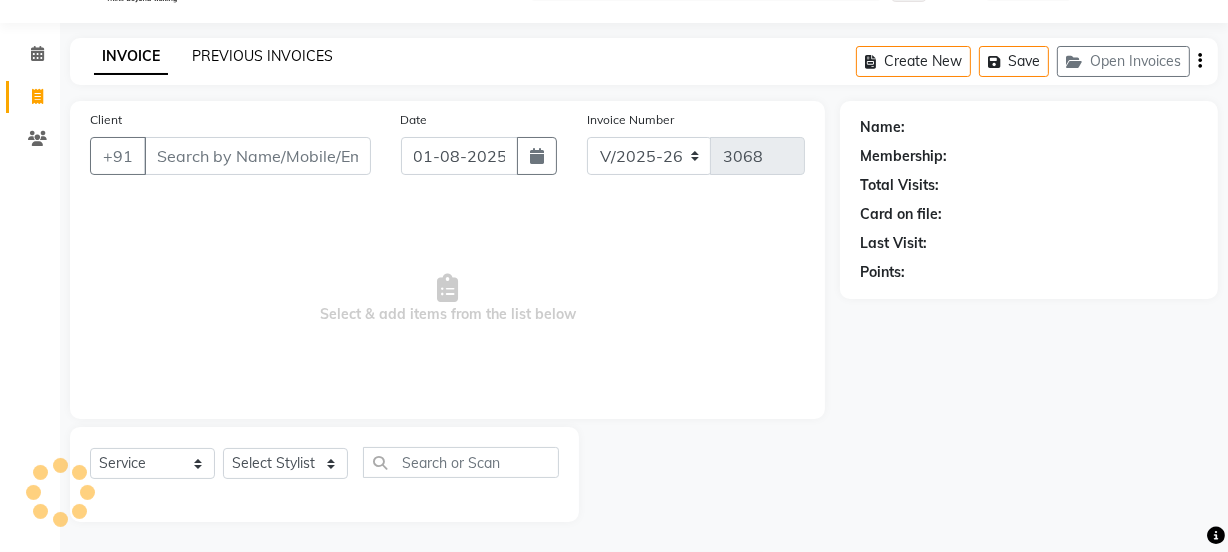 click on "PREVIOUS INVOICES" 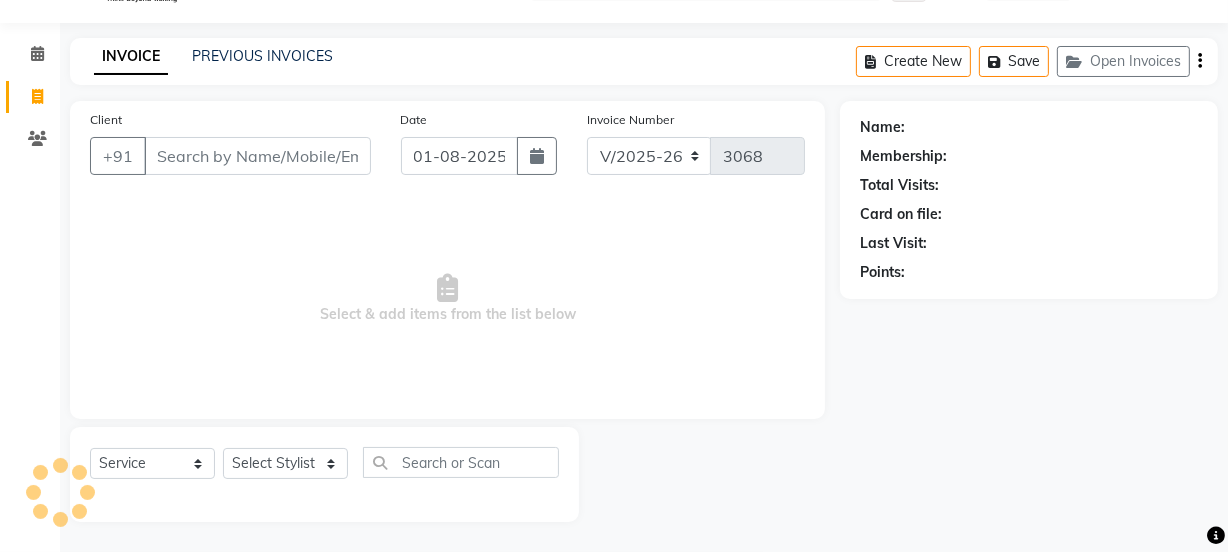 scroll, scrollTop: 0, scrollLeft: 0, axis: both 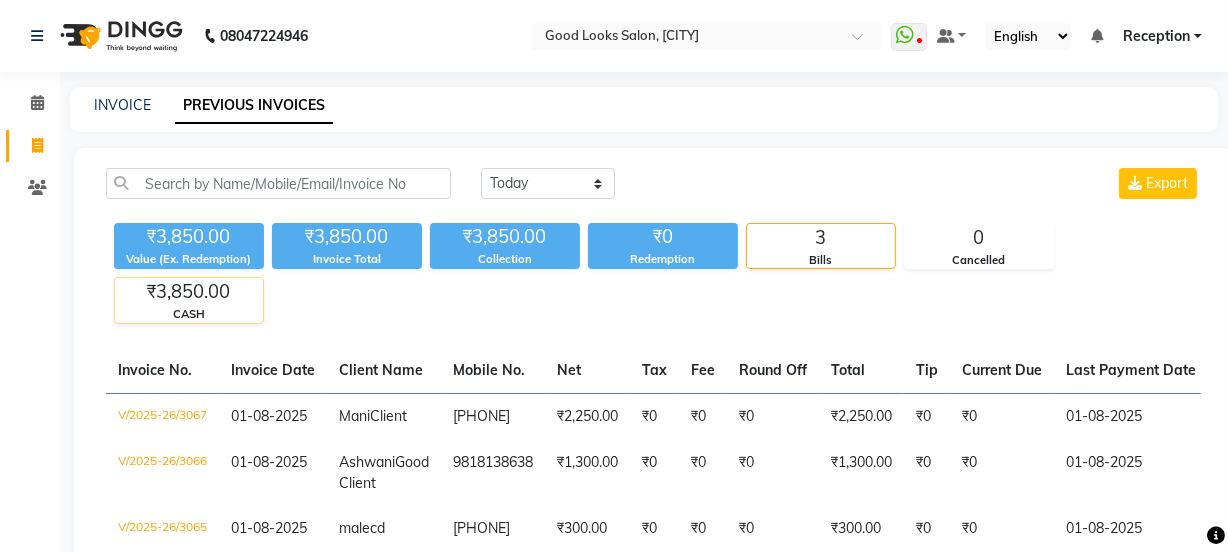 click on "₹3,850.00" 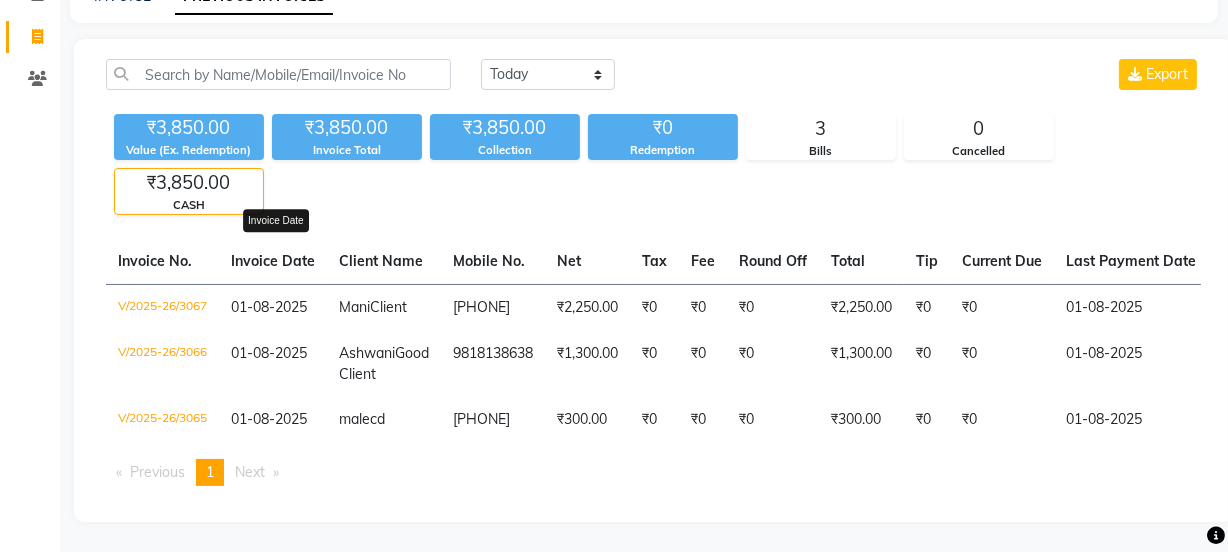 scroll, scrollTop: 0, scrollLeft: 0, axis: both 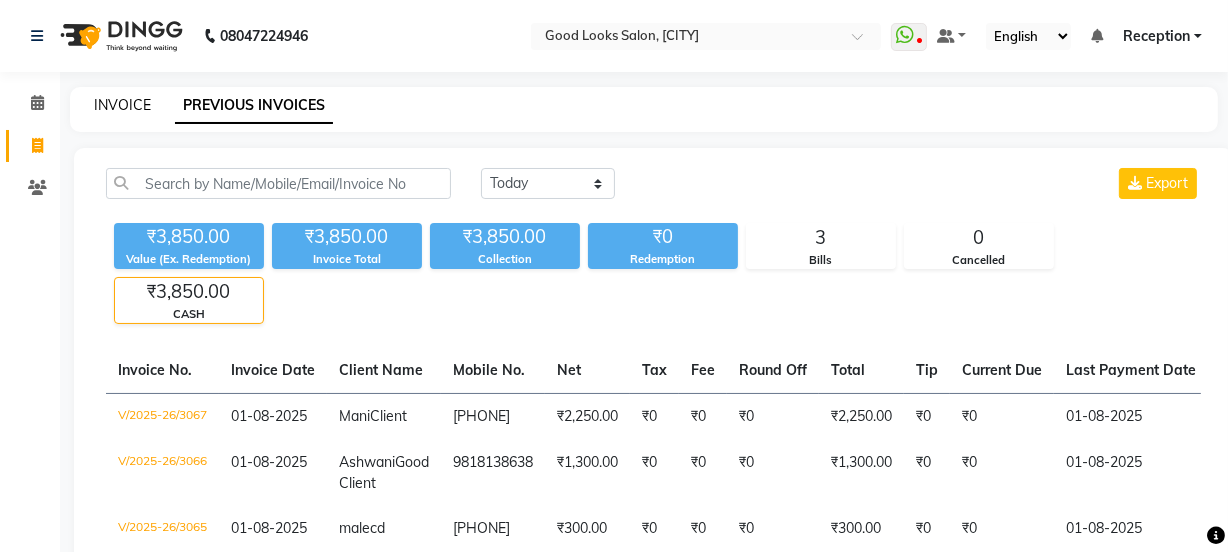click on "INVOICE" 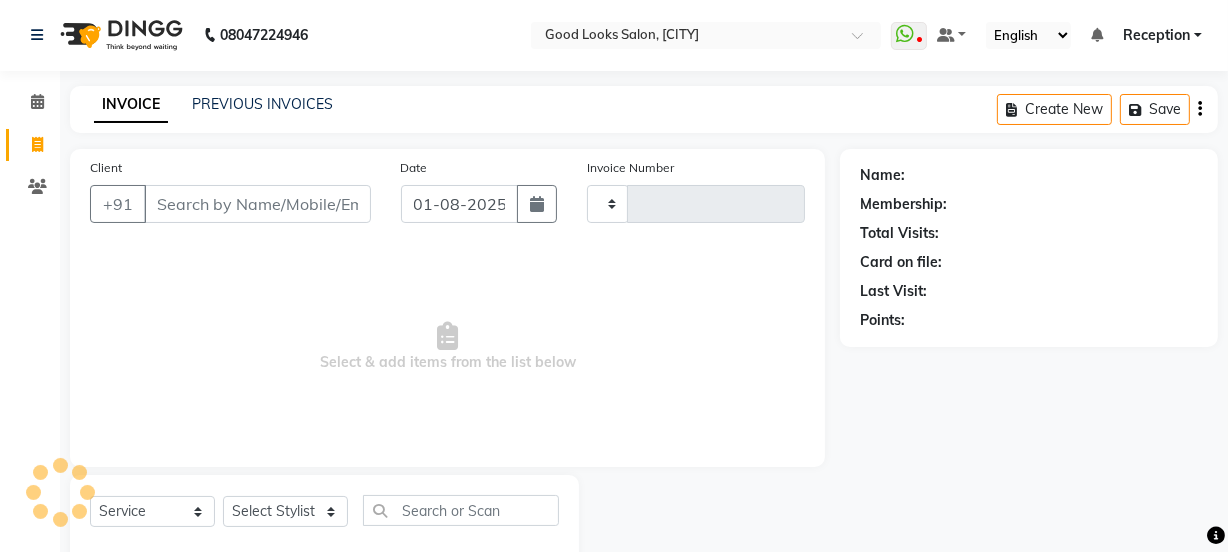 type on "3068" 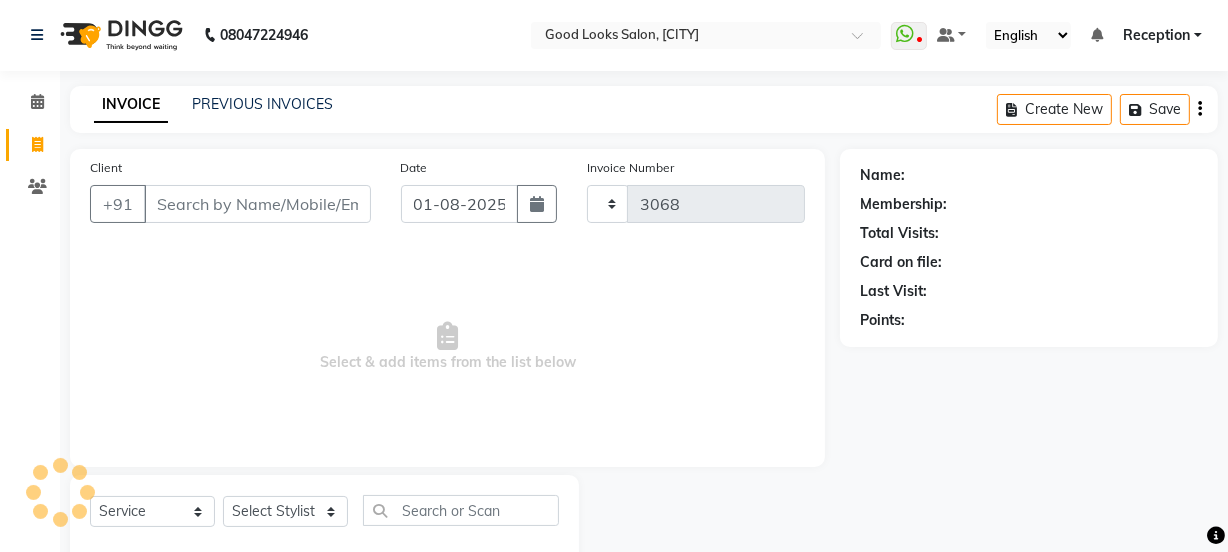 scroll, scrollTop: 50, scrollLeft: 0, axis: vertical 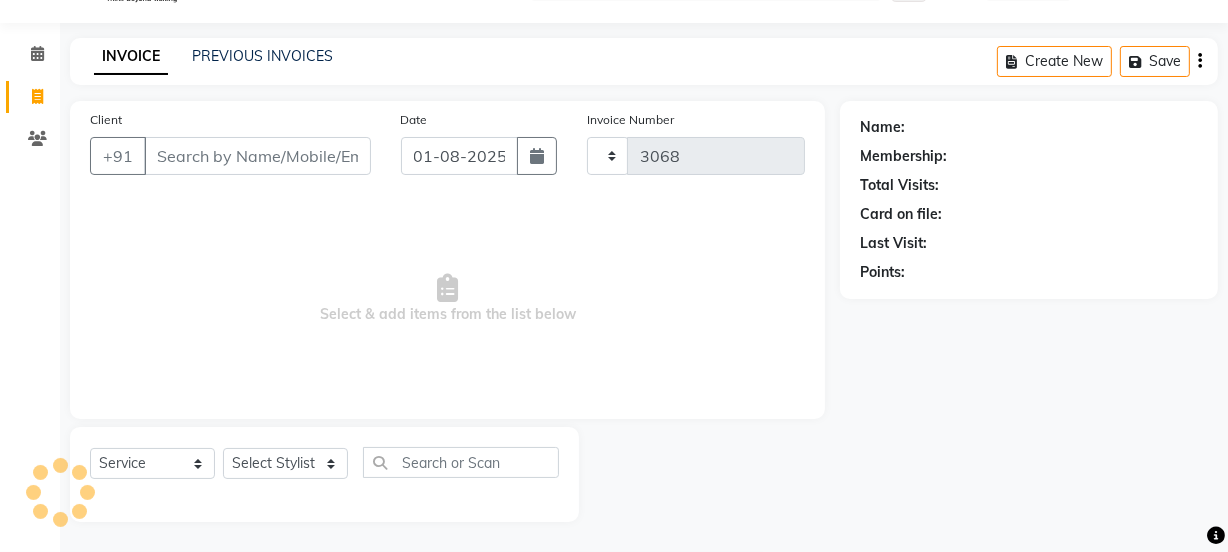 select on "4230" 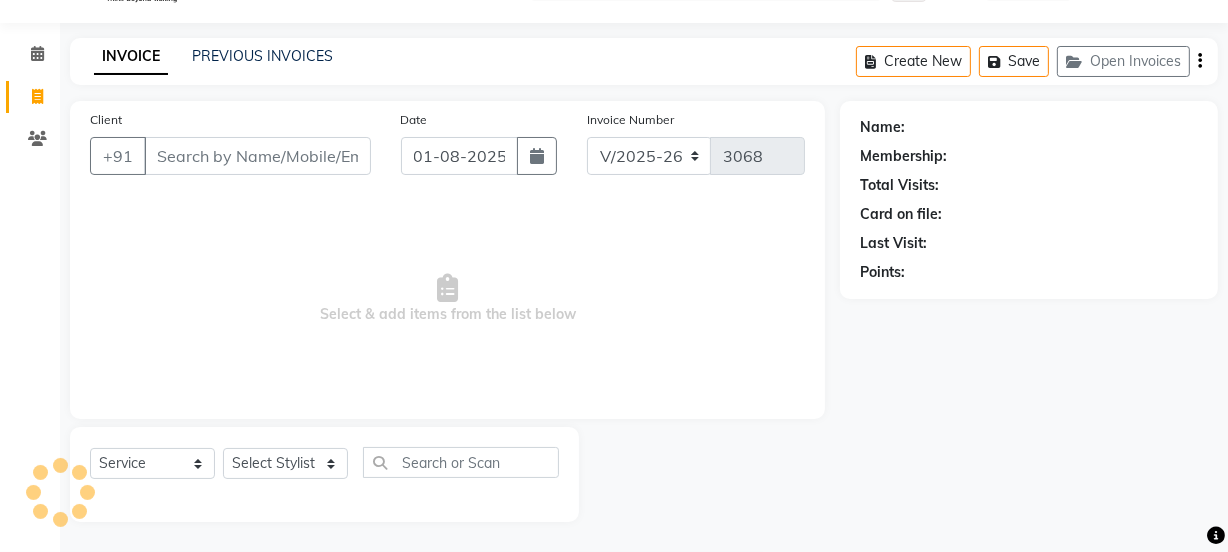 click on "Client" at bounding box center (257, 156) 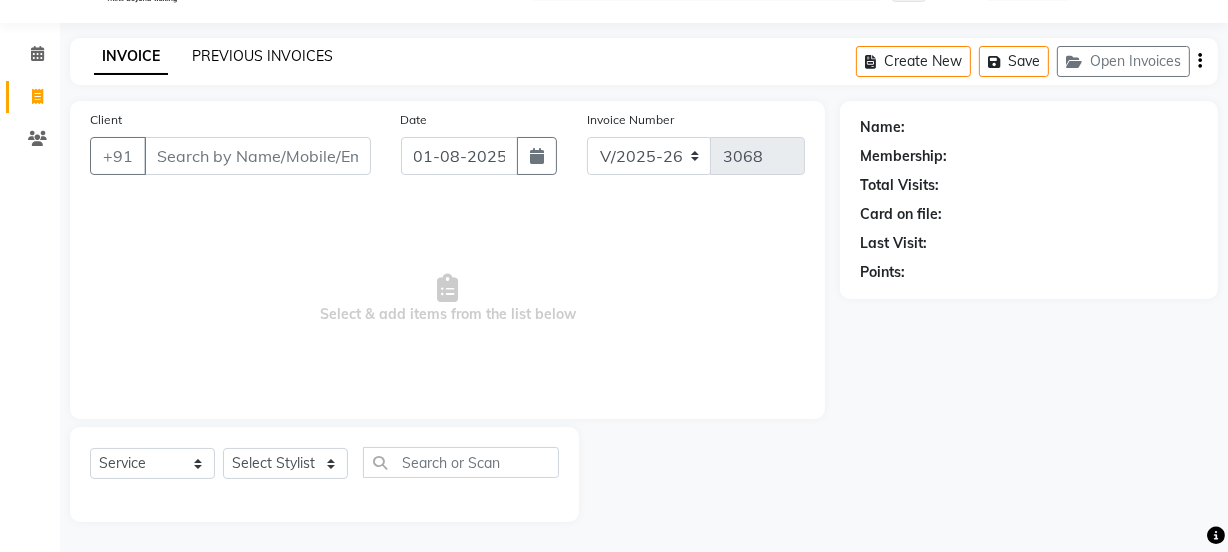 click on "PREVIOUS INVOICES" 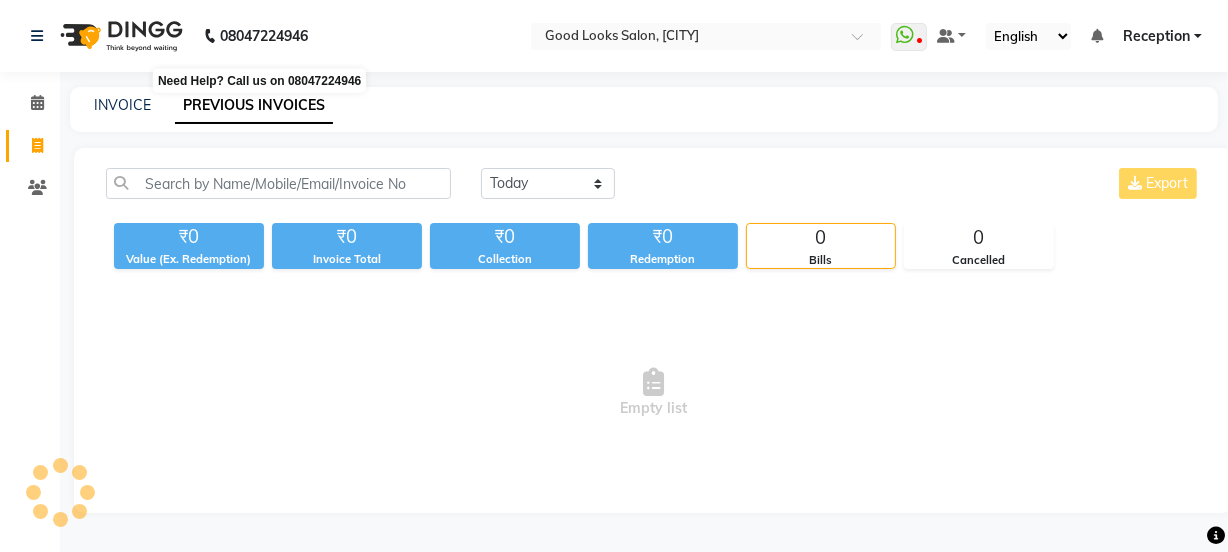 scroll, scrollTop: 0, scrollLeft: 0, axis: both 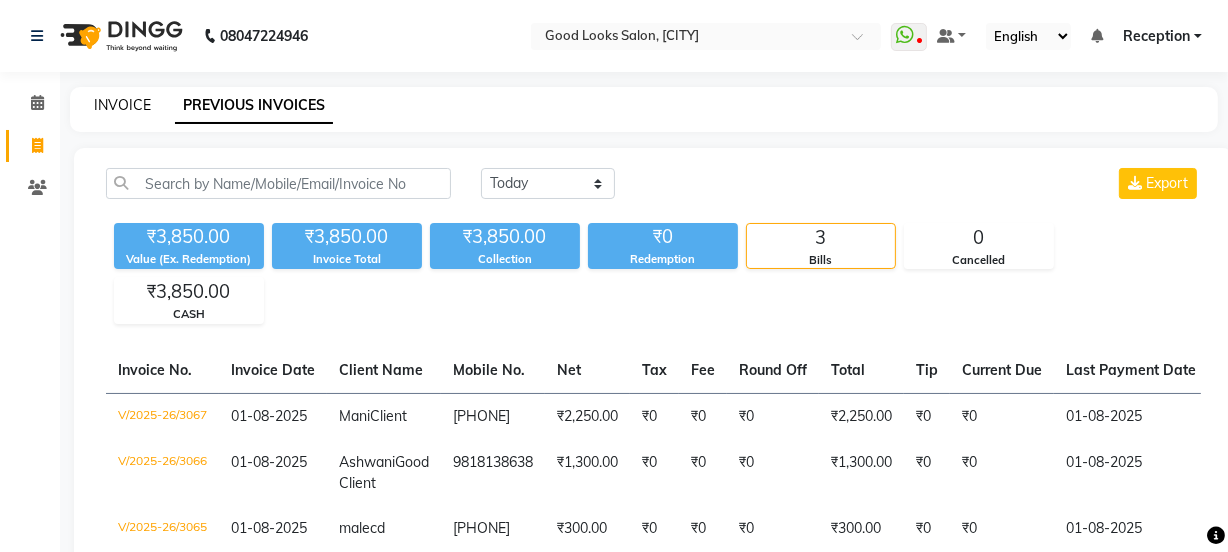 click on "INVOICE" 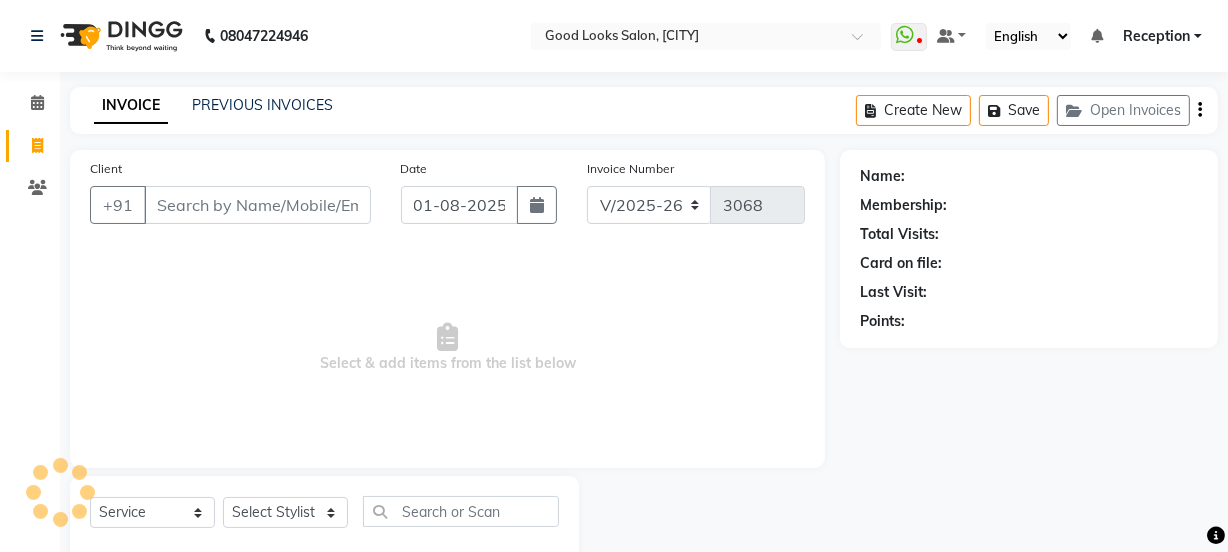 scroll, scrollTop: 50, scrollLeft: 0, axis: vertical 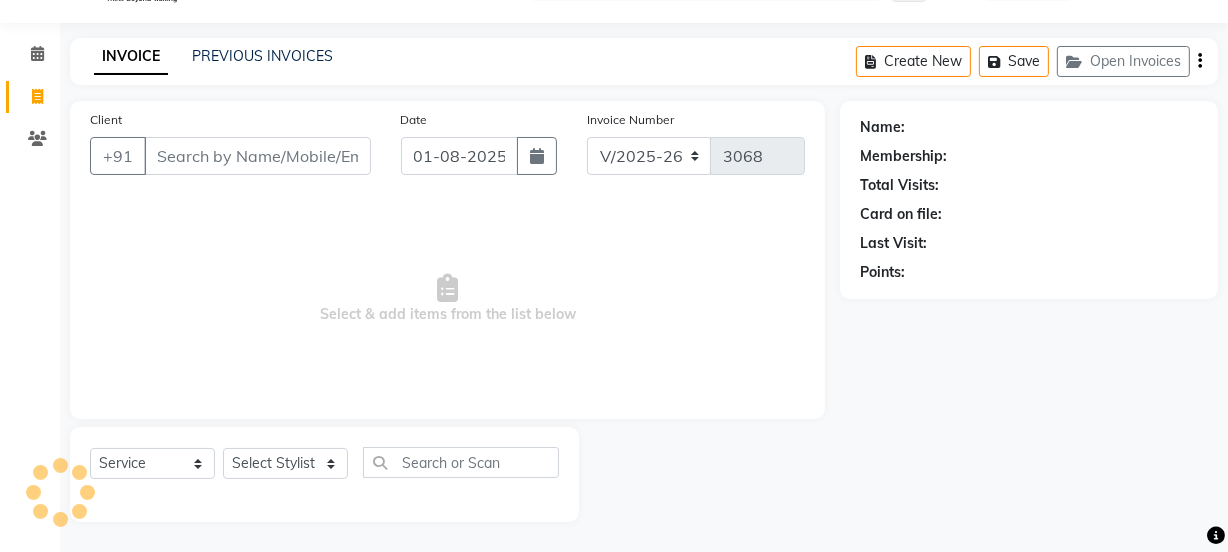 click on "Client" at bounding box center [257, 156] 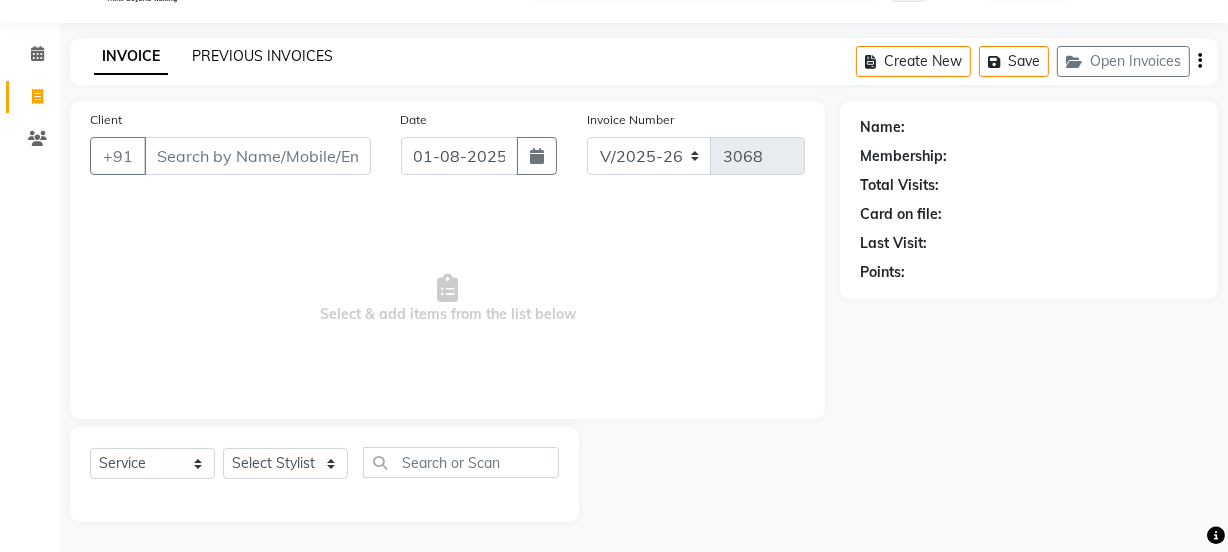 click on "PREVIOUS INVOICES" 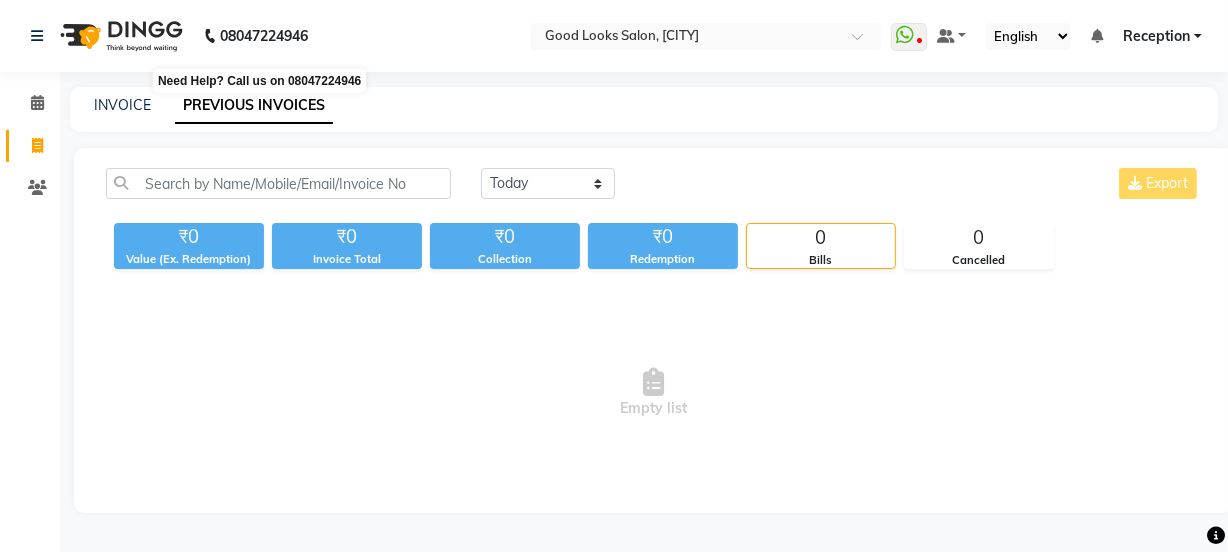 scroll, scrollTop: 0, scrollLeft: 0, axis: both 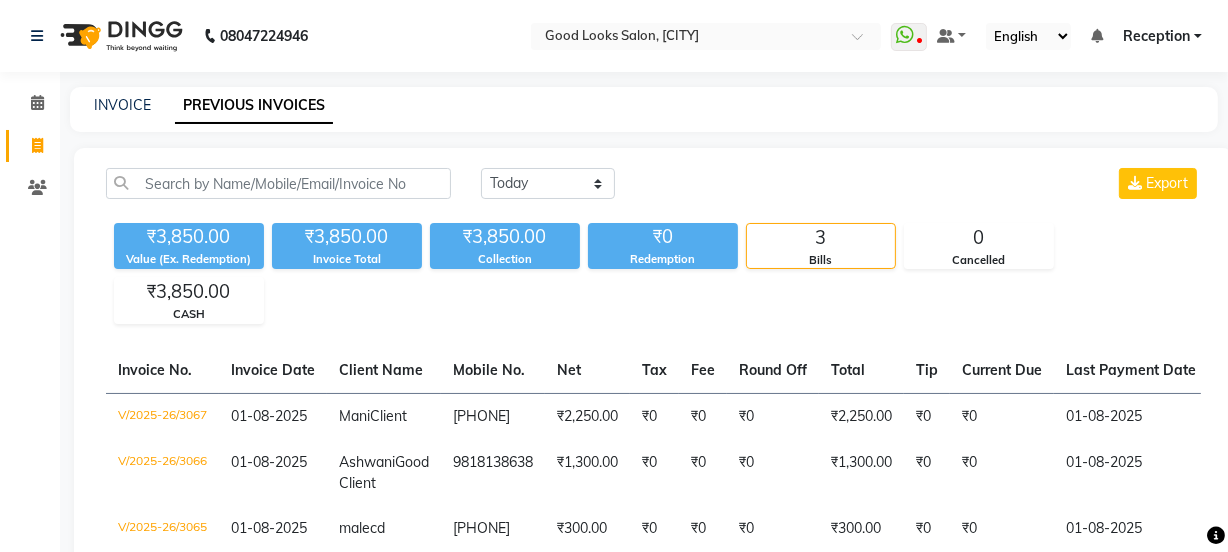 click on "INVOICE" 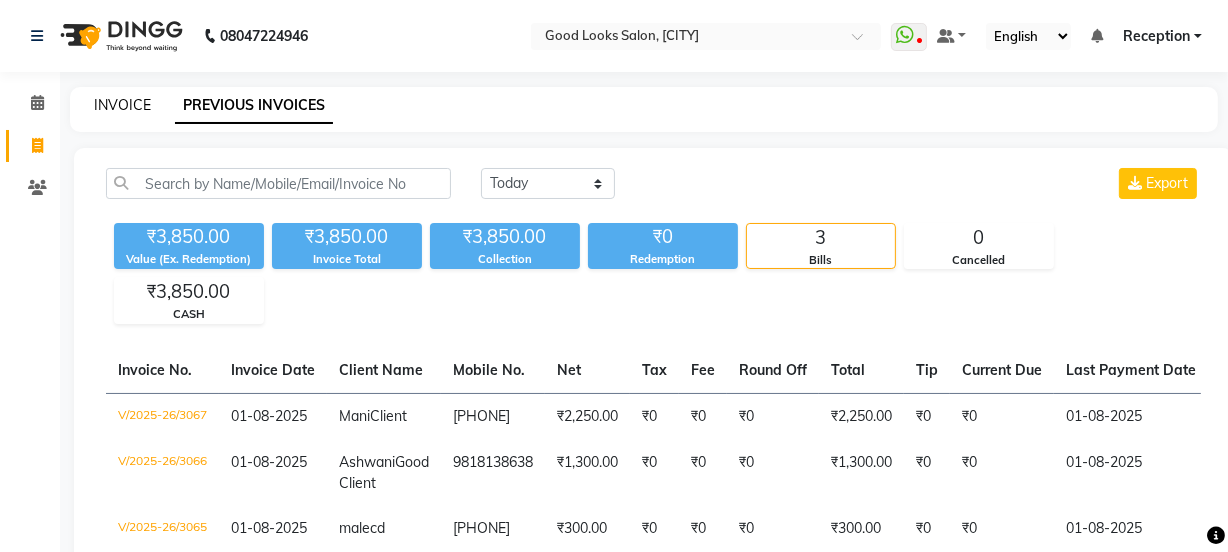 click on "INVOICE" 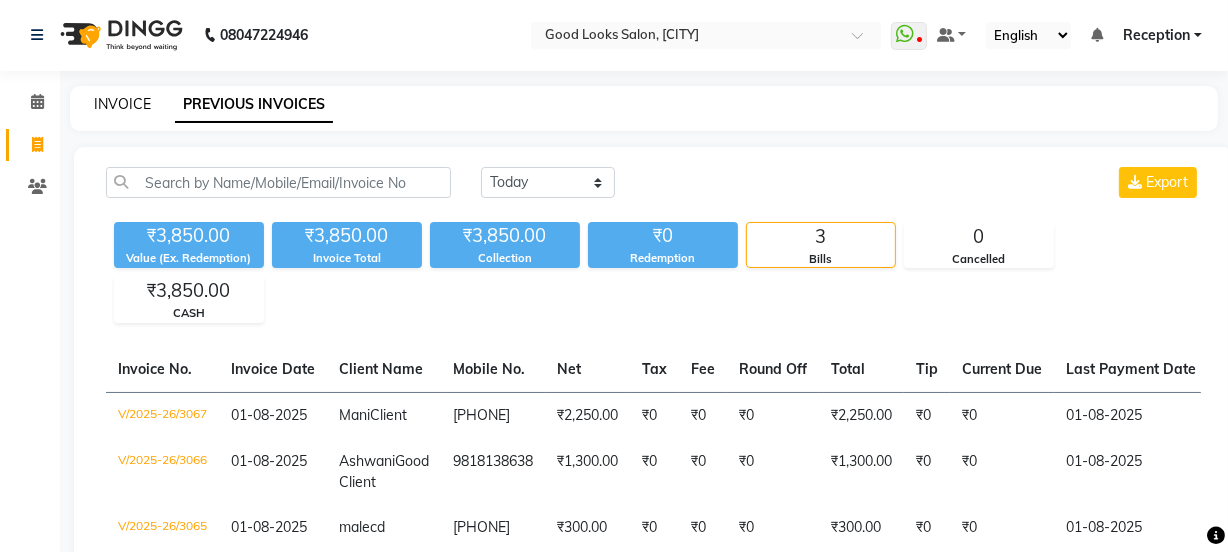 select on "4230" 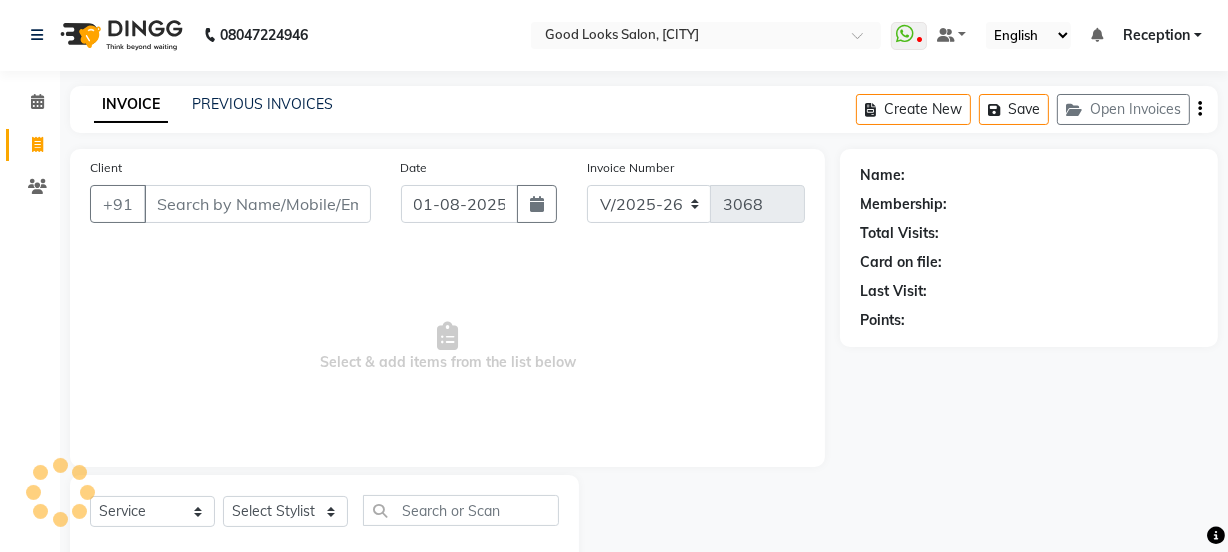 scroll, scrollTop: 50, scrollLeft: 0, axis: vertical 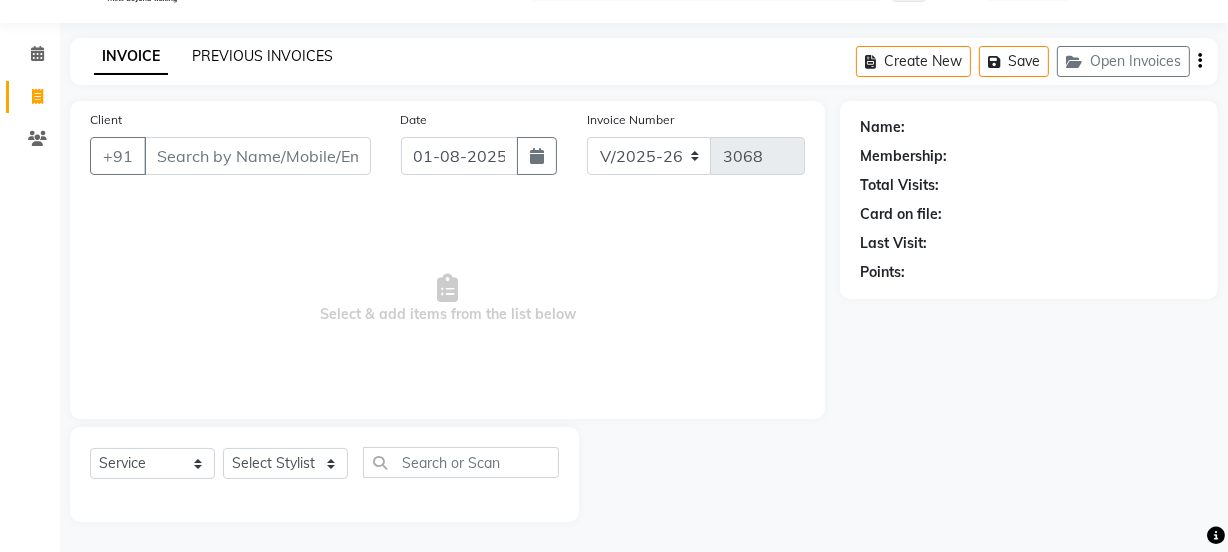 click on "PREVIOUS INVOICES" 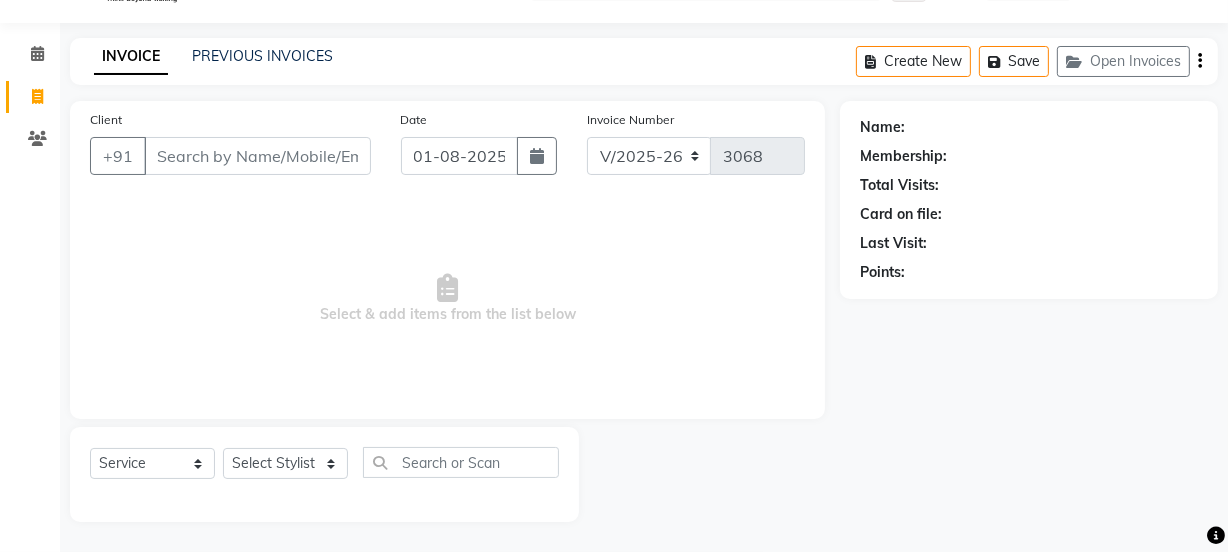 scroll, scrollTop: 0, scrollLeft: 0, axis: both 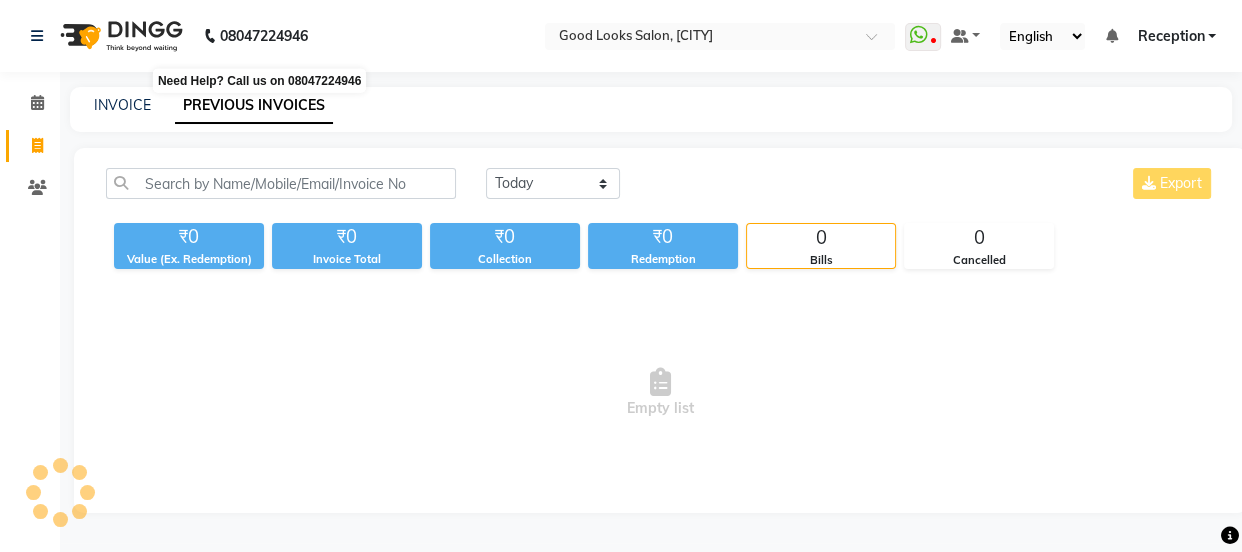 click on "08047224946" 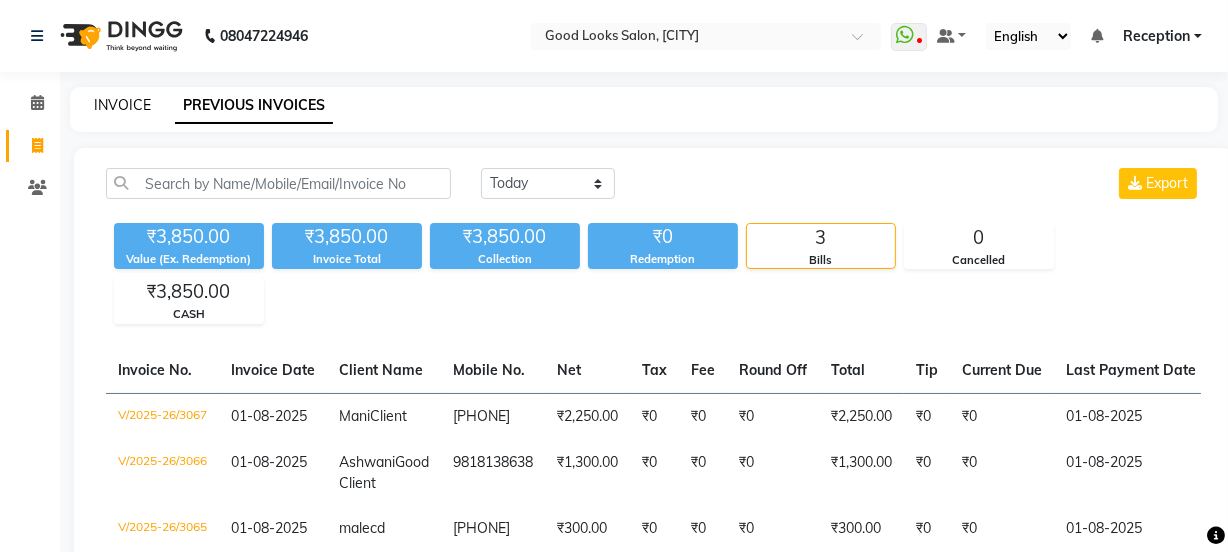 click on "INVOICE" 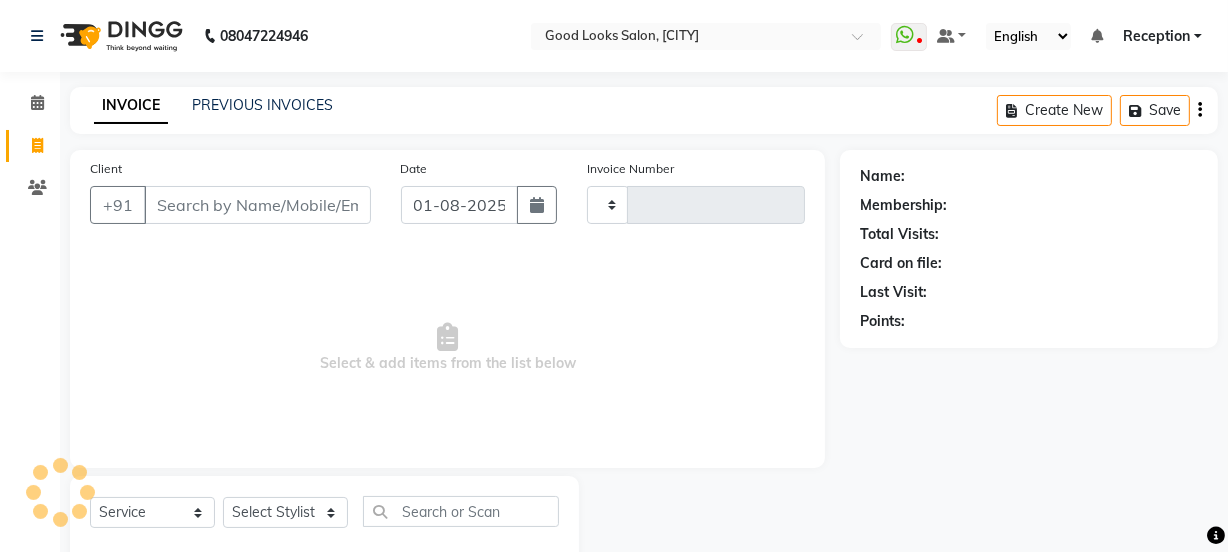 type on "3068" 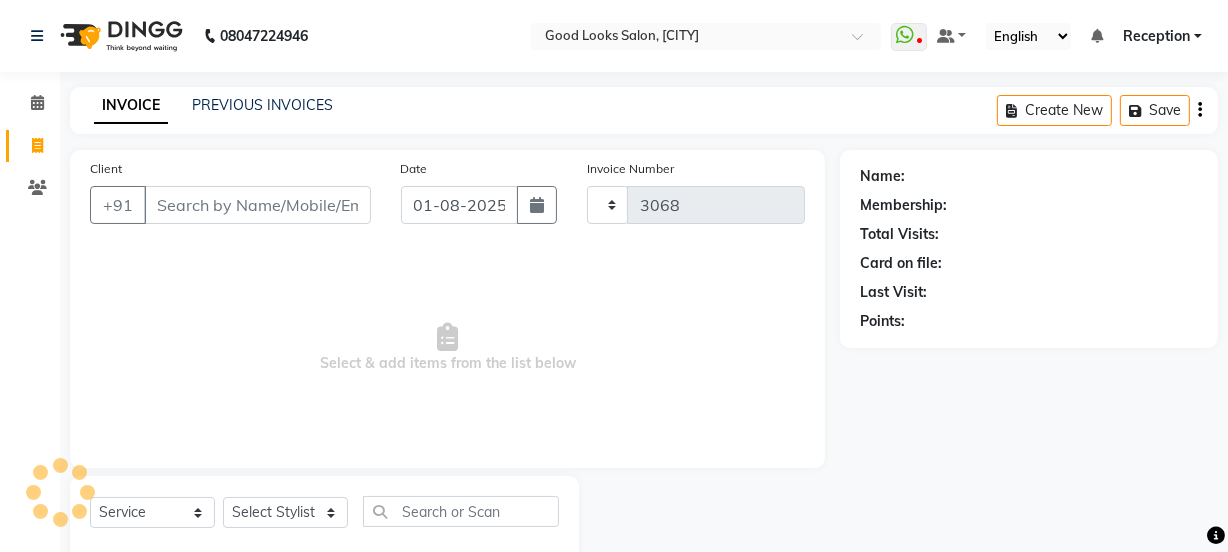 scroll, scrollTop: 50, scrollLeft: 0, axis: vertical 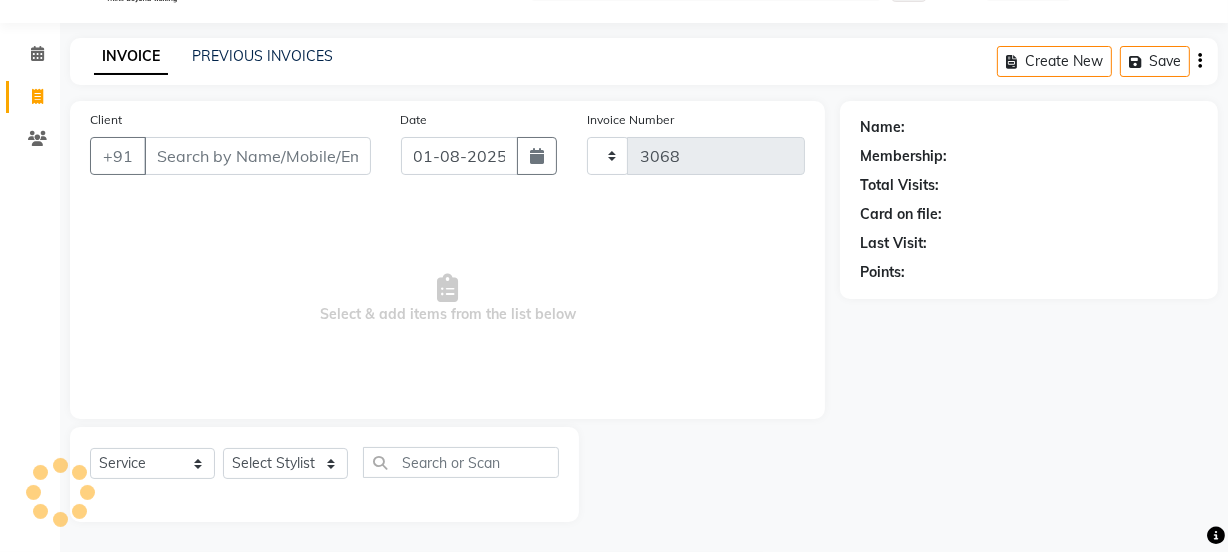 select on "4230" 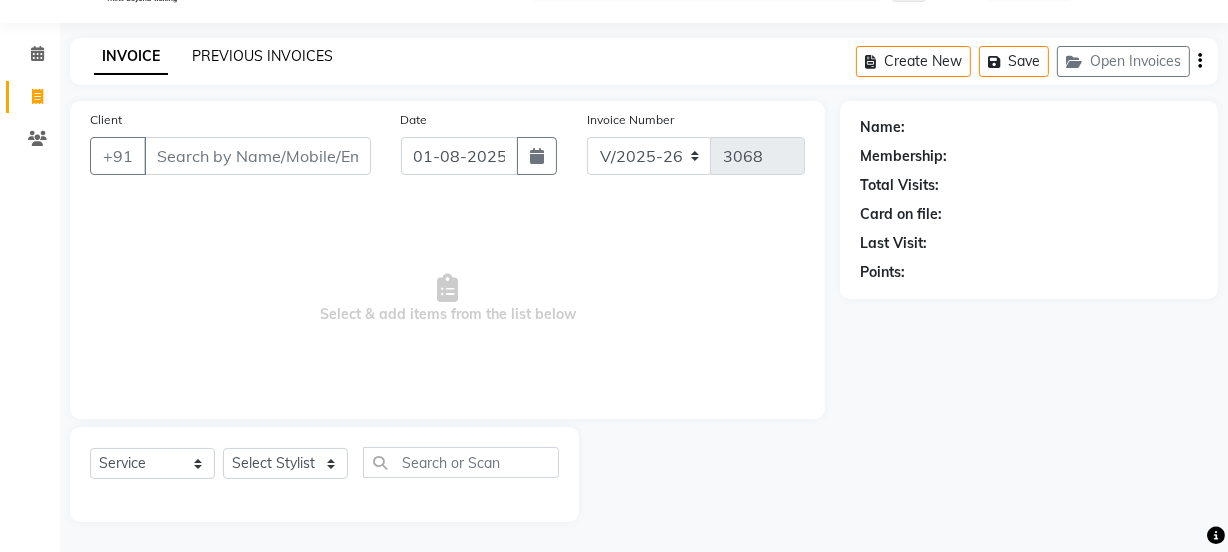 scroll, scrollTop: 21, scrollLeft: 0, axis: vertical 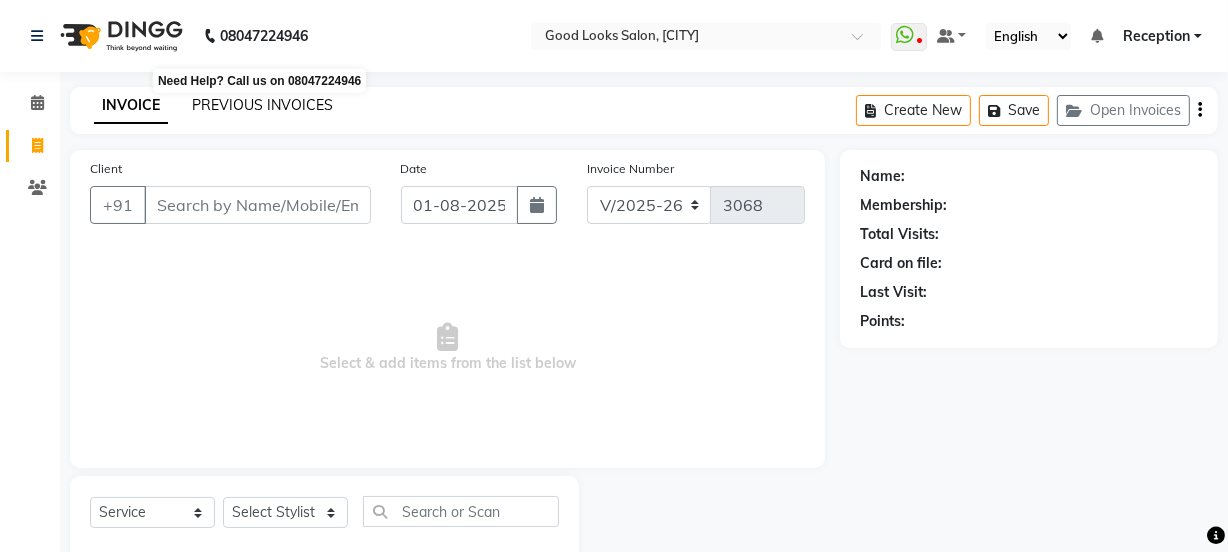 click on "08047224946" 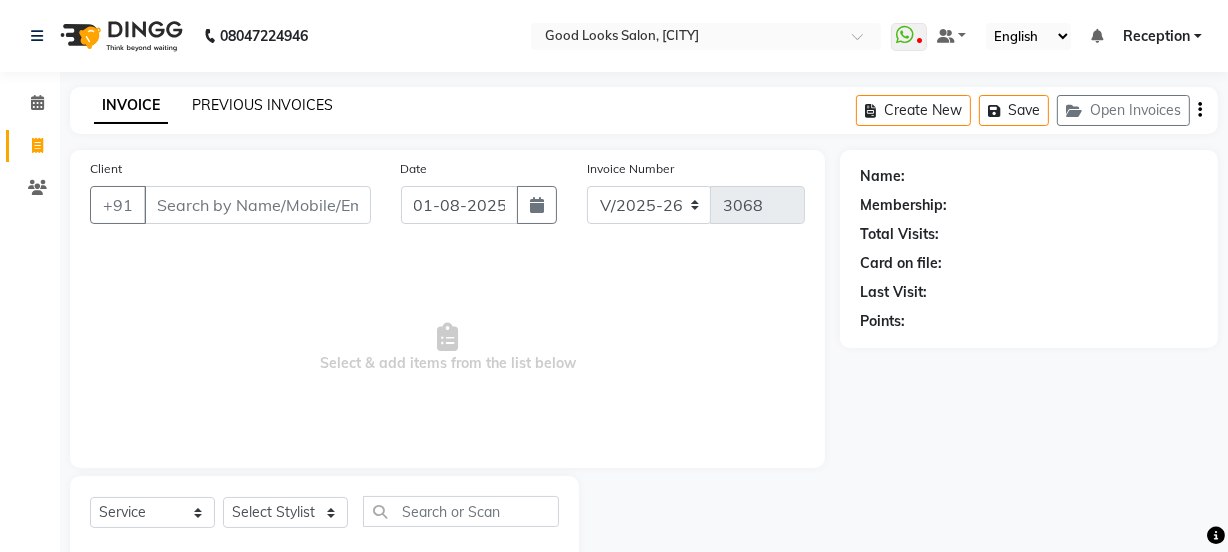 click on "PREVIOUS INVOICES" 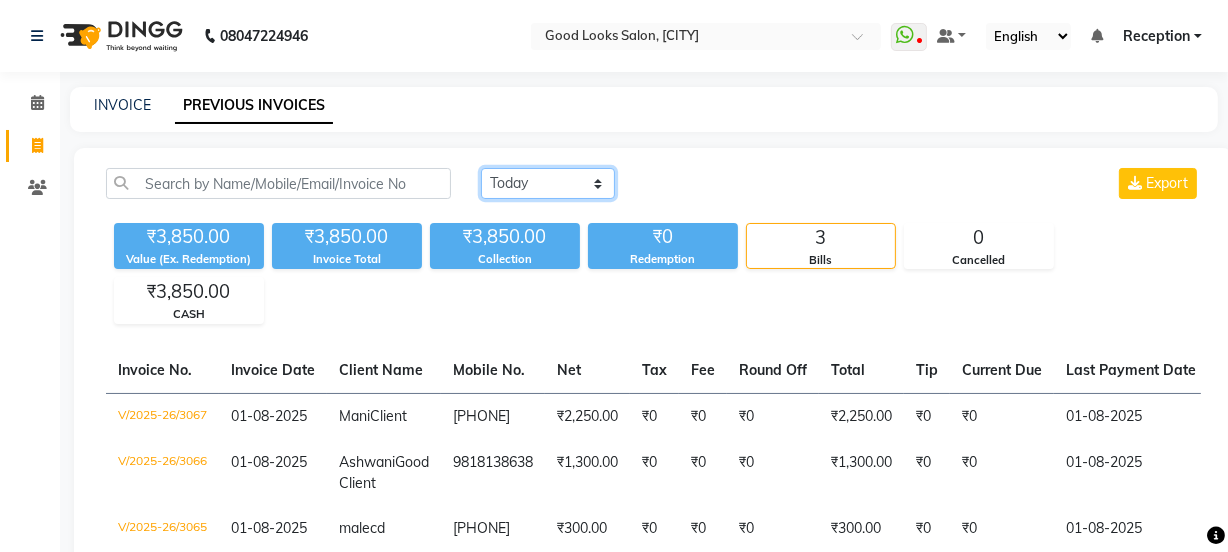 click on "Today Yesterday Custom Range" 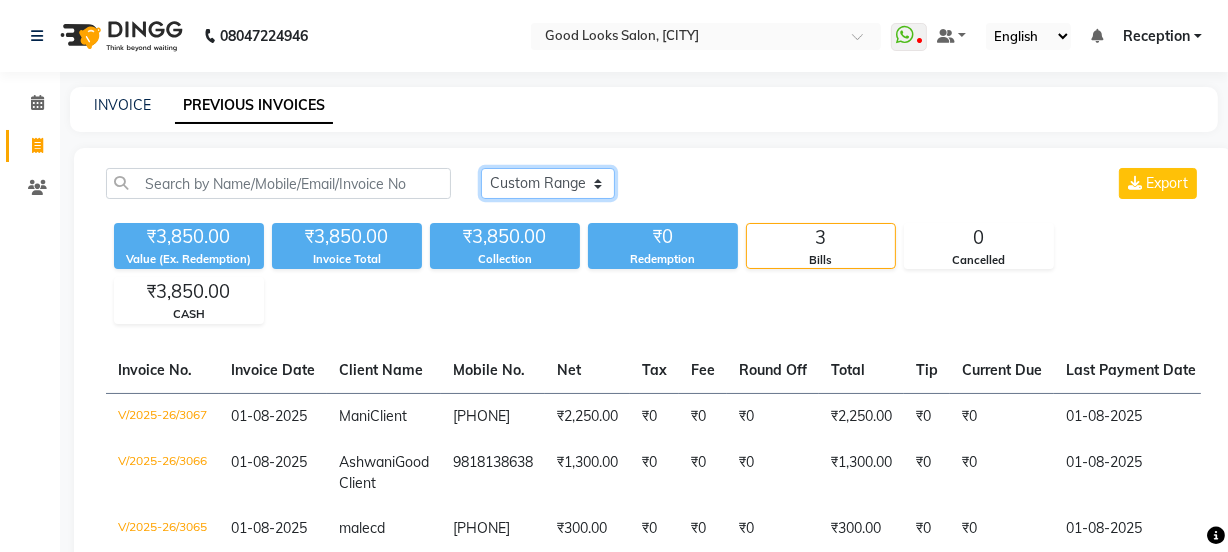 click on "Today Yesterday Custom Range" 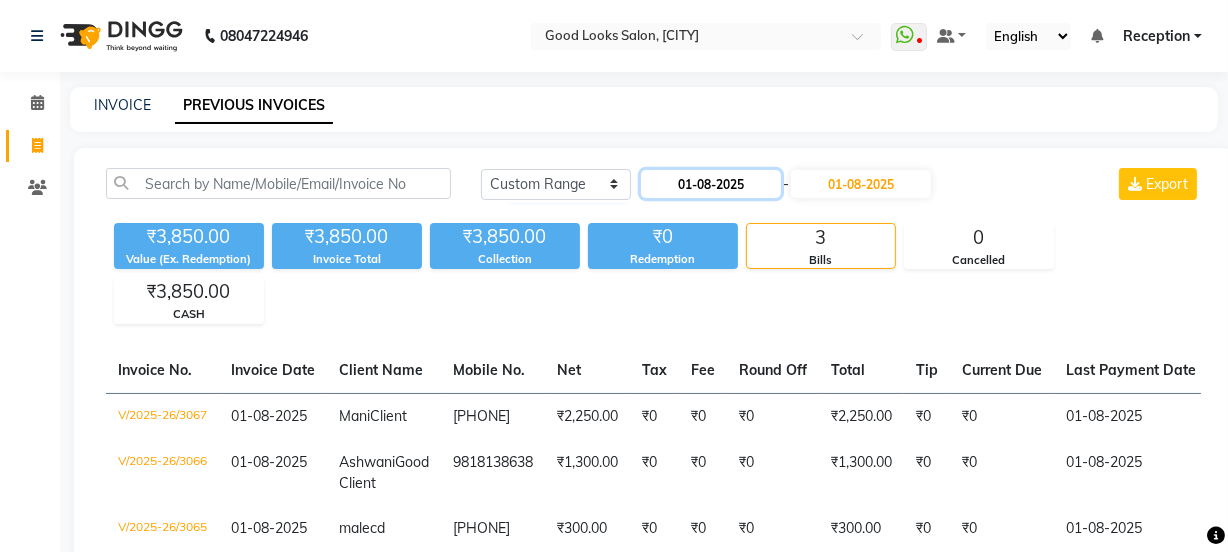 click on "01-08-2025" 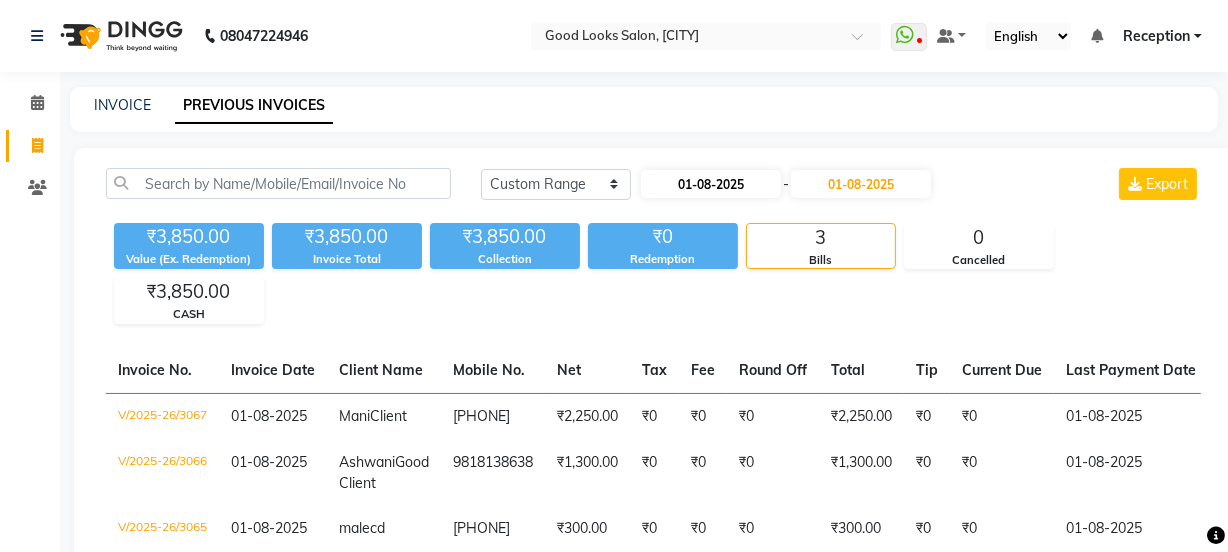 select on "8" 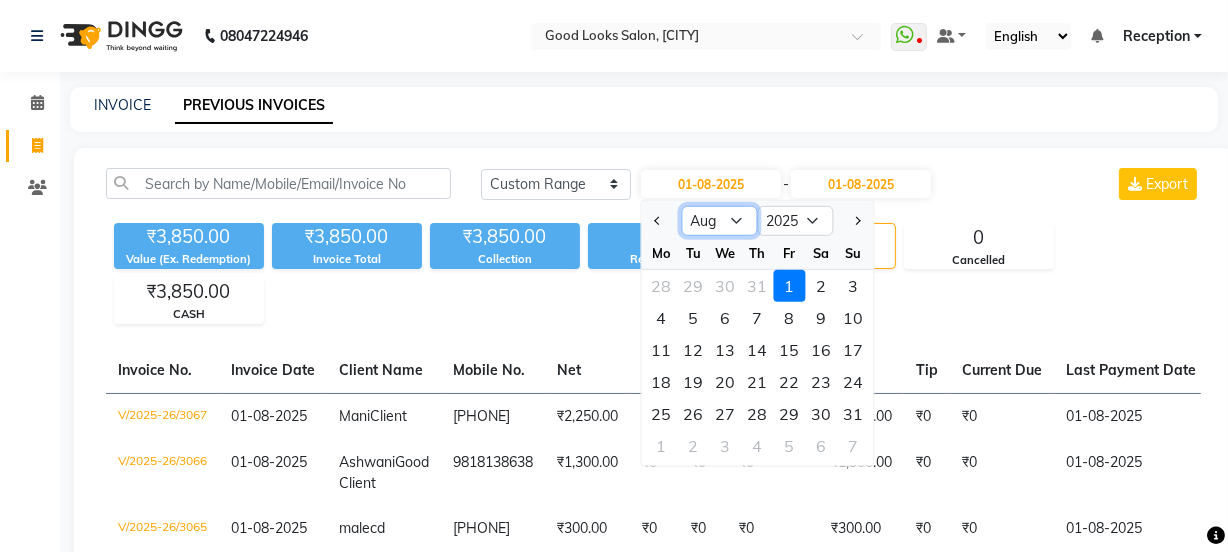 click on "Jan Feb Mar Apr May Jun Jul Aug Sep Oct Nov Dec" 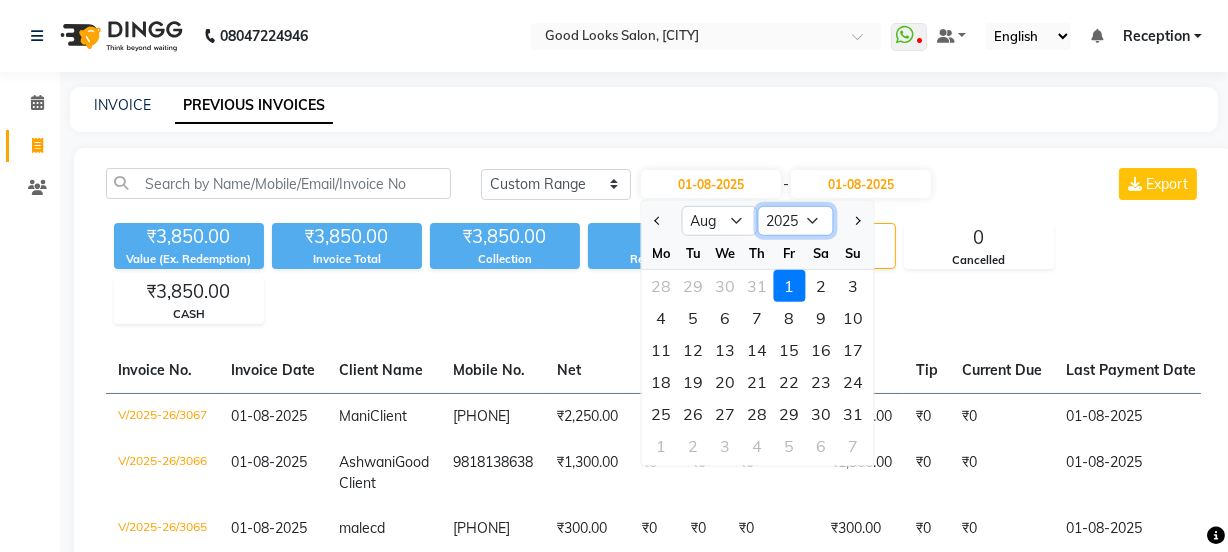click on "2015 2016 2017 2018 2019 2020 2021 2022 2023 2024 2025 2026 2027 2028 2029 2030 2031 2032 2033 2034 2035" 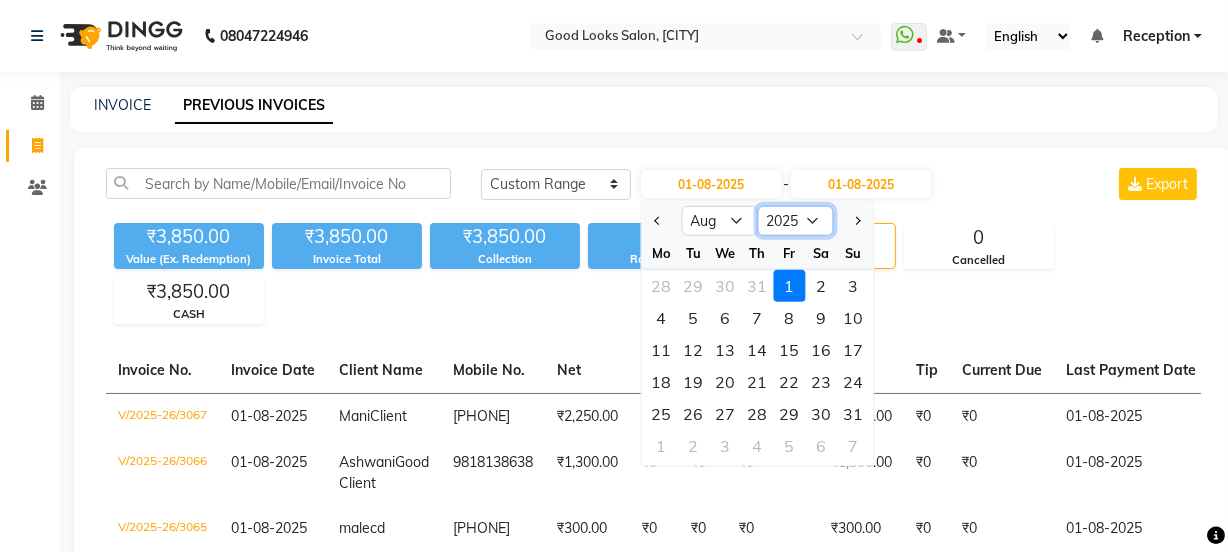 select on "2024" 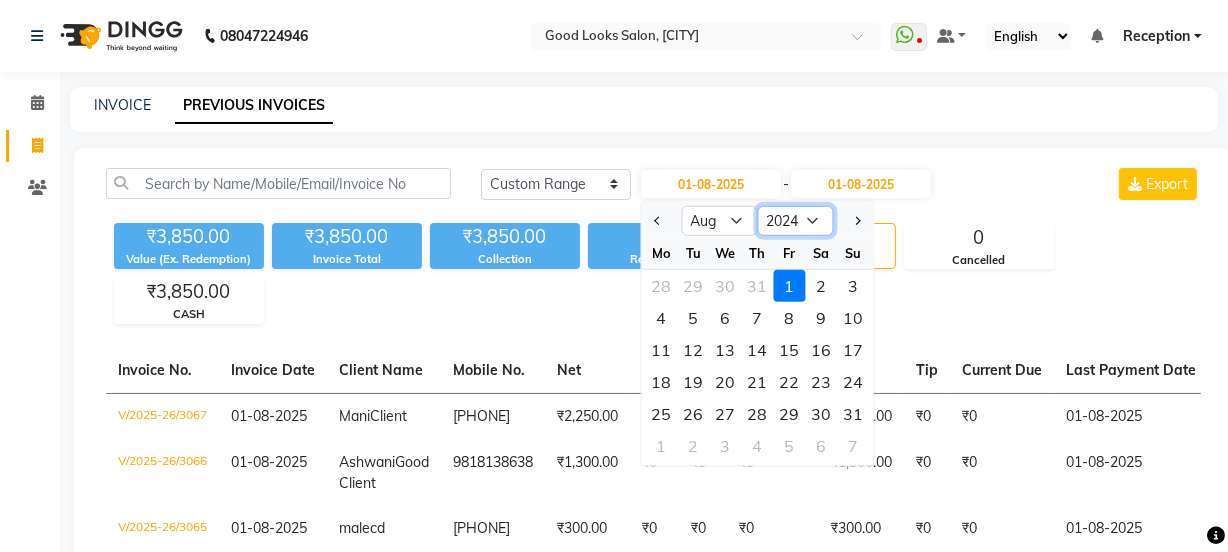 click on "2015 2016 2017 2018 2019 2020 2021 2022 2023 2024 2025 2026 2027 2028 2029 2030 2031 2032 2033 2034 2035" 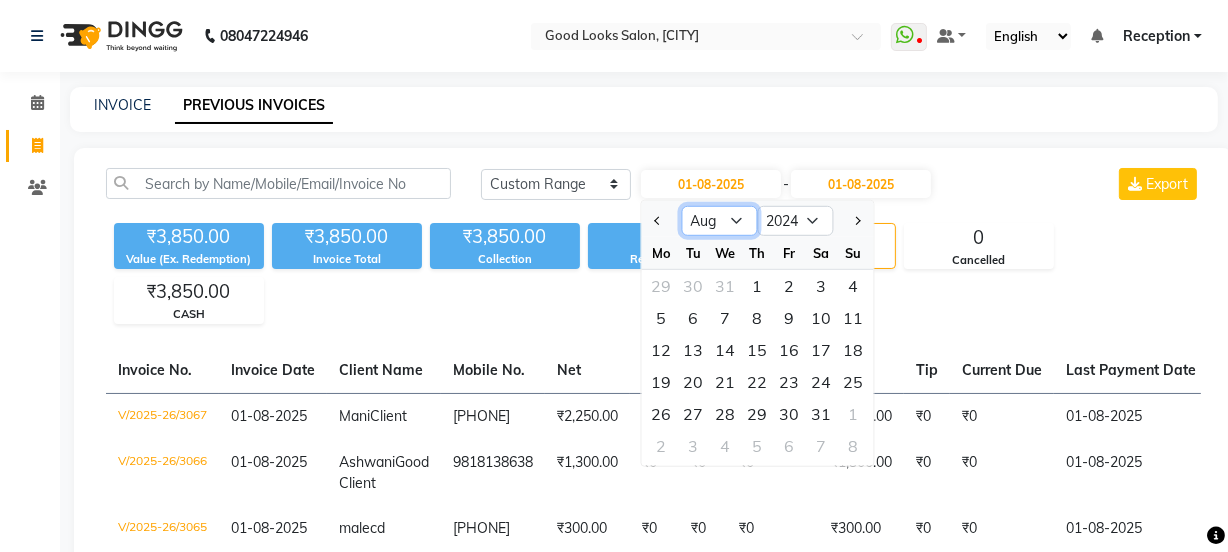 click on "Jan Feb Mar Apr May Jun Jul Aug Sep Oct Nov Dec" 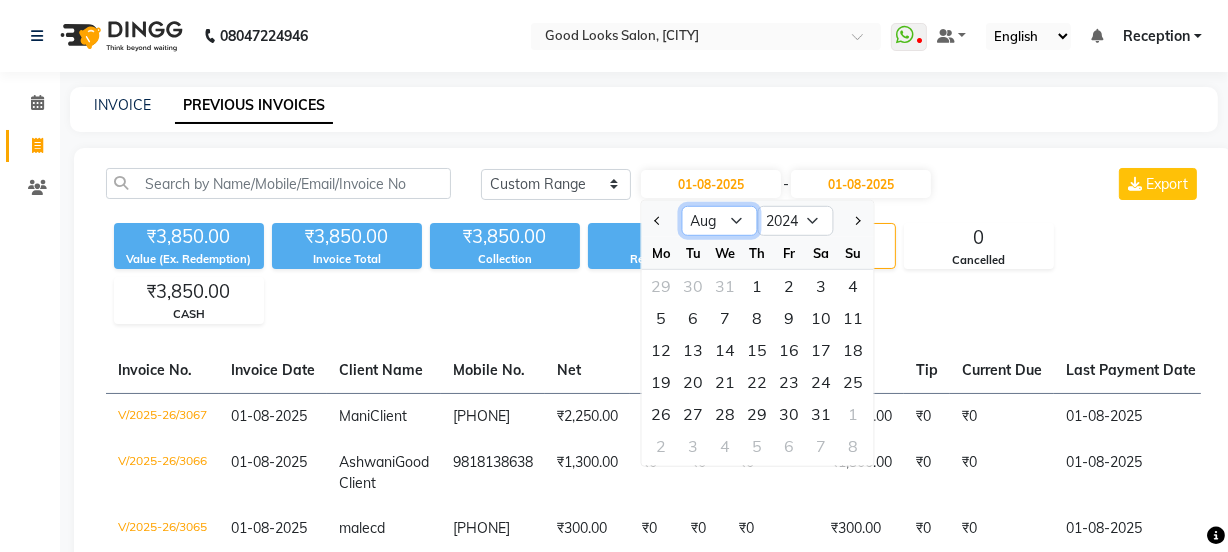 select on "11" 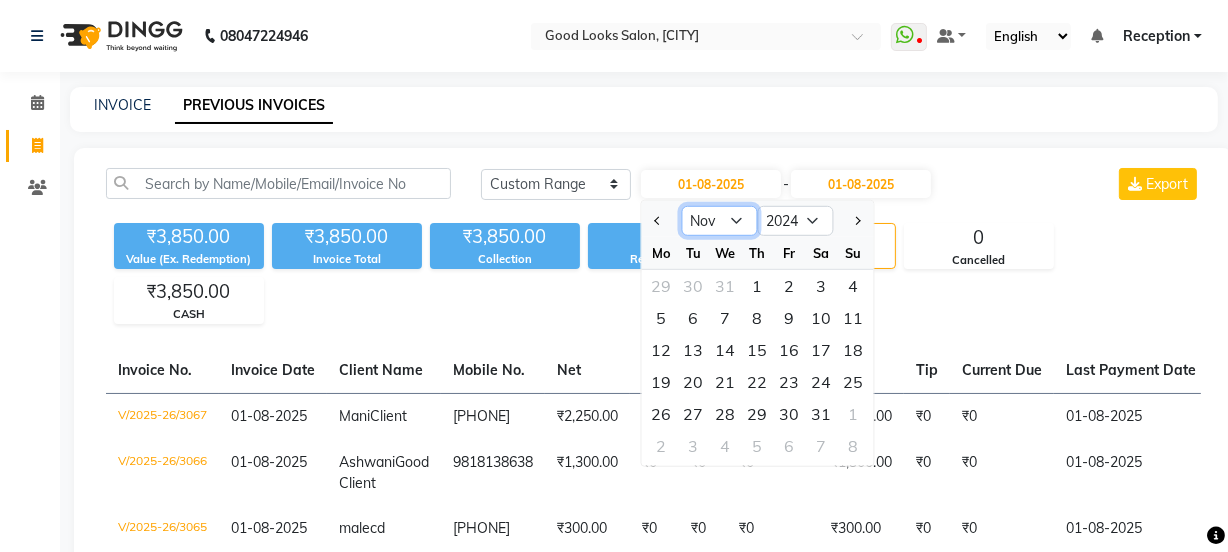 click on "Jan Feb Mar Apr May Jun Jul Aug Sep Oct Nov Dec" 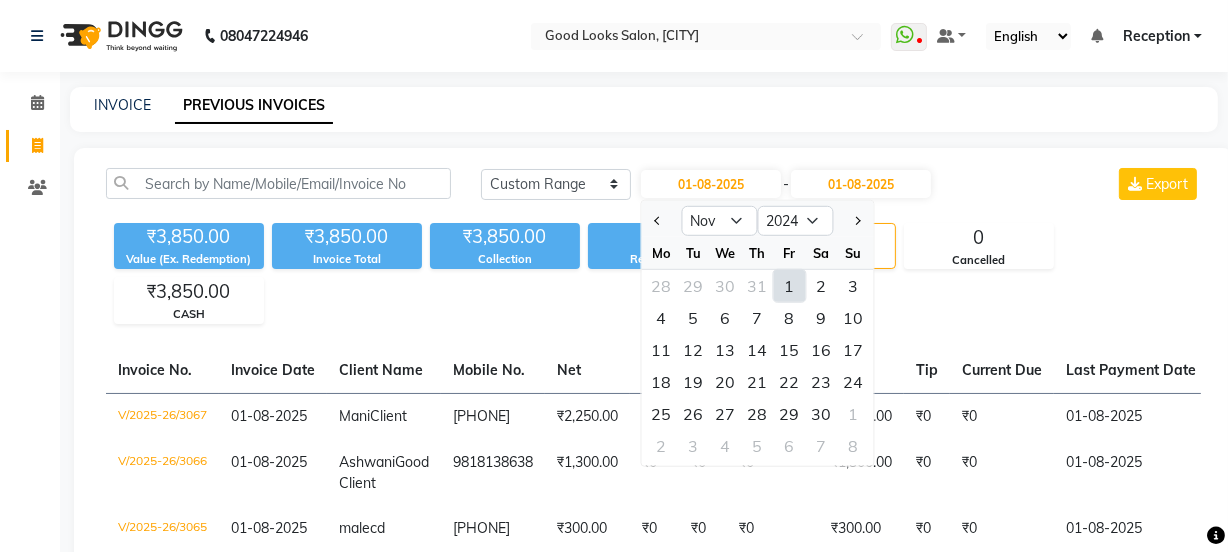 click on "1" 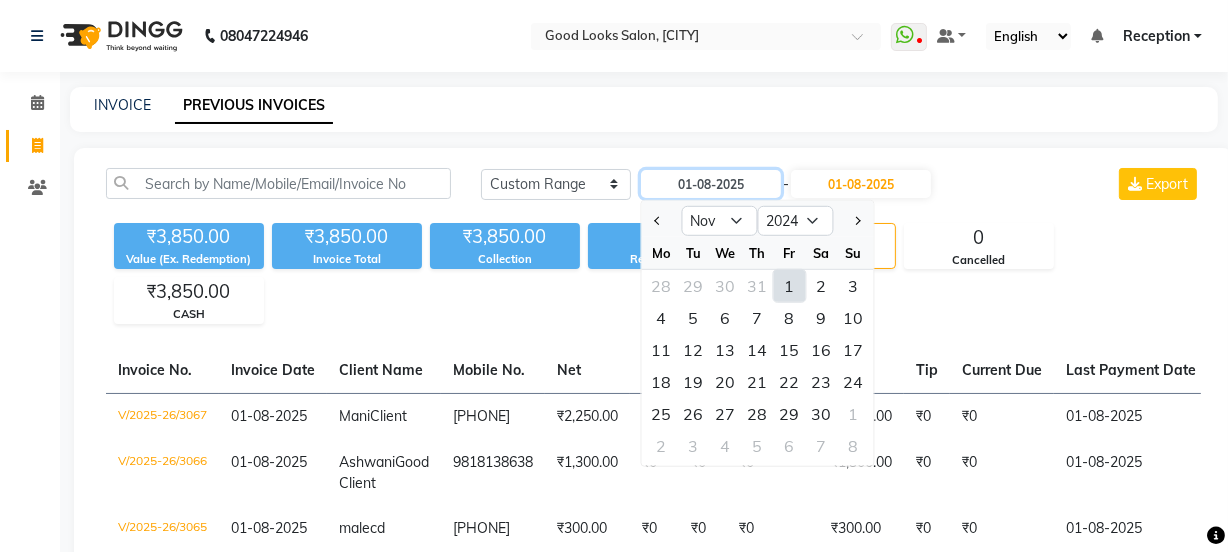 type on "01-11-2024" 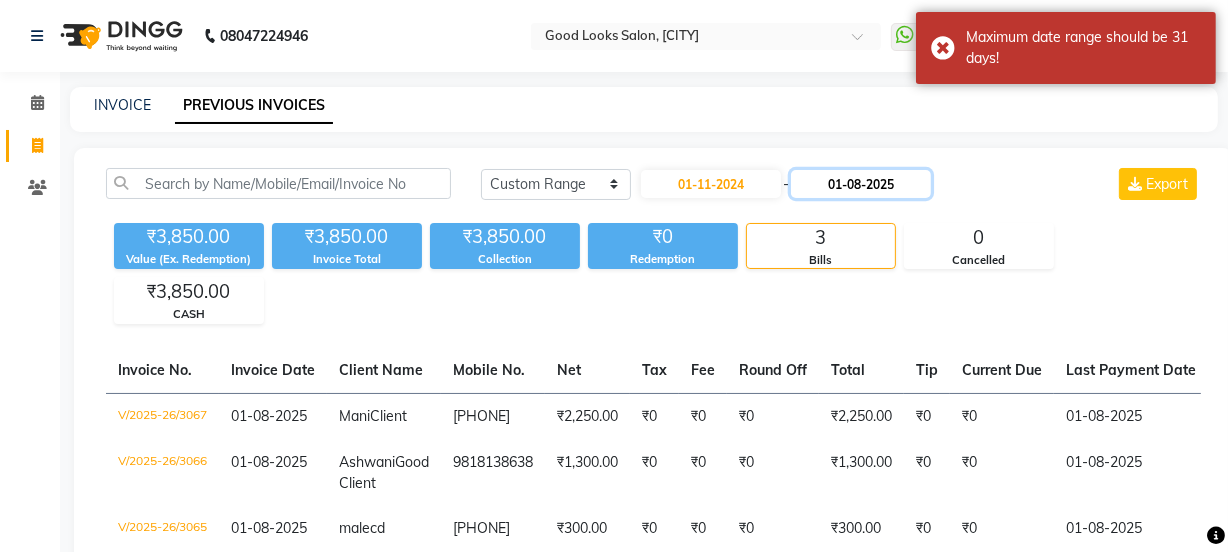 click on "01-08-2025" 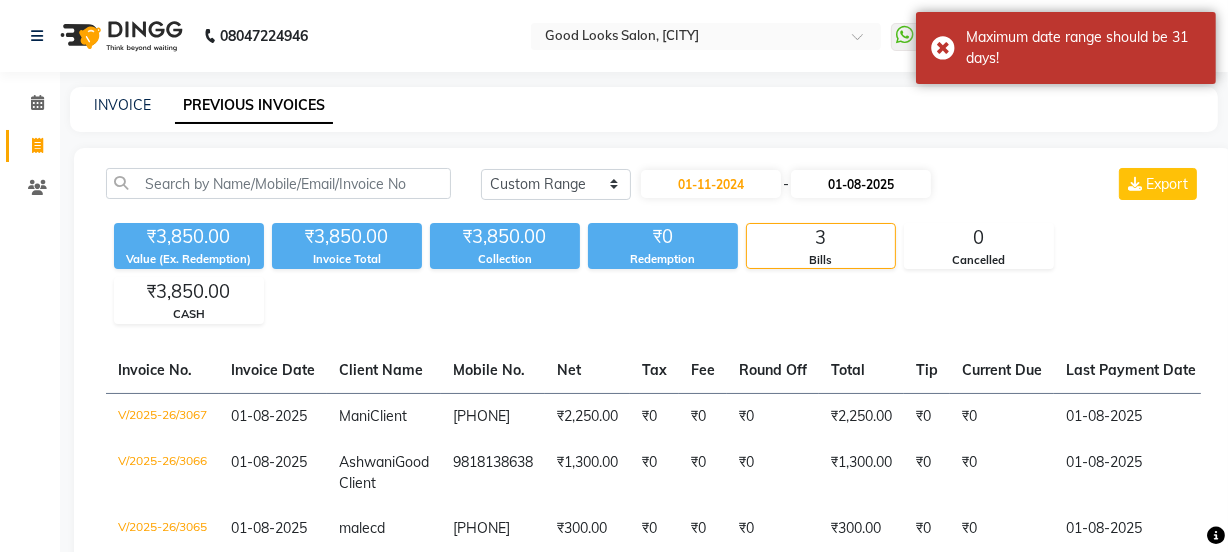 select on "8" 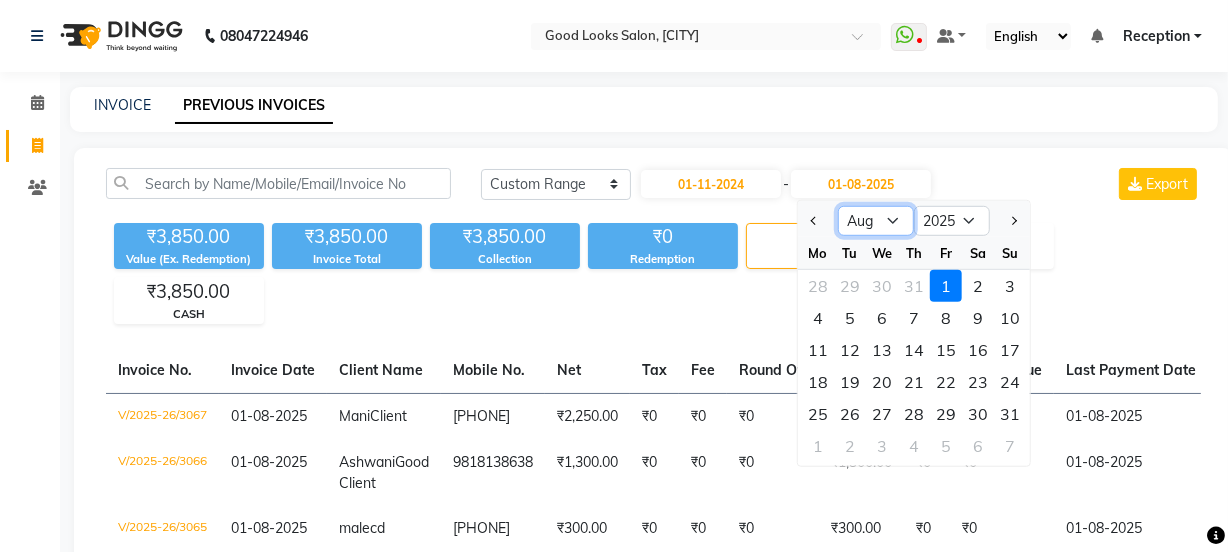click on "Jan Feb Mar Apr May Jun Jul Aug Sep Oct Nov Dec" 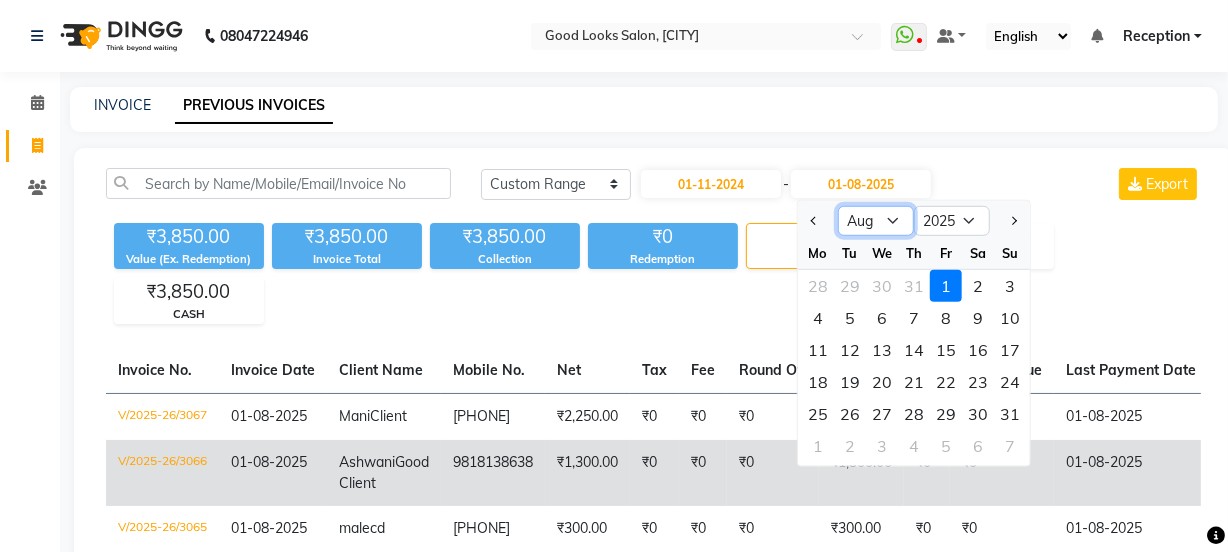 select on "11" 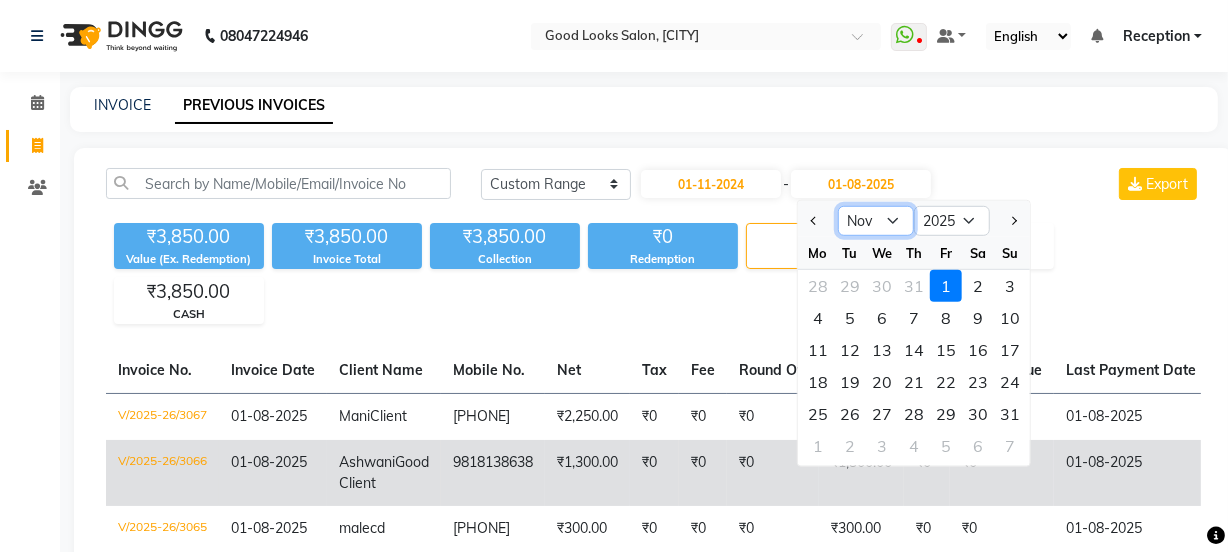 click on "Jan Feb Mar Apr May Jun Jul Aug Sep Oct Nov Dec" 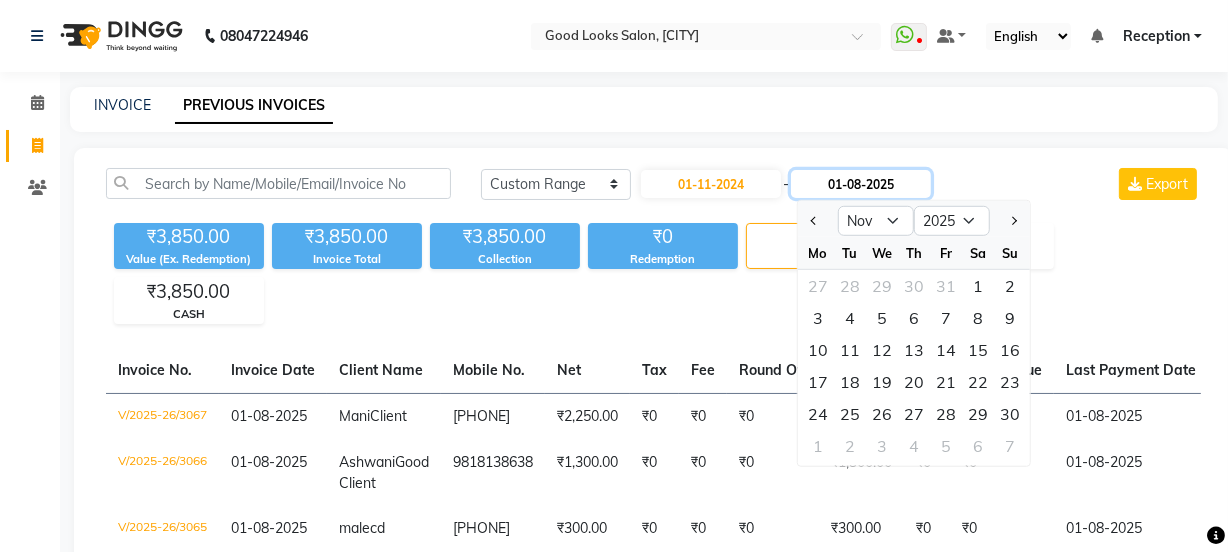click on "01-08-2025" 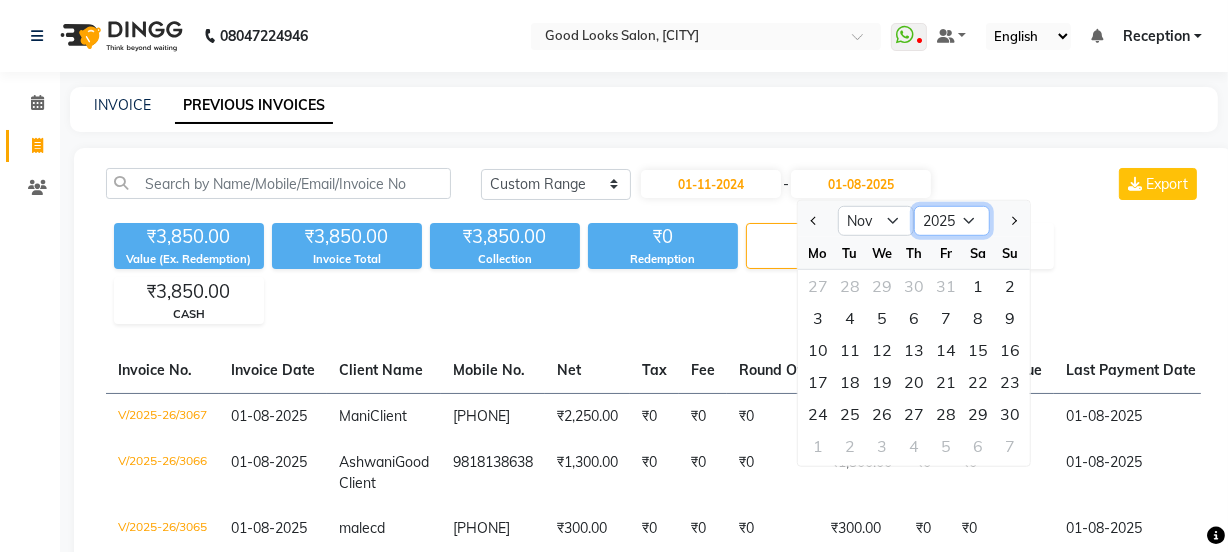 click on "2024 2025 2026 2027 2028 2029 2030 2031 2032 2033 2034 2035" 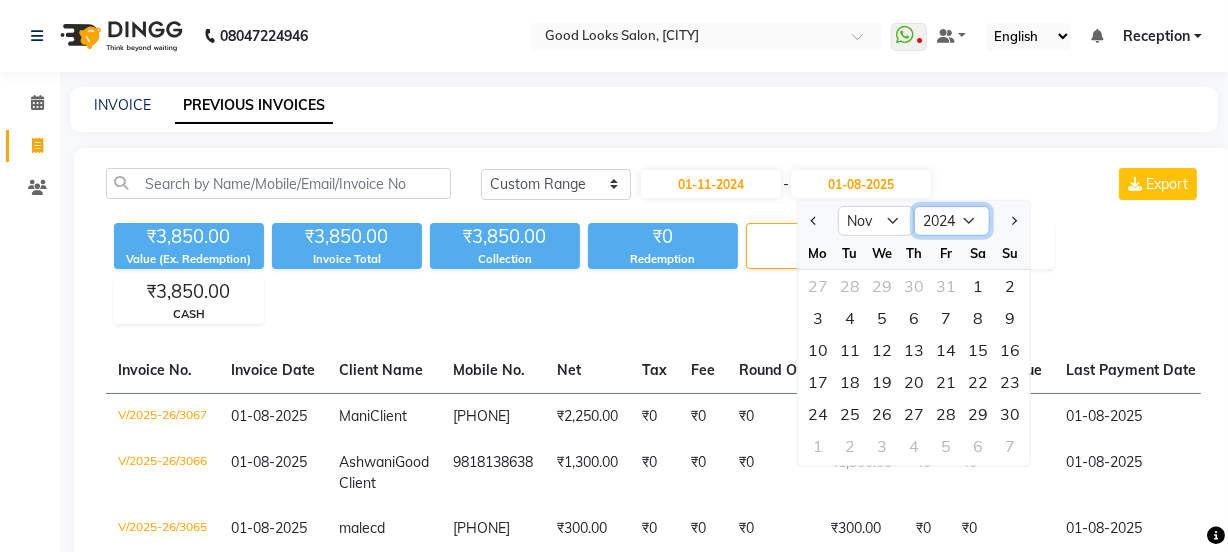 click on "2024 2025 2026 2027 2028 2029 2030 2031 2032 2033 2034 2035" 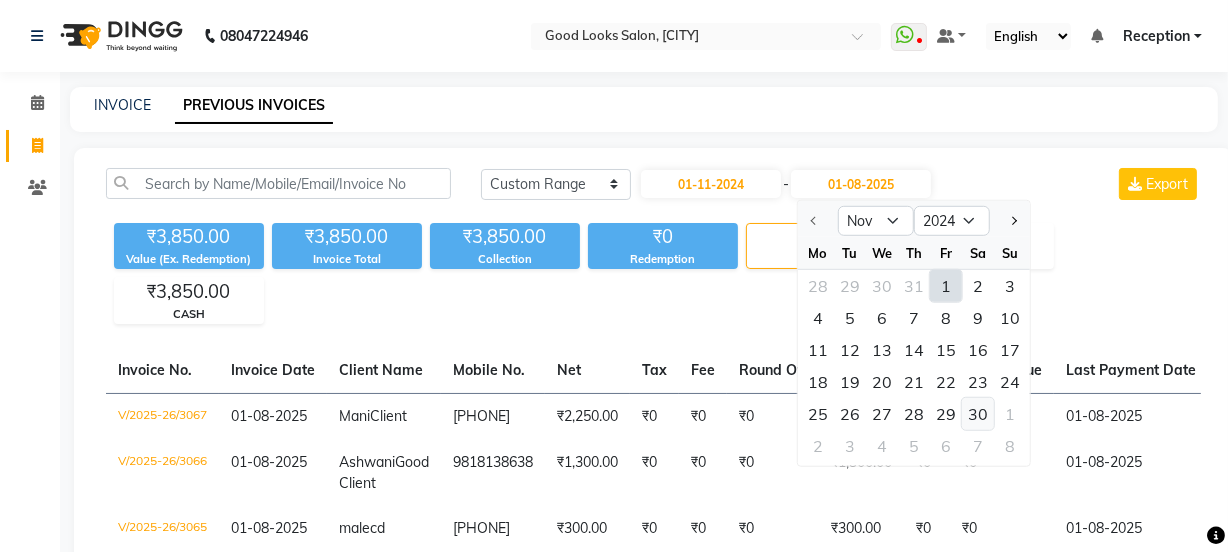 click on "30" 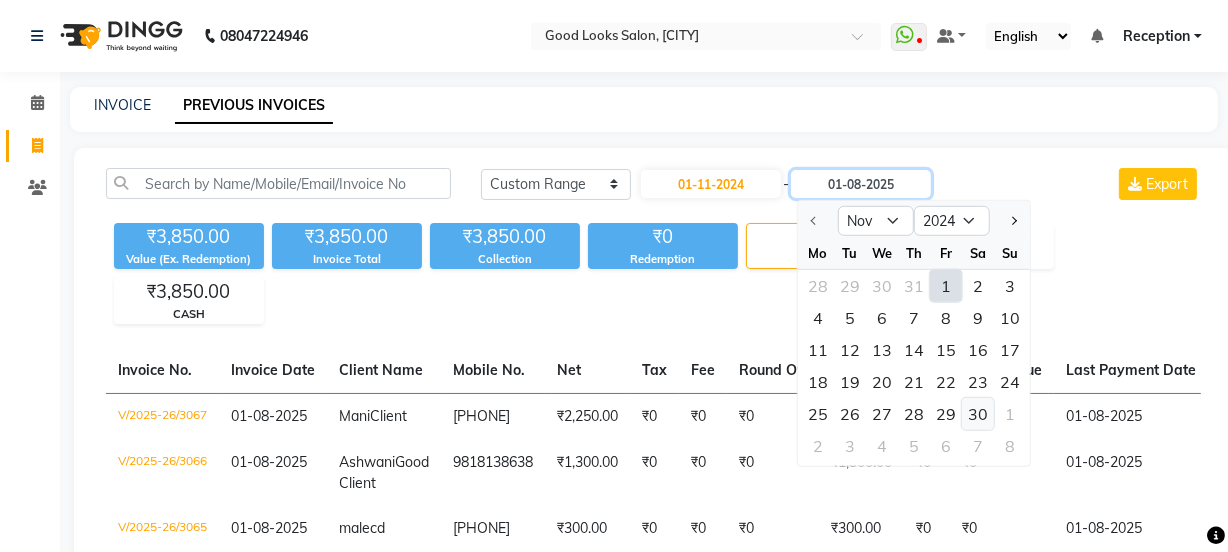 type on "30-11-2024" 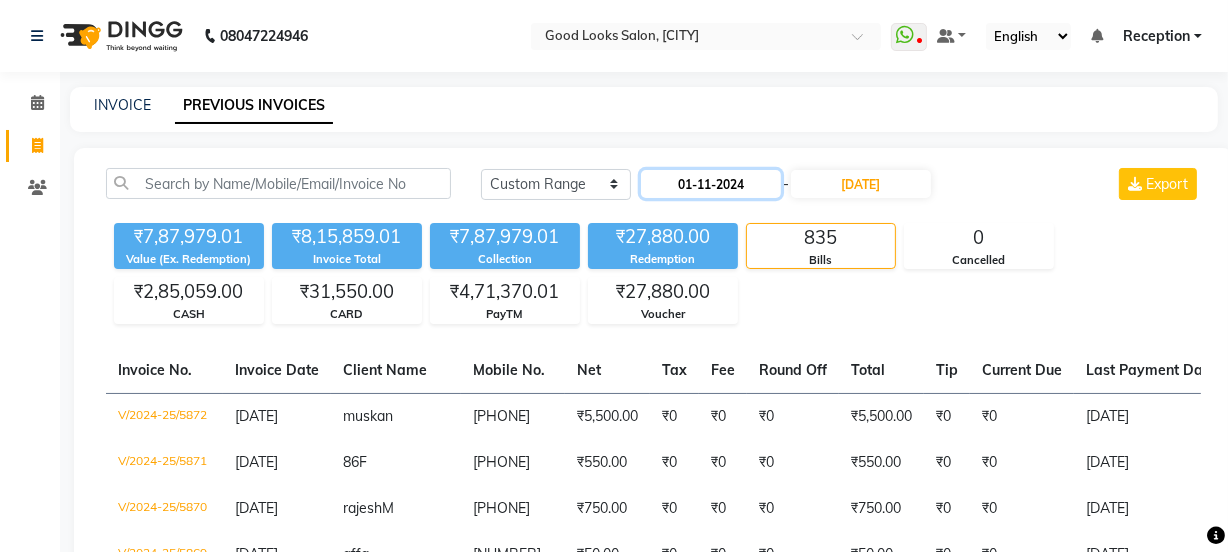 click on "01-11-2024" 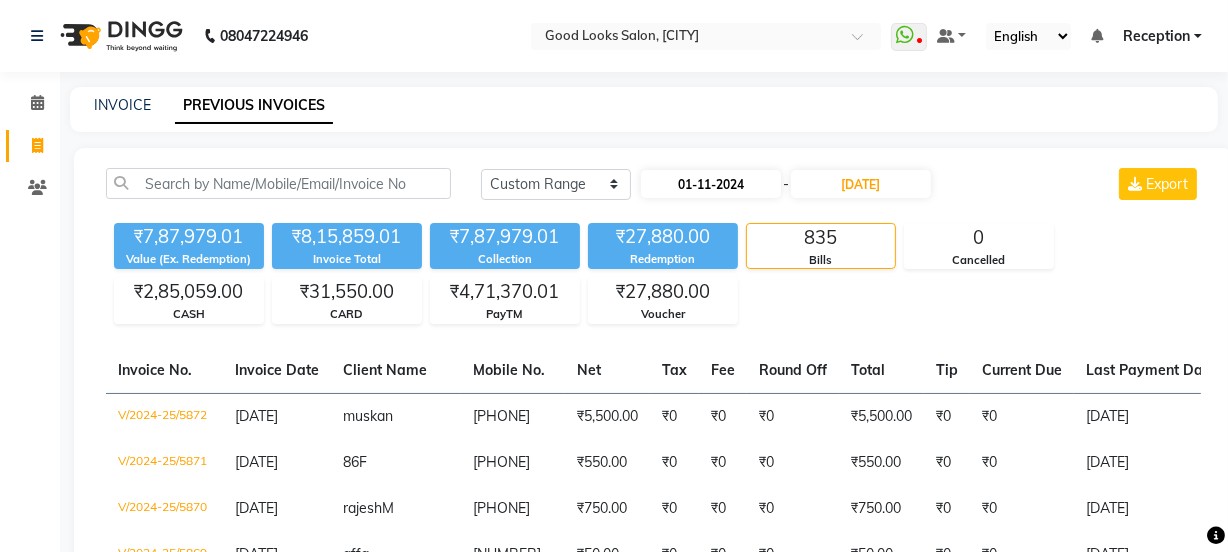 select on "11" 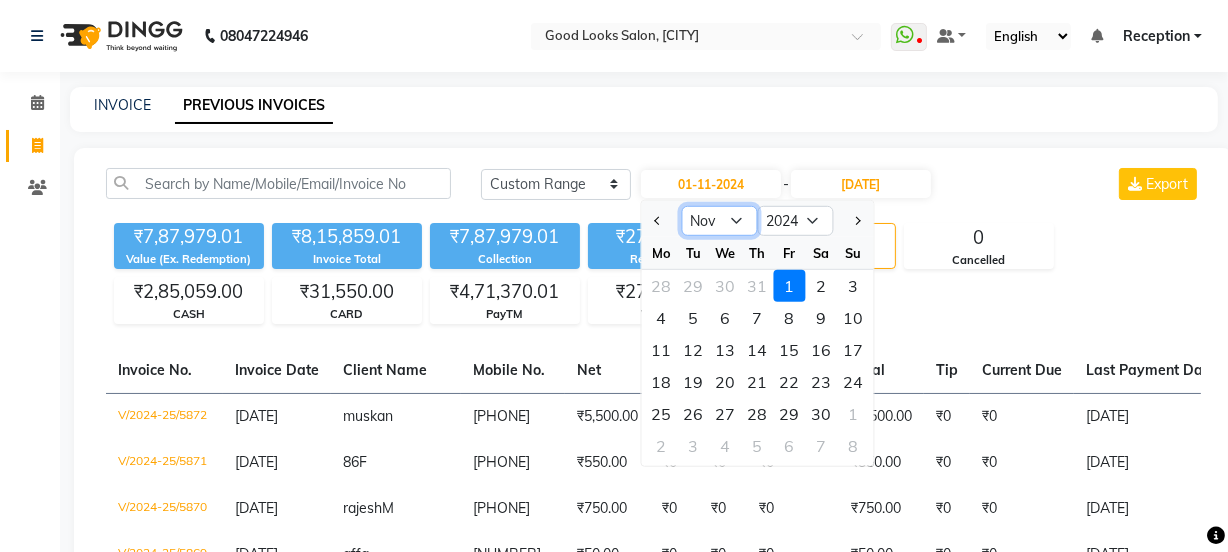 click on "Jan Feb Mar Apr May Jun Jul Aug Sep Oct Nov Dec" 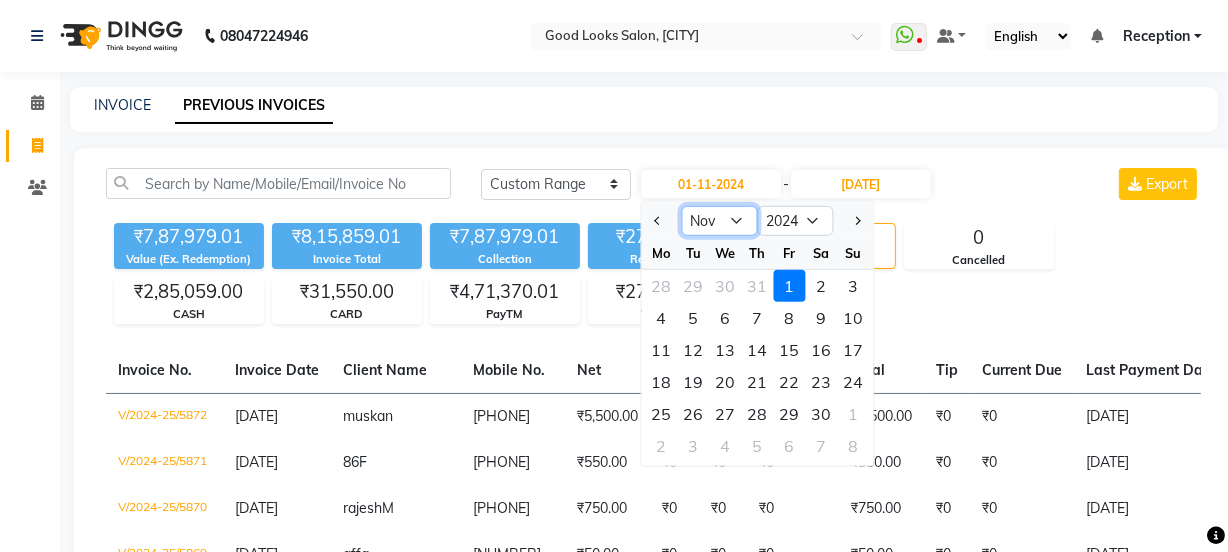 select on "10" 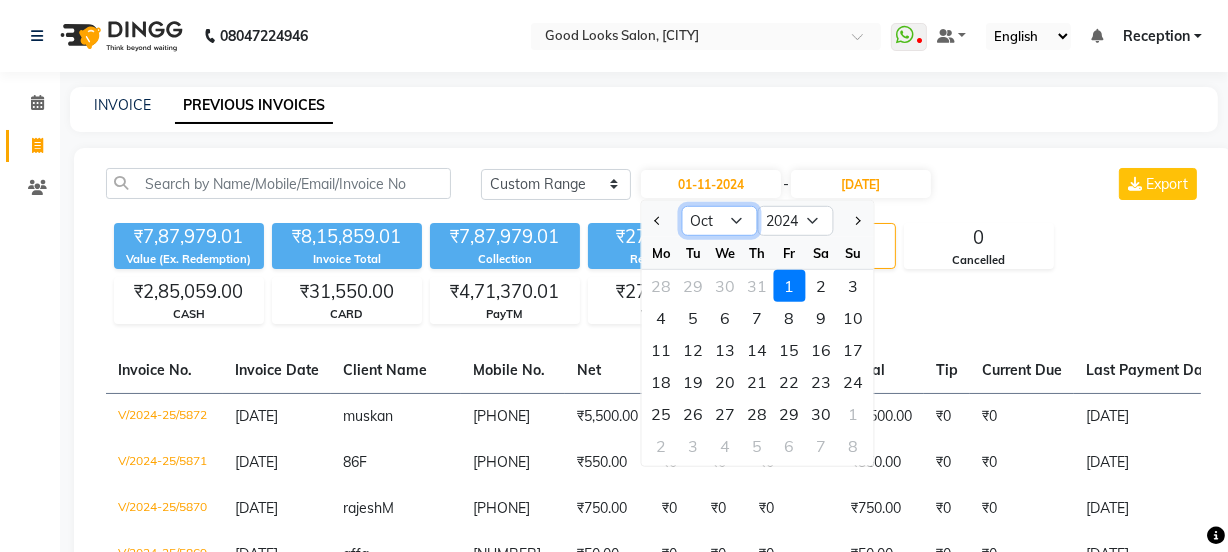 click on "Jan Feb Mar Apr May Jun Jul Aug Sep Oct Nov Dec" 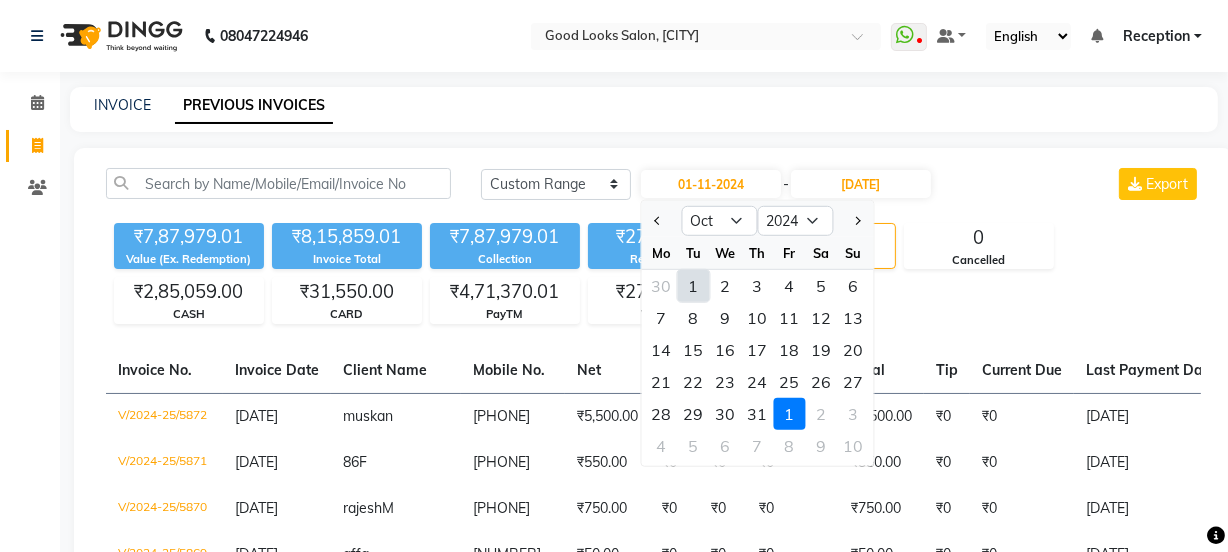 click on "1" 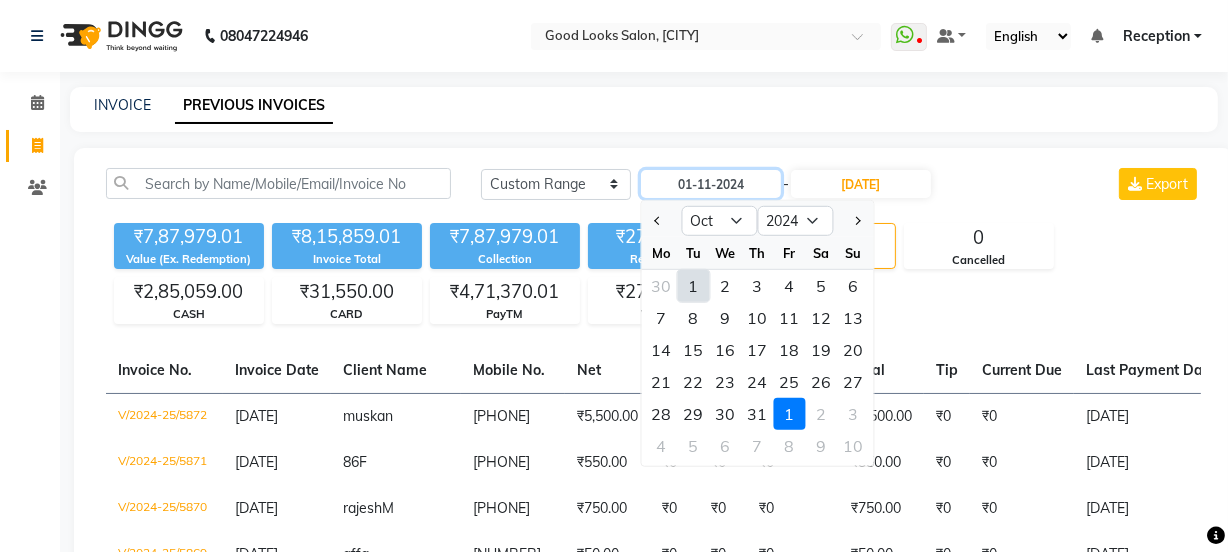 type on "01-10-2024" 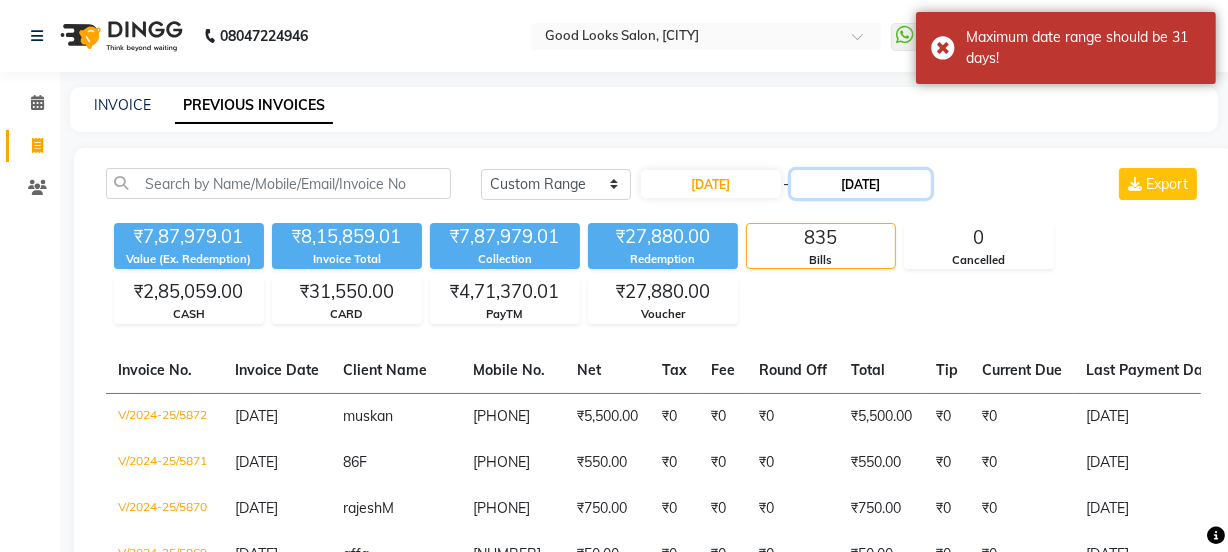 click on "30-11-2024" 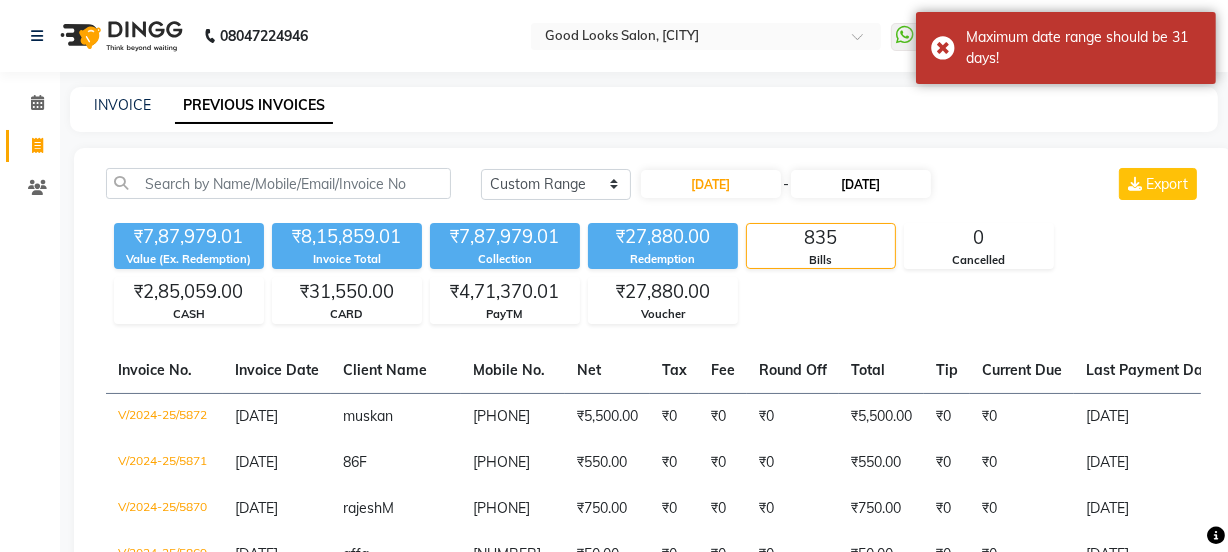 select on "11" 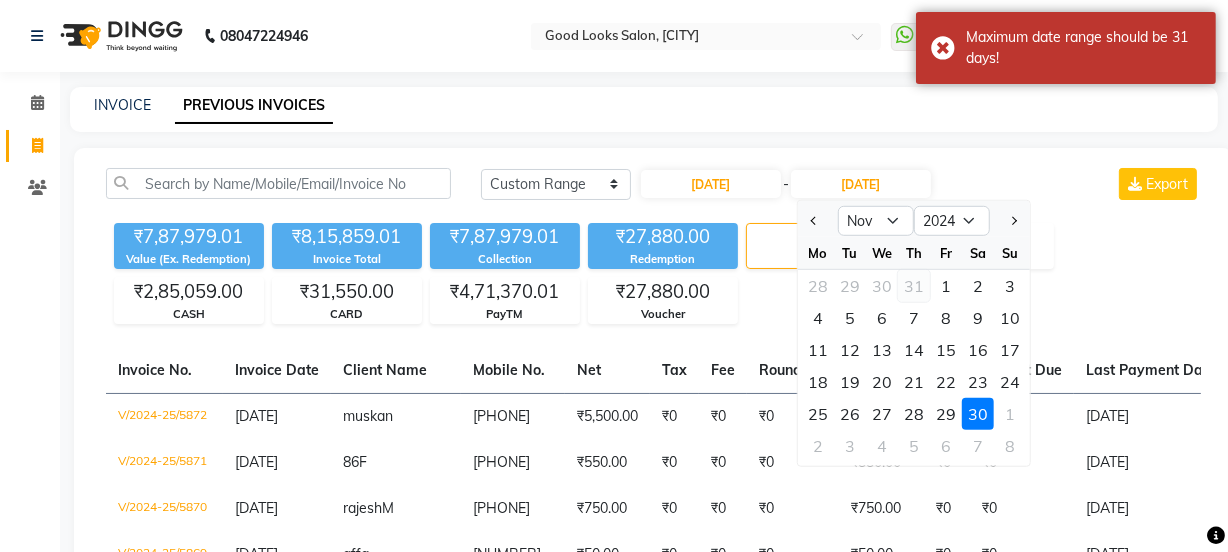 click on "31" 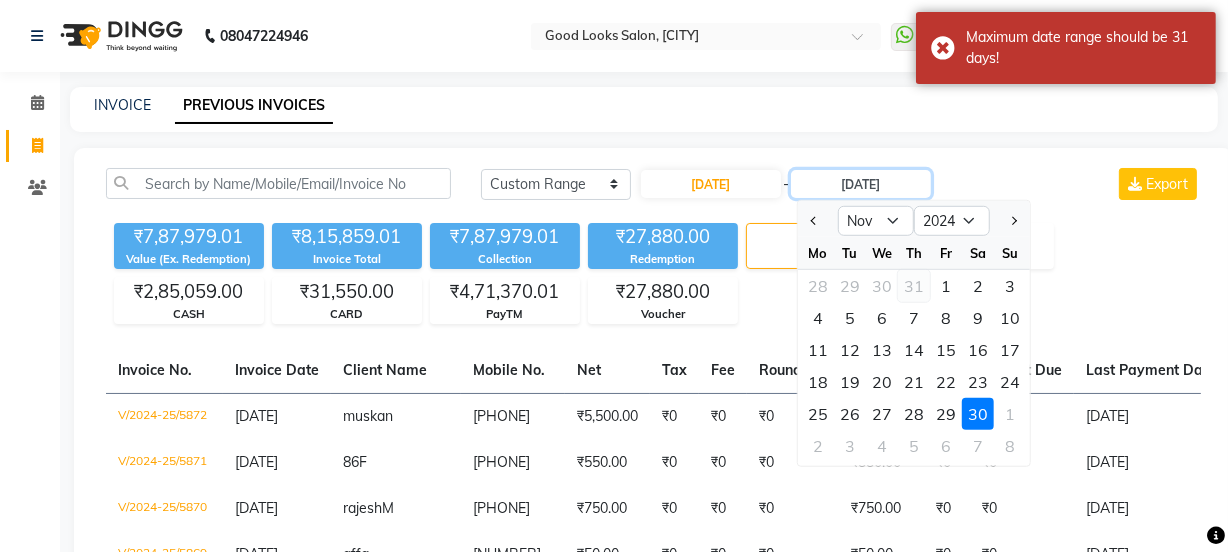 type on "31-10-2024" 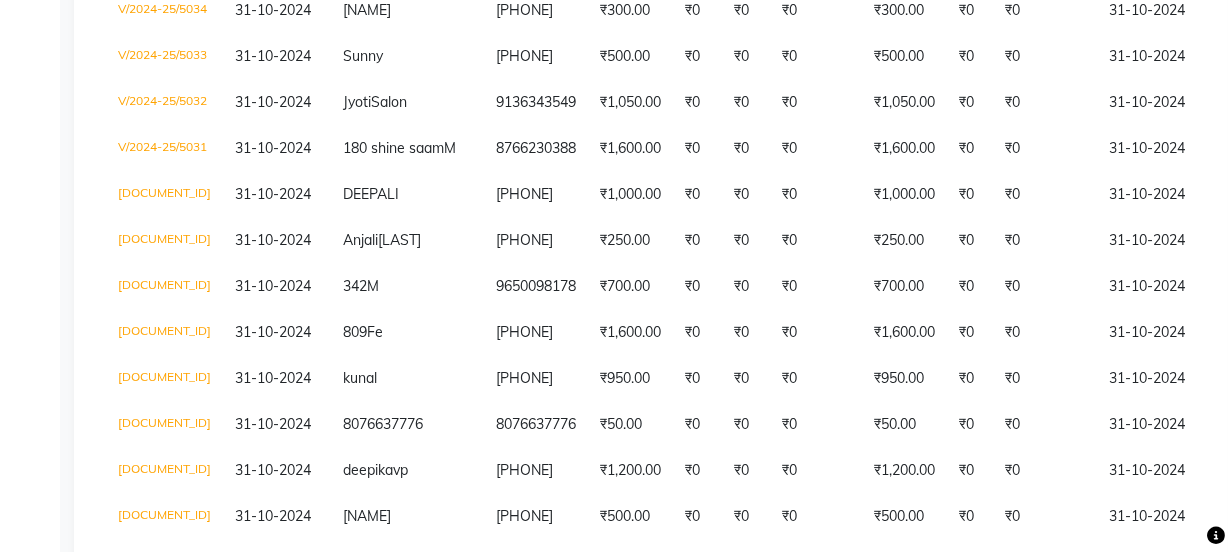 scroll, scrollTop: 0, scrollLeft: 0, axis: both 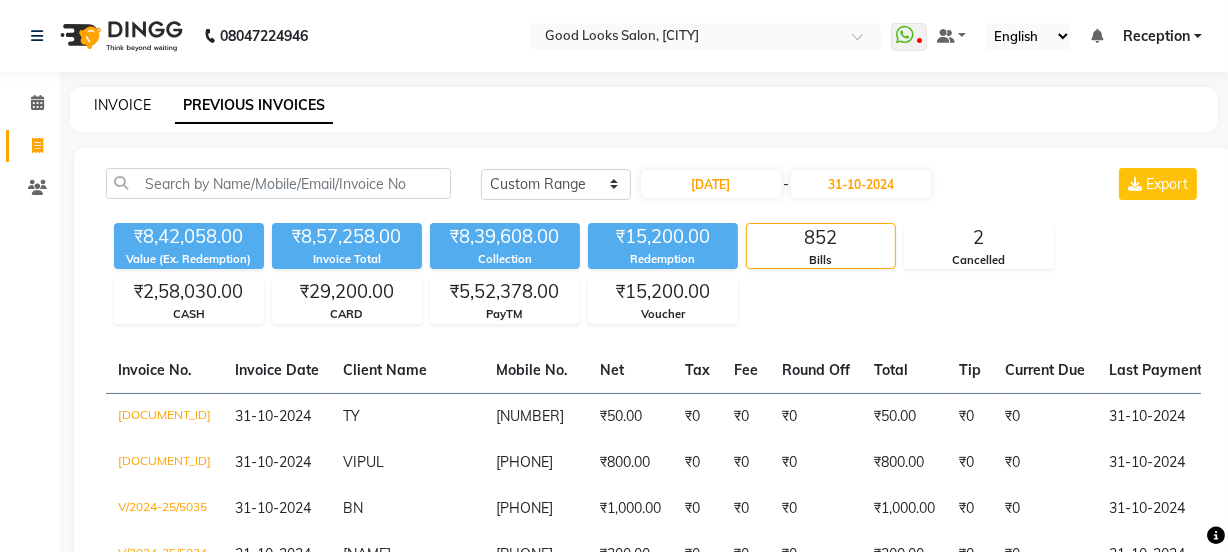 click on "INVOICE" 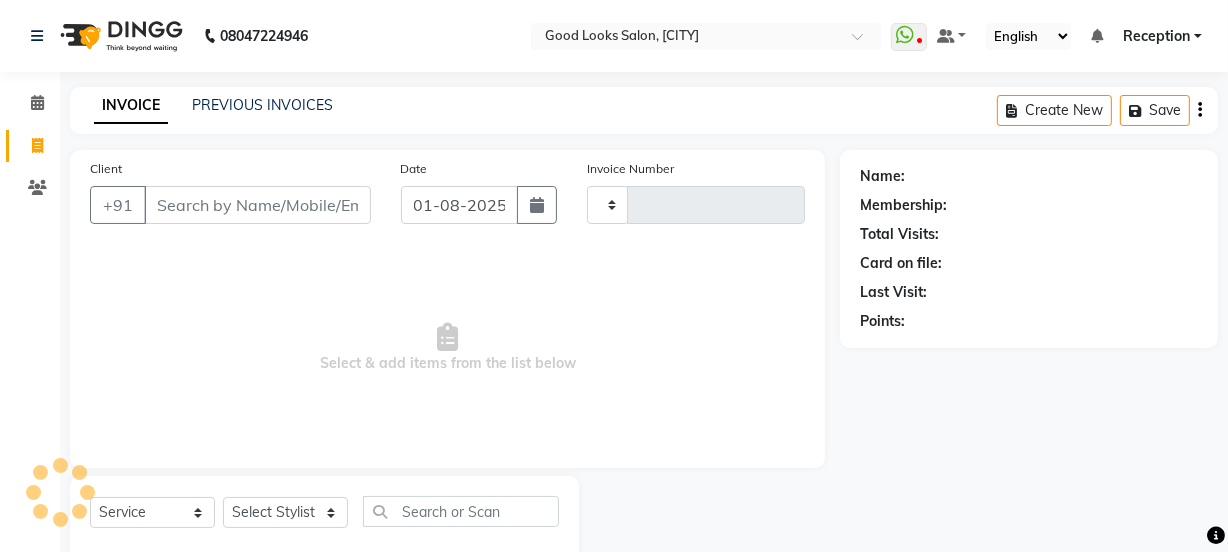 scroll, scrollTop: 50, scrollLeft: 0, axis: vertical 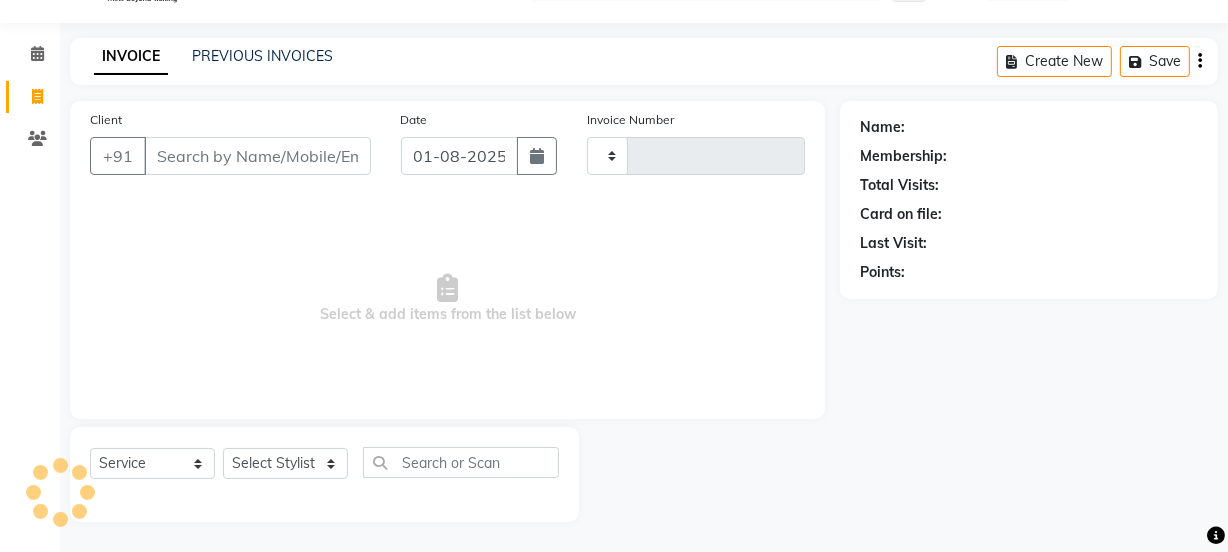 type on "3068" 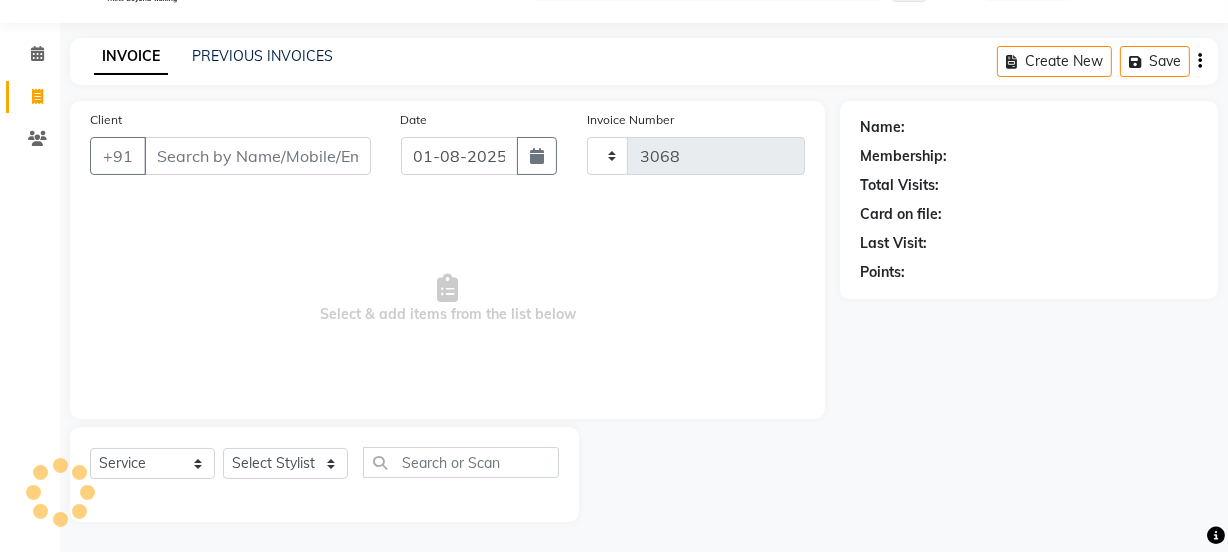select on "4230" 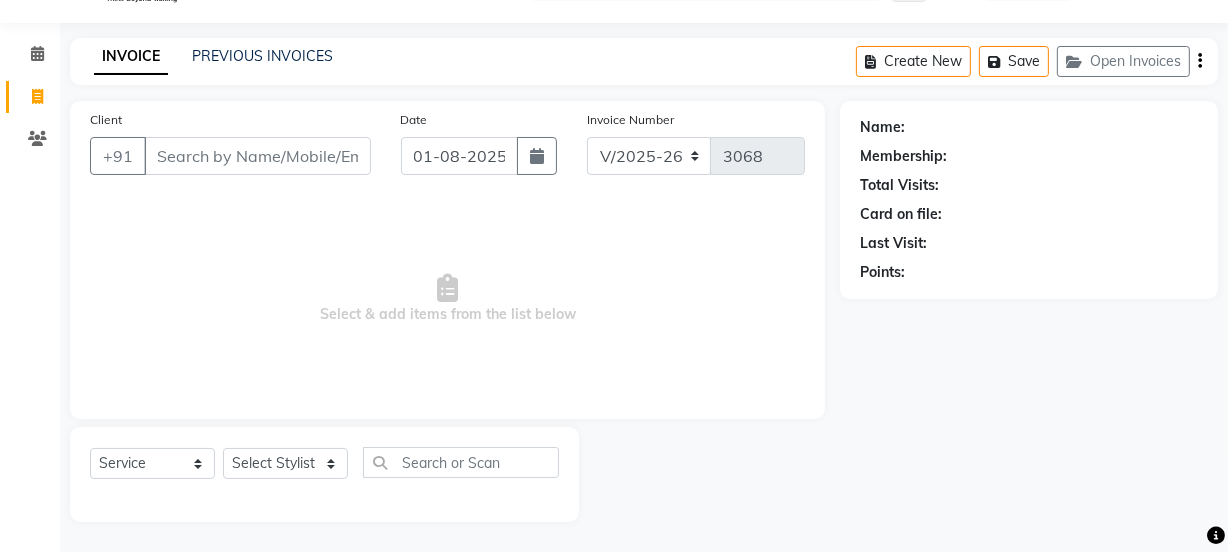 scroll, scrollTop: 0, scrollLeft: 0, axis: both 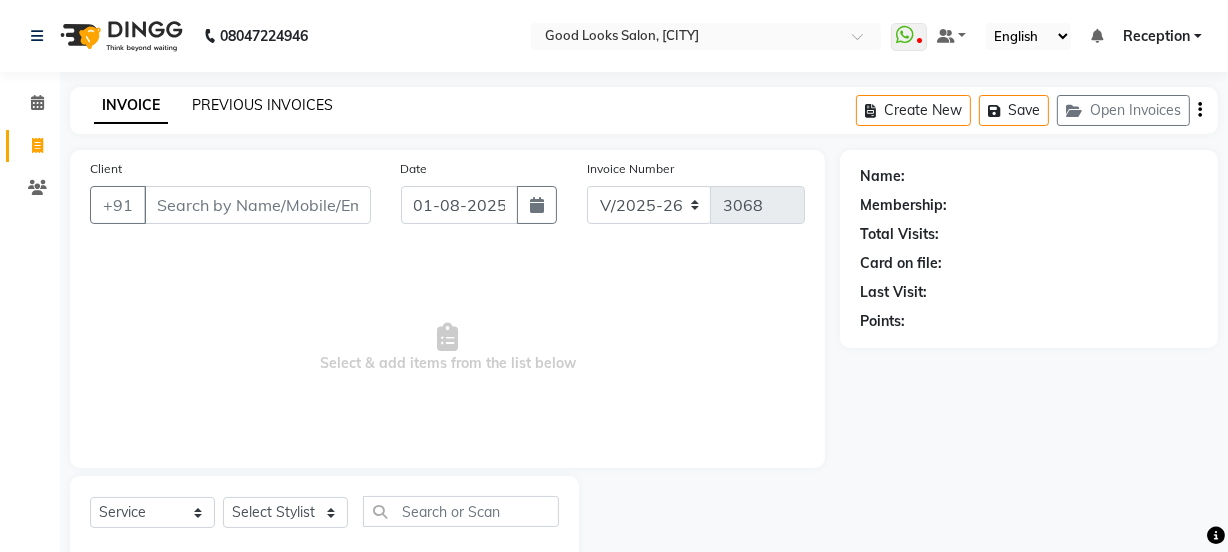 click on "PREVIOUS INVOICES" 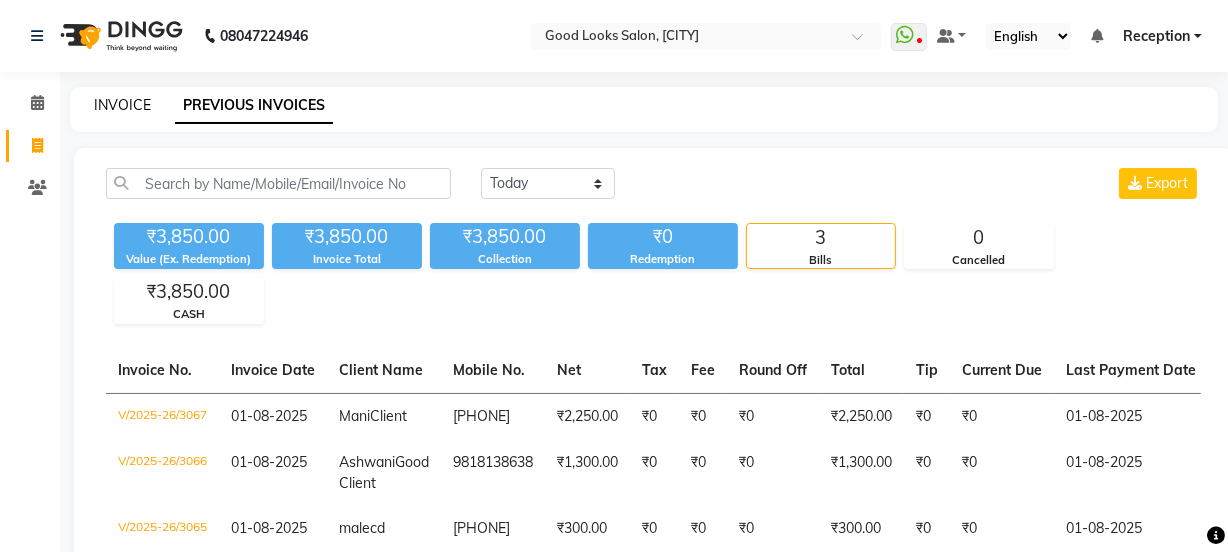 click on "INVOICE" 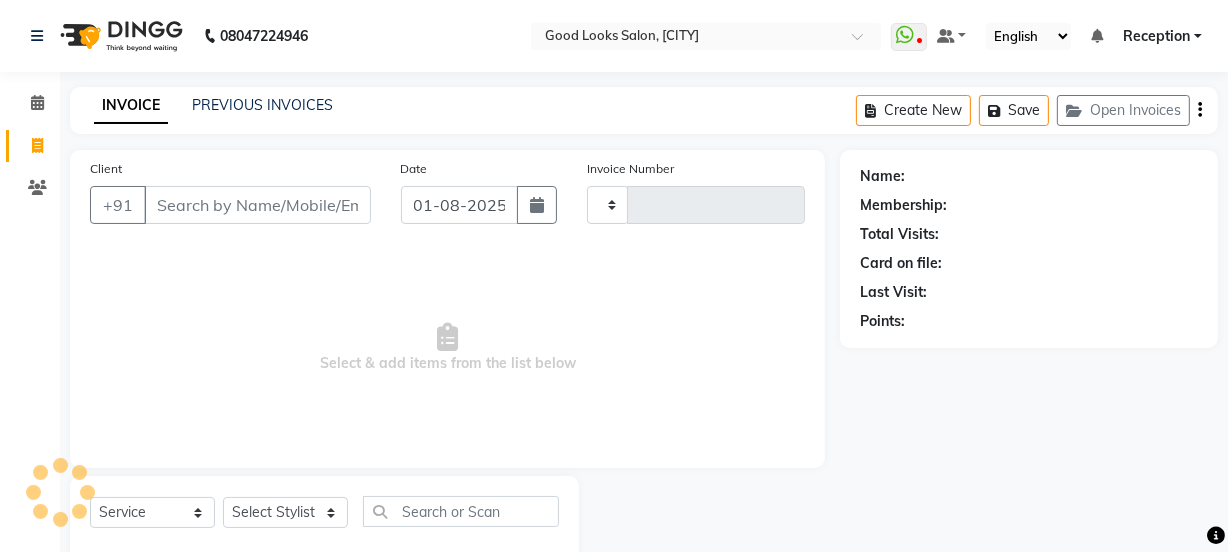 type on "3068" 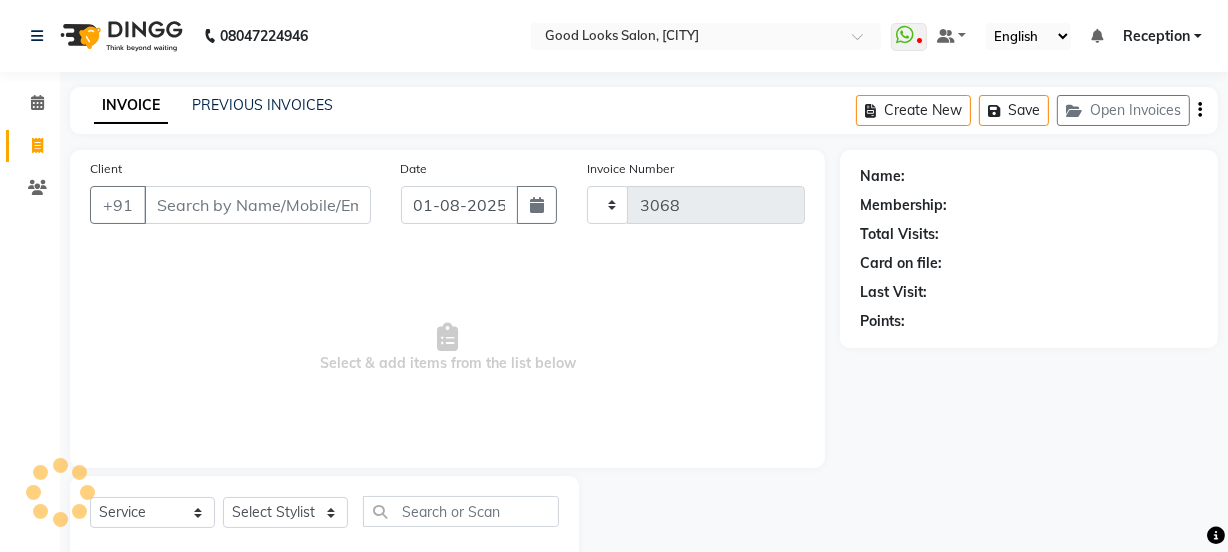 scroll, scrollTop: 50, scrollLeft: 0, axis: vertical 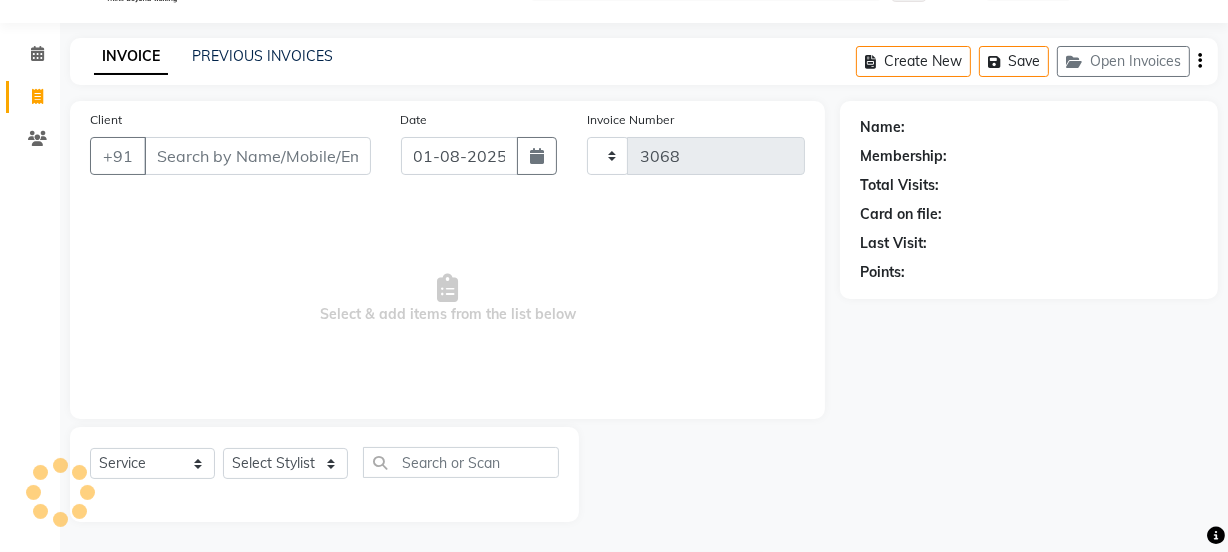select on "4230" 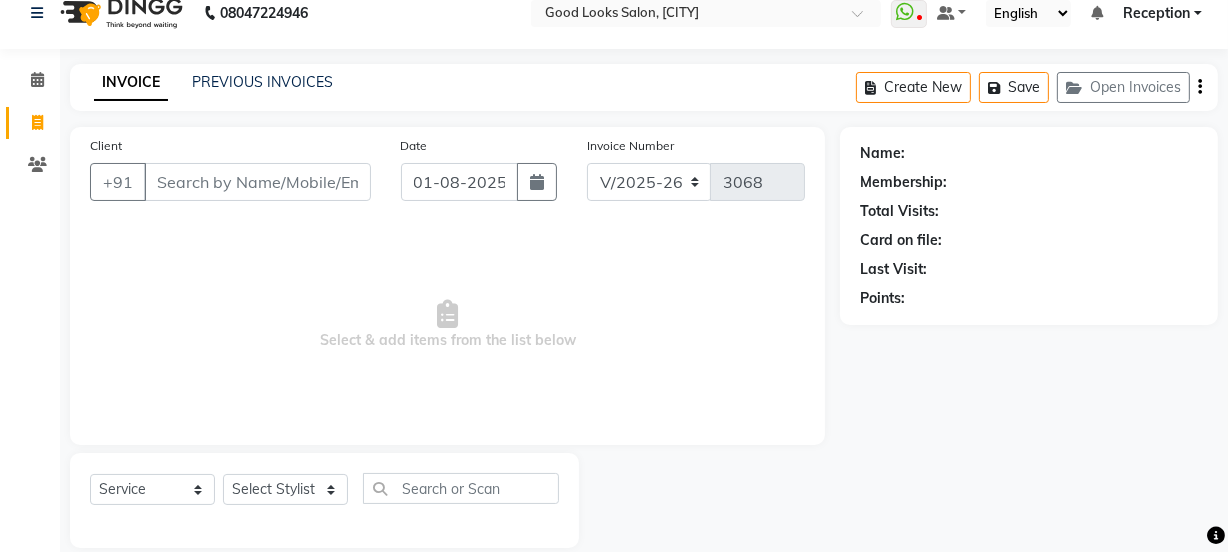 scroll, scrollTop: 0, scrollLeft: 0, axis: both 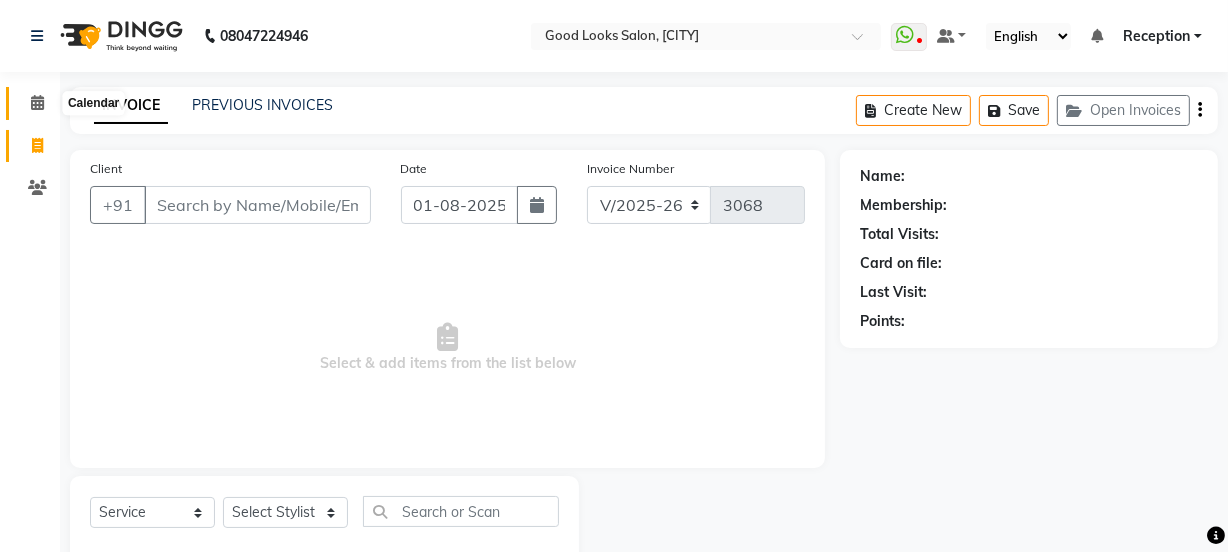 click 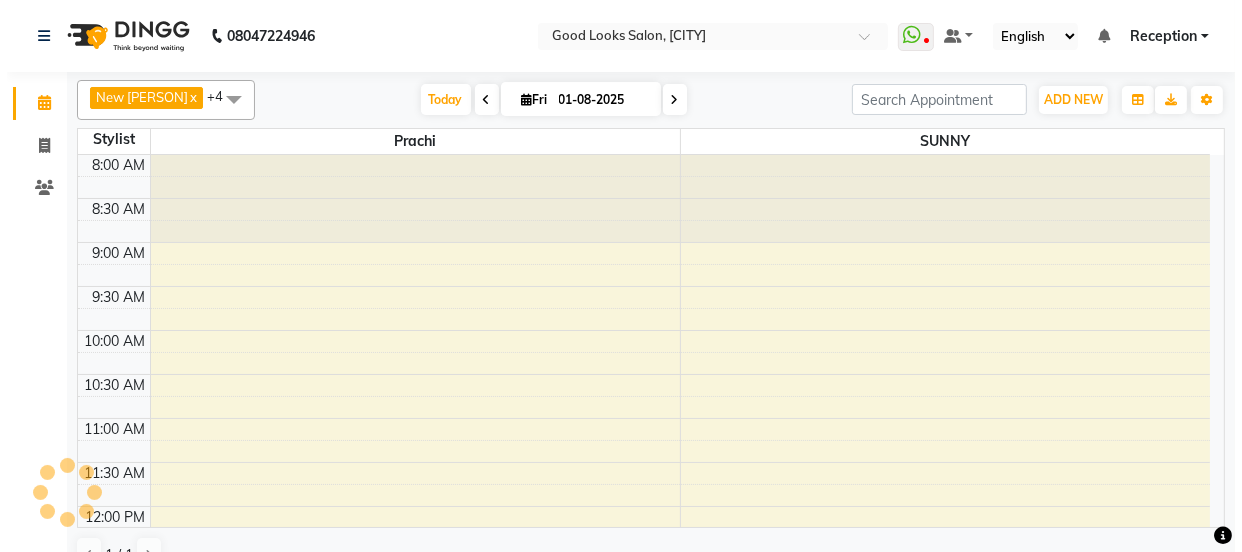 scroll, scrollTop: 351, scrollLeft: 0, axis: vertical 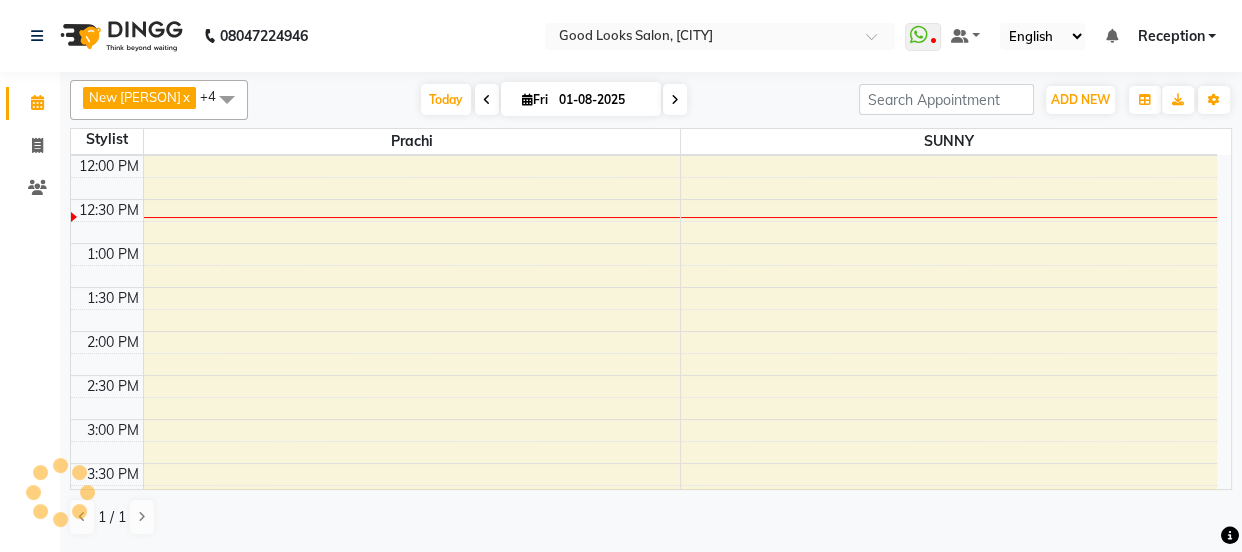 click on "Reception" at bounding box center [1170, 36] 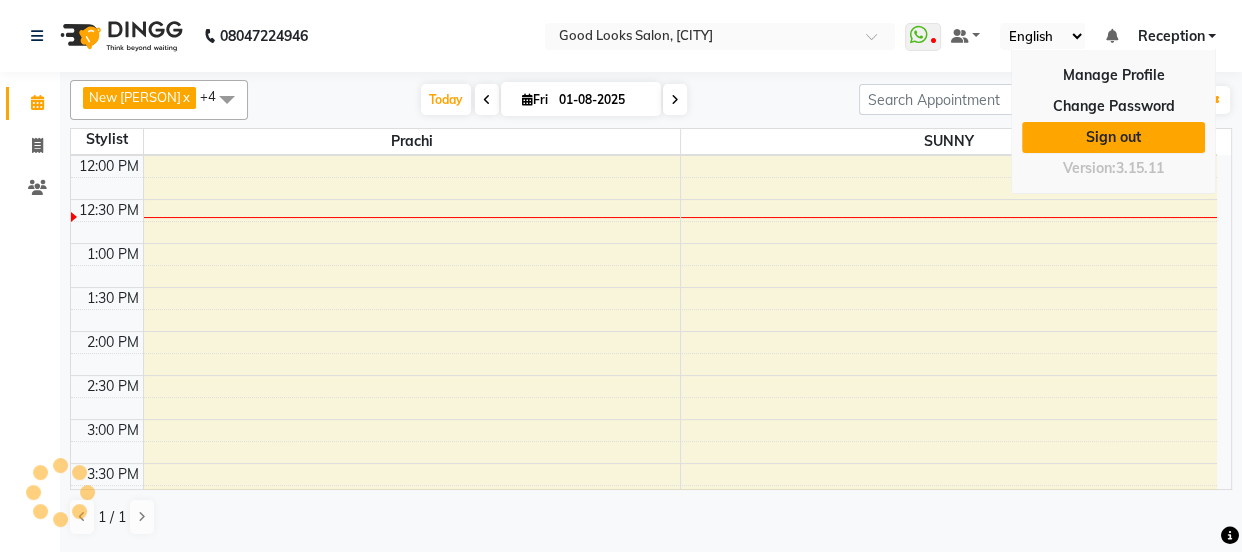 click on "Sign out" at bounding box center (1113, 137) 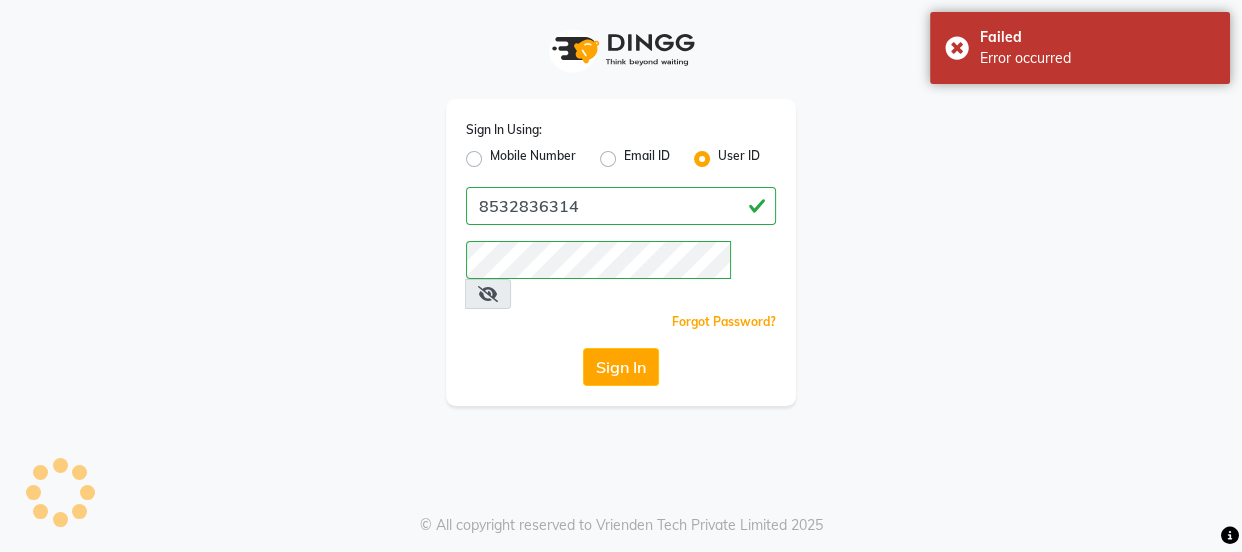 click on "Mobile Number" 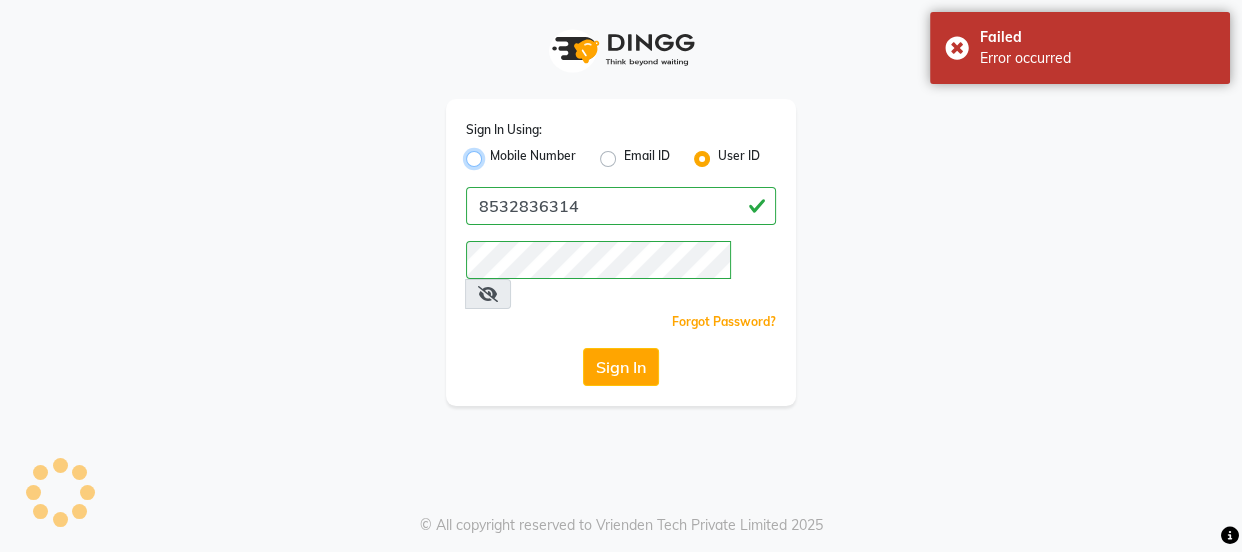 click on "Mobile Number" at bounding box center [496, 153] 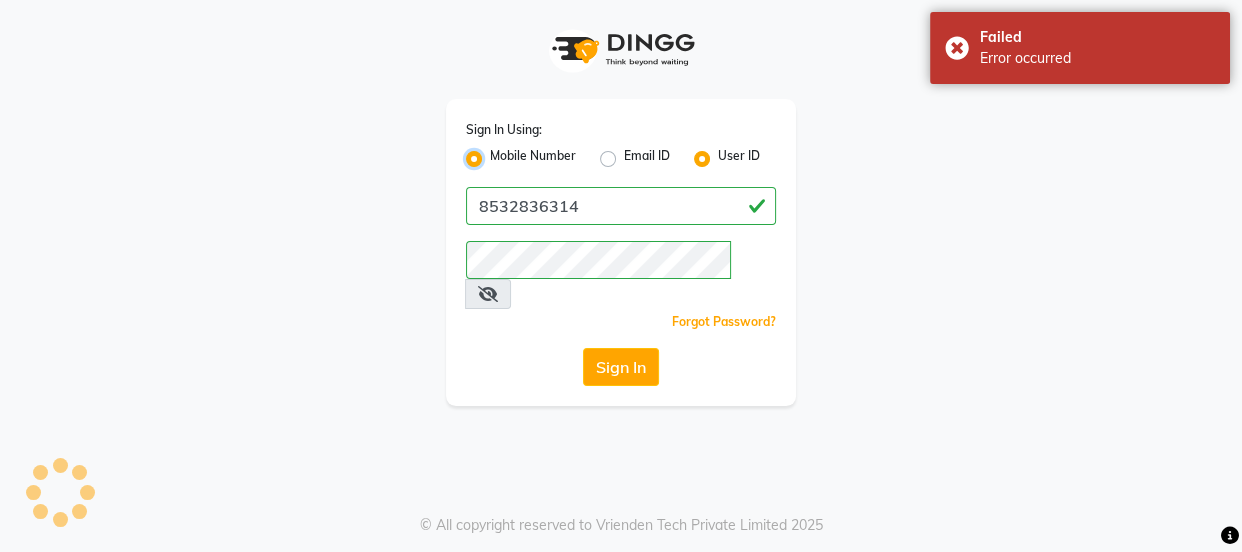radio on "false" 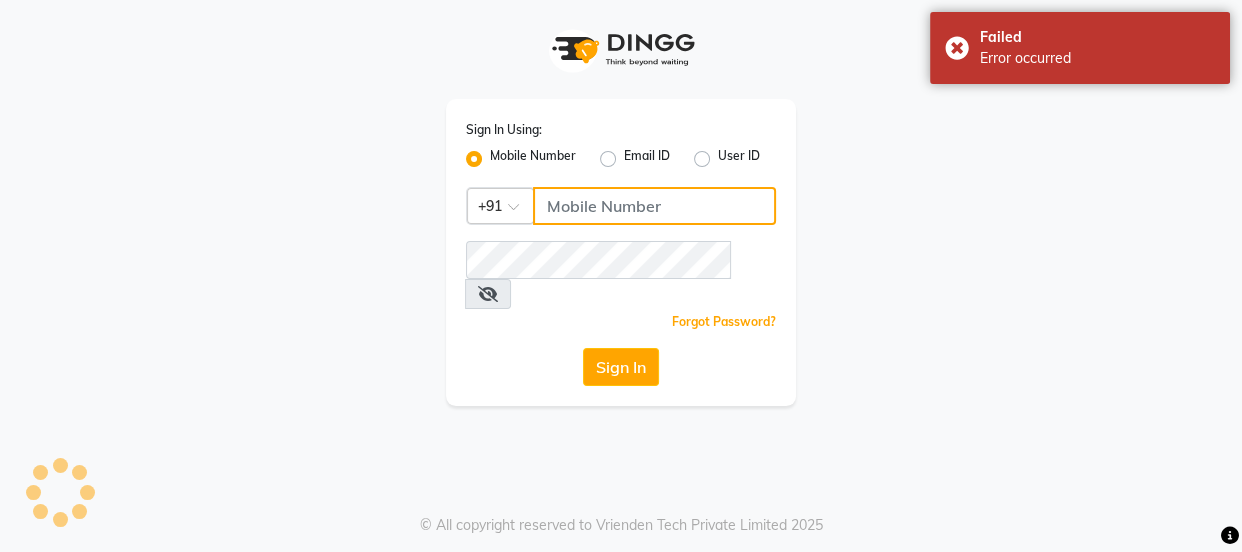 click 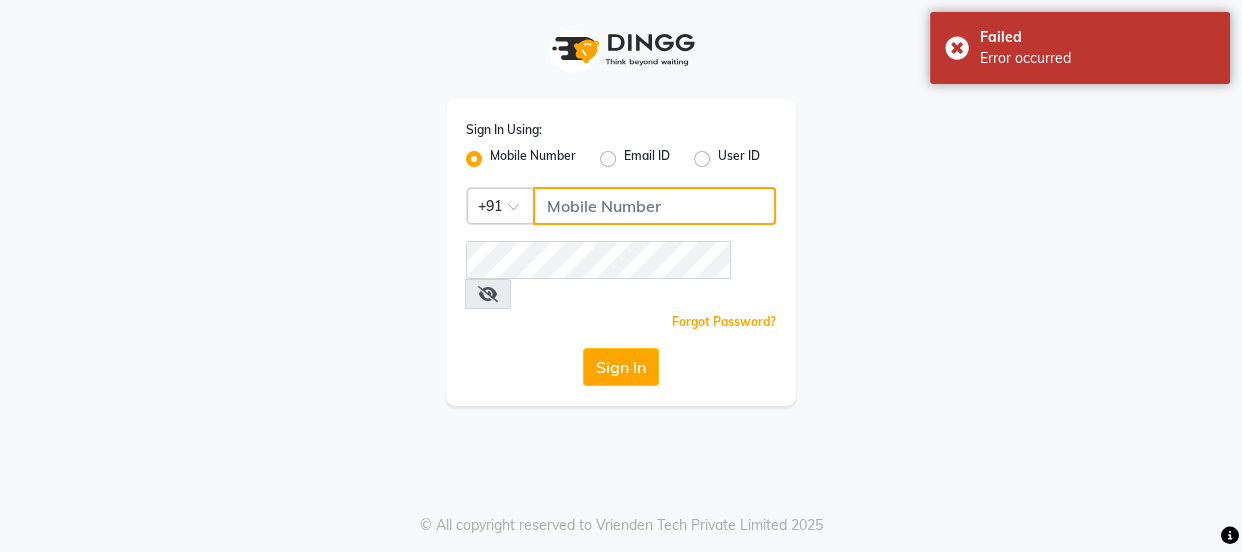 type on "9868279123" 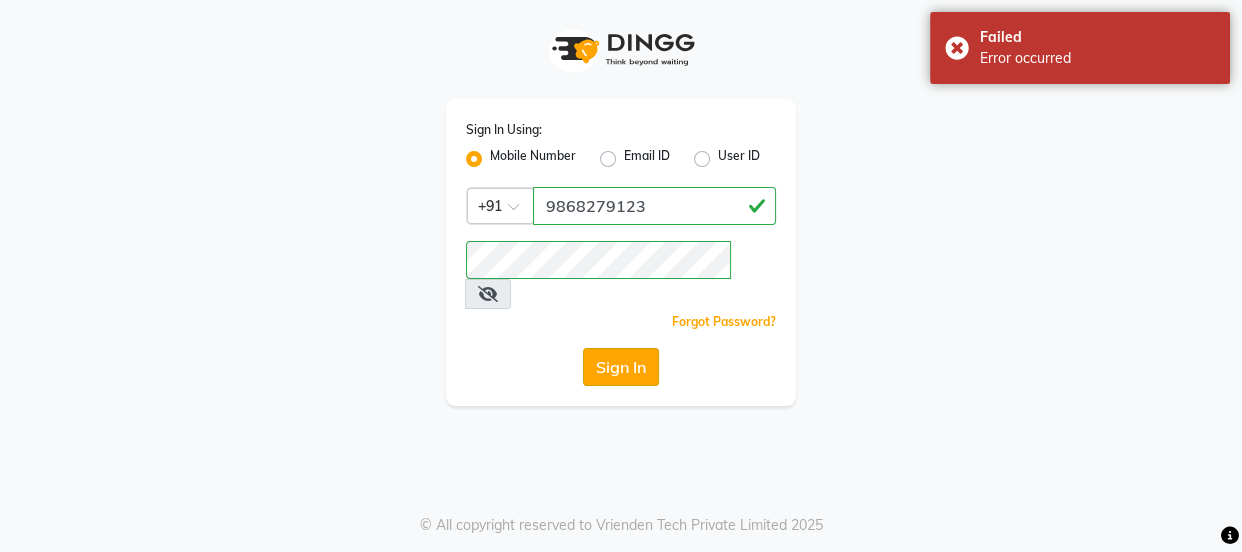 click on "Sign In" 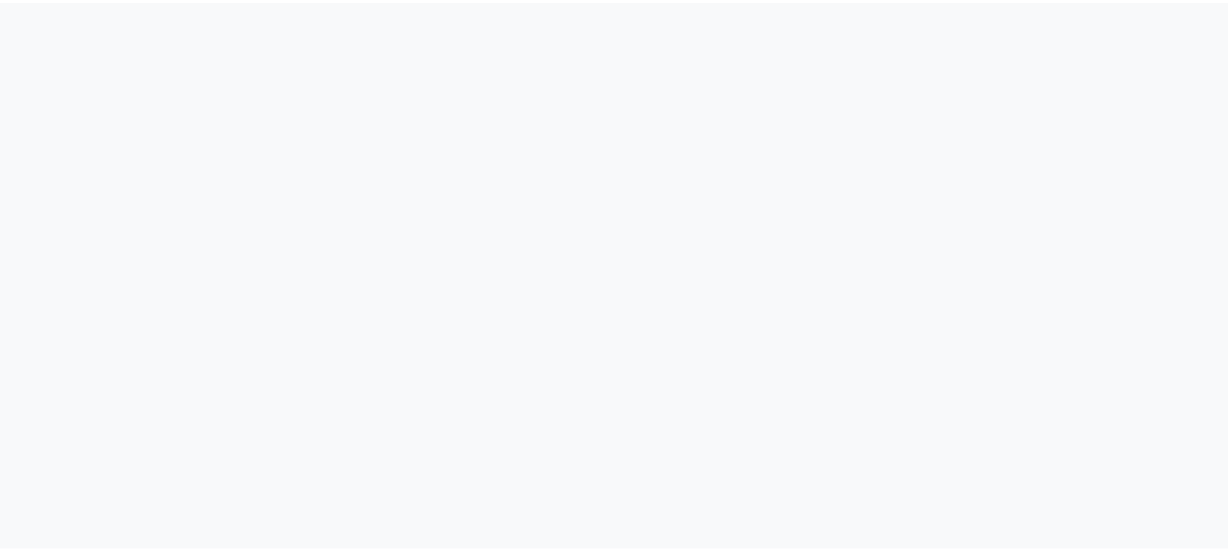 scroll, scrollTop: 0, scrollLeft: 0, axis: both 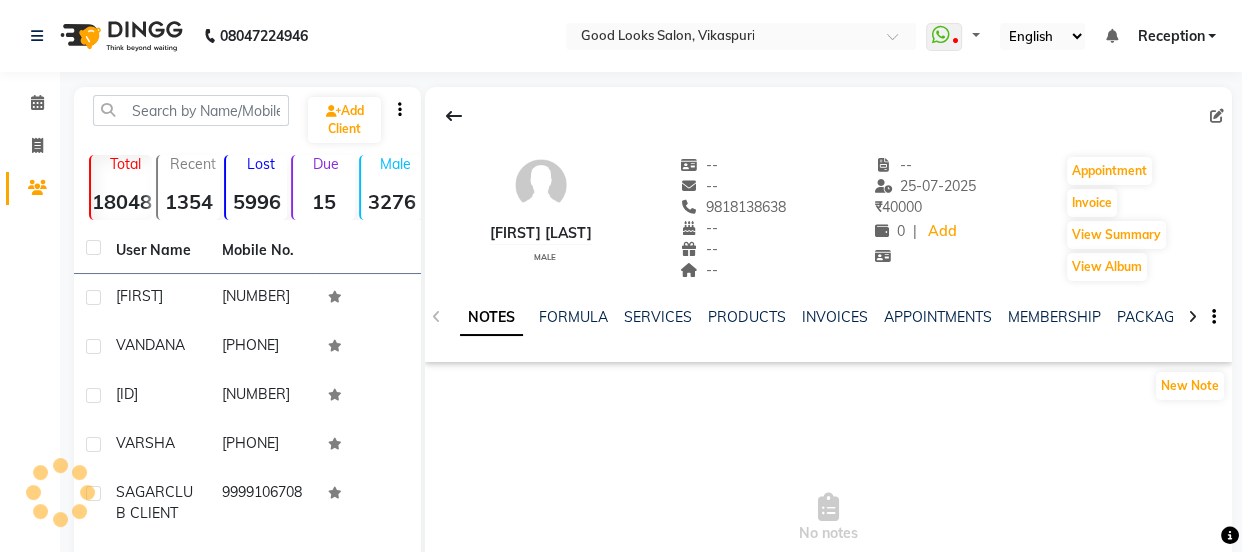 select on "en" 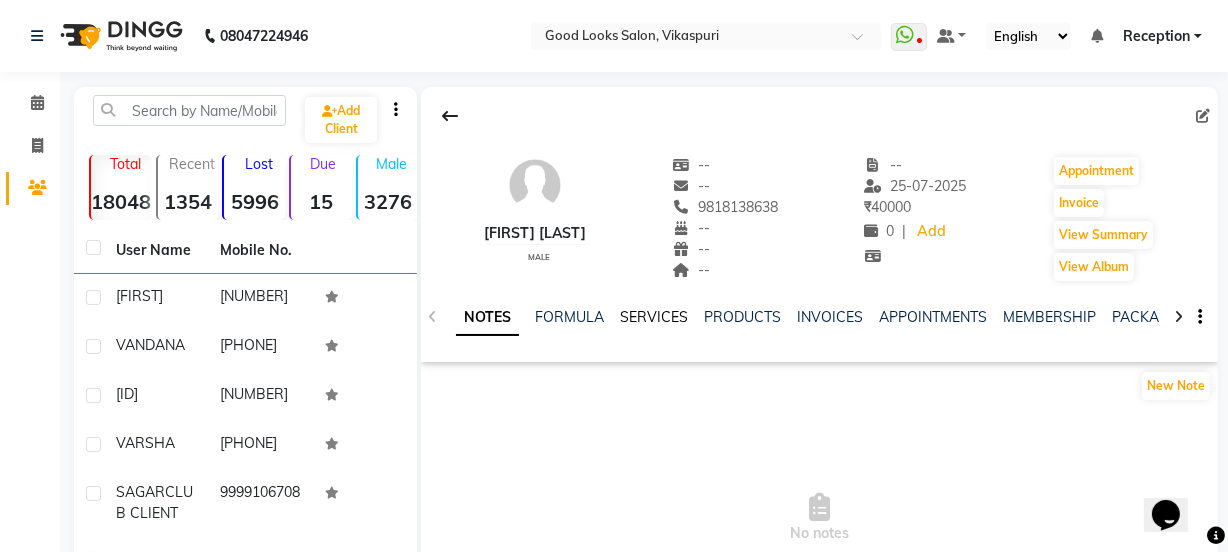 scroll, scrollTop: 0, scrollLeft: 0, axis: both 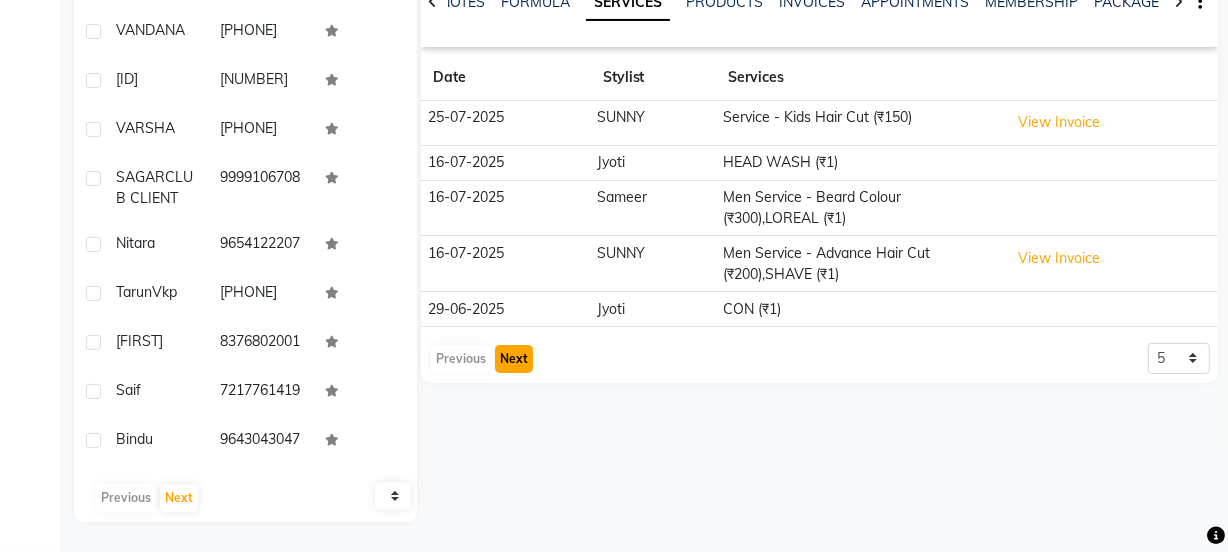 click on "Next" 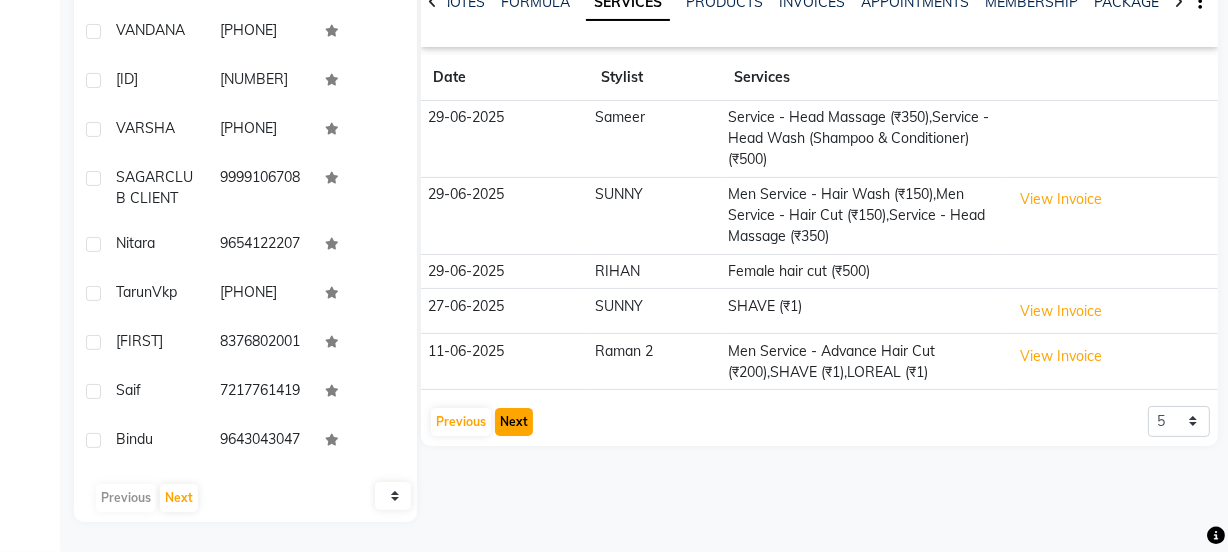 click on "Next" 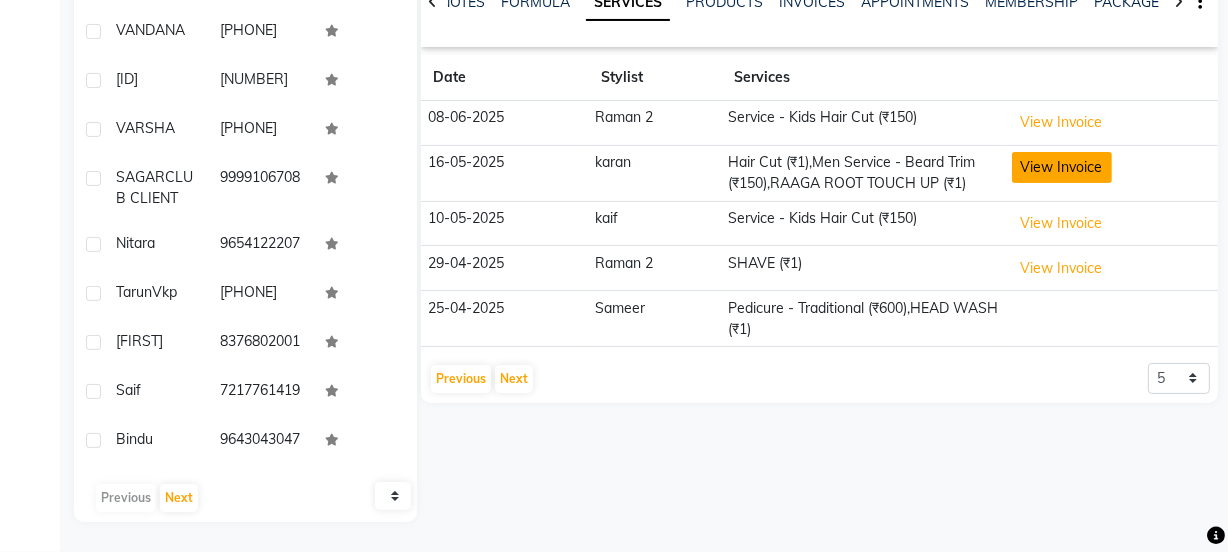 click on "View Invoice" 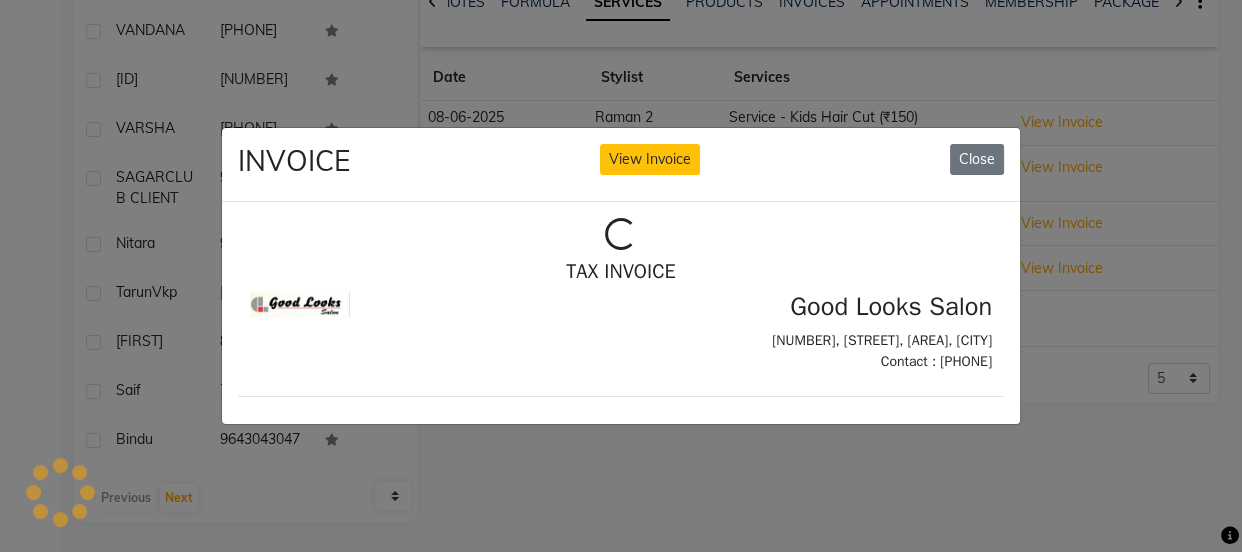 scroll, scrollTop: 0, scrollLeft: 0, axis: both 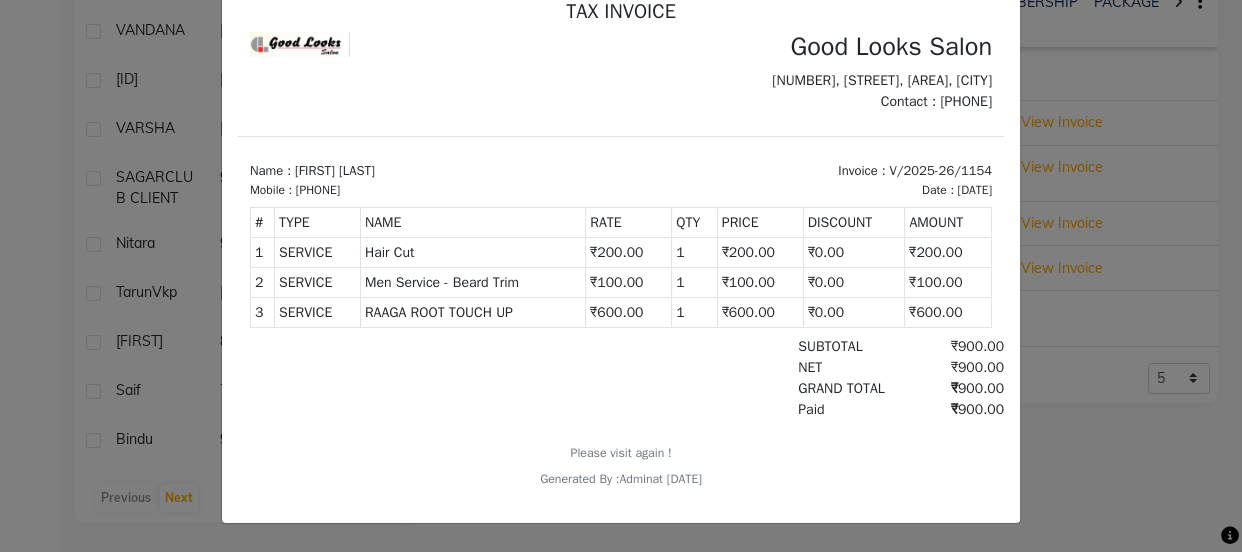 click on "INVOICE View Invoice Close" 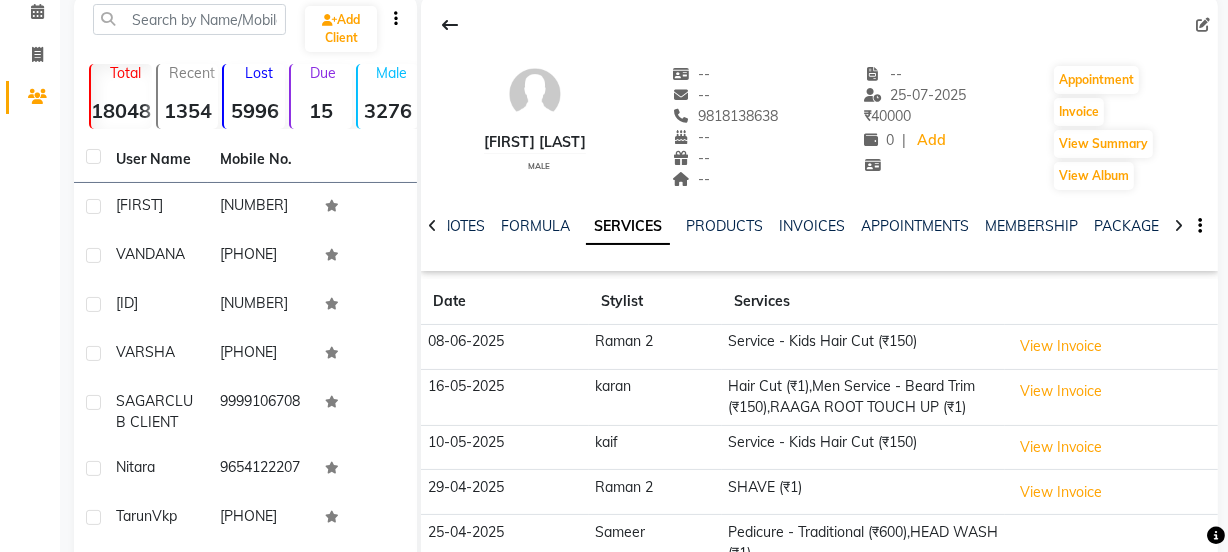 scroll, scrollTop: 0, scrollLeft: 0, axis: both 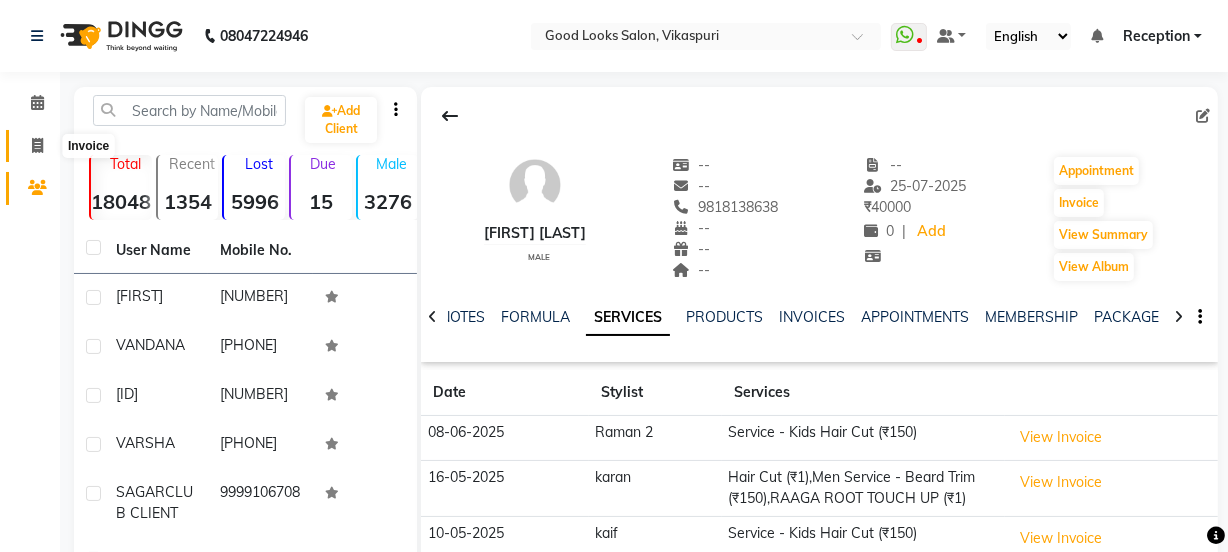 click 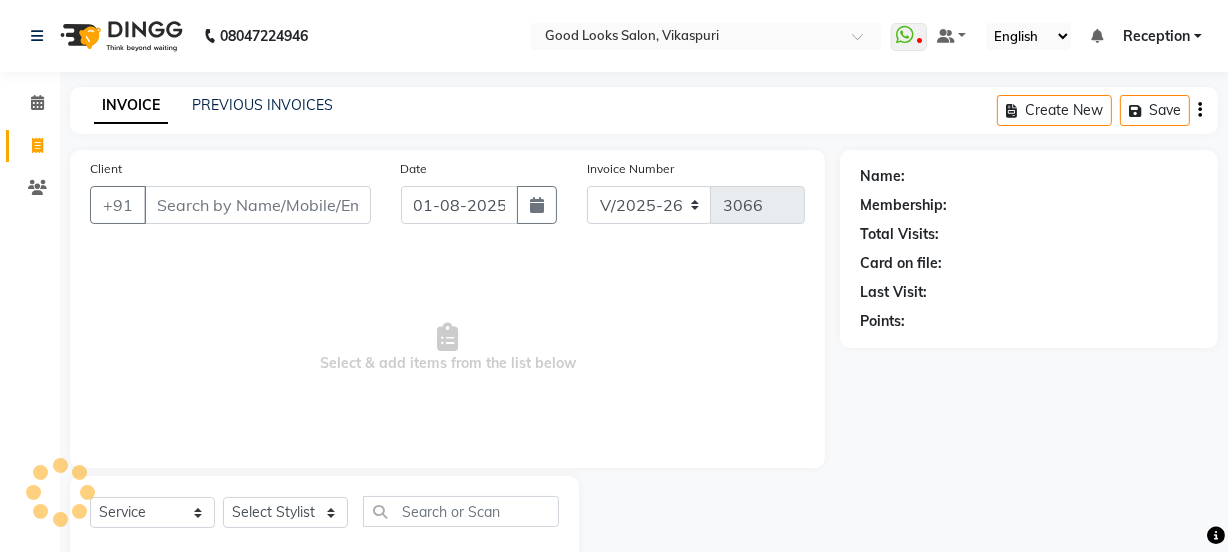 scroll, scrollTop: 50, scrollLeft: 0, axis: vertical 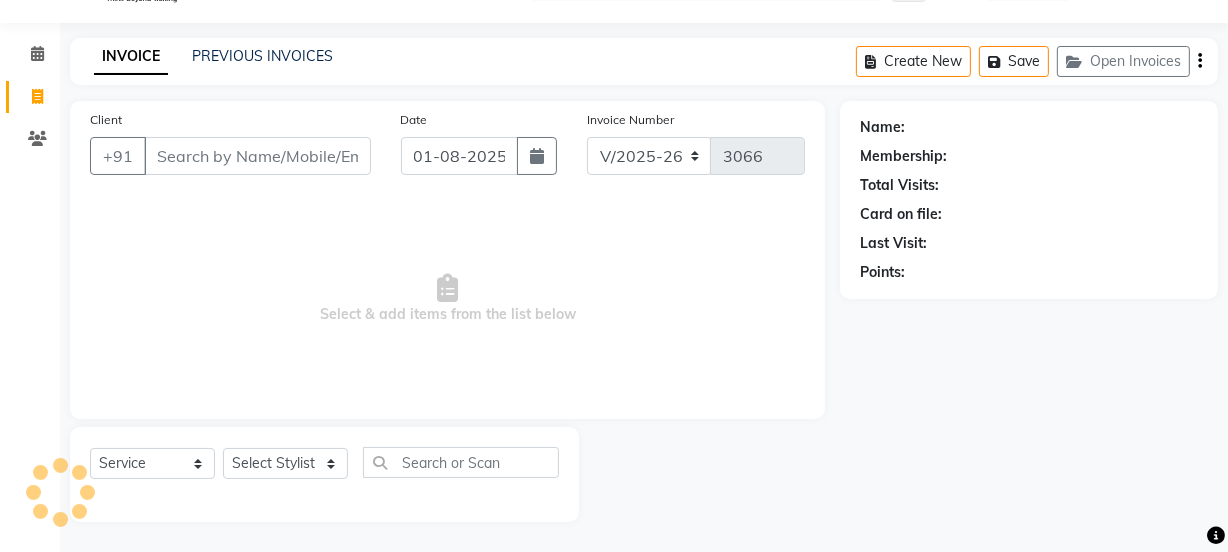 click on "Client" at bounding box center (257, 156) 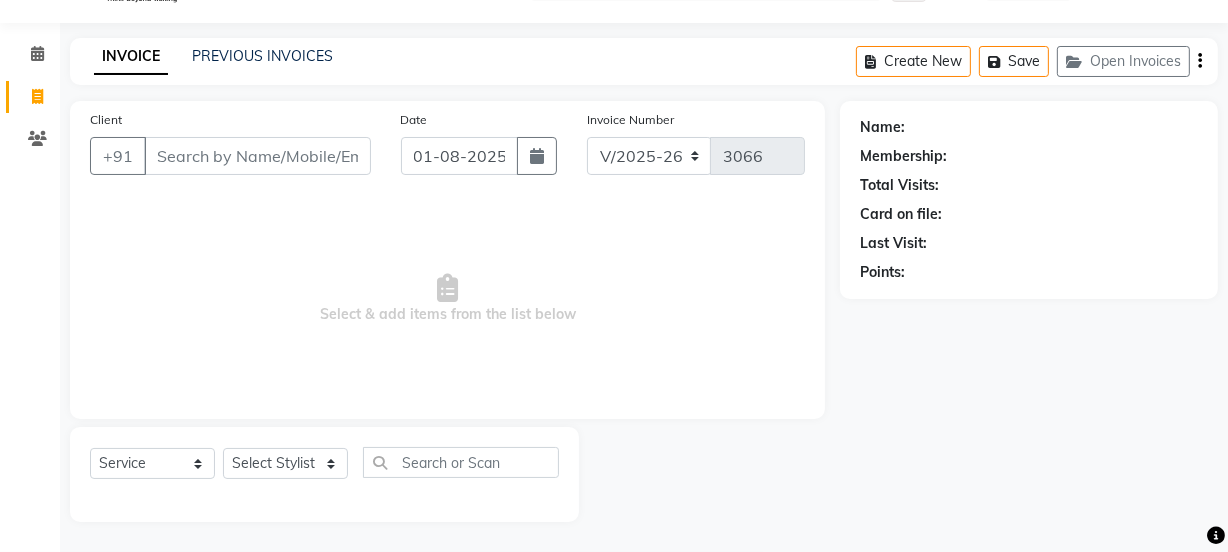 click on "Client" at bounding box center [257, 156] 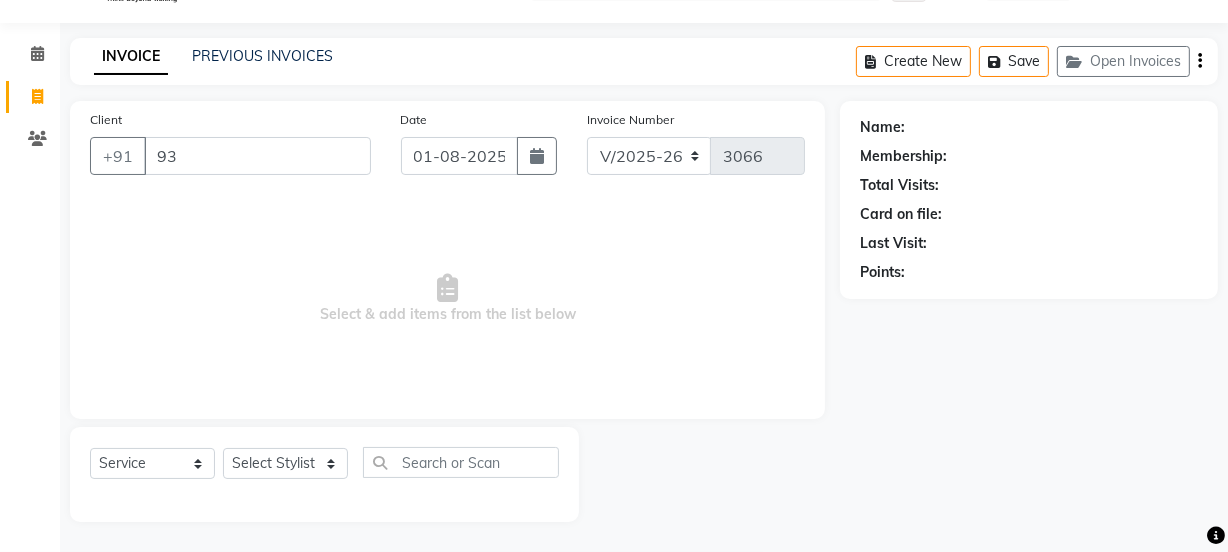 type on "9" 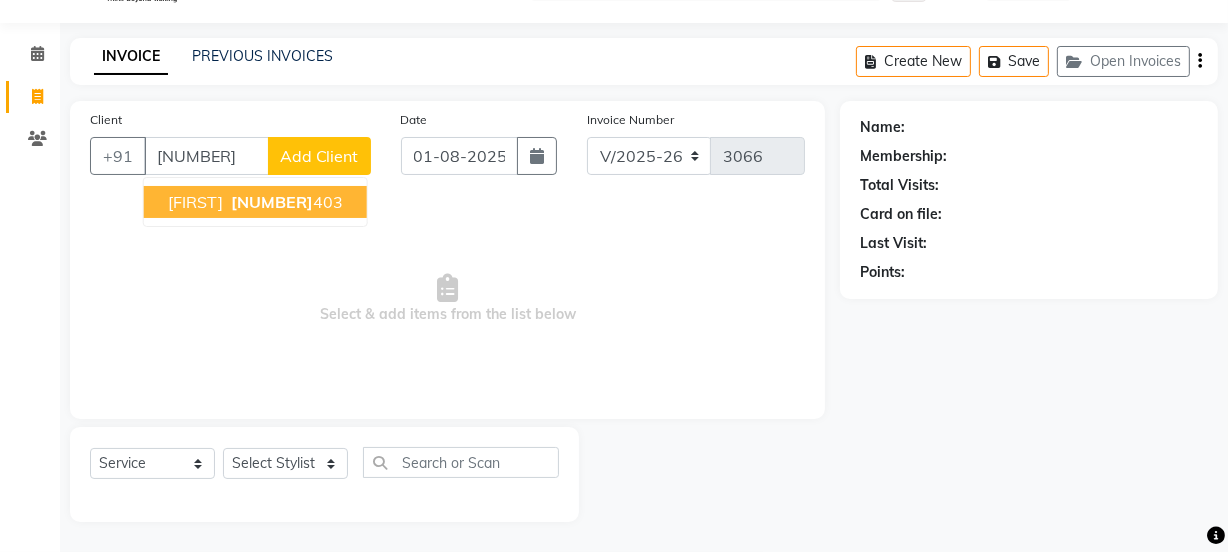 click on "9555840" at bounding box center [272, 202] 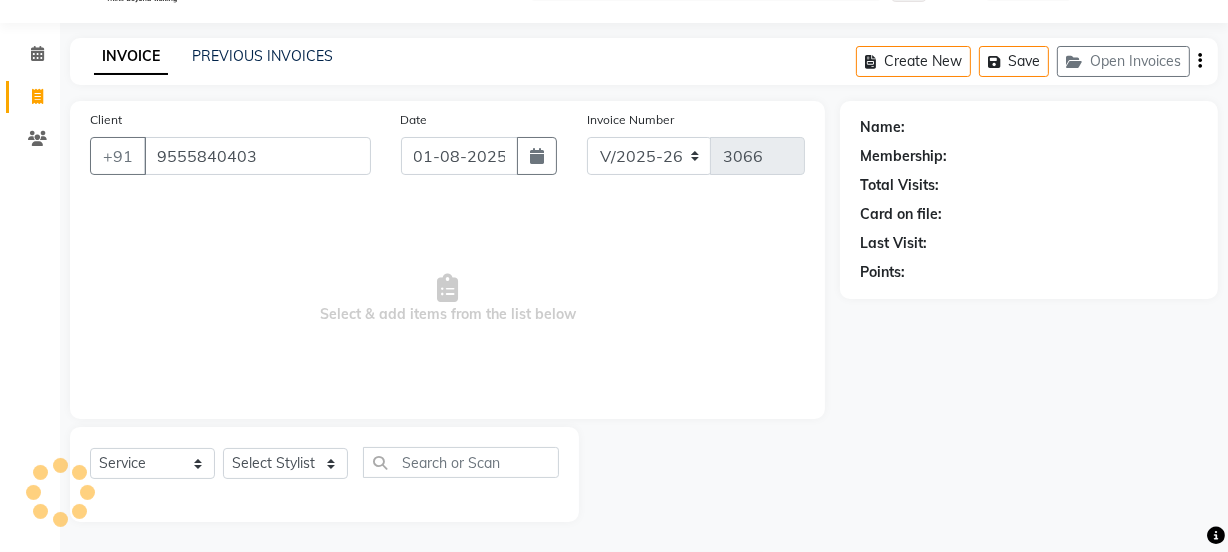 type on "9555840403" 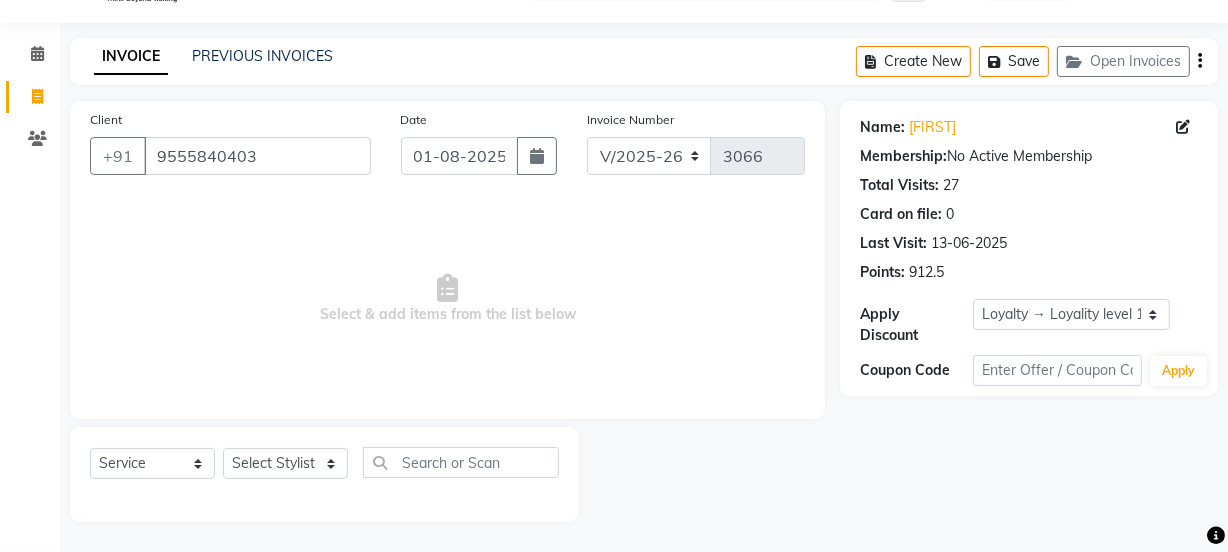click on "Name:" 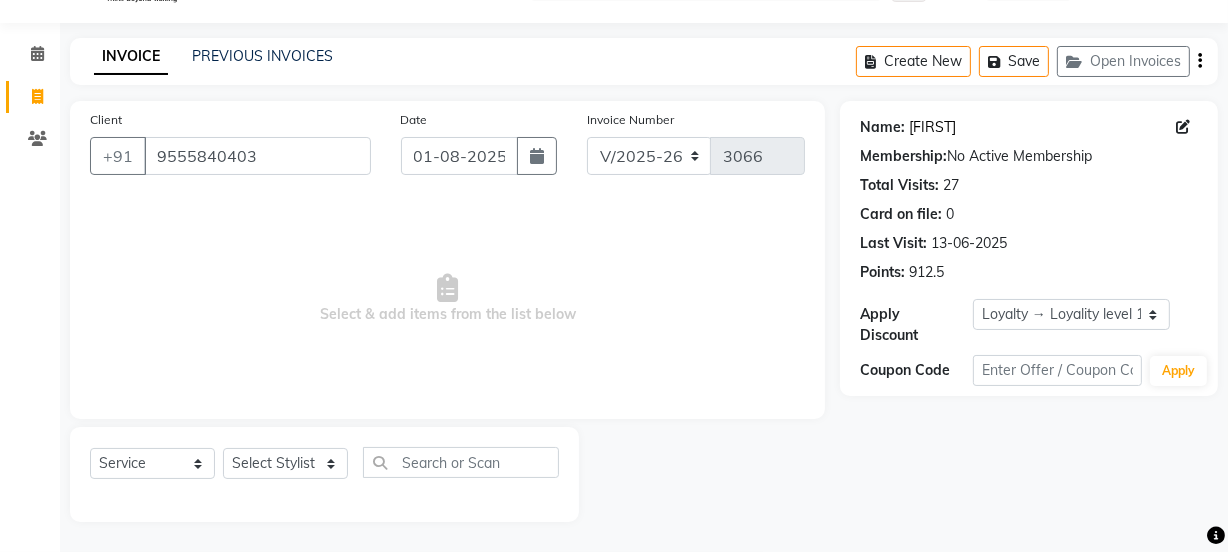 click on "[NAME]" 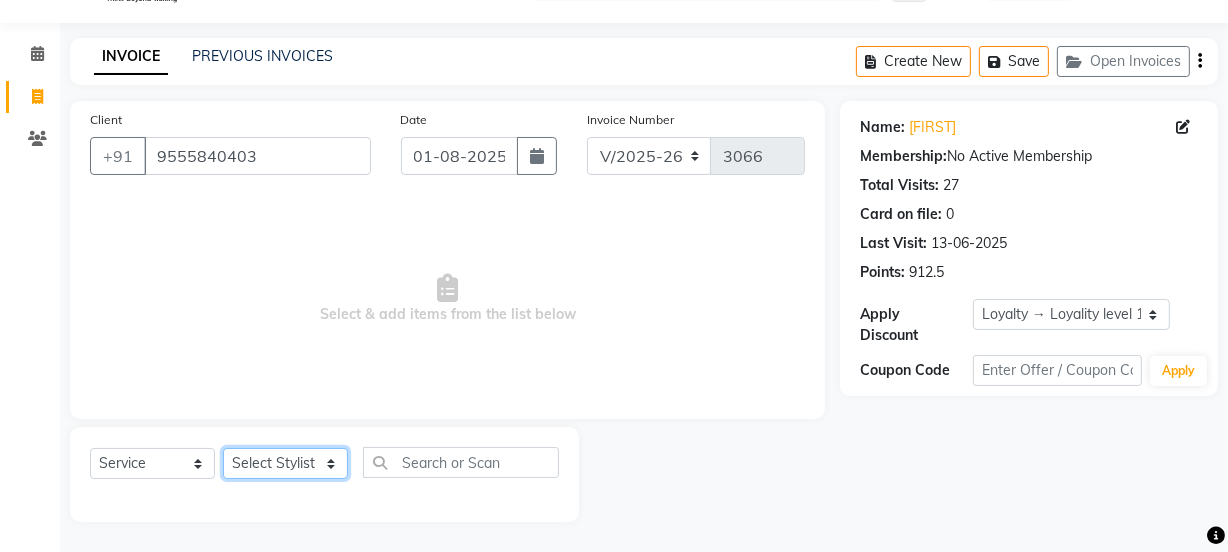click on "Select Stylist Jyoti kaif Manager Pooja Prachi Raman Raman 2 Reception RIHAN Sameer Shivam simo SUNNY yogita" 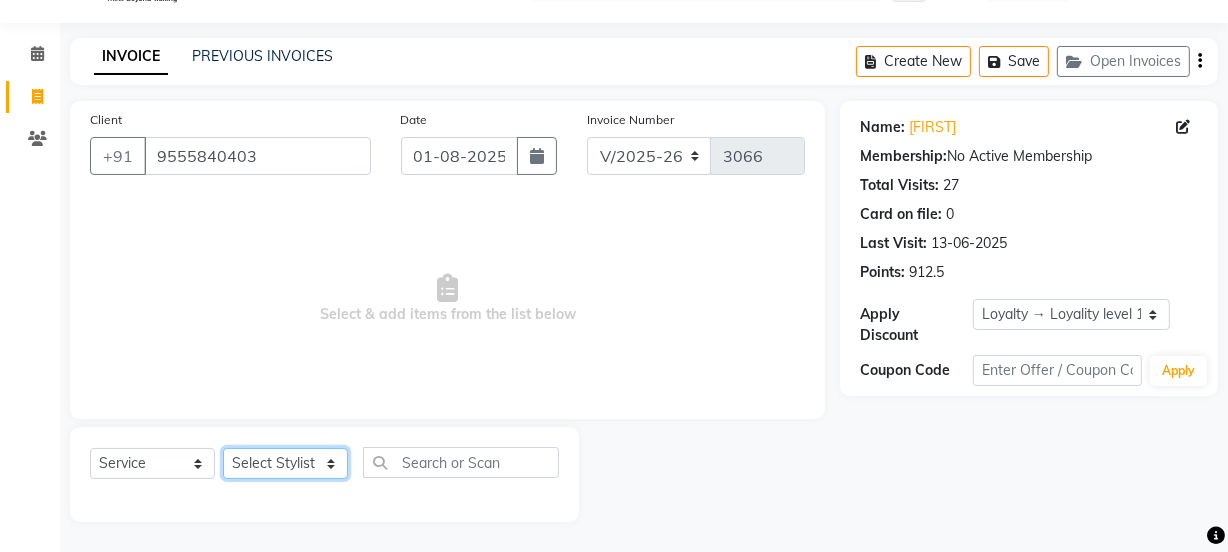 select on "22726" 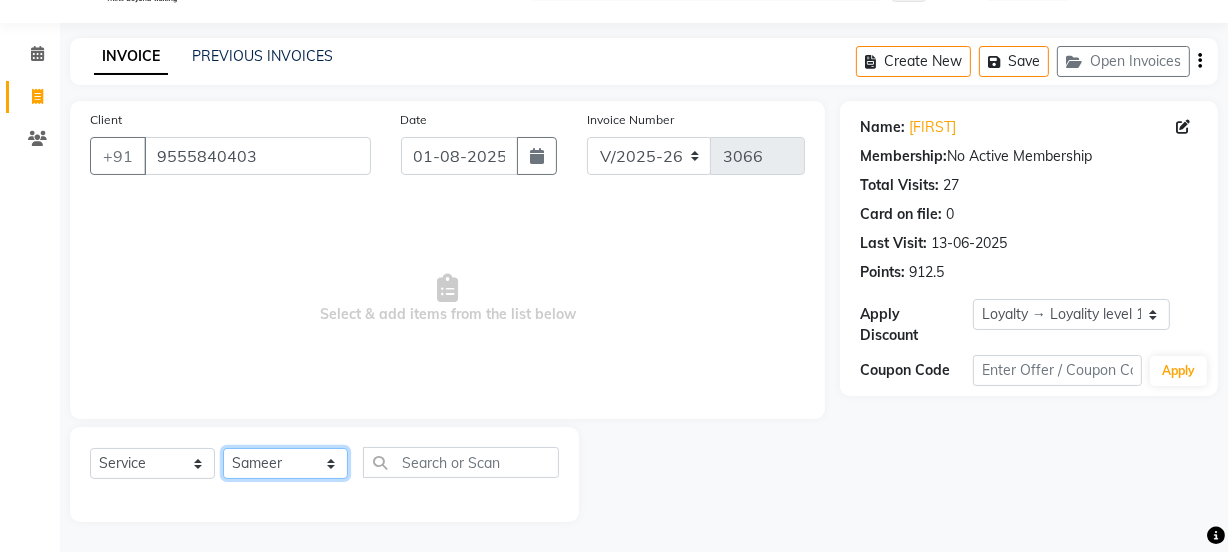 click on "Select Stylist Jyoti kaif Manager Pooja Prachi Raman Raman 2 Reception RIHAN Sameer Shivam simo SUNNY yogita" 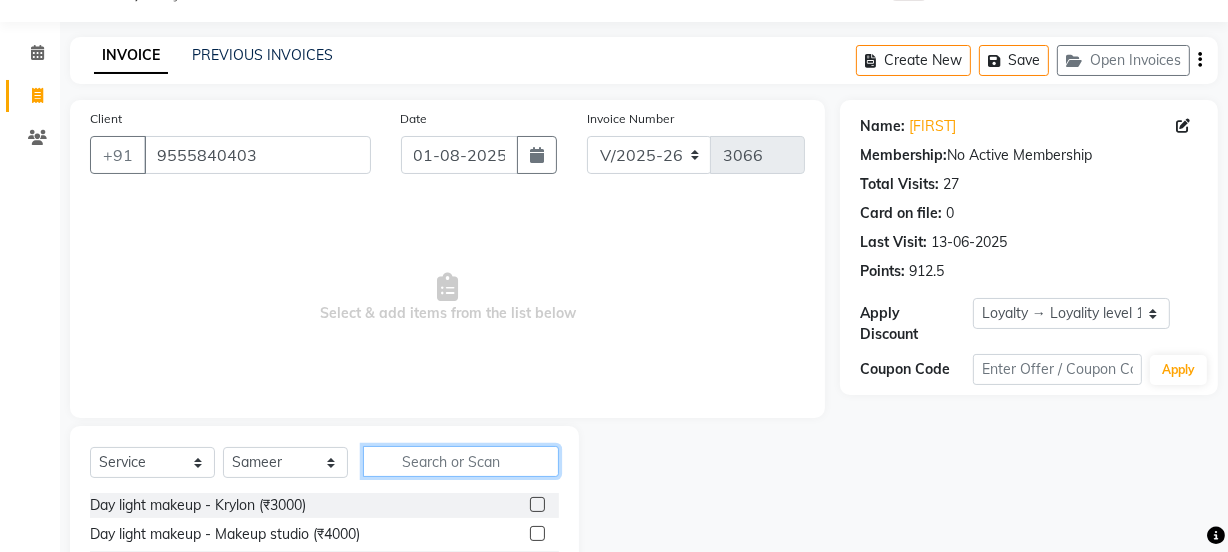click 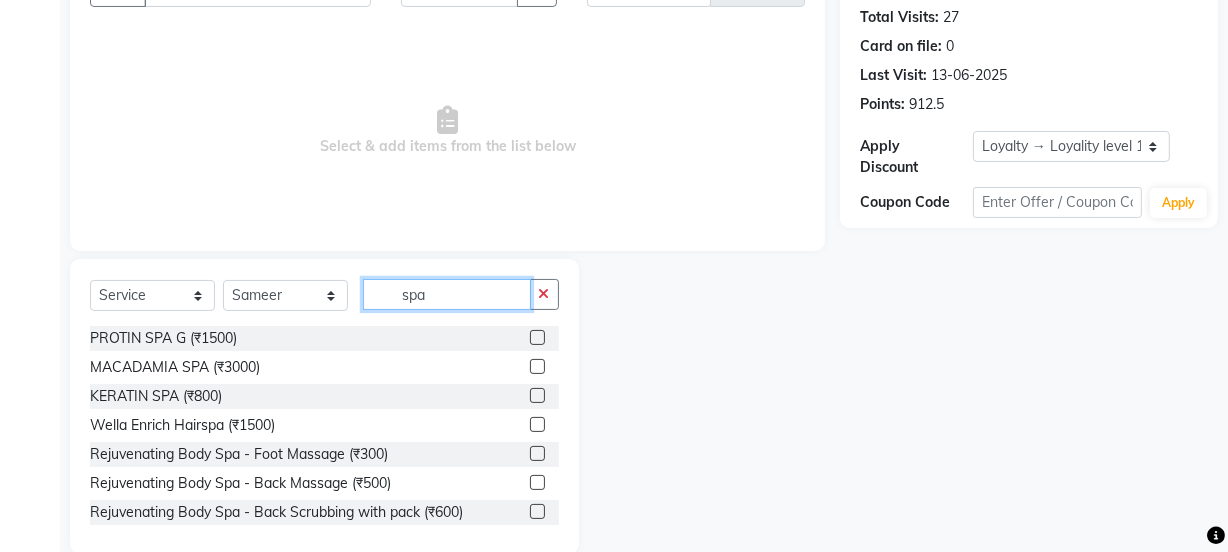 scroll, scrollTop: 250, scrollLeft: 0, axis: vertical 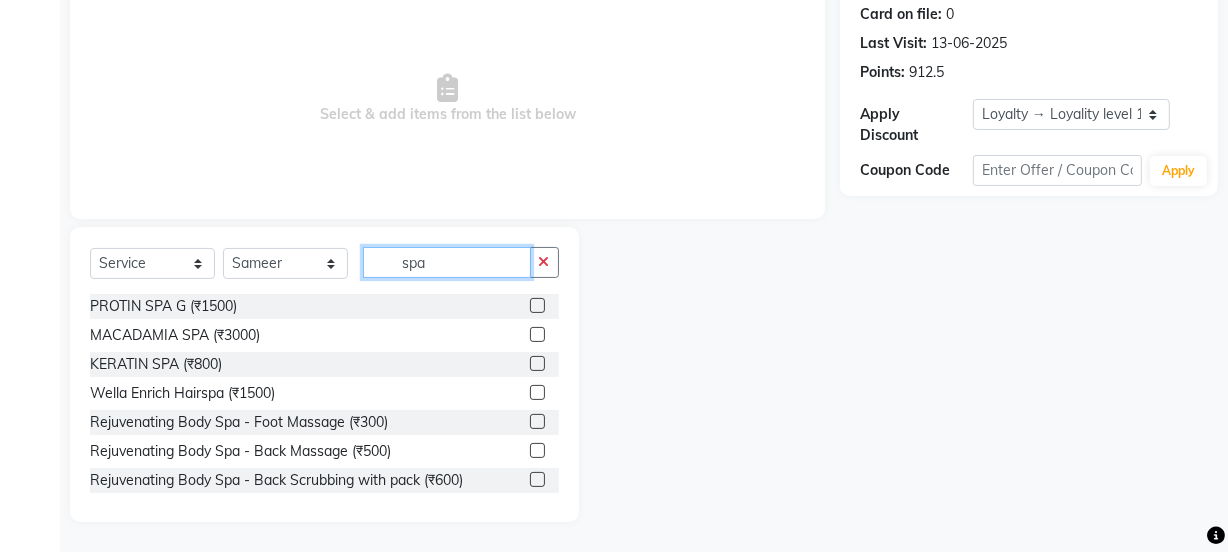 type on "spa" 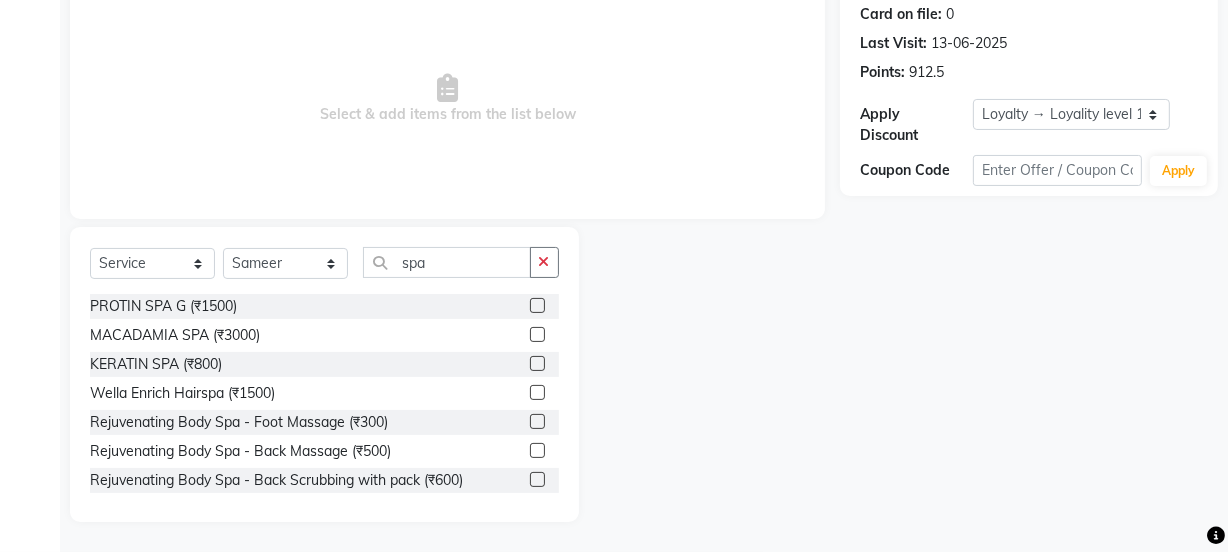 click 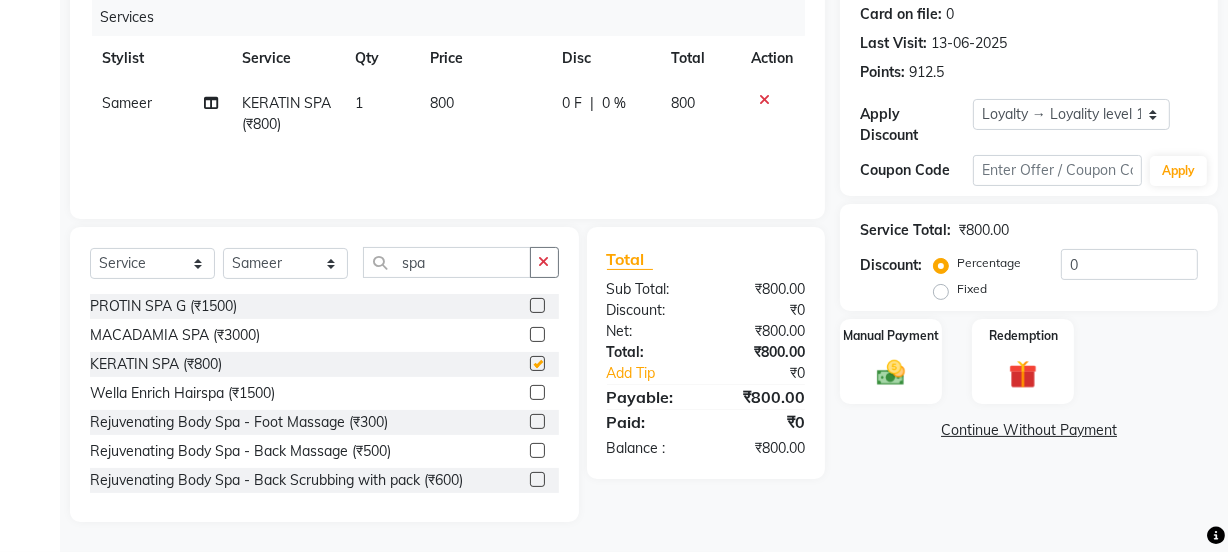 checkbox on "false" 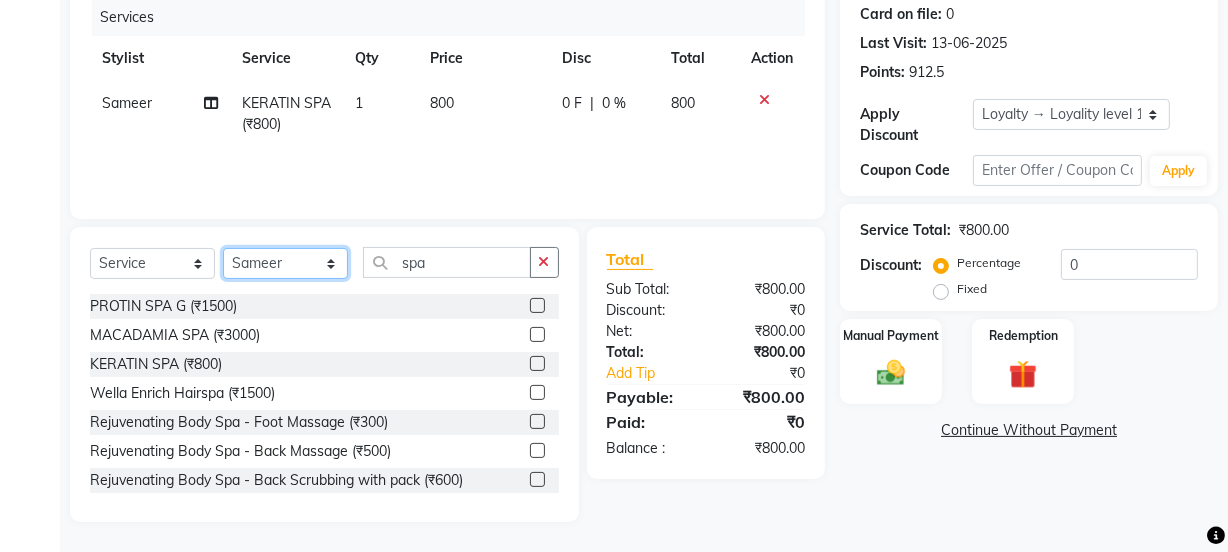 click on "Select Stylist Jyoti kaif Manager Pooja Prachi Raman Raman 2 Reception RIHAN Sameer Shivam simo SUNNY yogita" 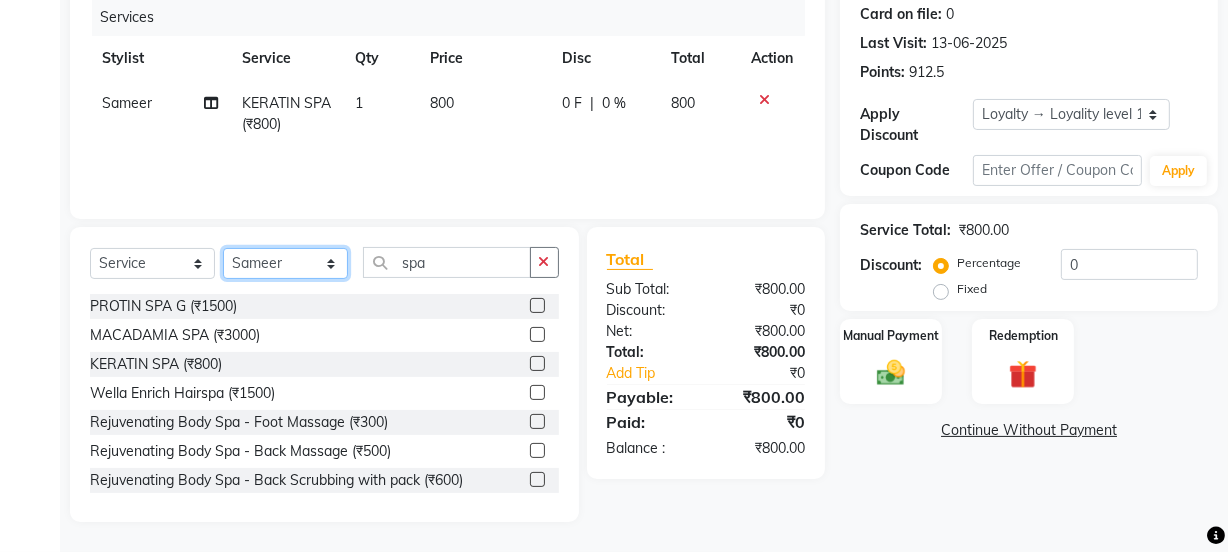 select on "22725" 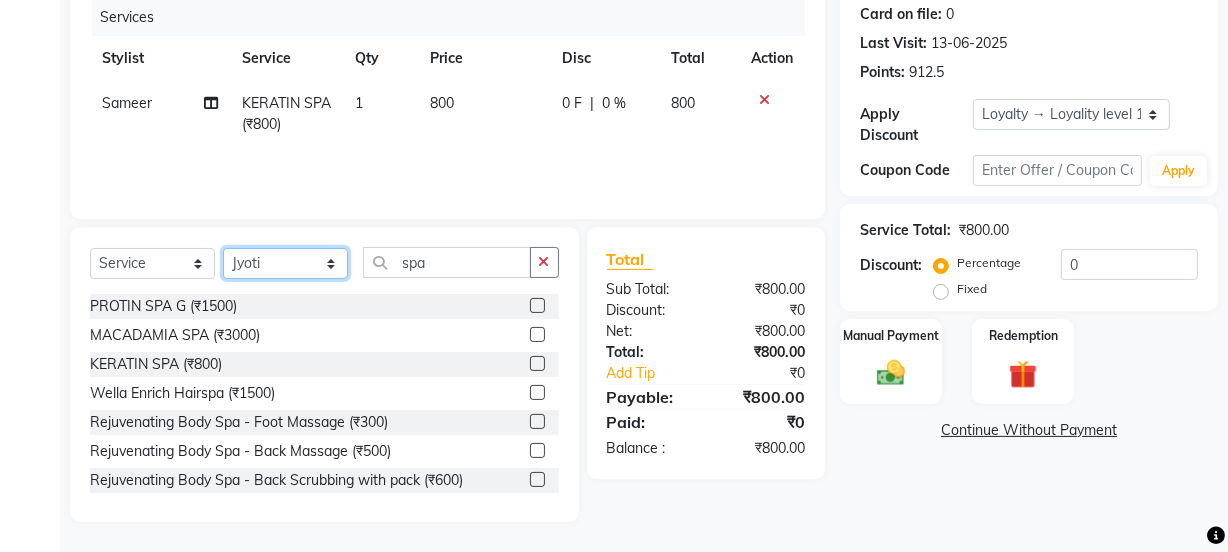 click on "Select Stylist Jyoti kaif Manager Pooja Prachi Raman Raman 2 Reception RIHAN Sameer Shivam simo SUNNY yogita" 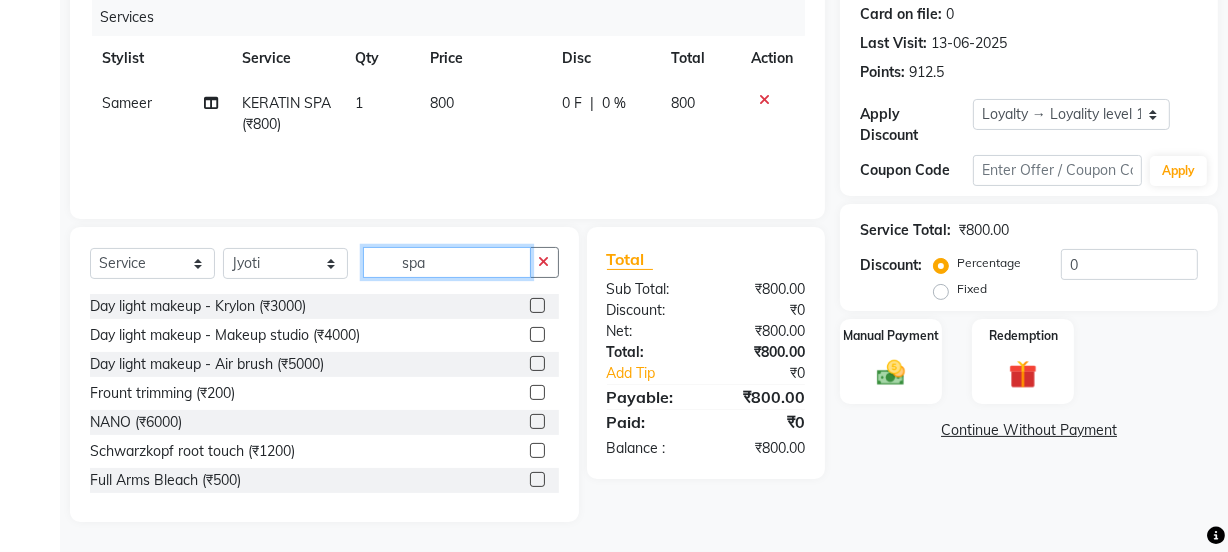 drag, startPoint x: 459, startPoint y: 263, endPoint x: 385, endPoint y: 259, distance: 74.10803 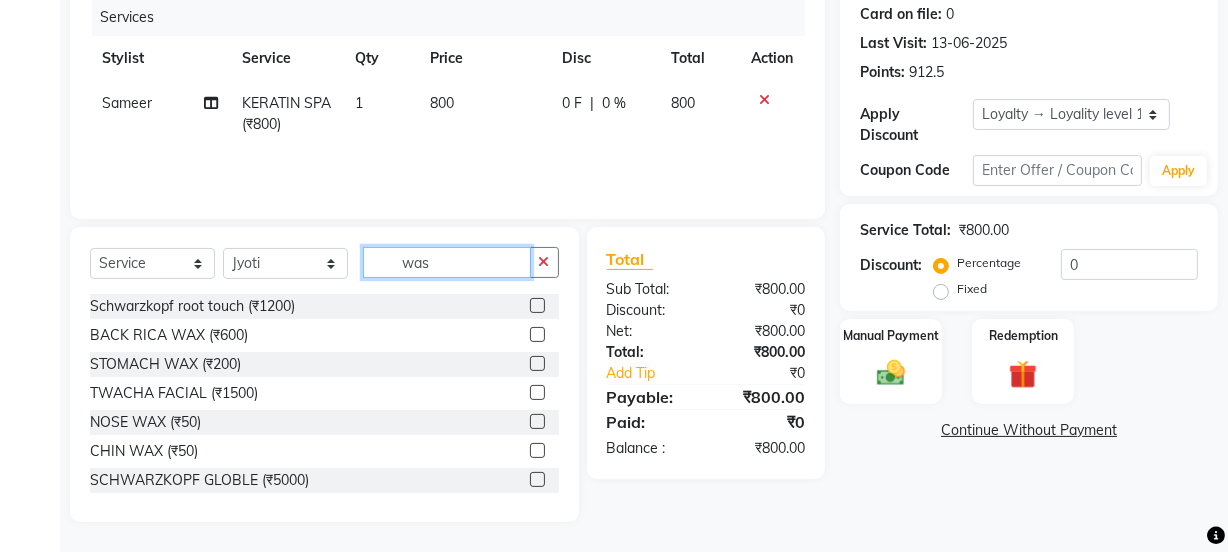 scroll, scrollTop: 206, scrollLeft: 0, axis: vertical 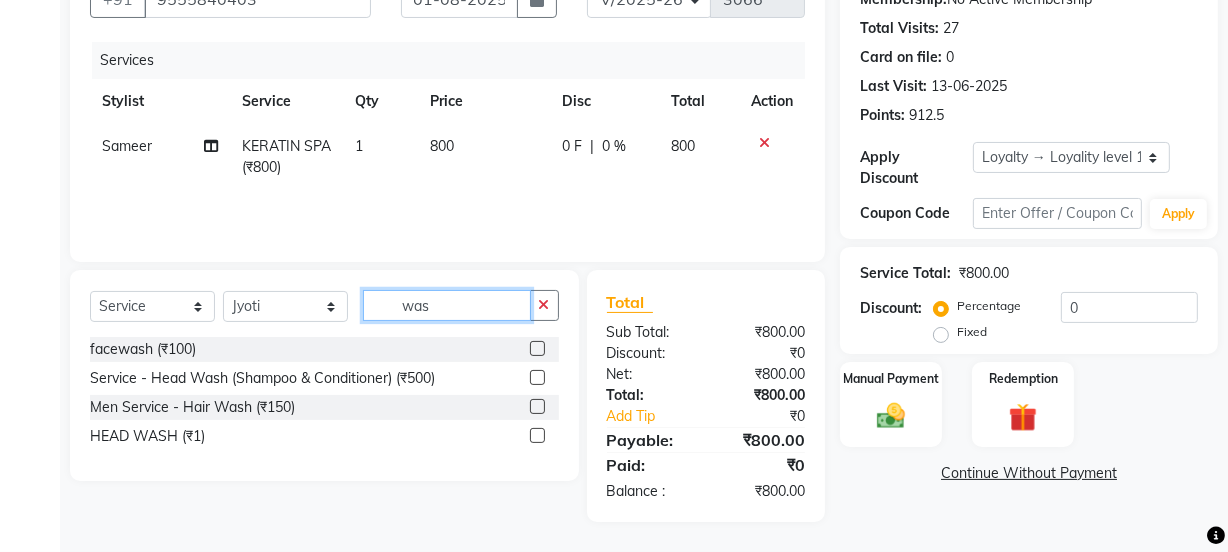 type on "was" 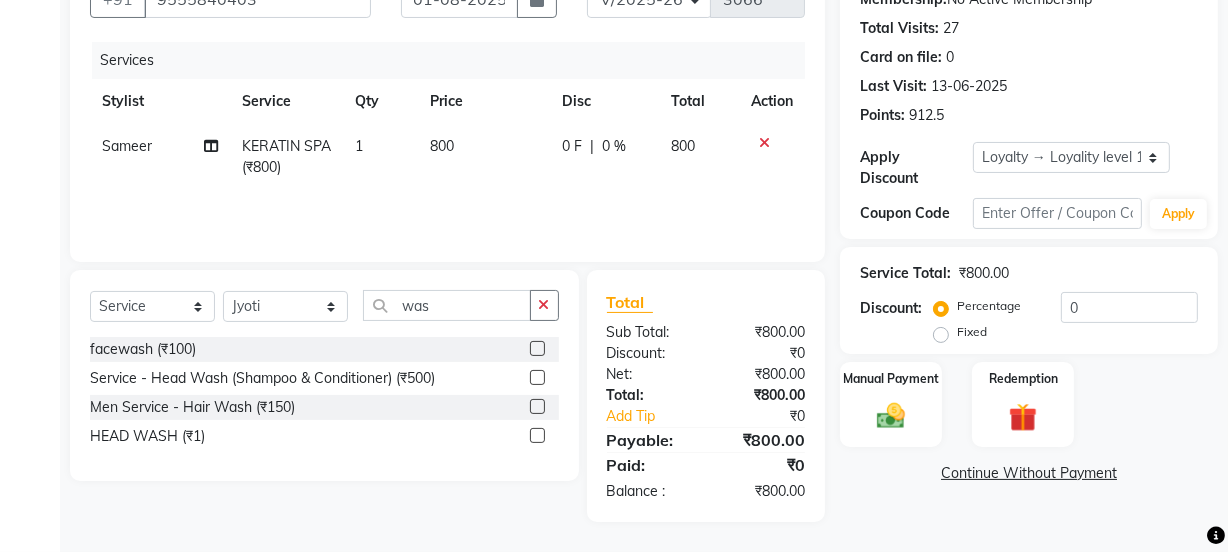click 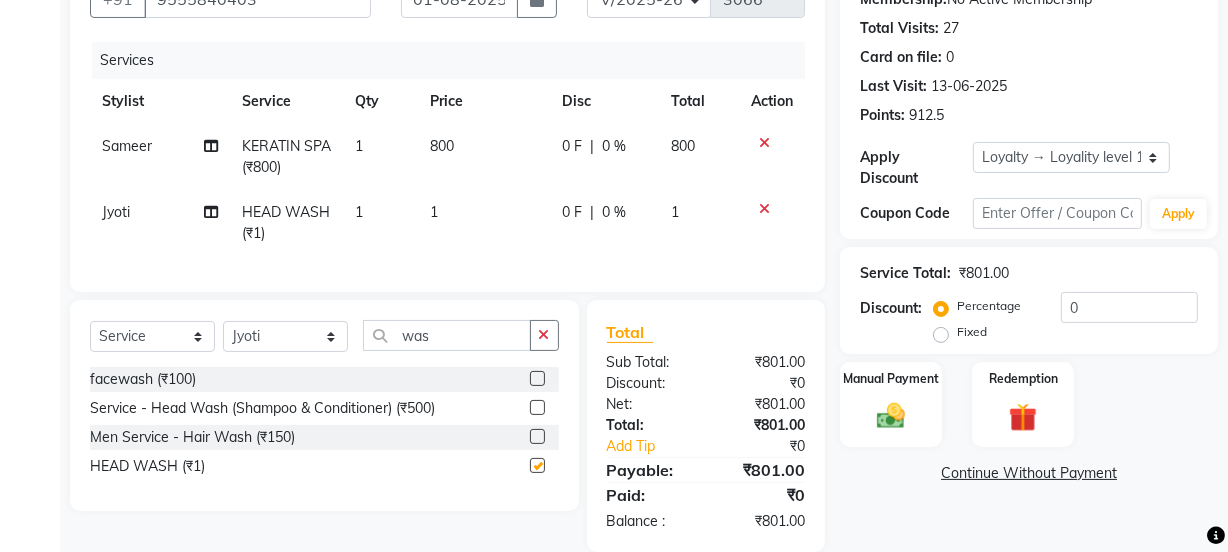 click on "1" 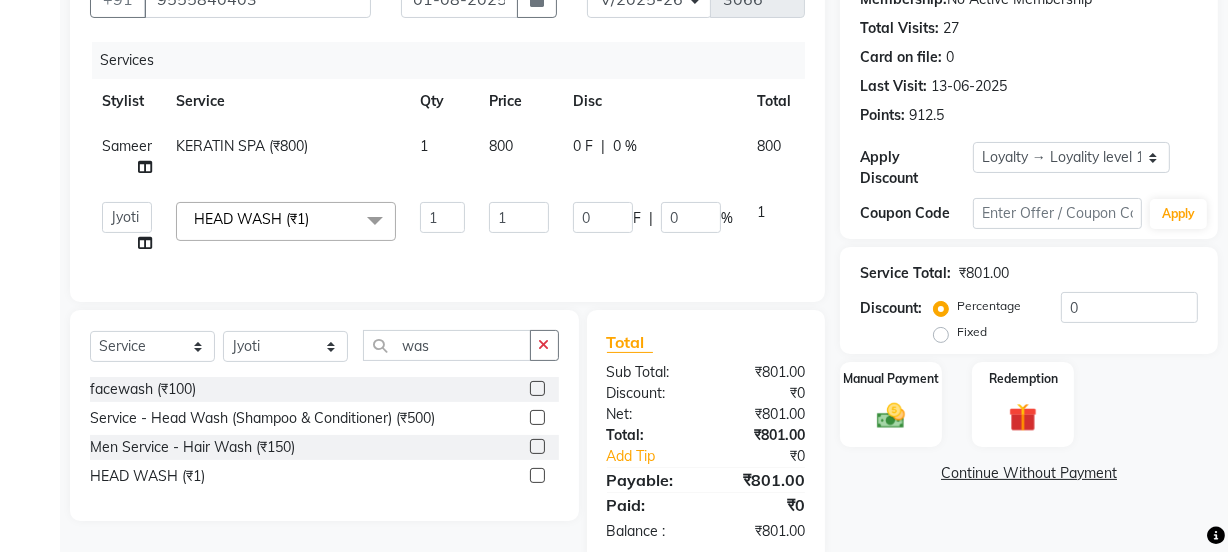 checkbox on "false" 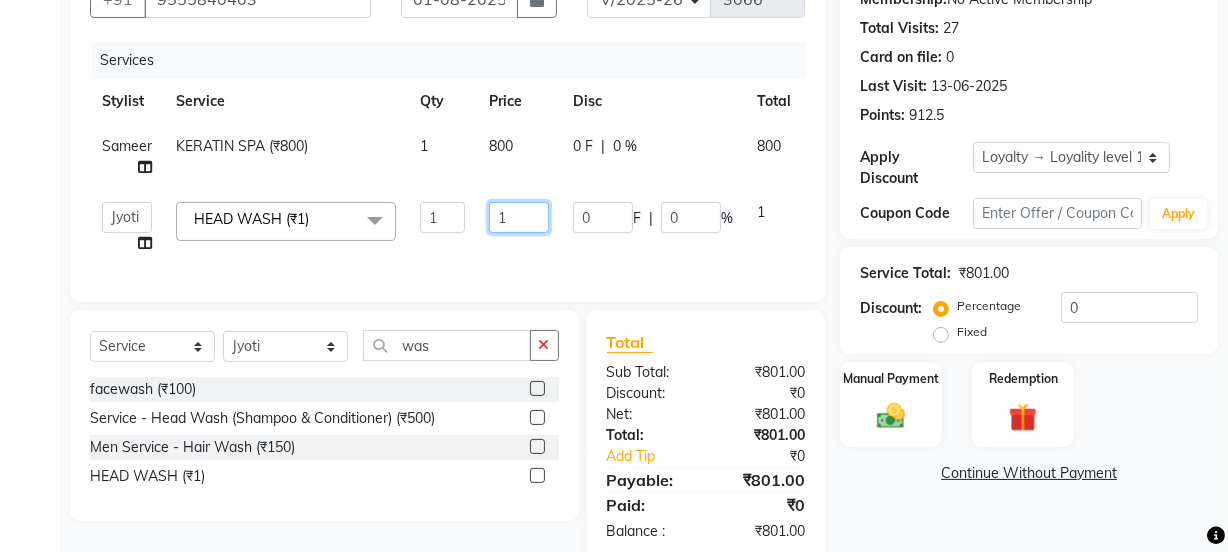 drag, startPoint x: 524, startPoint y: 217, endPoint x: 473, endPoint y: 223, distance: 51.351727 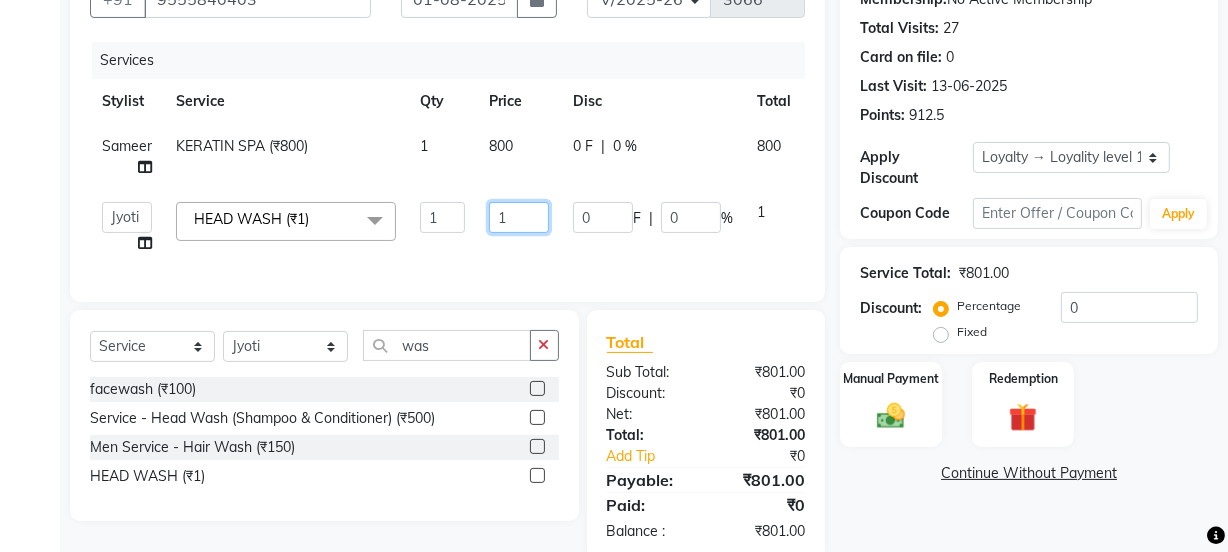 click on "Jyoti   kaif   Manager   Pooja   Prachi   Raman   Raman 2   Reception   RIHAN   Sameer   Shivam   simo   SUNNY   yogita  HEAD WASH (₹1)  x Day light makeup  - Krylon (₹3000) Day light makeup  - Makeup studio (₹4000) Day light makeup  - Air brush (₹5000) Frount trimming (₹200) NANO (₹6000) Schwarzkopf root touch (₹1200) Full Arms Bleach (₹500) Bubble gum pedicure (₹1200) Wella bleach (₹700) FACE SCRUB (₹200) EYELESH (₹500) KANPEKI (₹3000) BUBBLE GUM MANICURE (₹1500) TMT MASK (₹8001) MOROCCO SEREM (₹1800) LOREAL GLOBLE COLOUR (₹3000) BACK RICA WAX (₹600) NAIL CUT (₹100) PROTIN SPA G (₹1500) FOOT MASSAGE (₹300) STOMACH WAX (₹200) BACK TRIMMING (₹150) TWACHA FACIAL (₹1500) MACADAMIA SPA (₹3000) FULL BODY TRIMMING (₹100) THREADING MALE (₹100) BLUETOX (₹6000) lower lips (₹30) NOSE WAX (₹50) CHIN WAX (₹50) UNDER ARMS TRIMMING (₹50) ELBOWS (₹100) MENHDI APPLICATION (₹300) FROUNT BLEACH (₹400) BACK  BLEACH (₹400) BLACKHEADS REMOVE (₹100) 1 1 0" 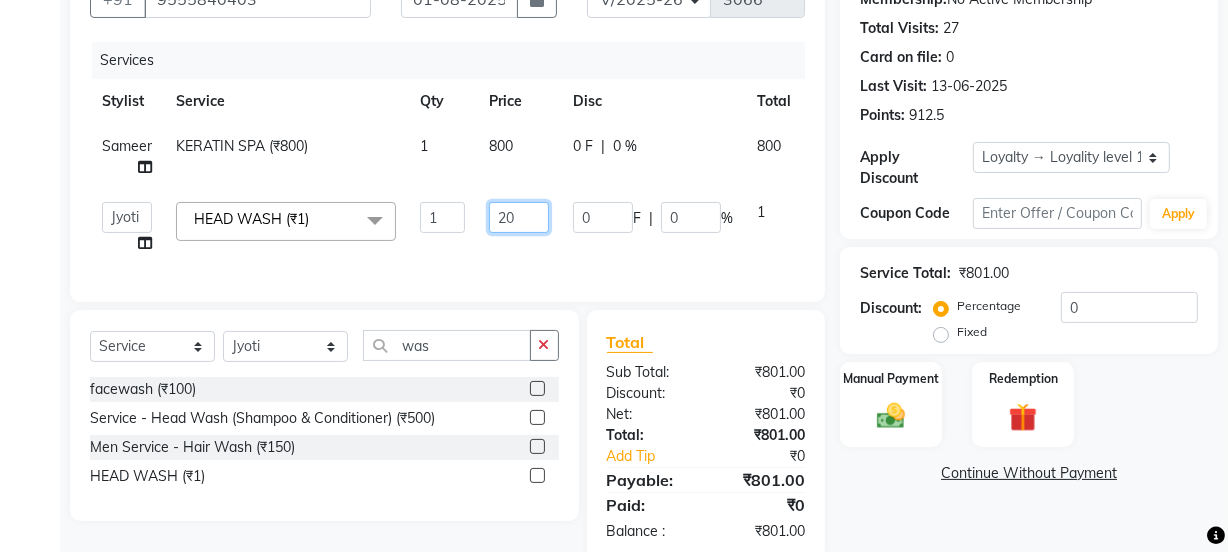 type on "200" 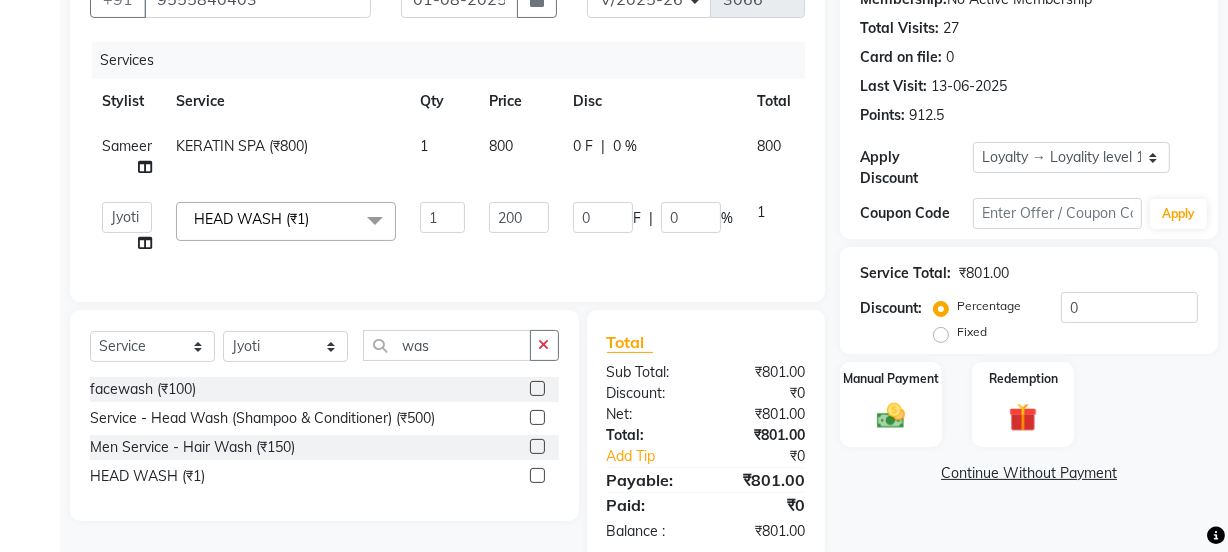 click 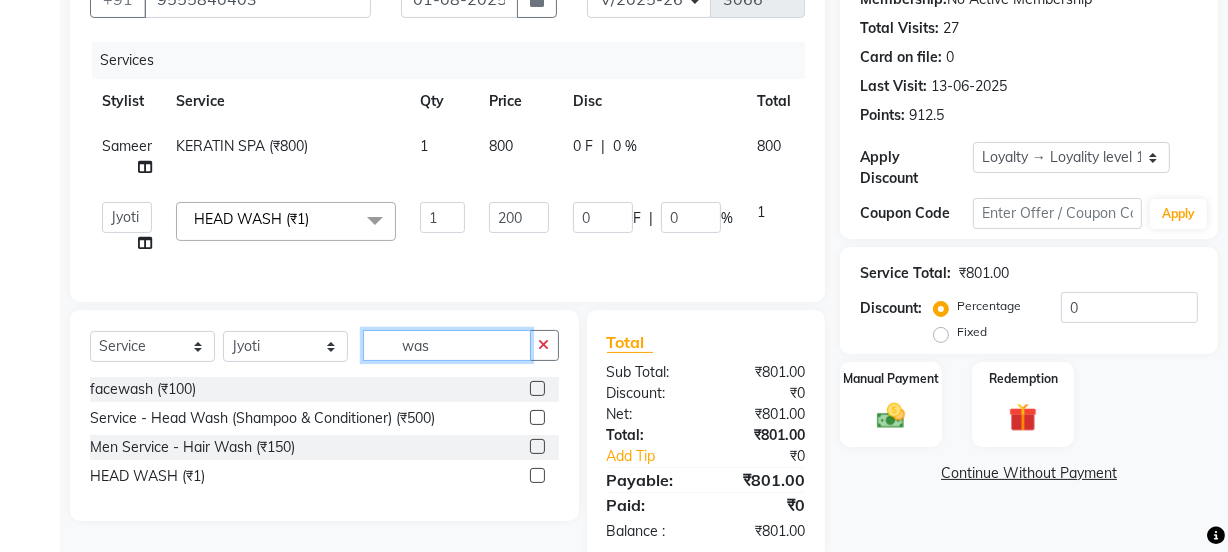 type 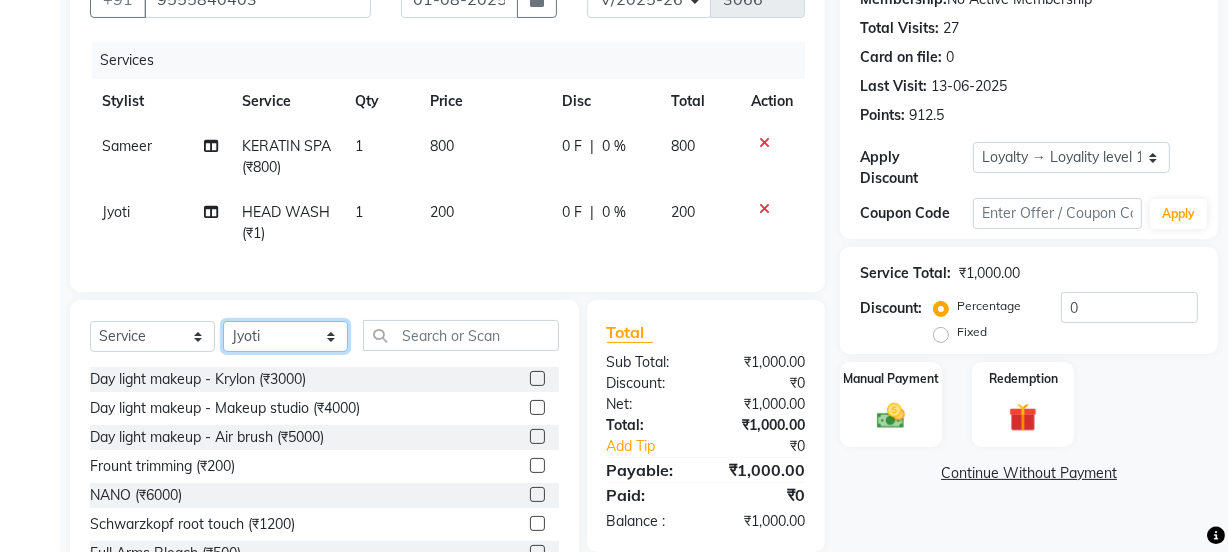 click on "Select Stylist Jyoti kaif Manager Pooja Prachi Raman Raman 2 Reception RIHAN Sameer Shivam simo SUNNY yogita" 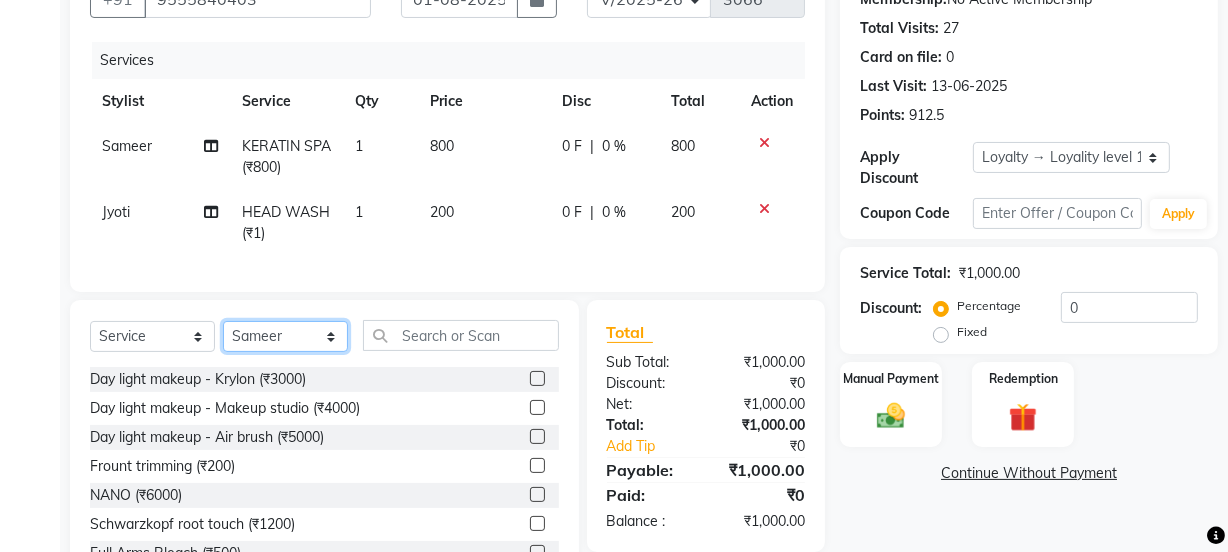 click on "Select Stylist Jyoti kaif Manager Pooja Prachi Raman Raman 2 Reception RIHAN Sameer Shivam simo SUNNY yogita" 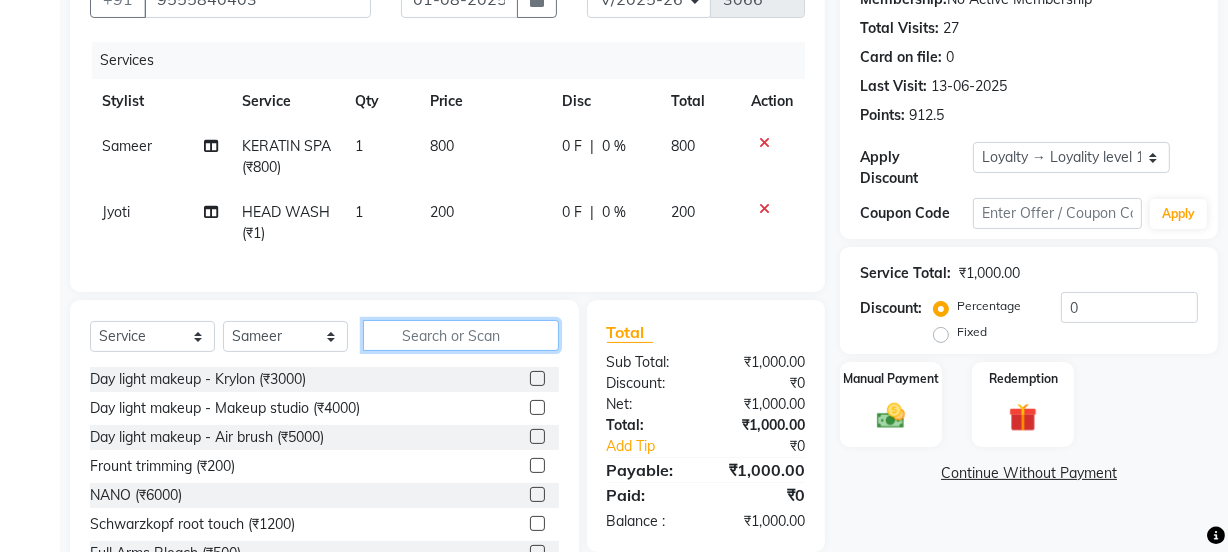 click 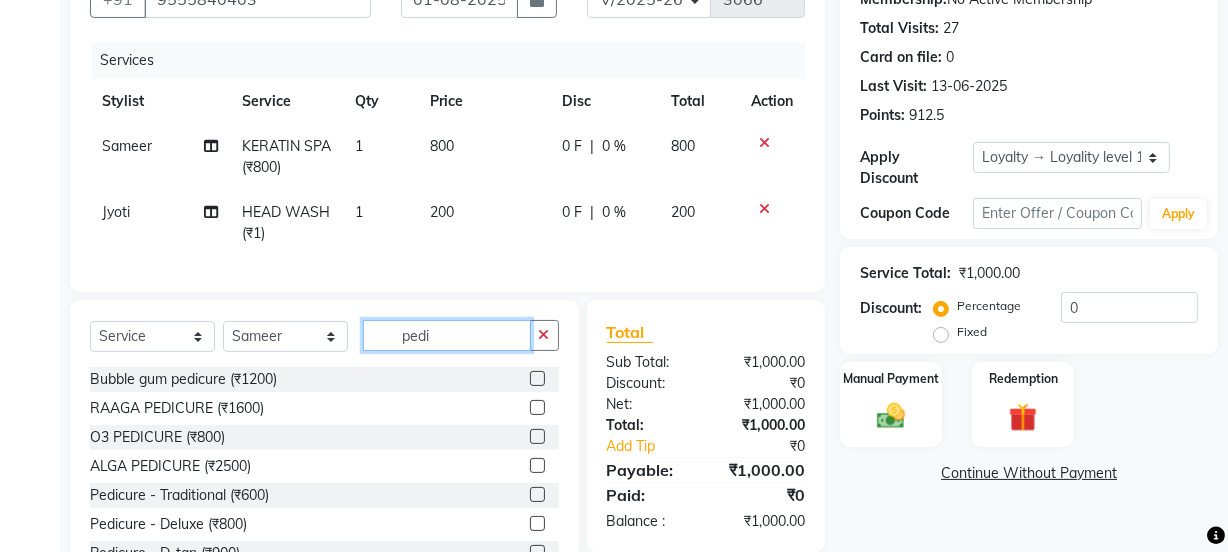 type on "pedi" 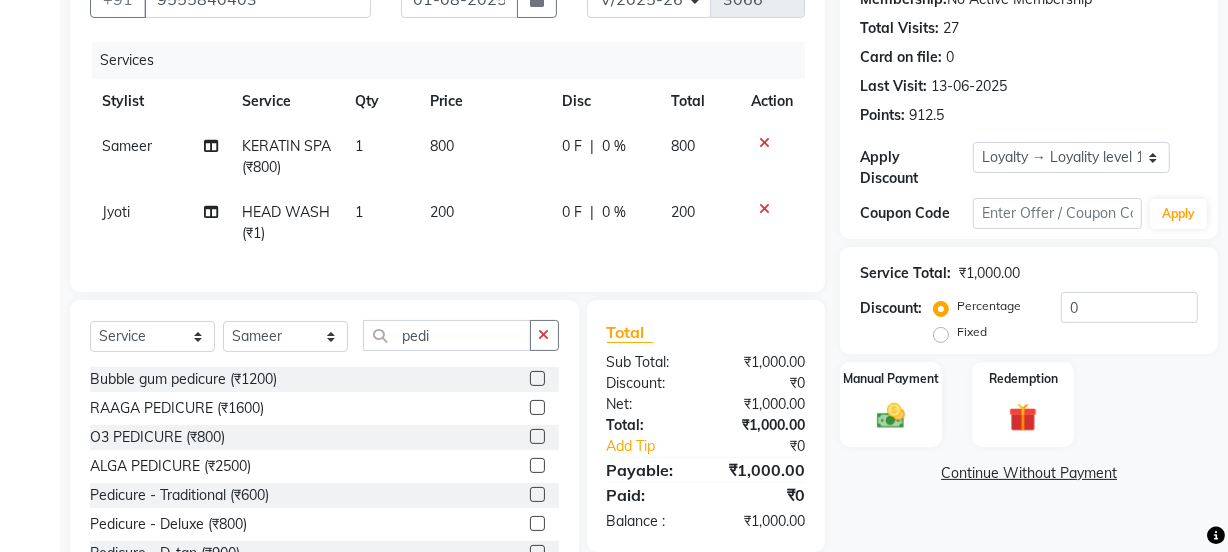 click 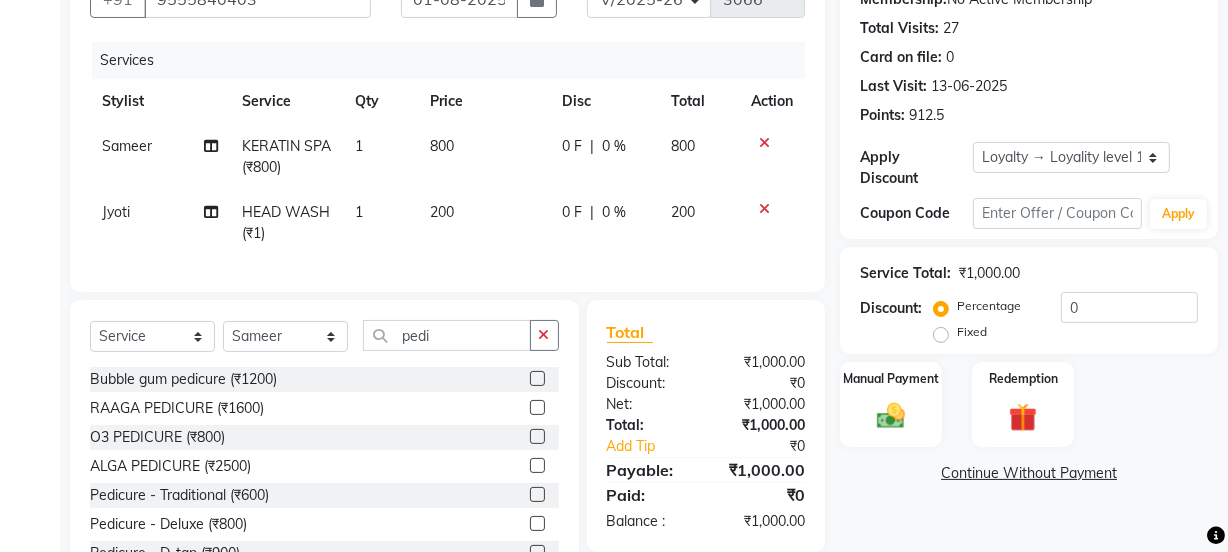 click at bounding box center [536, 495] 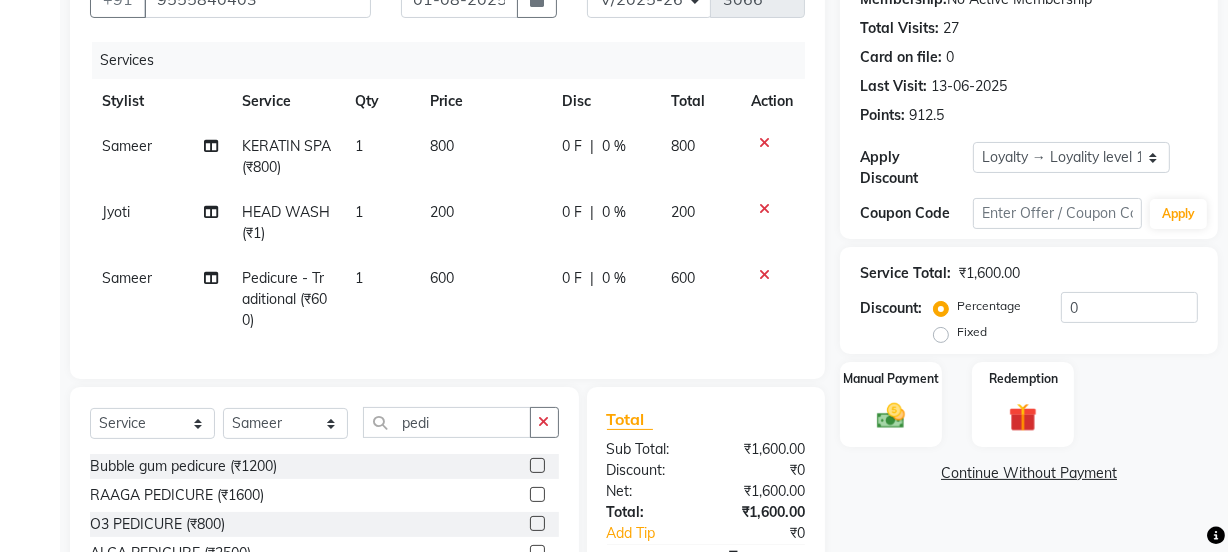 click on "600" 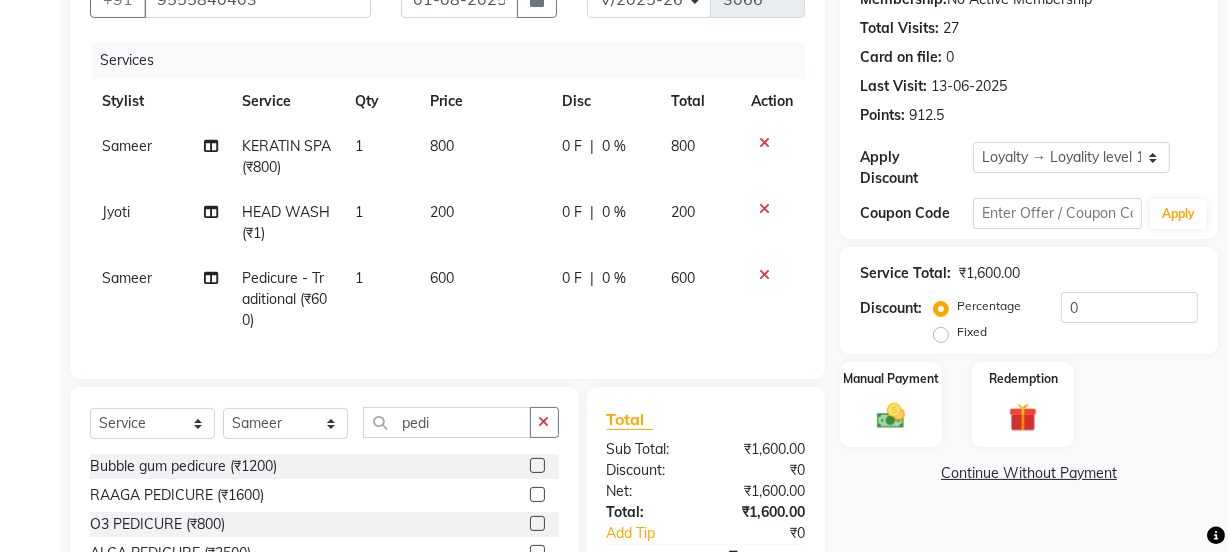 select on "22726" 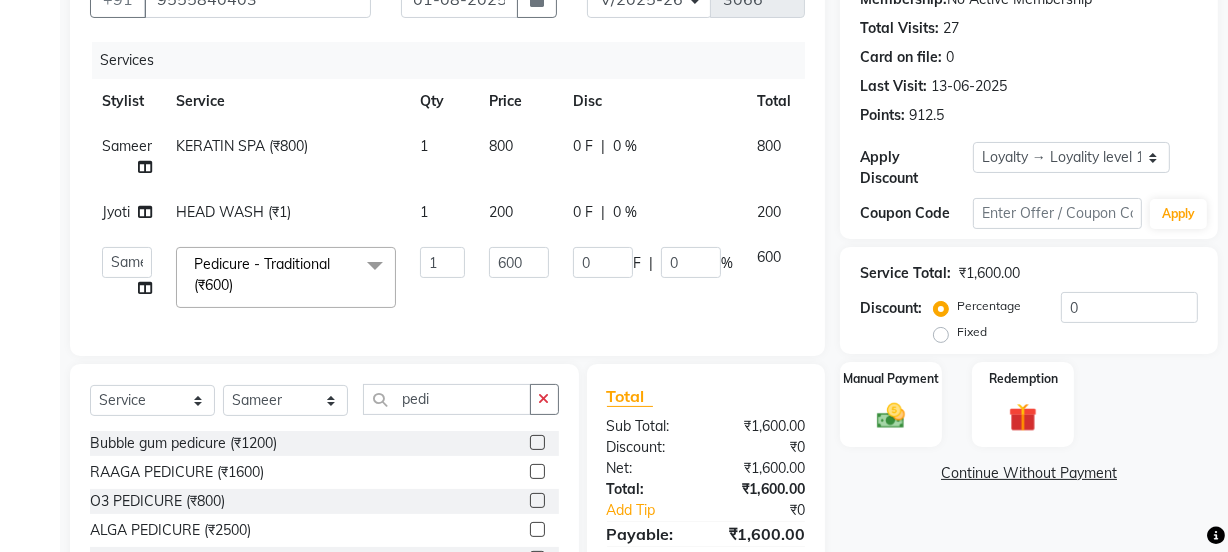 checkbox on "false" 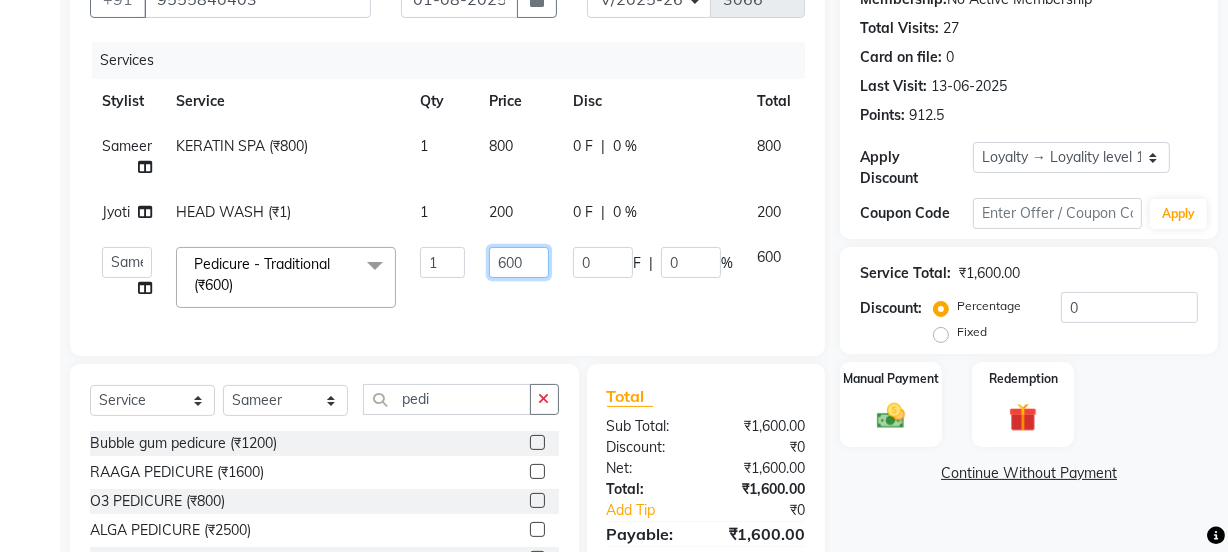 drag, startPoint x: 510, startPoint y: 261, endPoint x: 462, endPoint y: 252, distance: 48.83646 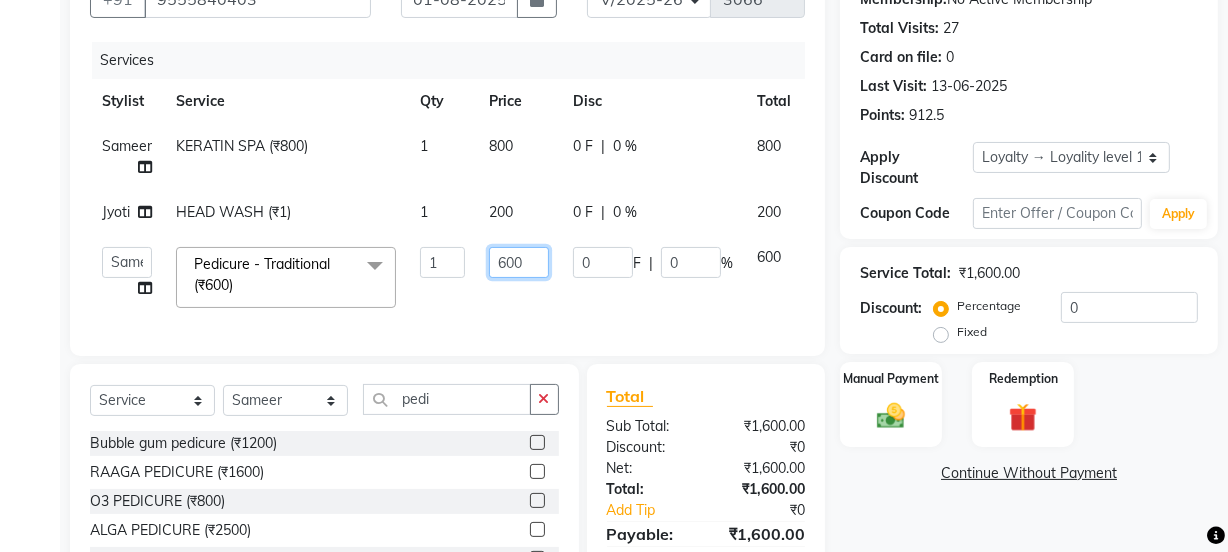 click on "Jyoti   kaif   Manager   Pooja   Prachi   Raman   Raman 2   Reception   RIHAN   Sameer   Shivam   simo   SUNNY   yogita  Pedicure - Traditional (₹600)  x Day light makeup  - Krylon (₹3000) Day light makeup  - Makeup studio (₹4000) Day light makeup  - Air brush (₹5000) Frount trimming (₹200) NANO (₹6000) Schwarzkopf root touch (₹1200) Full Arms Bleach (₹500) Bubble gum pedicure (₹1200) Wella bleach (₹700) FACE SCRUB (₹200) EYELESH (₹500) KANPEKI (₹3000) BUBBLE GUM MANICURE (₹1500) TMT MASK (₹8001) MOROCCO SEREM (₹1800) LOREAL GLOBLE COLOUR (₹3000) BACK RICA WAX (₹600) NAIL CUT (₹100) PROTIN SPA G (₹1500) FOOT MASSAGE (₹300) STOMACH WAX (₹200) BACK TRIMMING (₹150) TWACHA FACIAL (₹1500) MACADAMIA SPA (₹3000) FULL BODY TRIMMING (₹100) THREADING MALE (₹100) BLUETOX (₹6000) lower lips (₹30) NOSE WAX (₹50) CHIN WAX (₹50) UNDER ARMS TRIMMING (₹50) ELBOWS (₹100) MENHDI APPLICATION (₹300) FROUNT BLEACH (₹400) BACK  BLEACH (₹400) pack (₹200) 1 0" 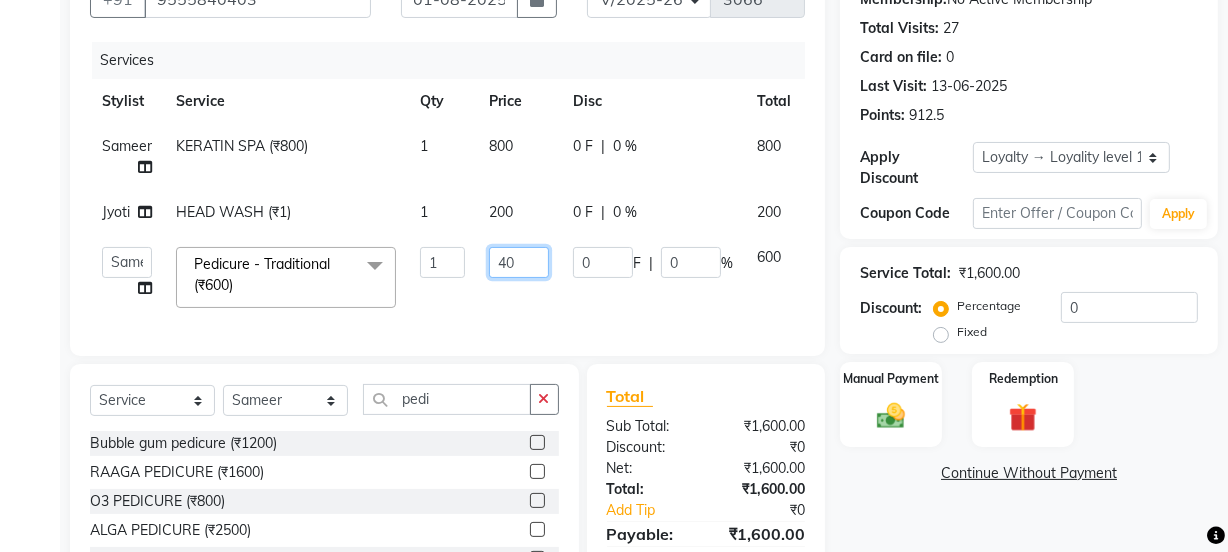 type on "400" 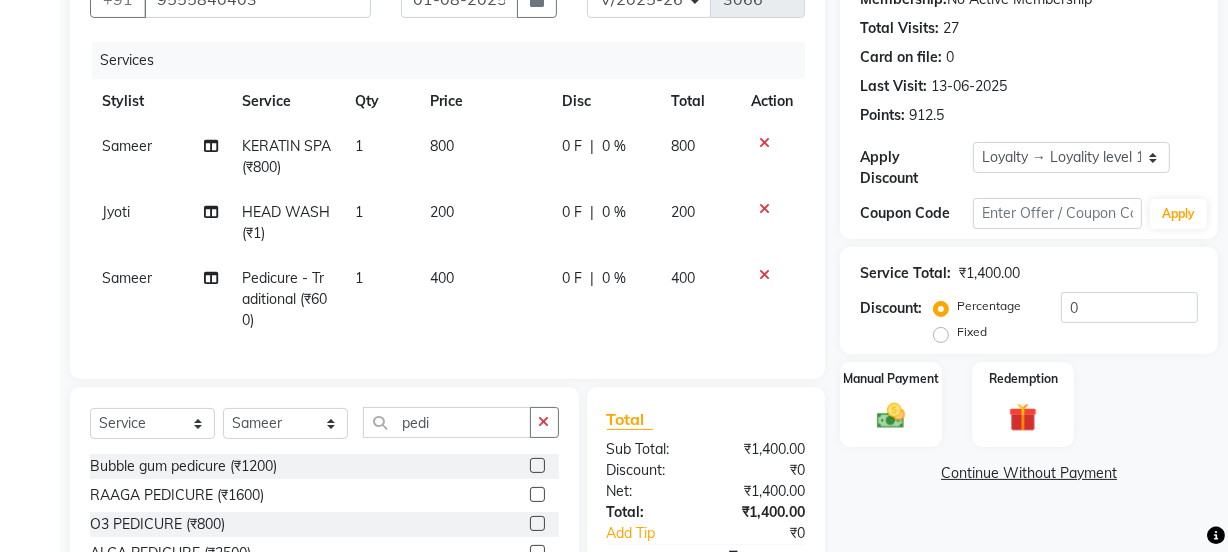 click on "Sameer Pedicure - Traditional (₹600) 1 400 0 F | 0 % 400" 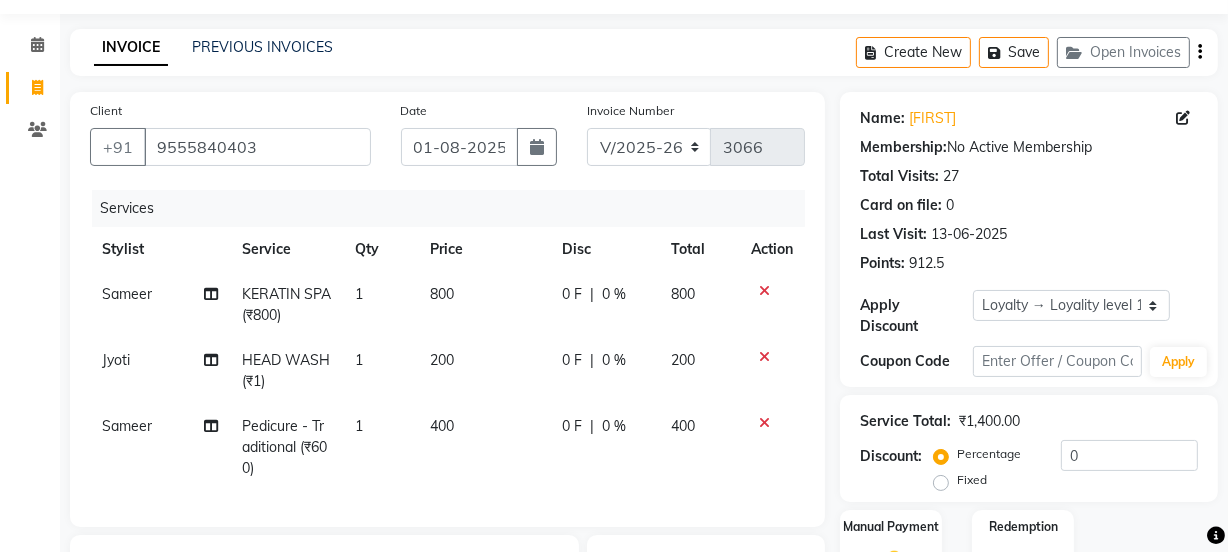 scroll, scrollTop: 0, scrollLeft: 0, axis: both 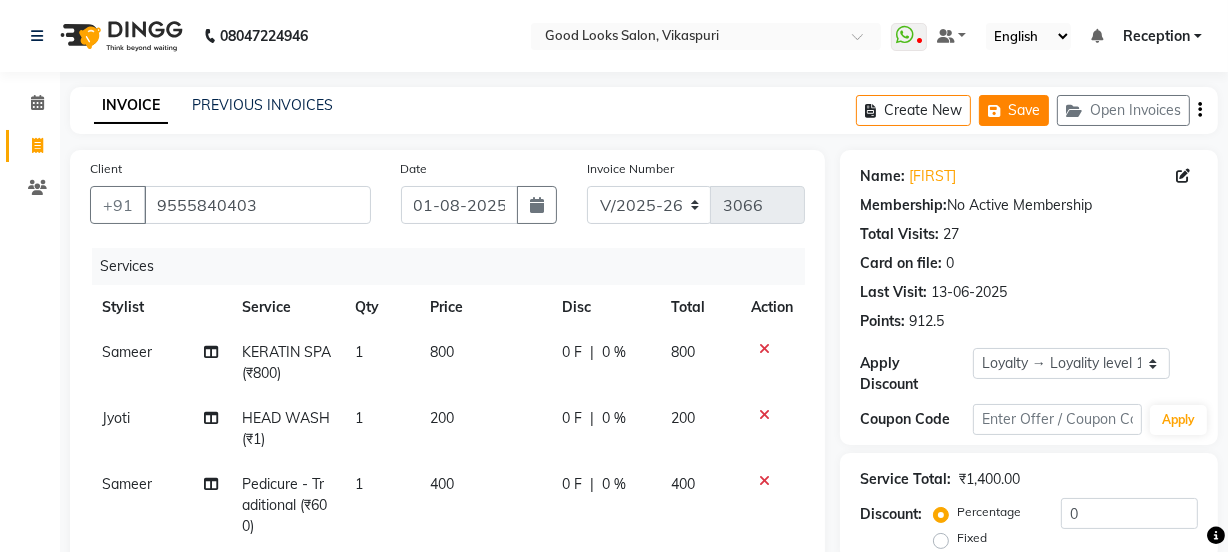 click on "Save" 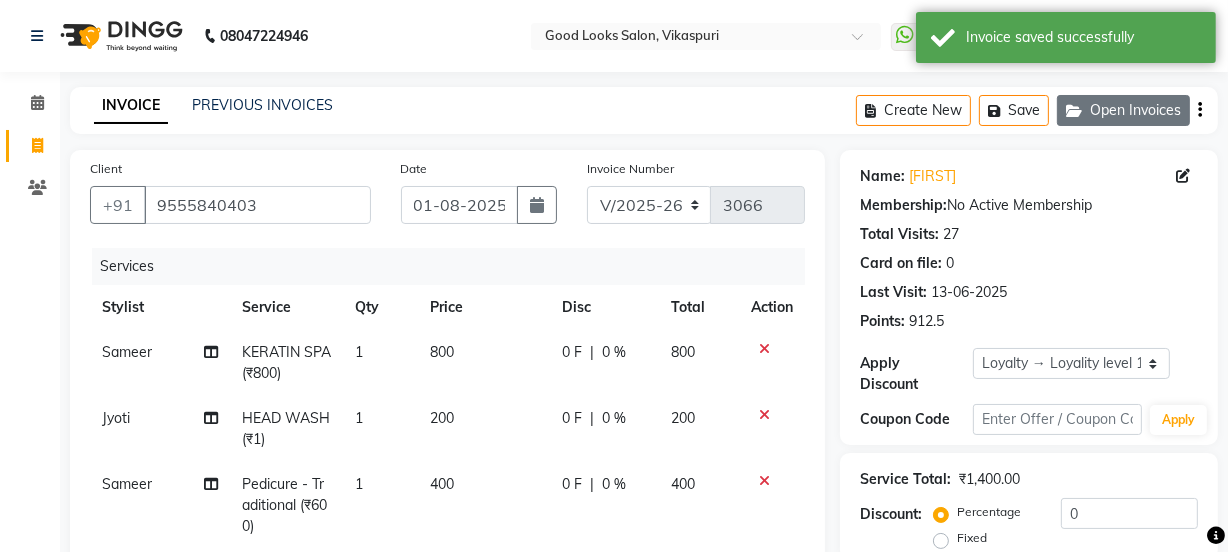 click 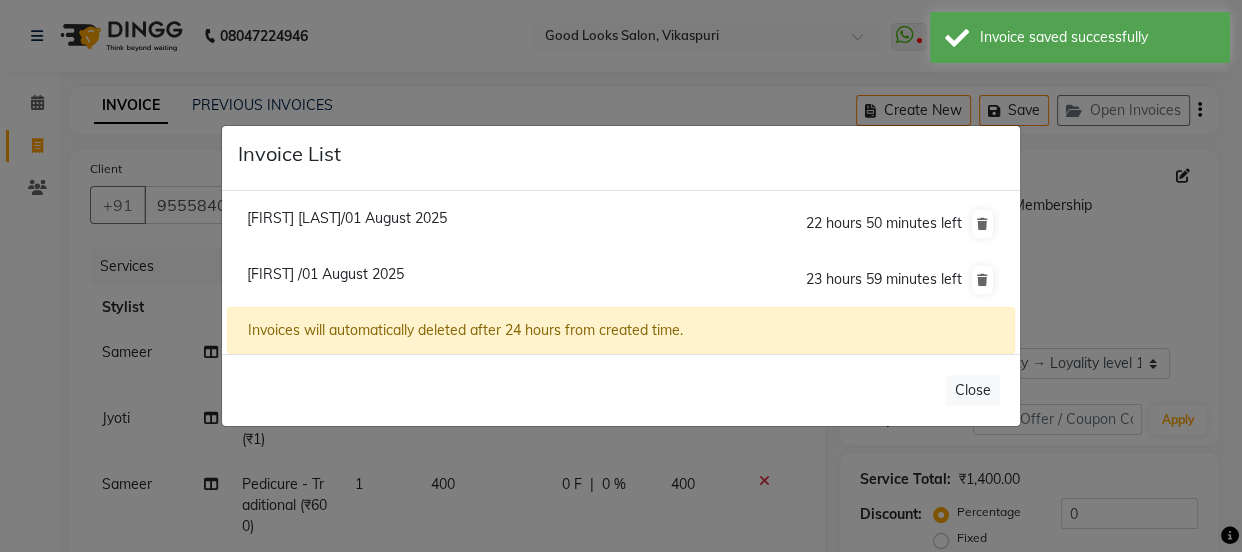 click on "Ashwani Good Client/01 August 2025  22 hours 50 minutes left" 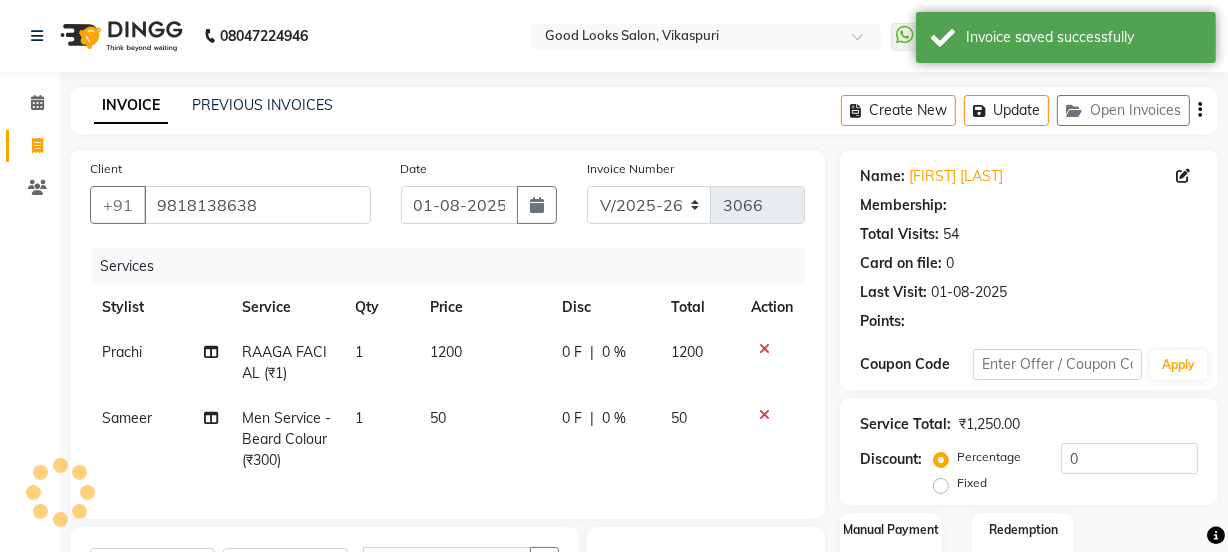 select on "1: Object" 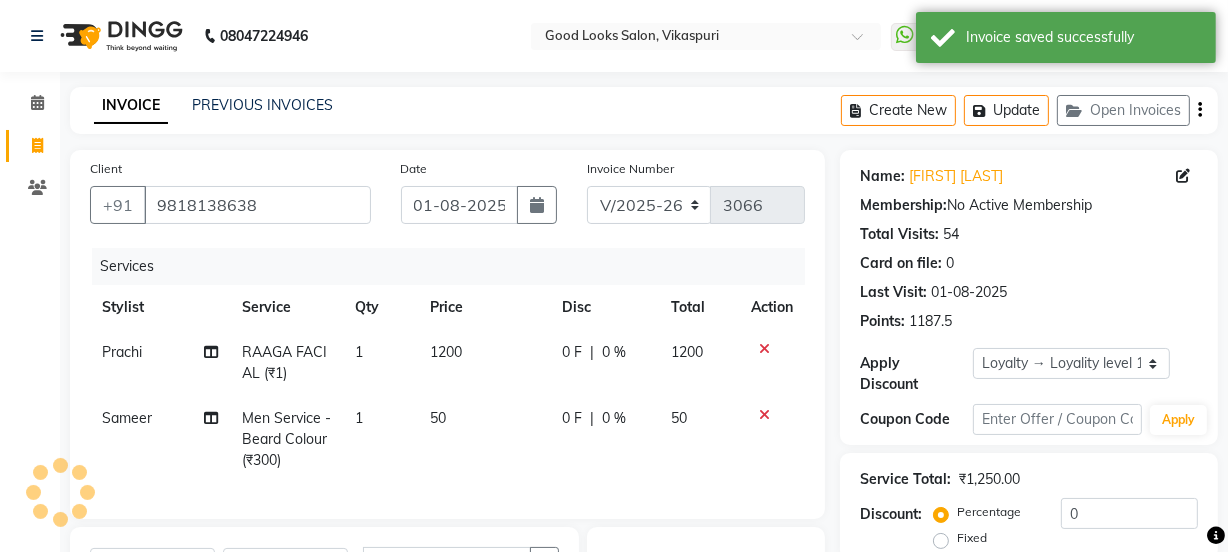 select 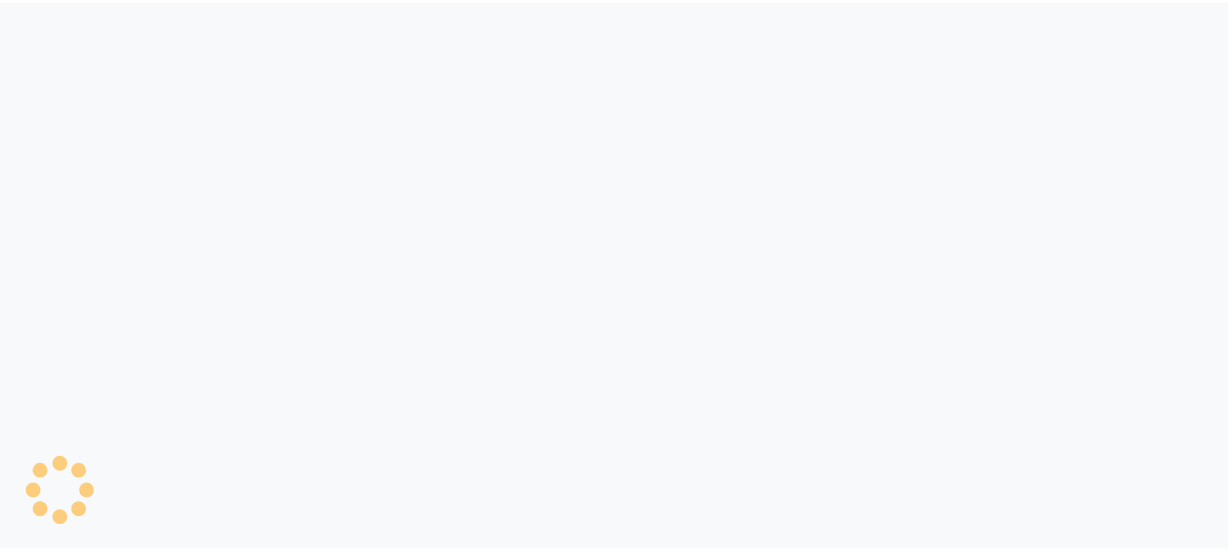 scroll, scrollTop: 0, scrollLeft: 0, axis: both 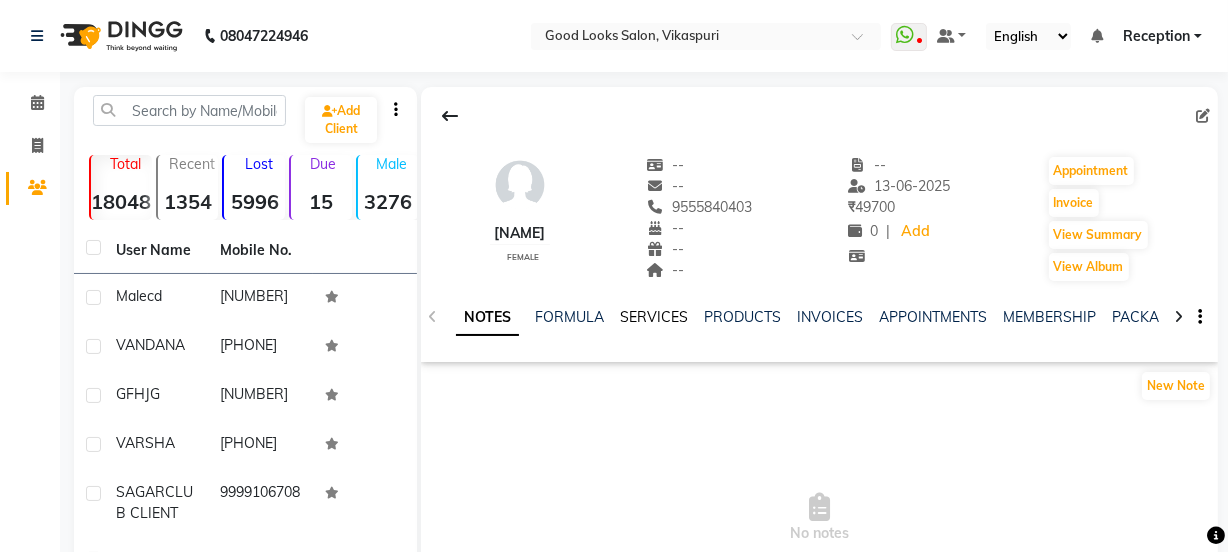 click on "SERVICES" 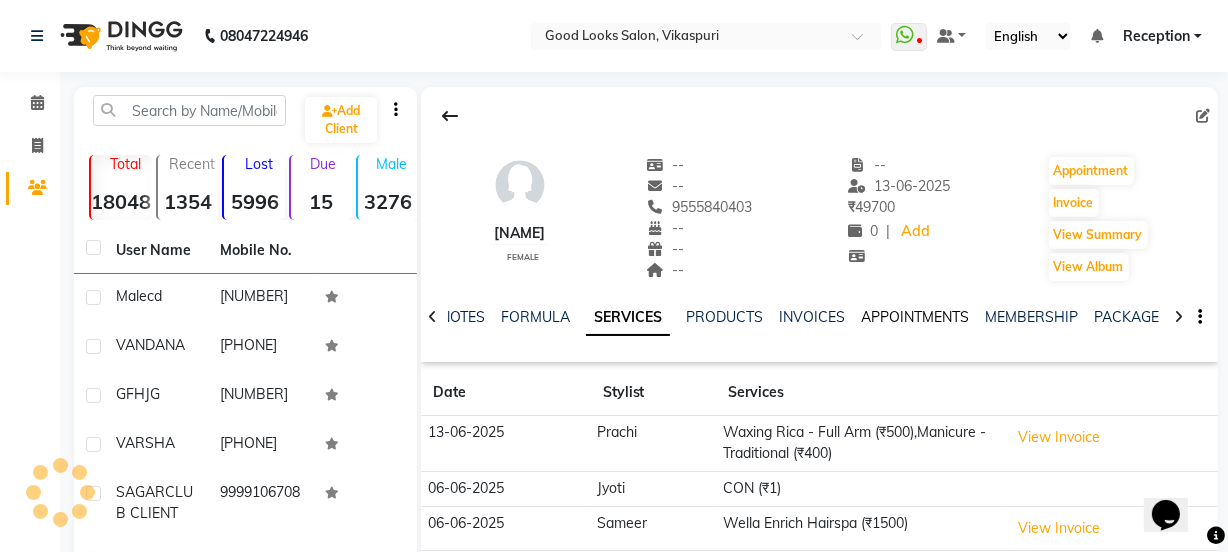 scroll, scrollTop: 0, scrollLeft: 0, axis: both 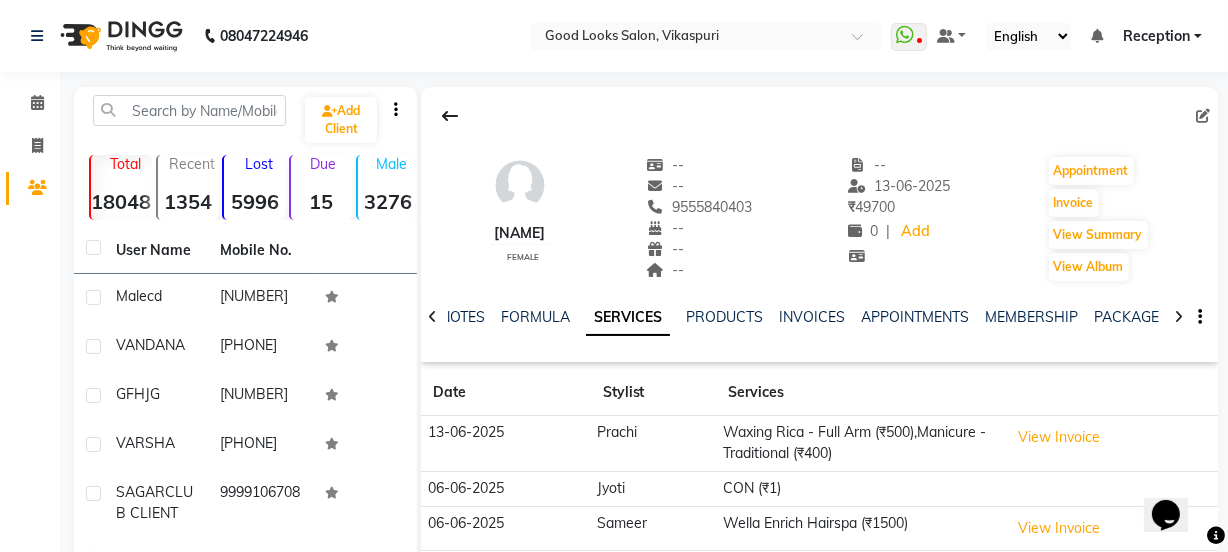 click on "View Invoice" 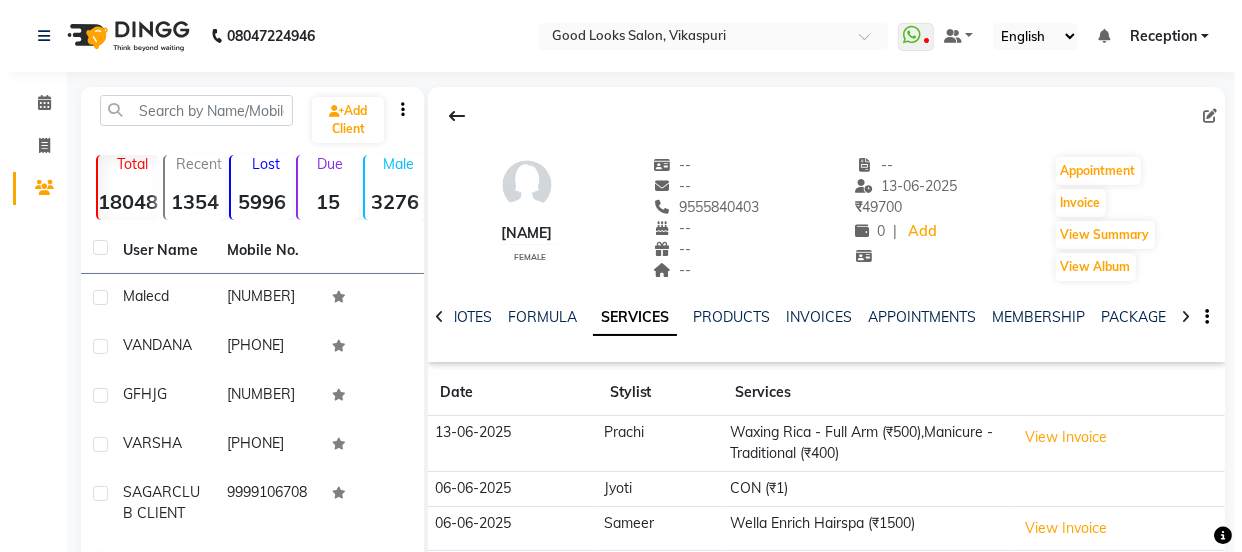 scroll, scrollTop: 360, scrollLeft: 0, axis: vertical 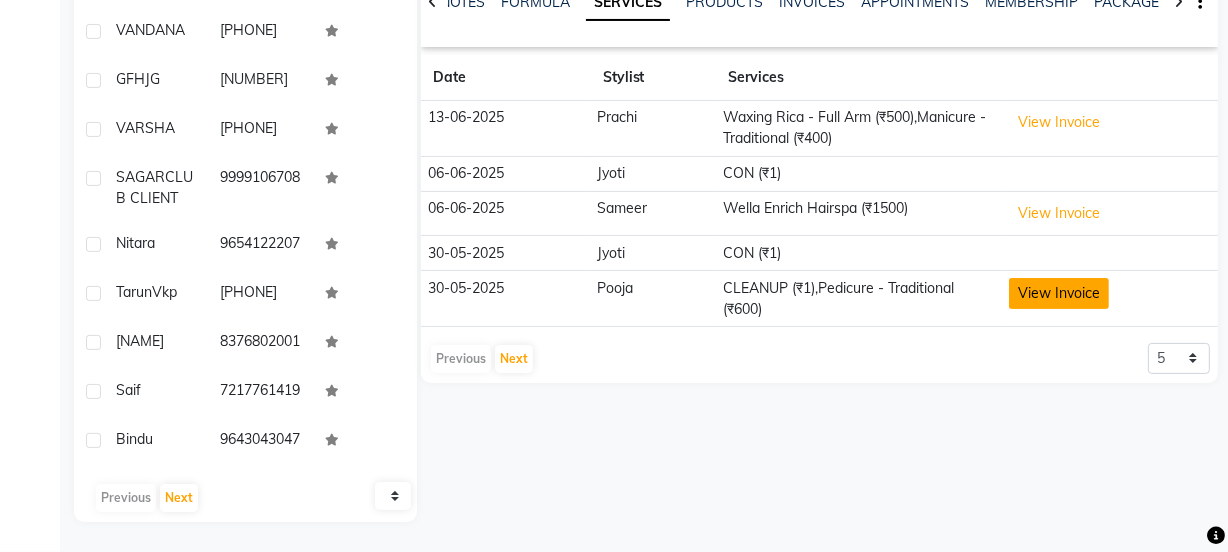 click on "View Invoice" 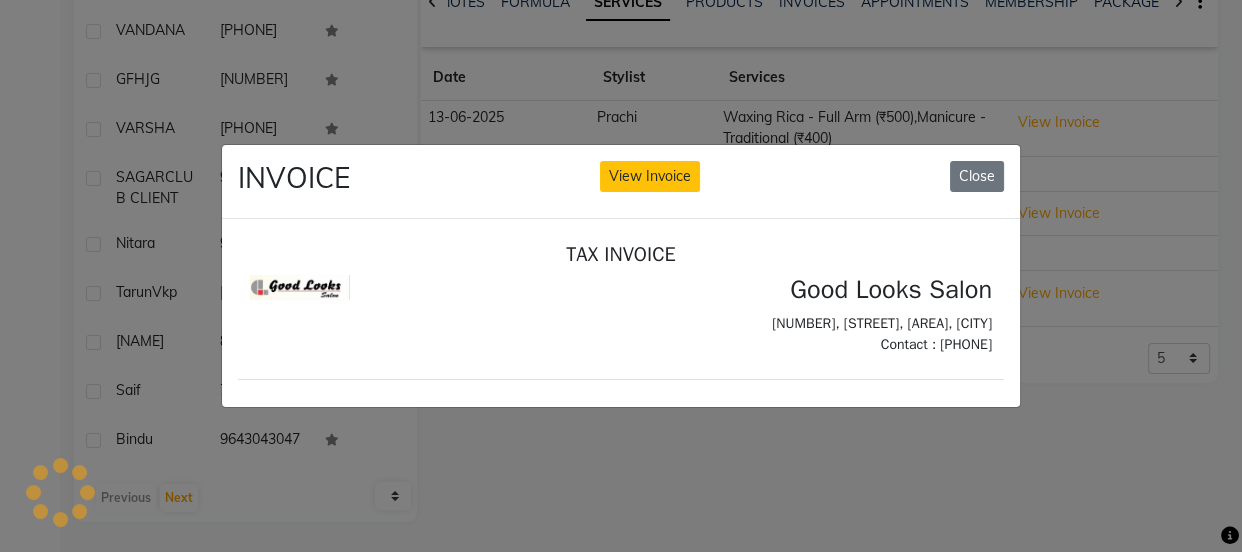 scroll, scrollTop: 0, scrollLeft: 0, axis: both 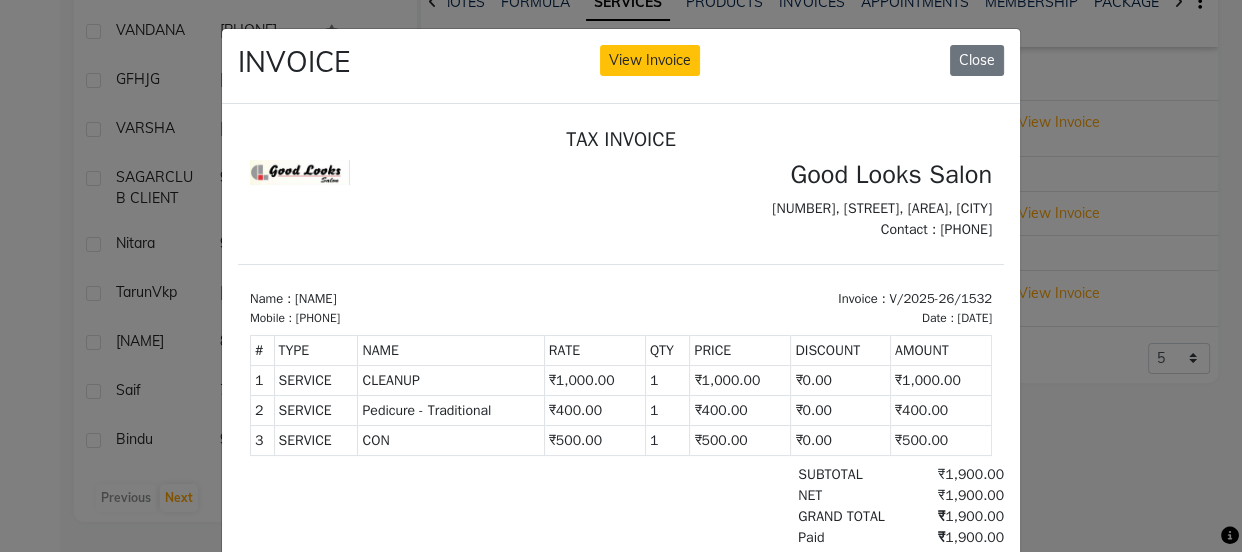 click on "INVOICE View Invoice Close" 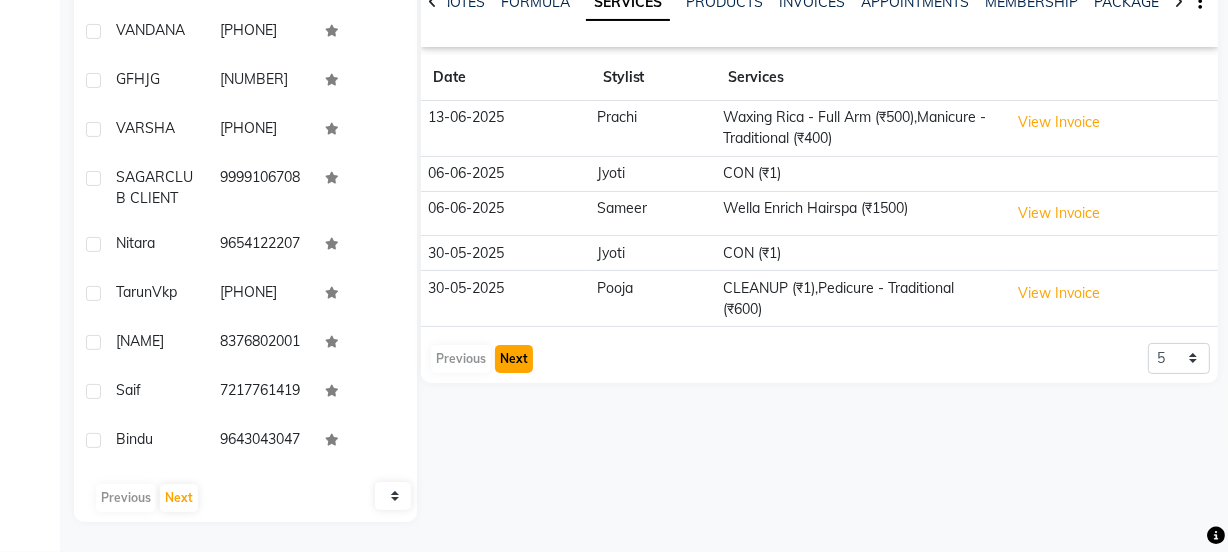 click on "Next" 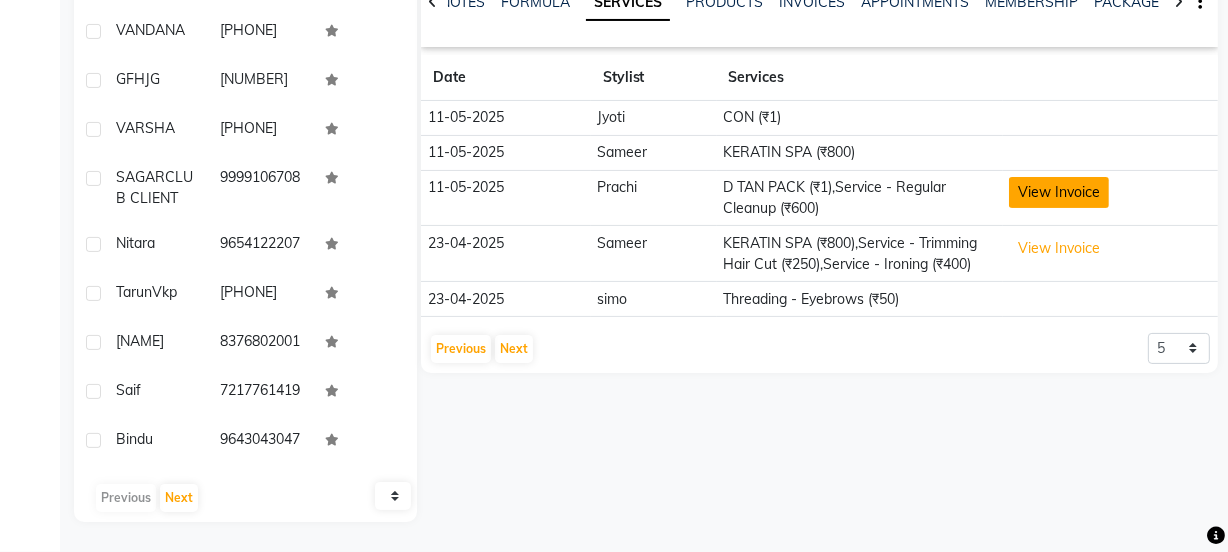 click on "View Invoice" 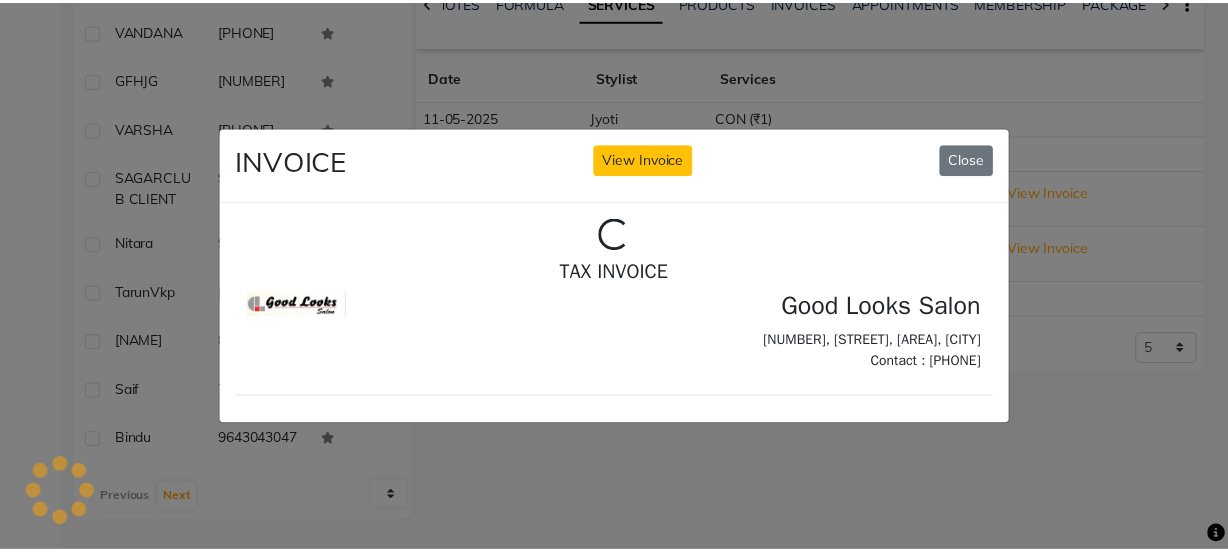 scroll, scrollTop: 0, scrollLeft: 0, axis: both 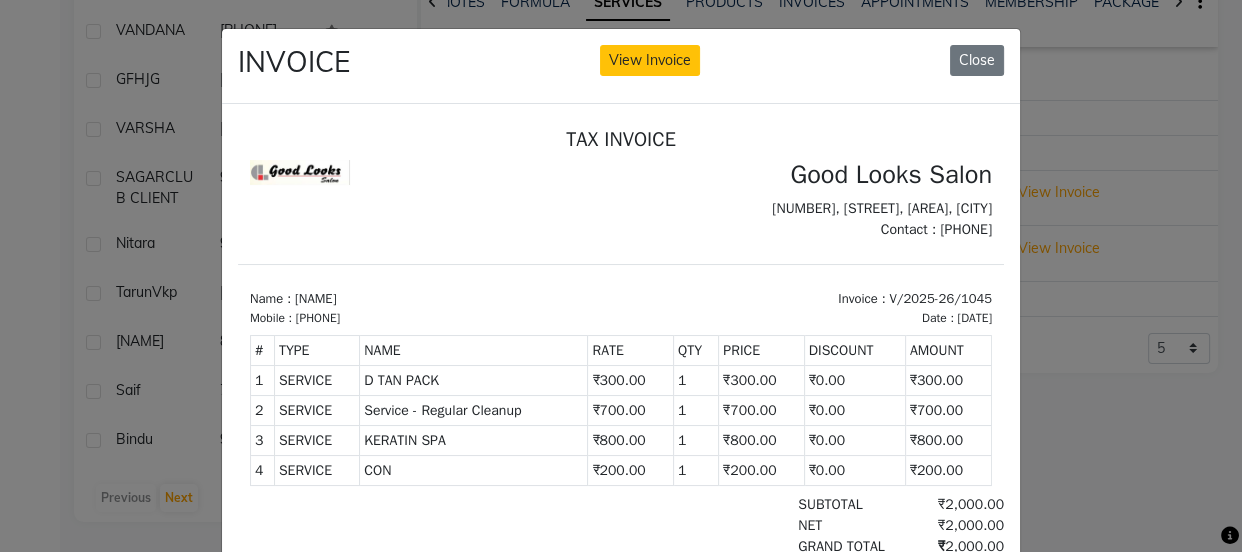 click on "INVOICE View Invoice Close" 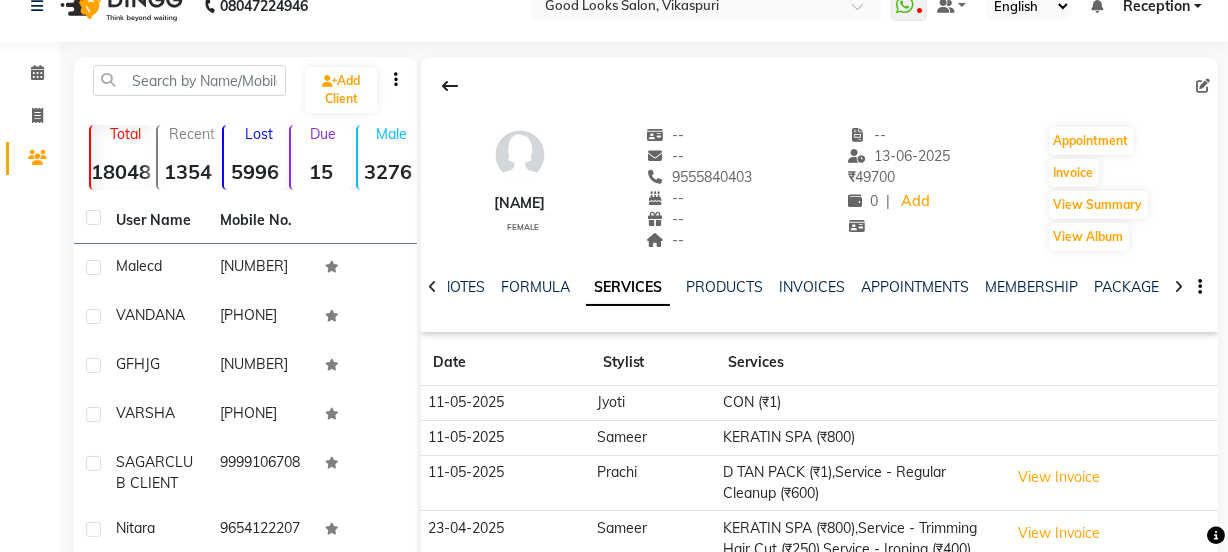 scroll, scrollTop: 0, scrollLeft: 0, axis: both 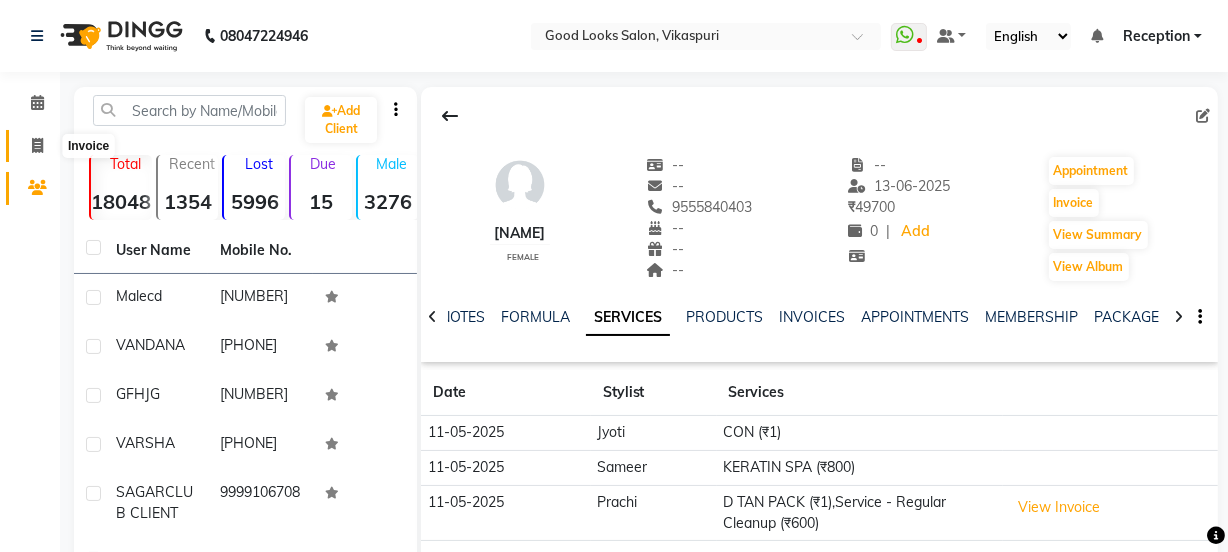 click 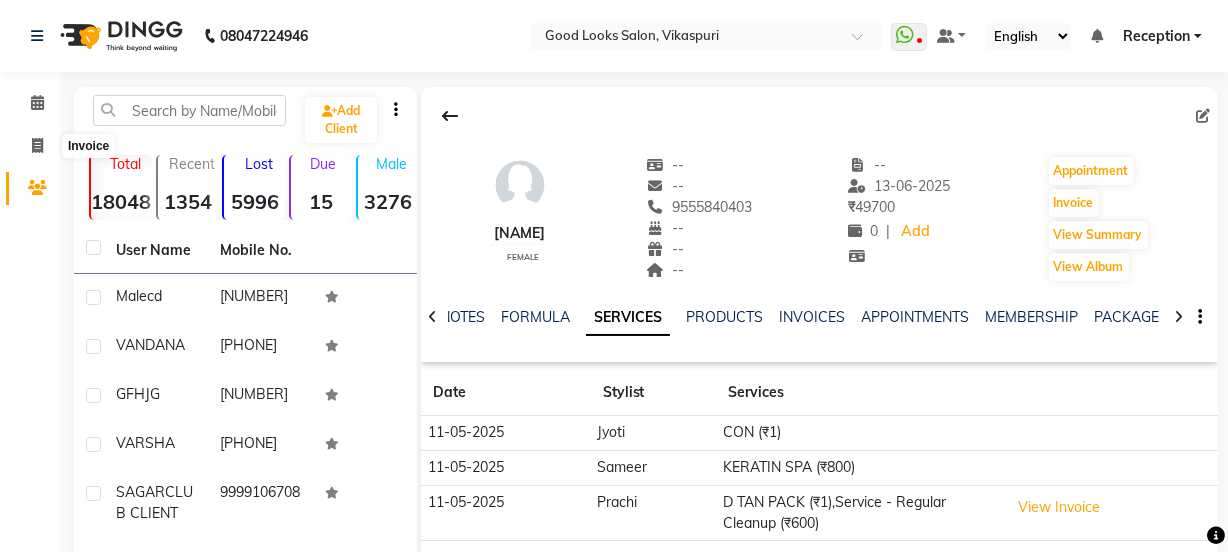 select on "service" 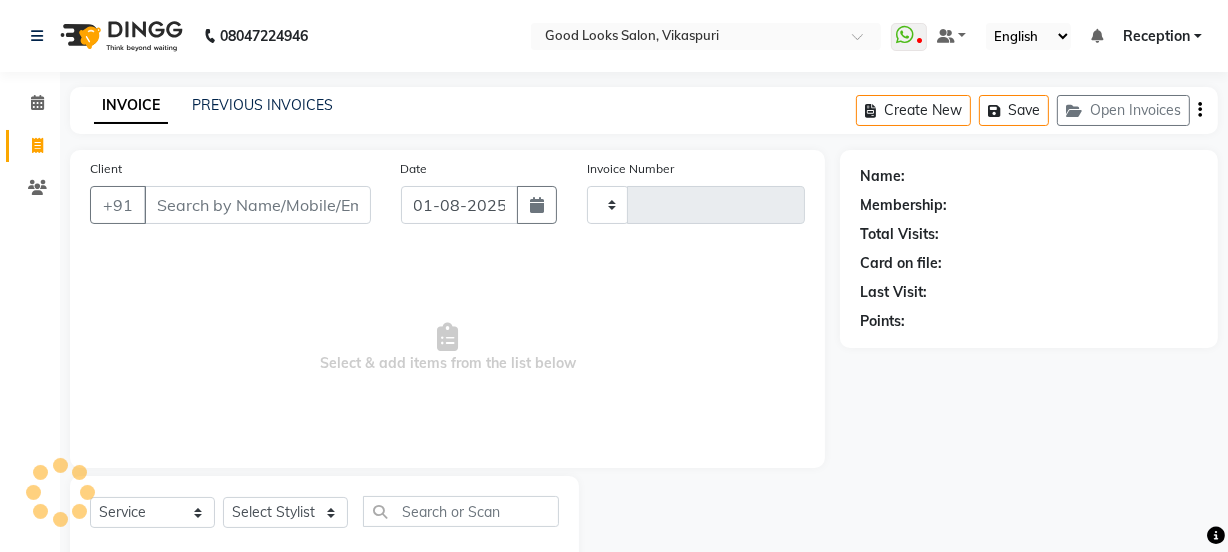 scroll, scrollTop: 50, scrollLeft: 0, axis: vertical 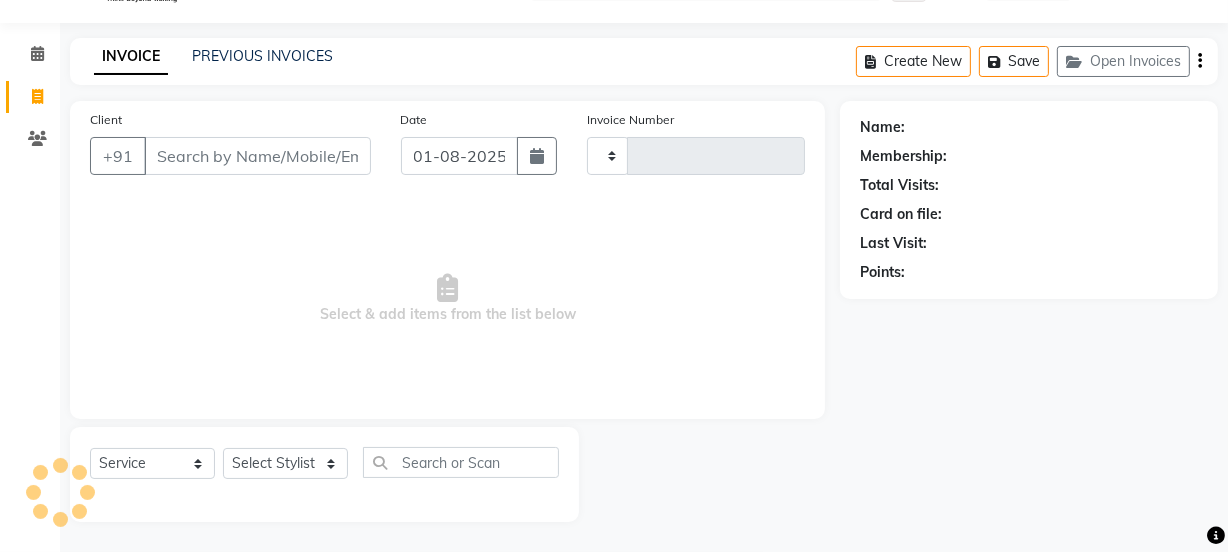 type on "3067" 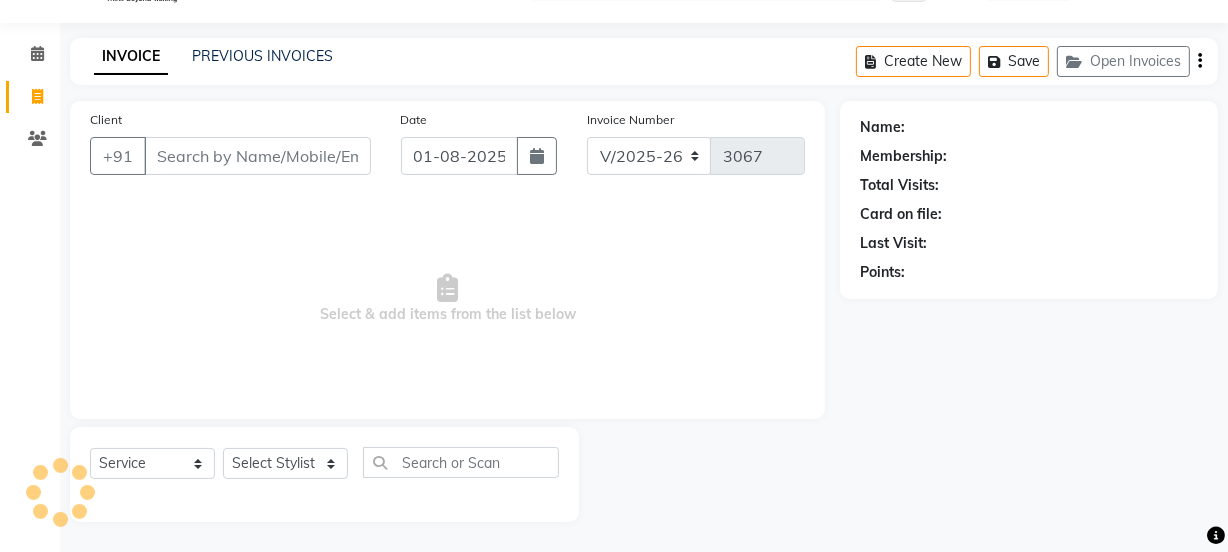click on "INVOICE PREVIOUS INVOICES Create New   Save   Open Invoices" 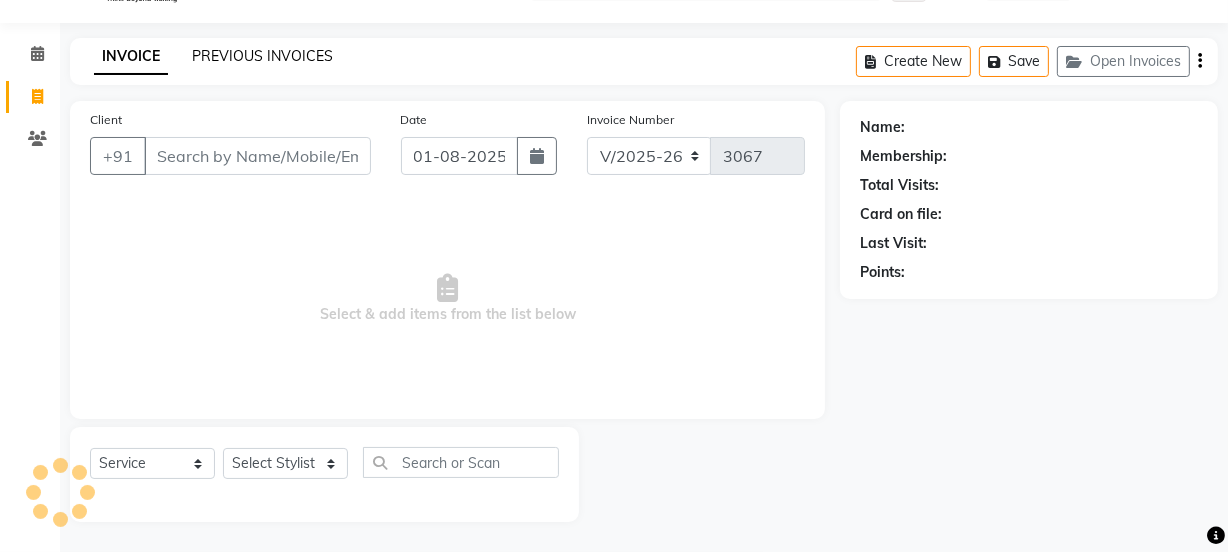 click on "PREVIOUS INVOICES" 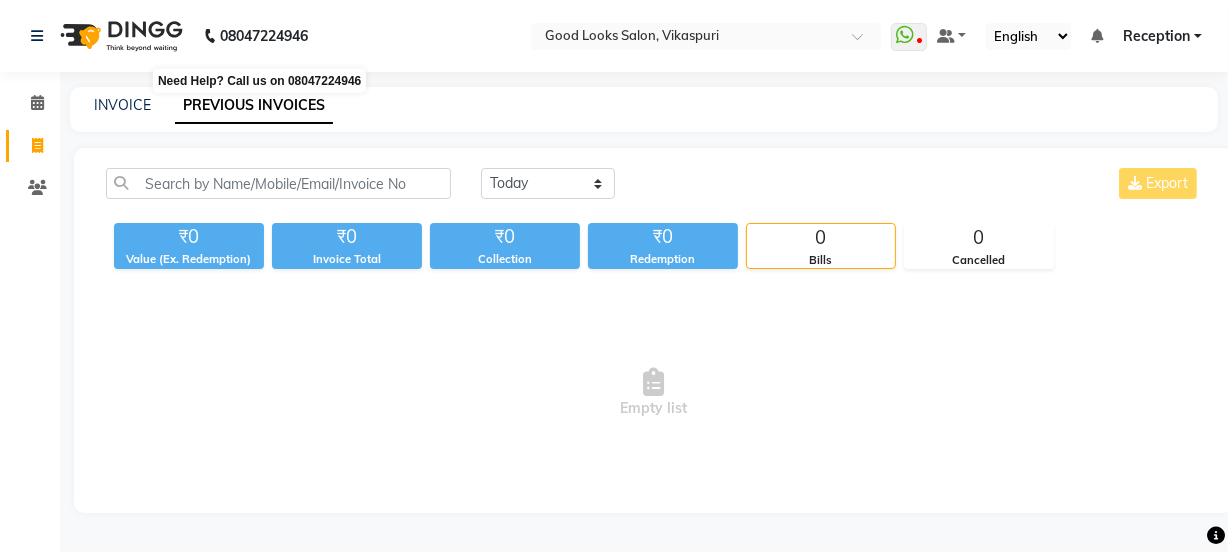 scroll, scrollTop: 0, scrollLeft: 0, axis: both 